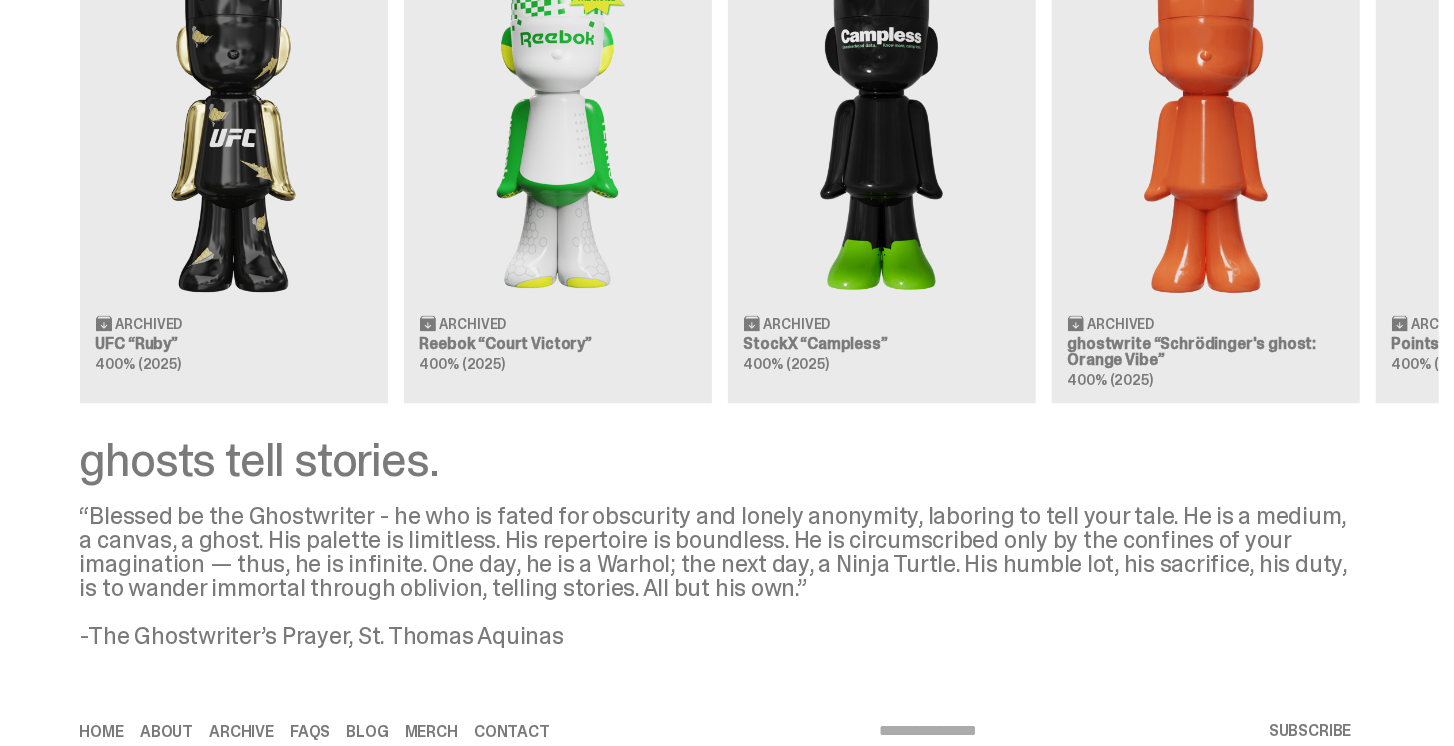 scroll, scrollTop: 1880, scrollLeft: 0, axis: vertical 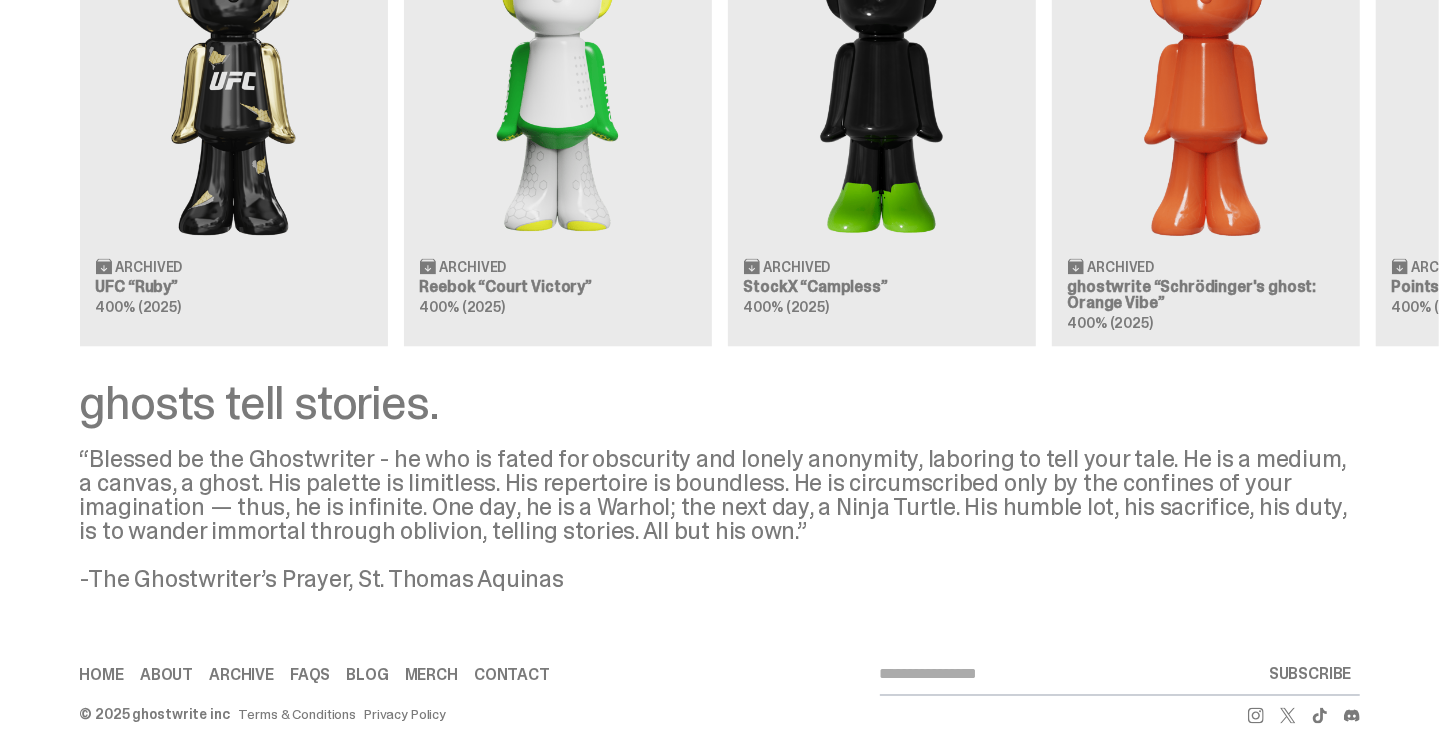 click on "Home
About
Archive
FAQs
Blog
Merch
Contact
SUBSCRIBE
© 2025 ghostwrite inc
Terms & Conditions
Privacy Policy" at bounding box center (719, 689) 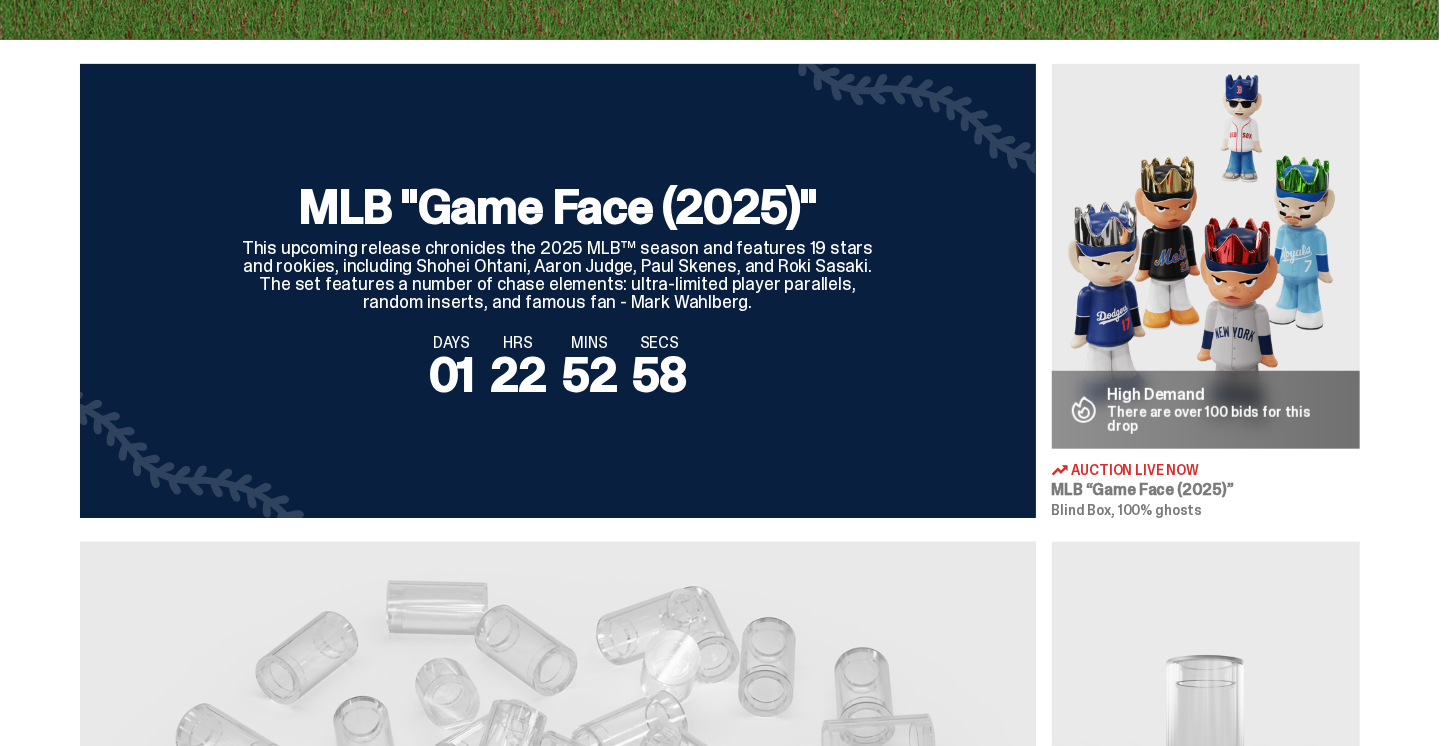 scroll, scrollTop: 566, scrollLeft: 0, axis: vertical 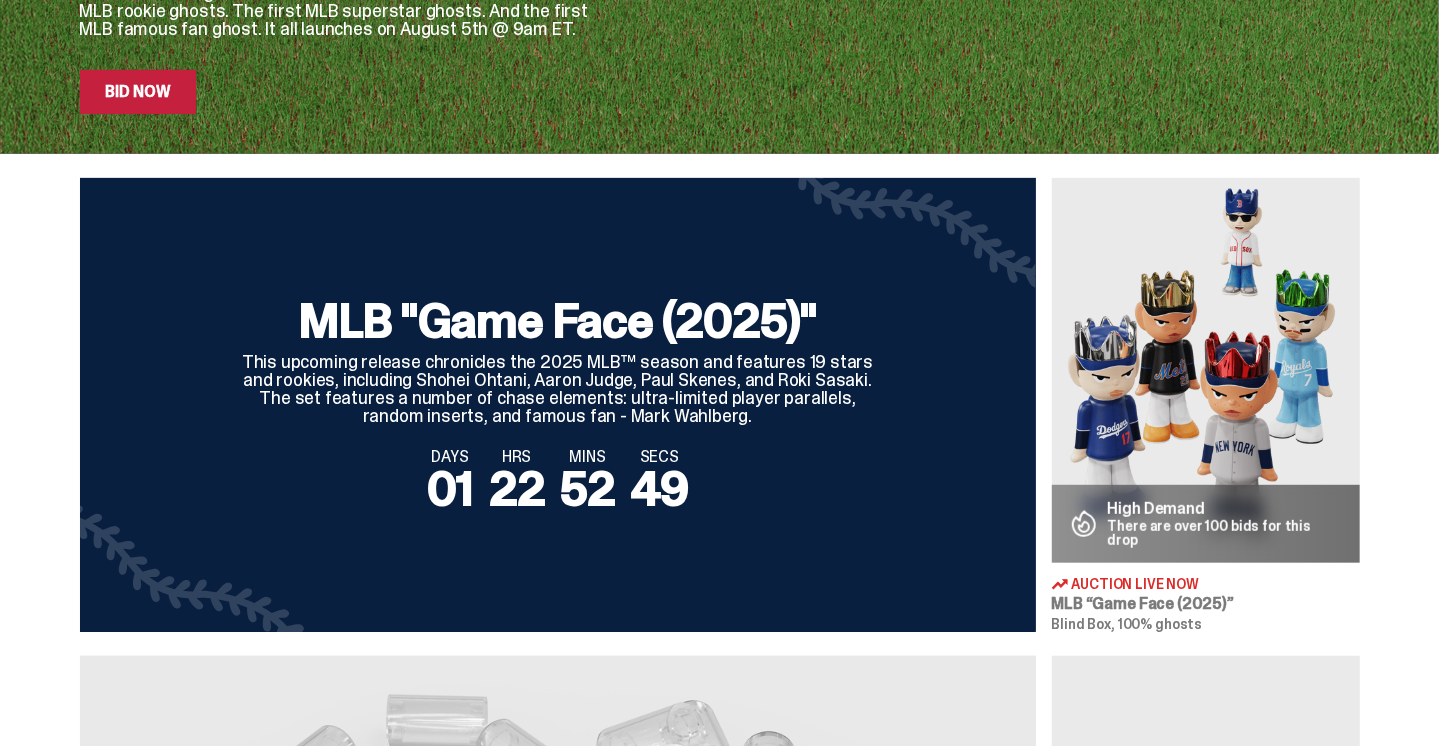 drag, startPoint x: 720, startPoint y: 413, endPoint x: 612, endPoint y: 408, distance: 108.11568 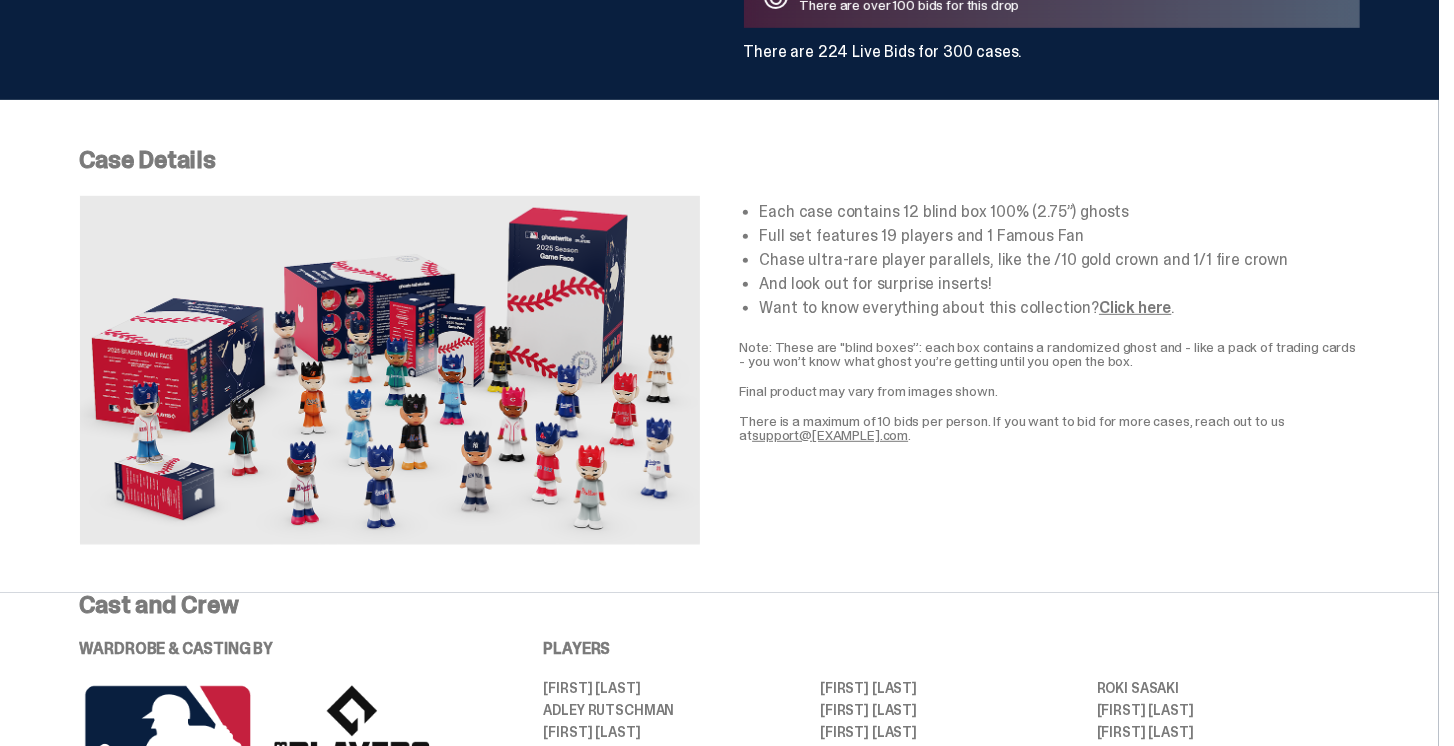 scroll, scrollTop: 0, scrollLeft: 0, axis: both 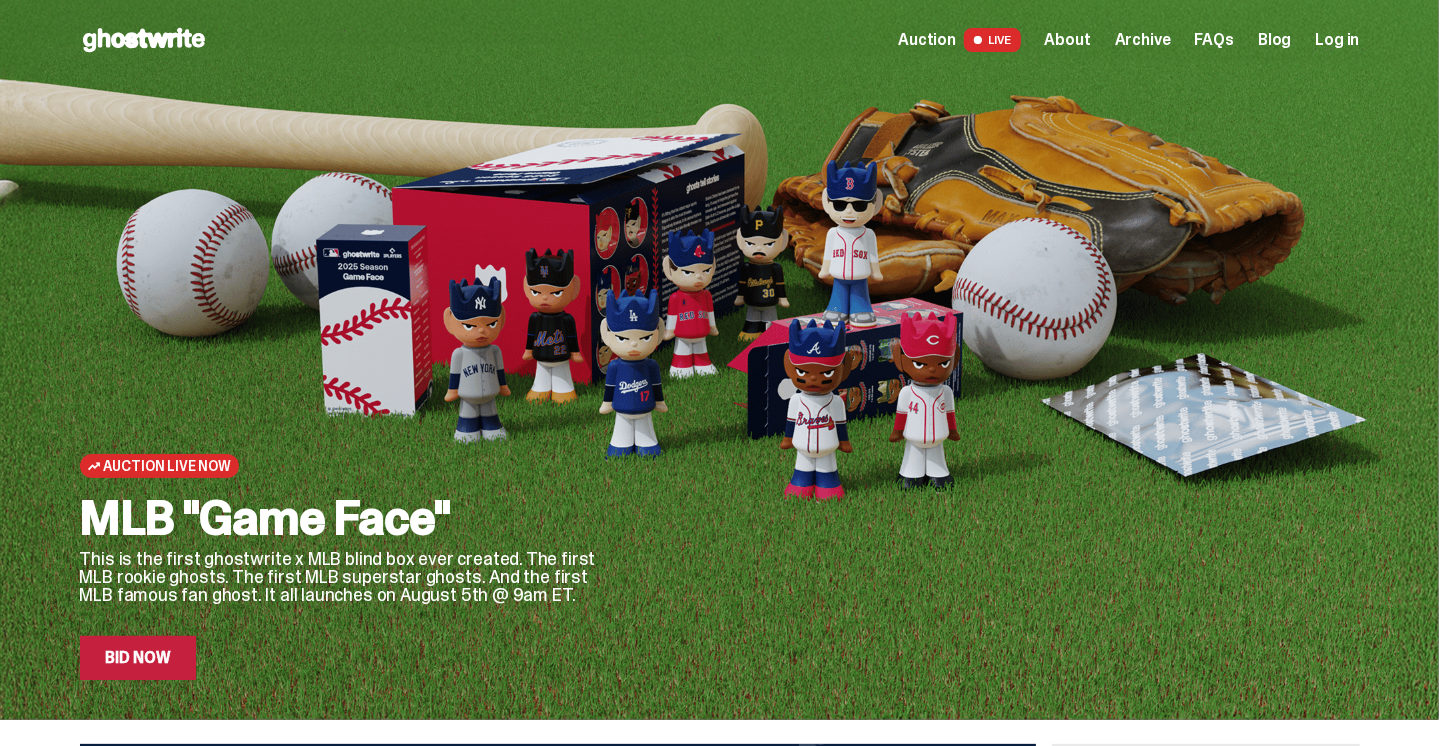 click on "Auction" at bounding box center (927, 40) 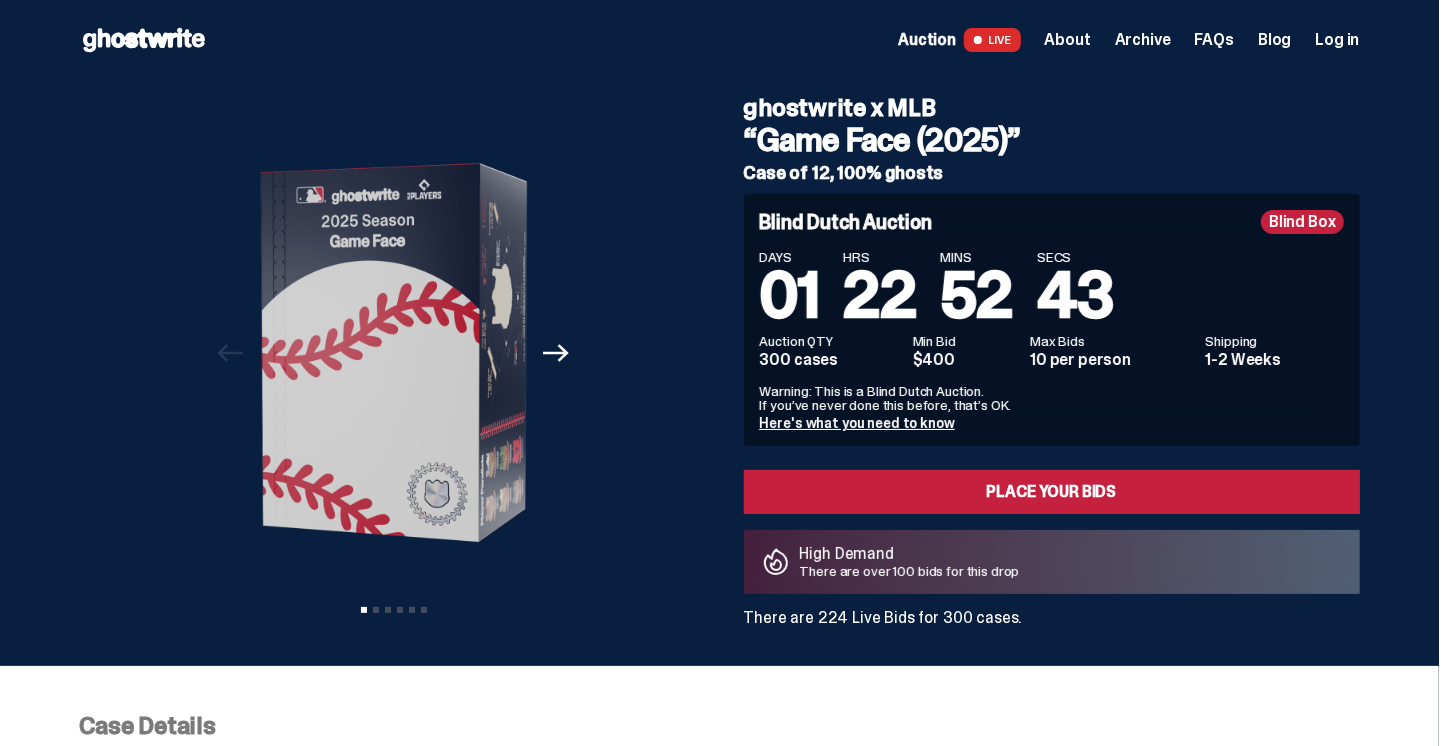 click on "LIVE" at bounding box center (992, 40) 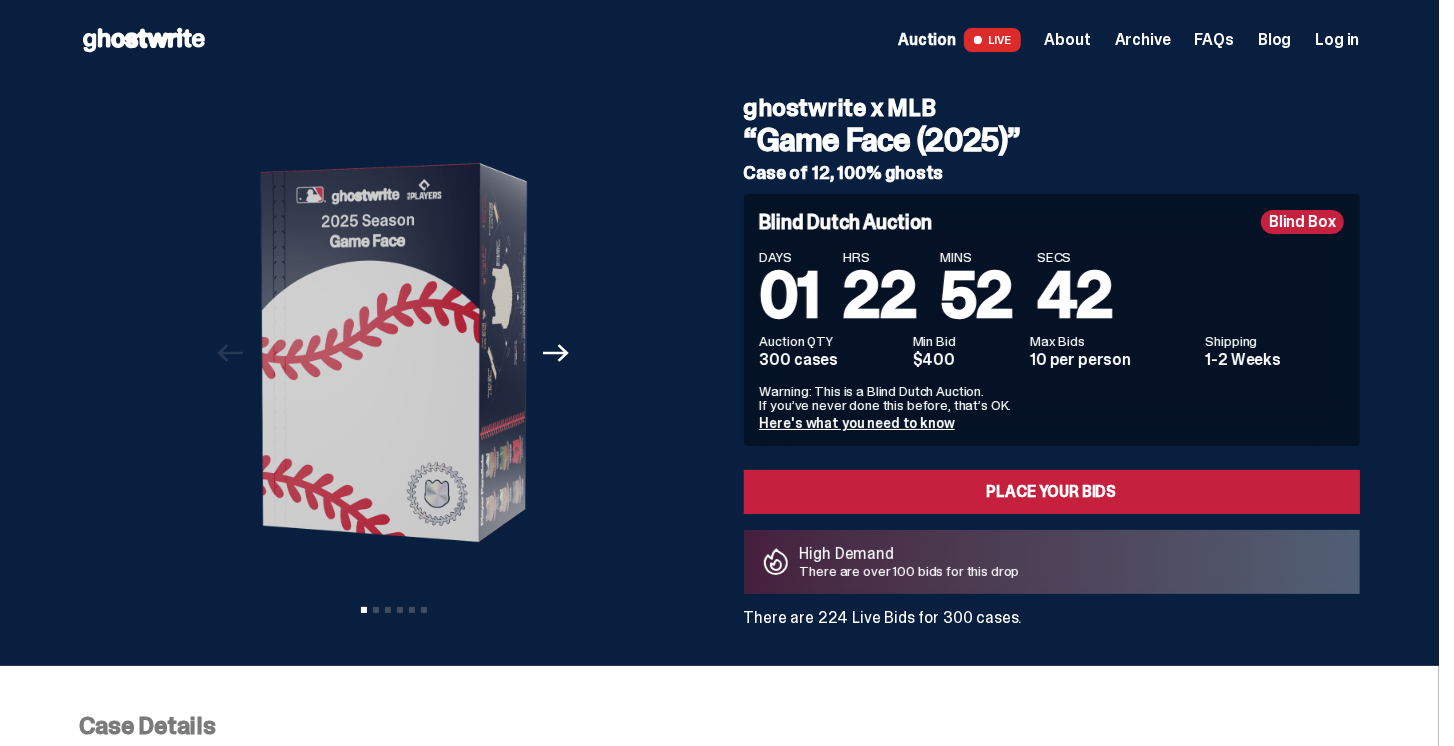 click on "About" at bounding box center [1068, 40] 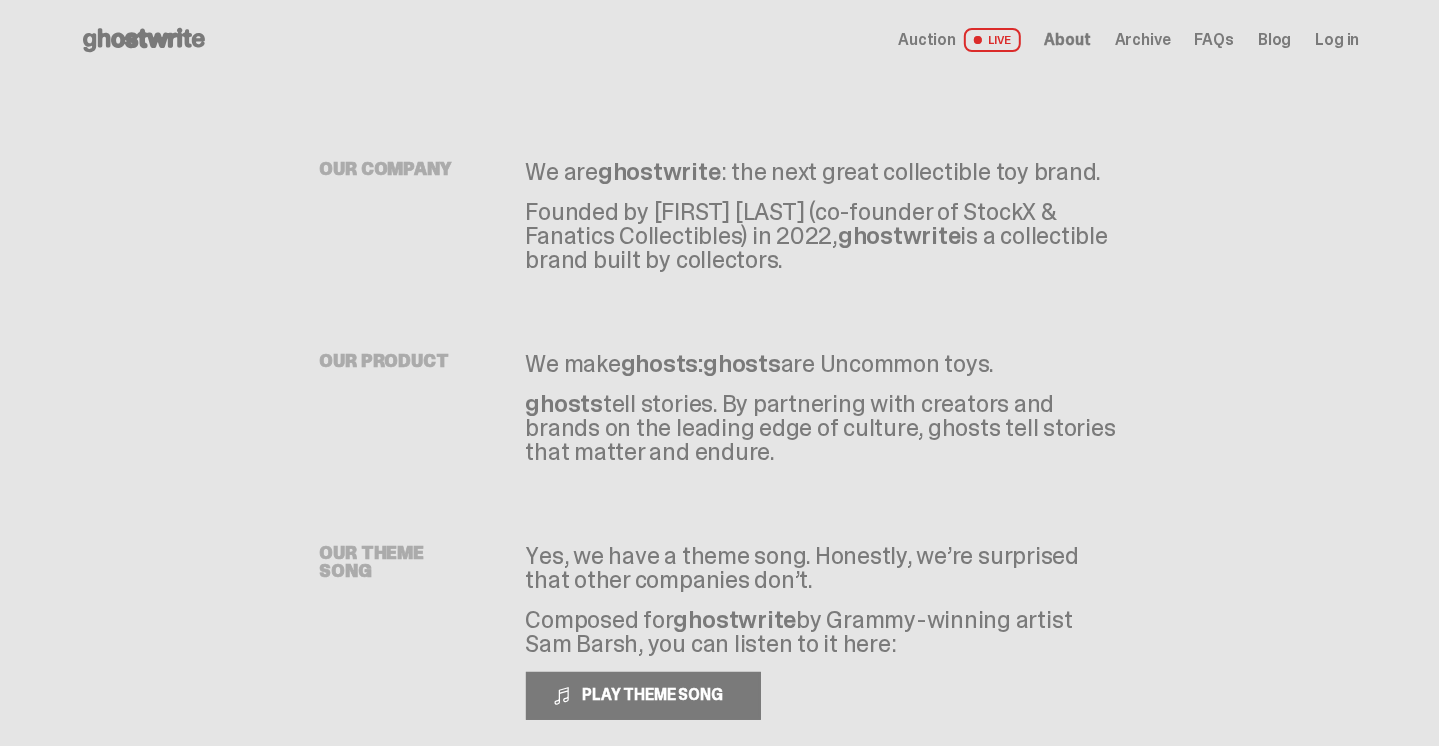 click on "Auction" at bounding box center [927, 40] 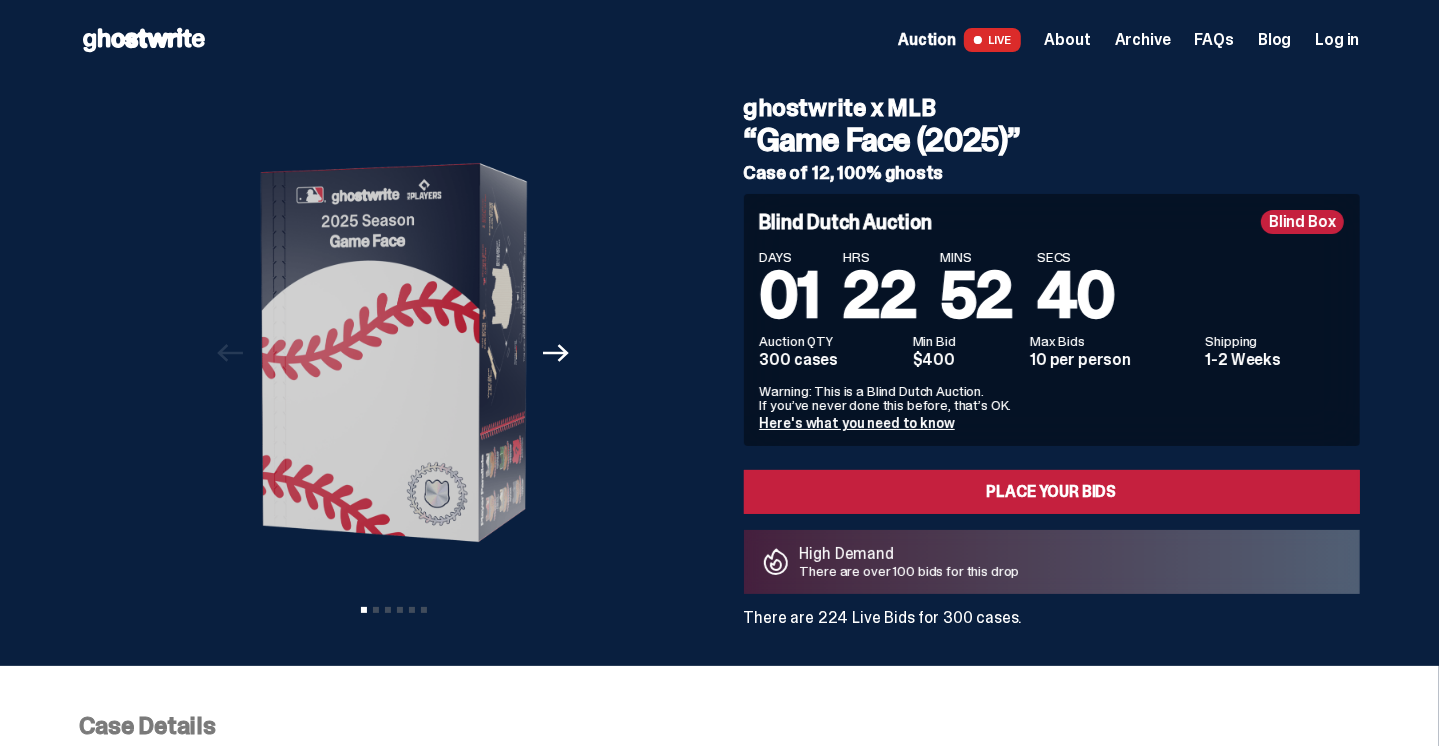 click on "Auction
LIVE
About
Archive
FAQs
Blog
Log in" at bounding box center [1128, 40] 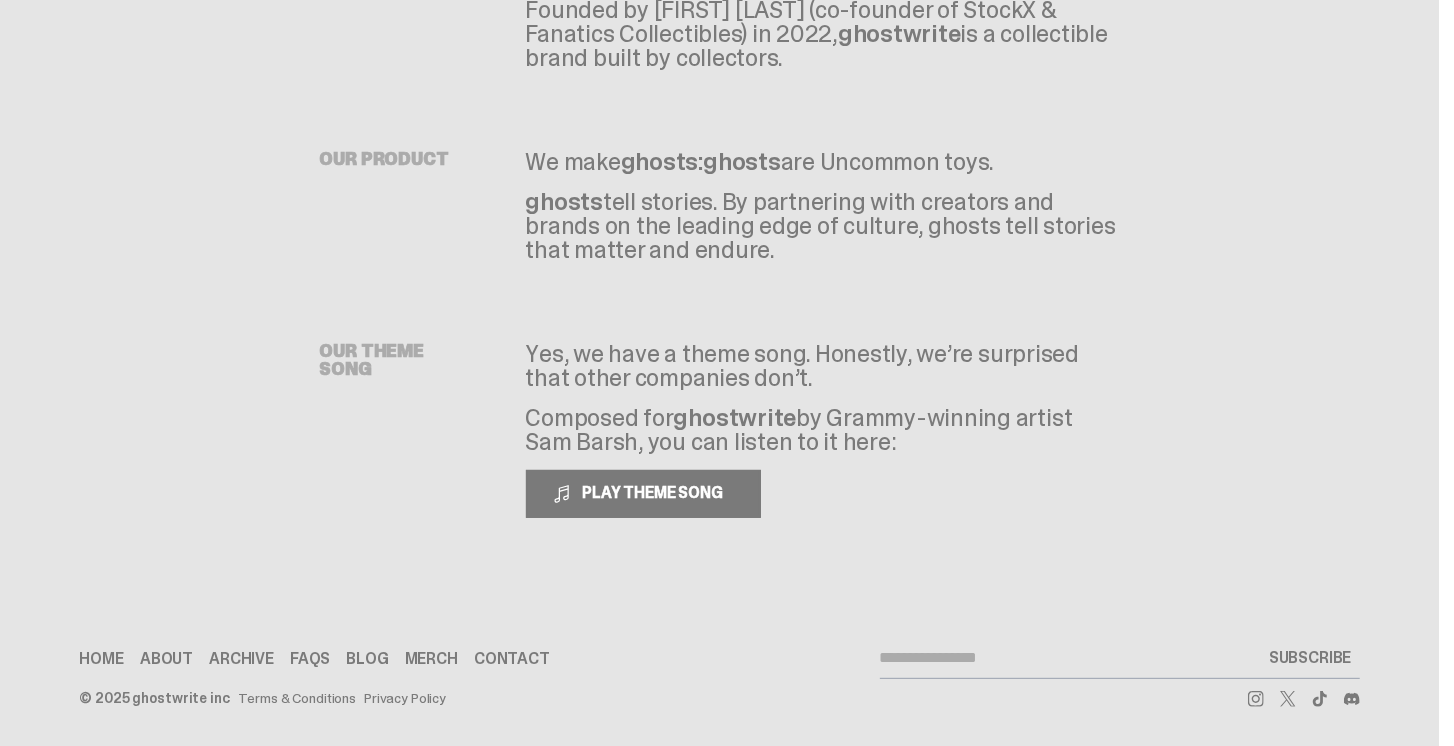 scroll, scrollTop: 0, scrollLeft: 0, axis: both 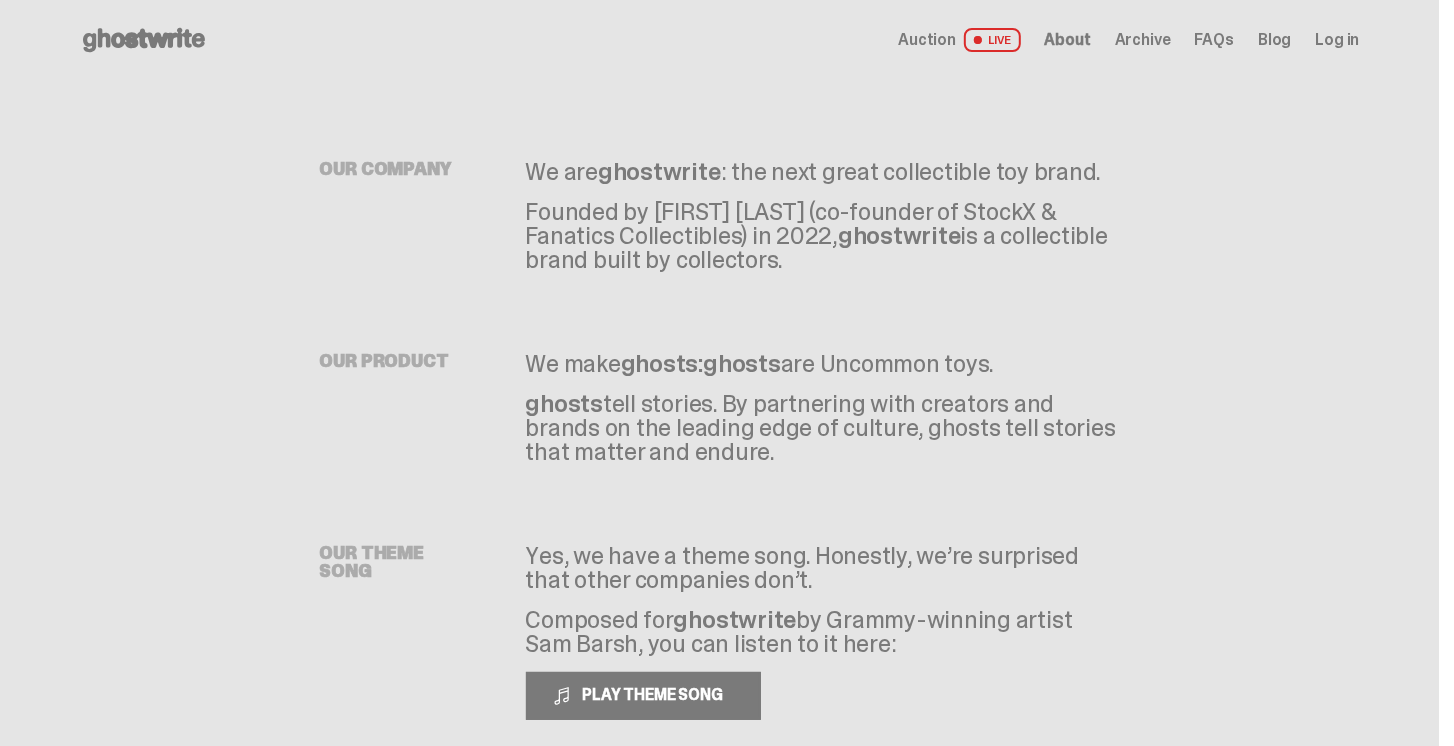click 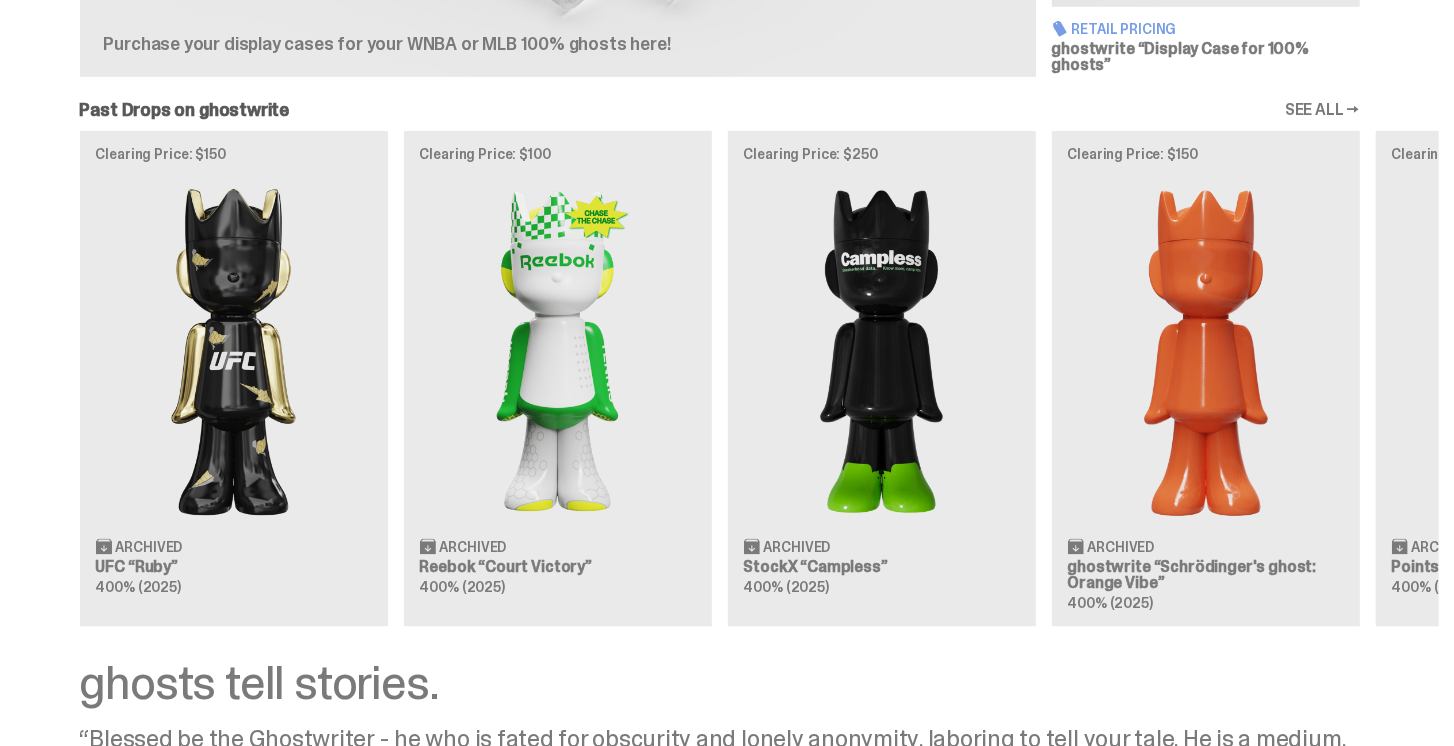 scroll, scrollTop: 1880, scrollLeft: 0, axis: vertical 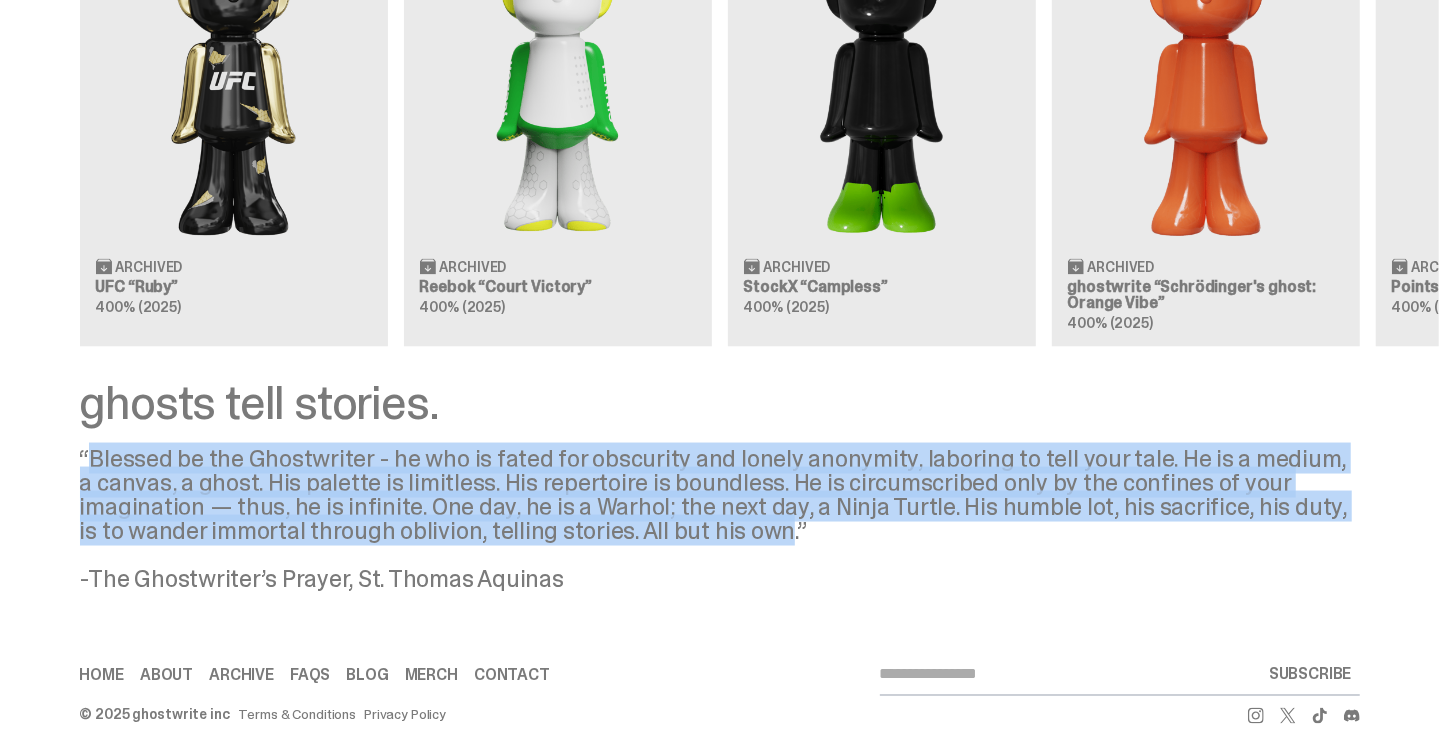 drag, startPoint x: 760, startPoint y: 514, endPoint x: 99, endPoint y: 443, distance: 664.80225 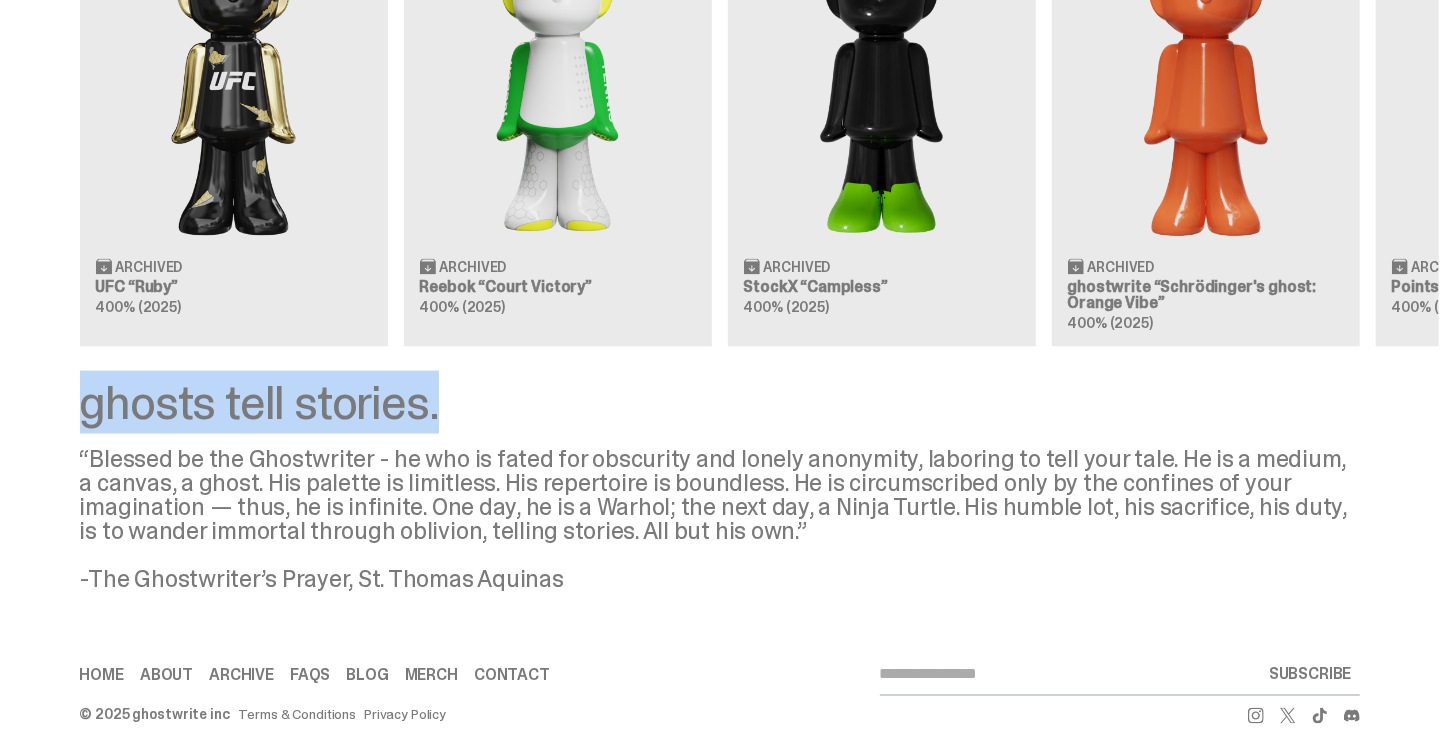 drag, startPoint x: 79, startPoint y: 386, endPoint x: 544, endPoint y: 388, distance: 465.0043 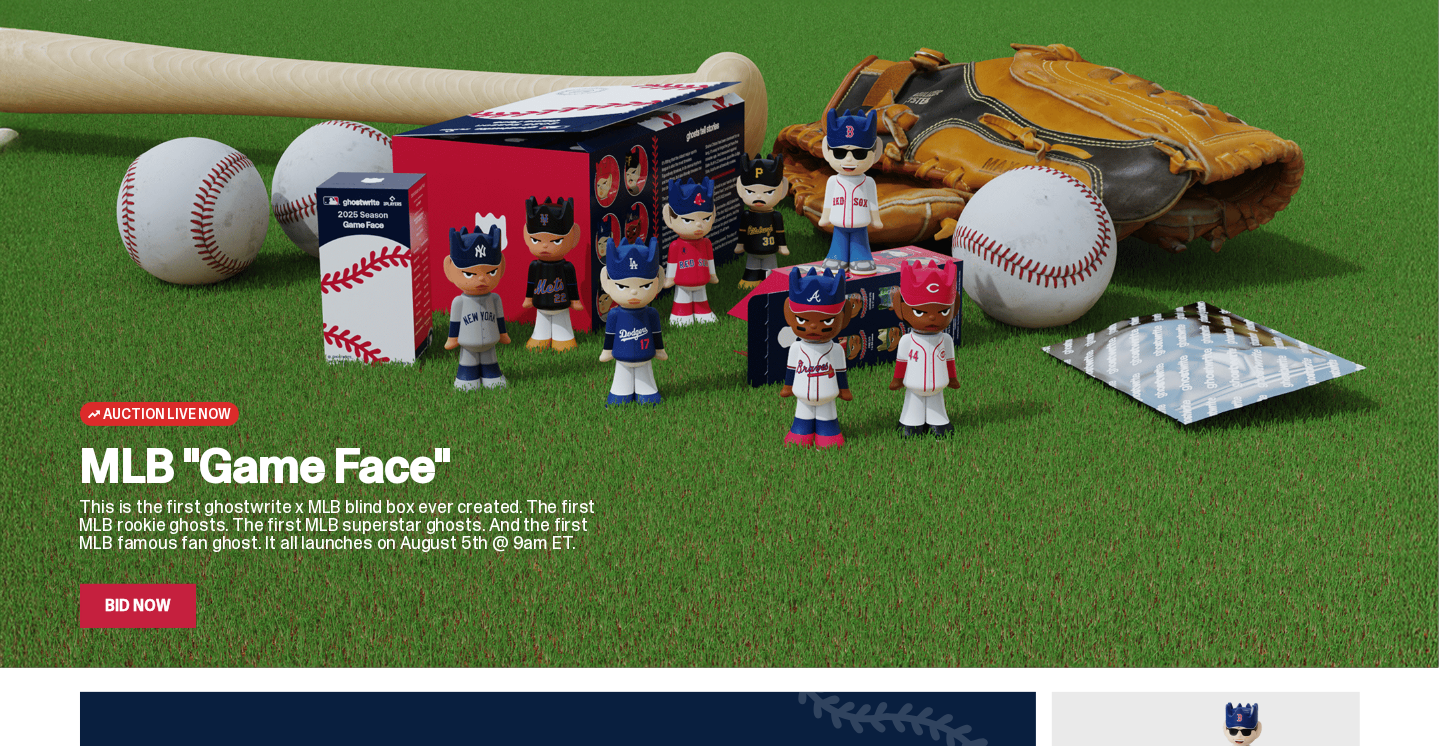 scroll, scrollTop: 0, scrollLeft: 0, axis: both 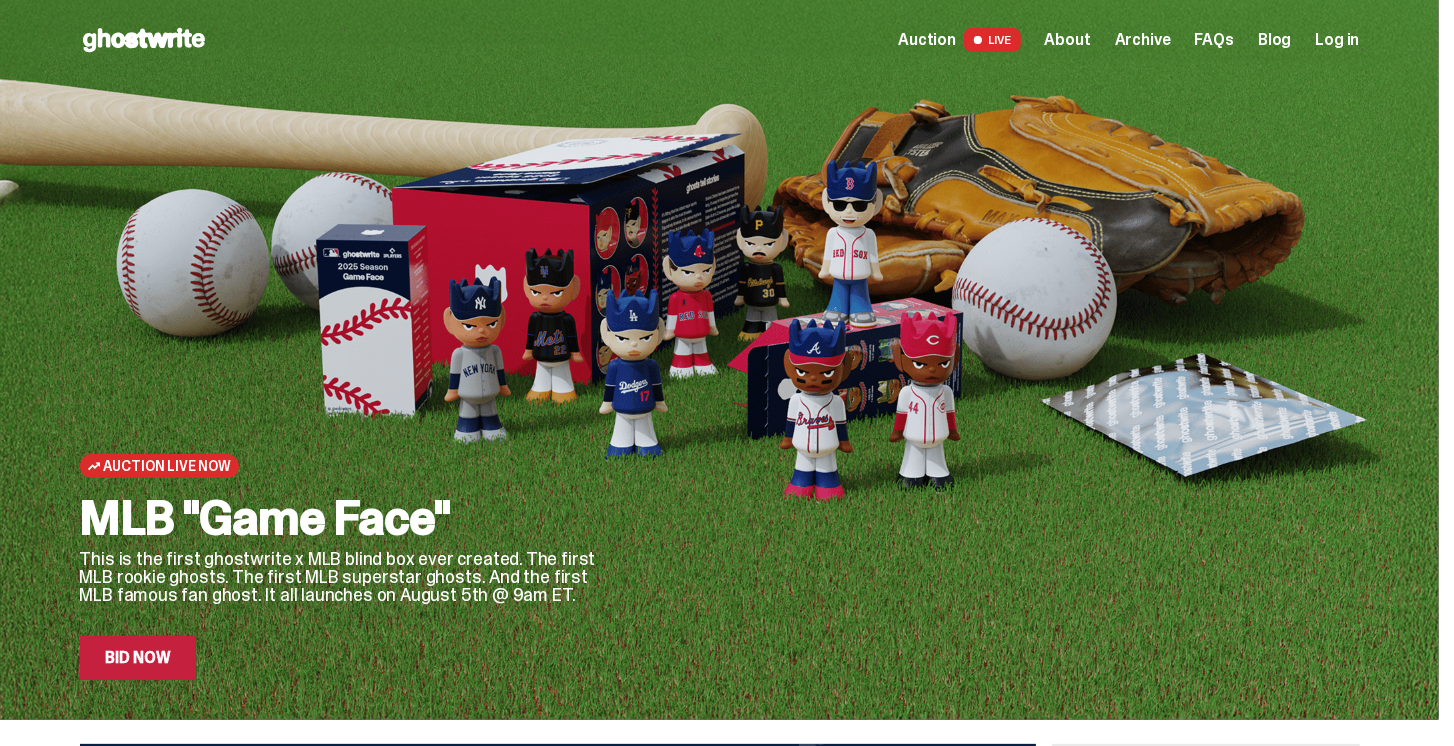 click on "Auction Live Now" at bounding box center [167, 466] 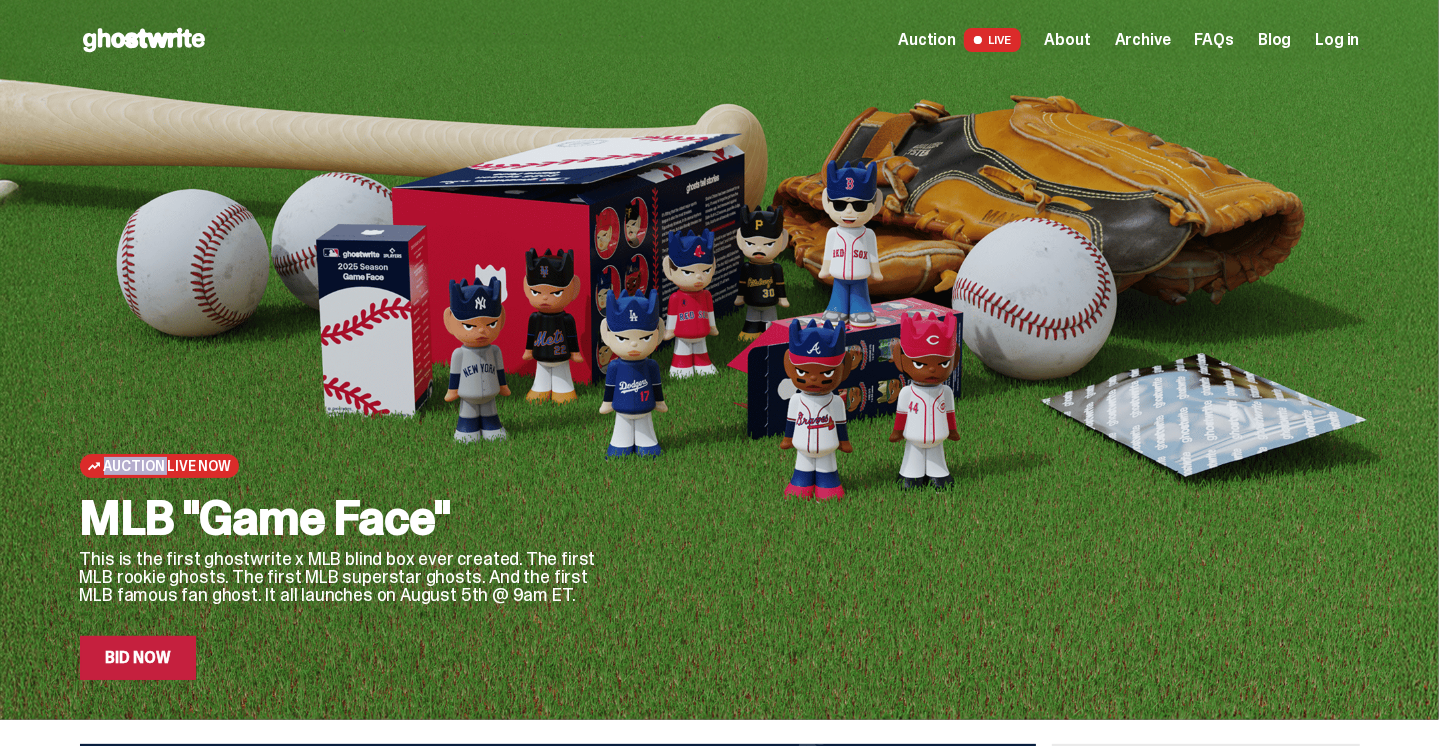 click on "Auction Live Now" at bounding box center (167, 466) 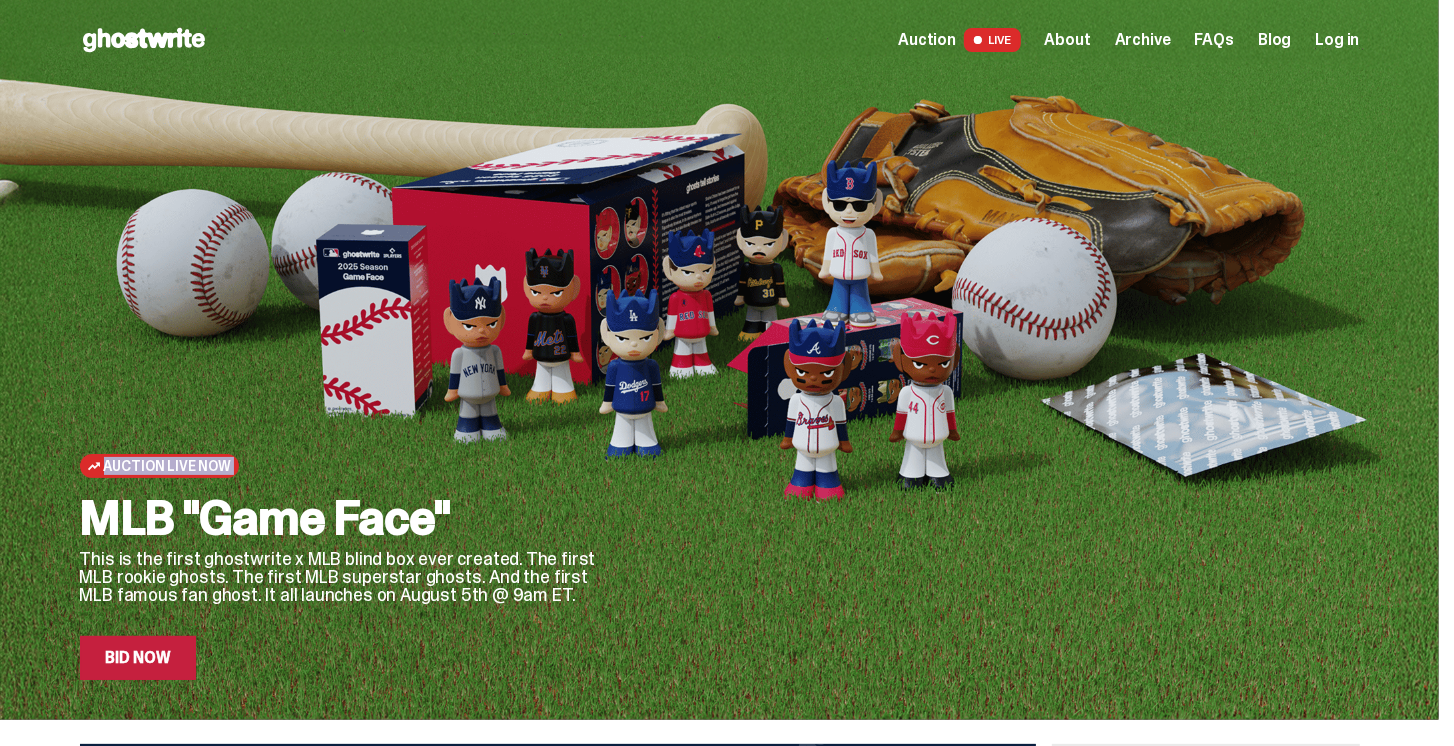 click on "Auction Live Now" at bounding box center (167, 466) 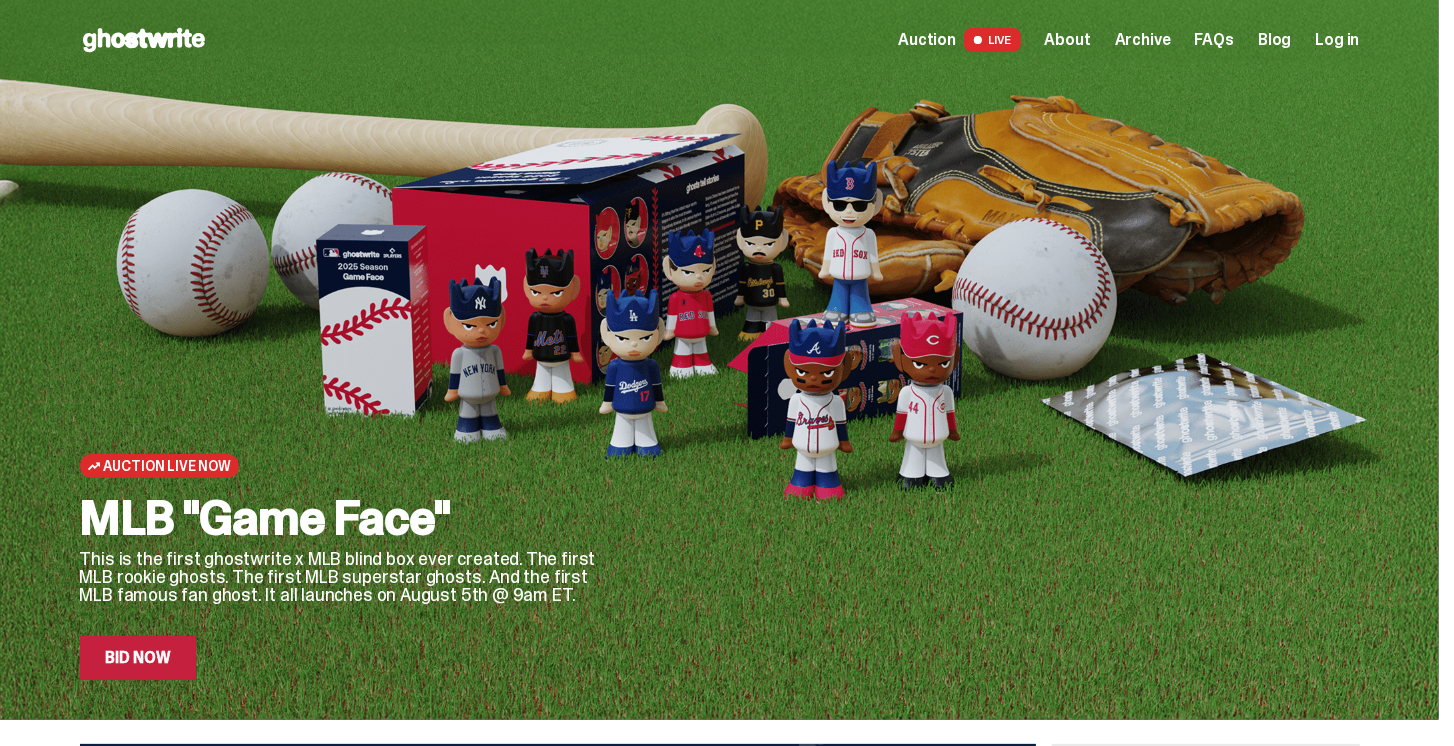 click on "Auction Live Now" at bounding box center (159, 466) 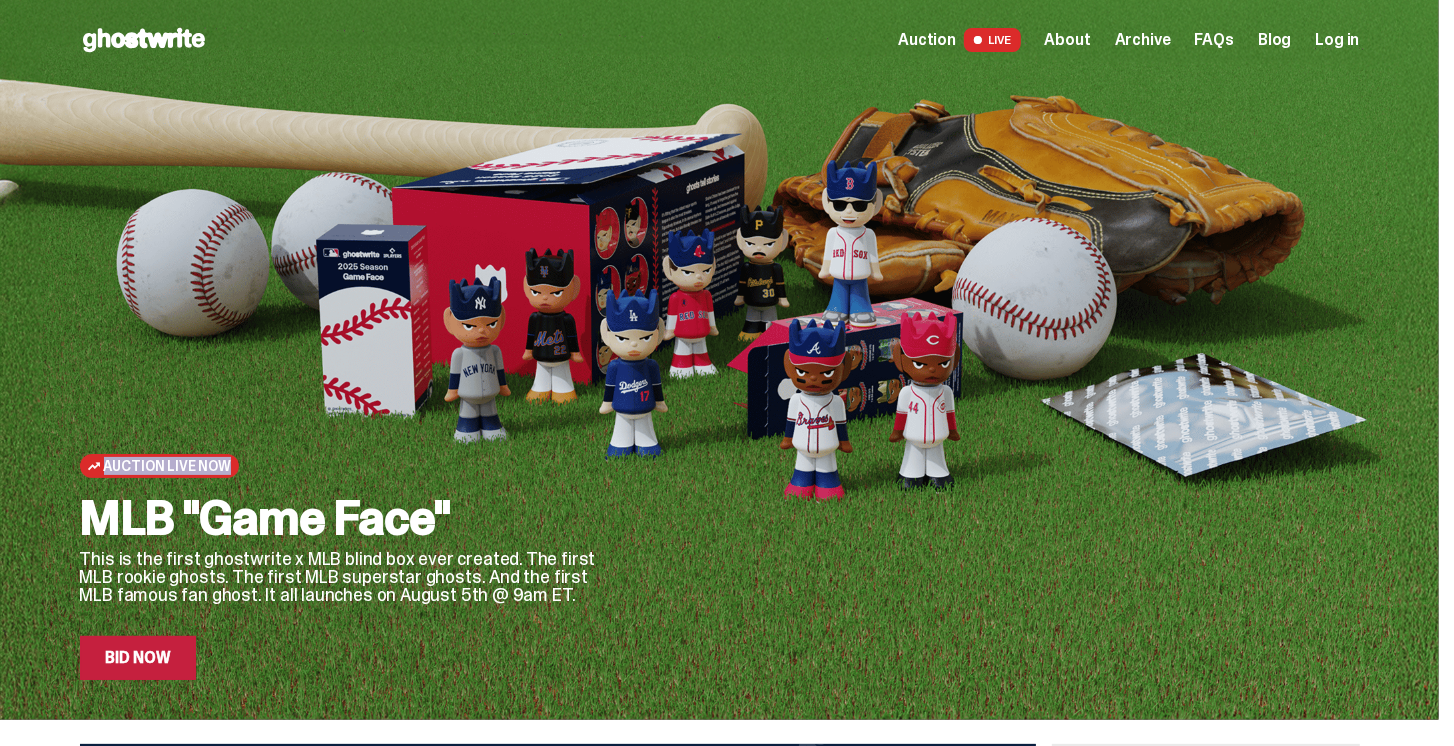 drag, startPoint x: 85, startPoint y: 469, endPoint x: 280, endPoint y: 476, distance: 195.1256 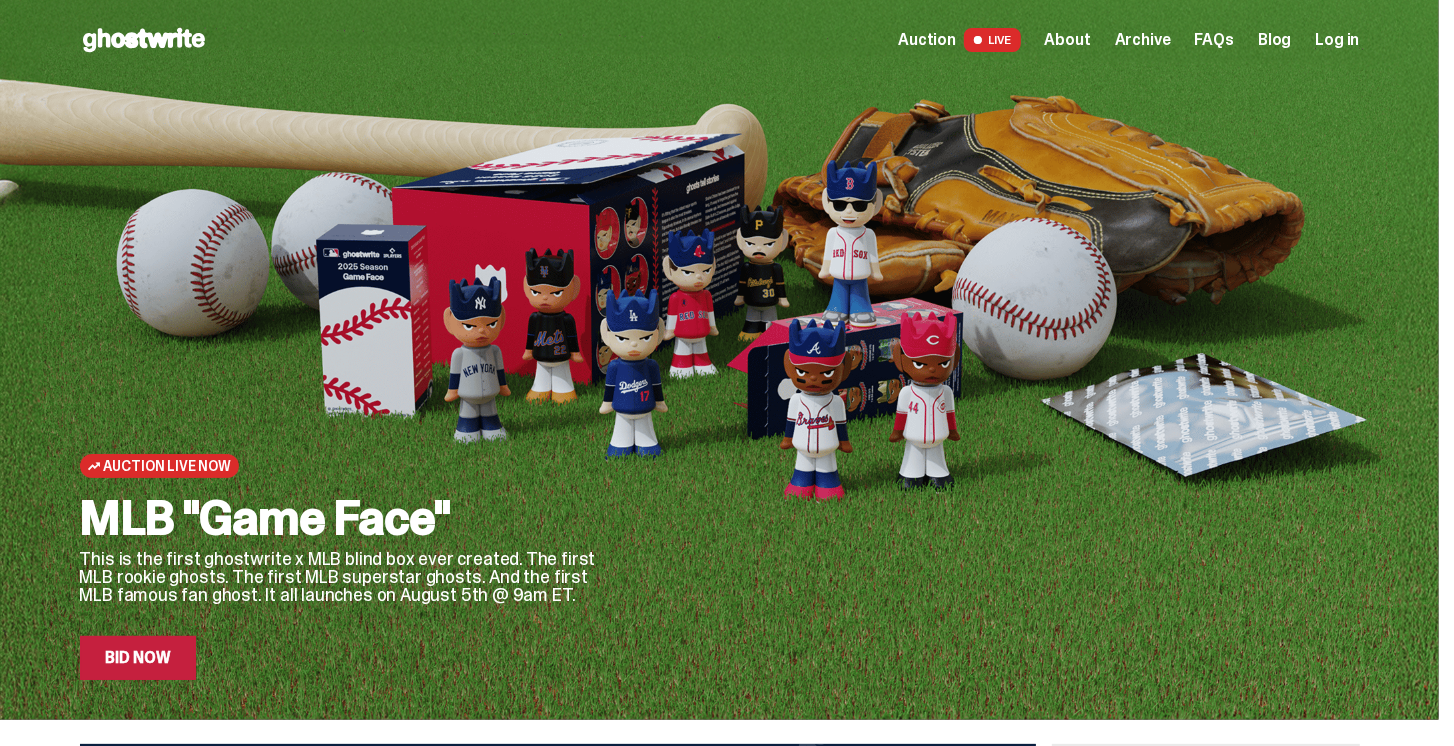 click 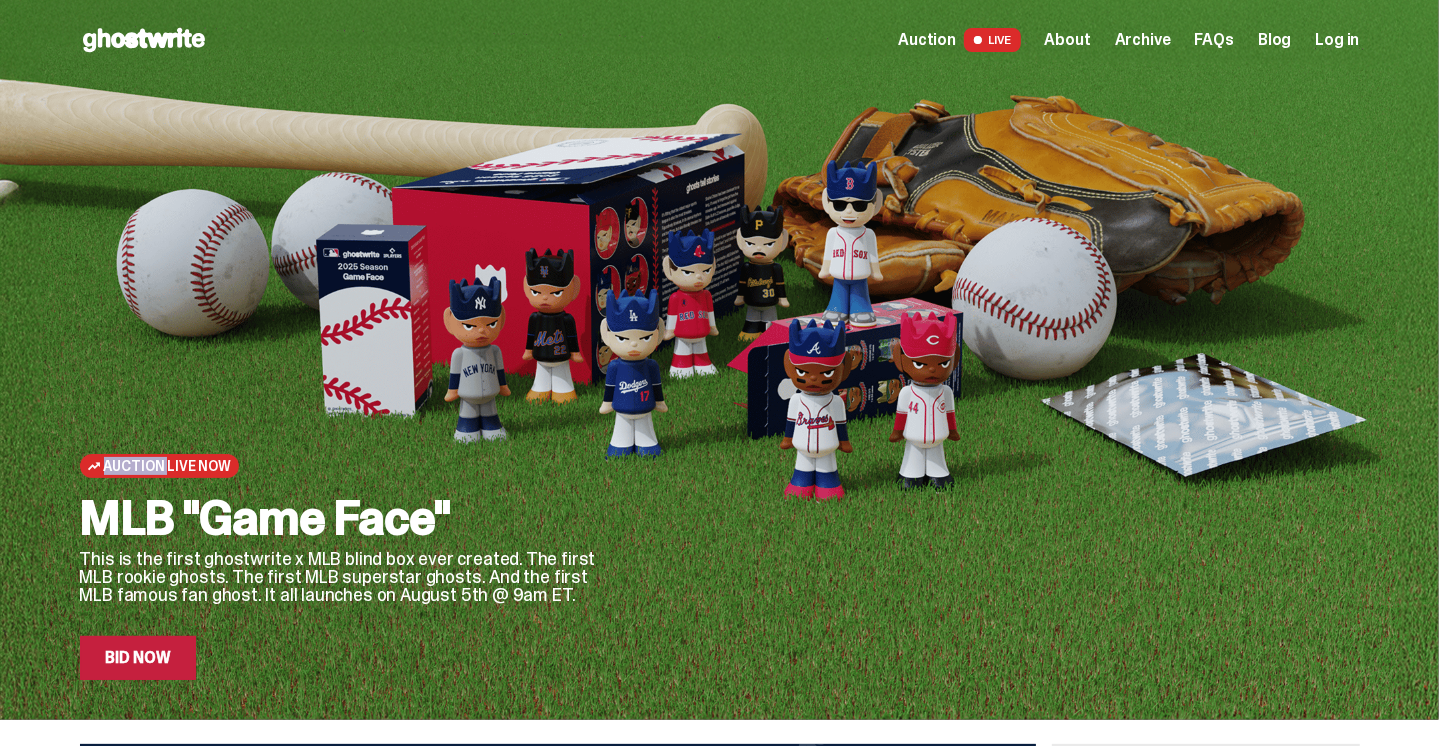click on "Auction Live Now" at bounding box center [167, 466] 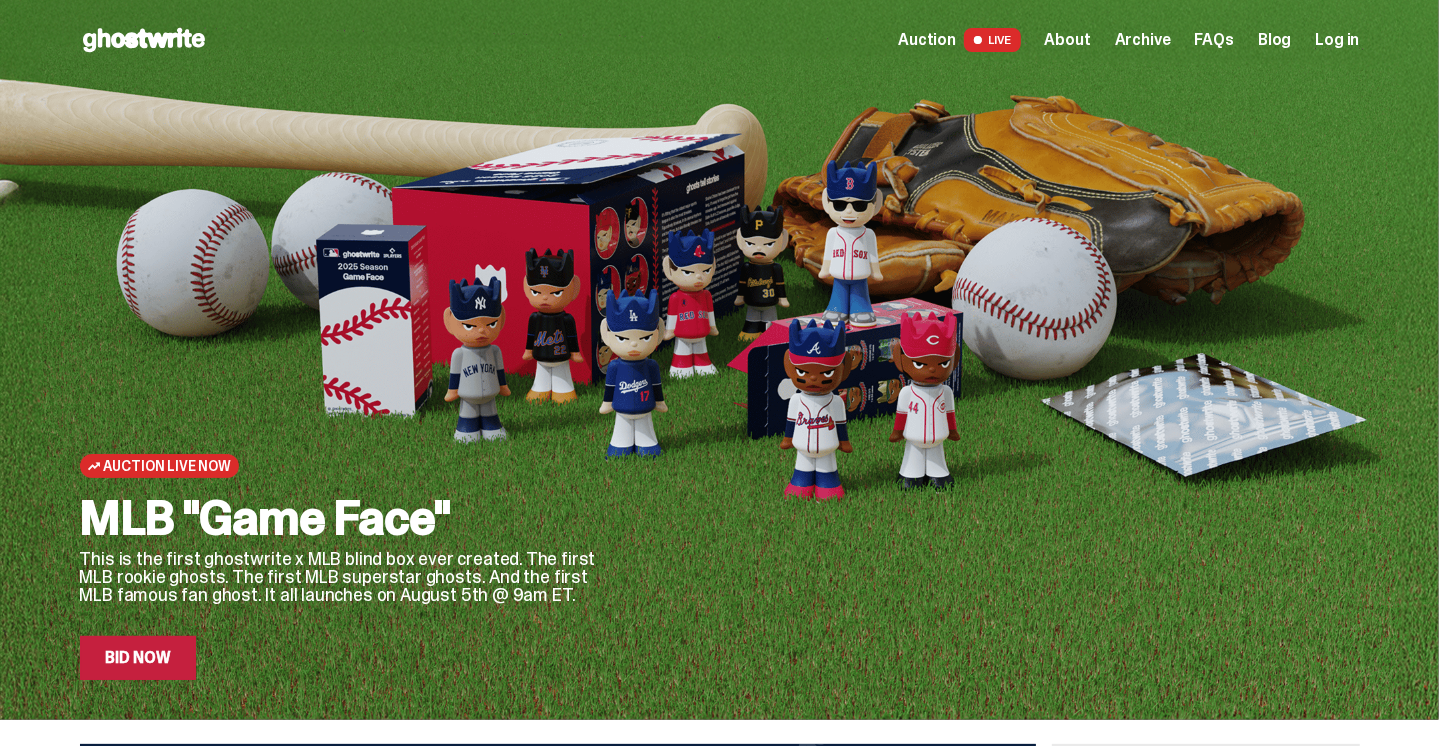 click on "Auction Live Now" at bounding box center (167, 466) 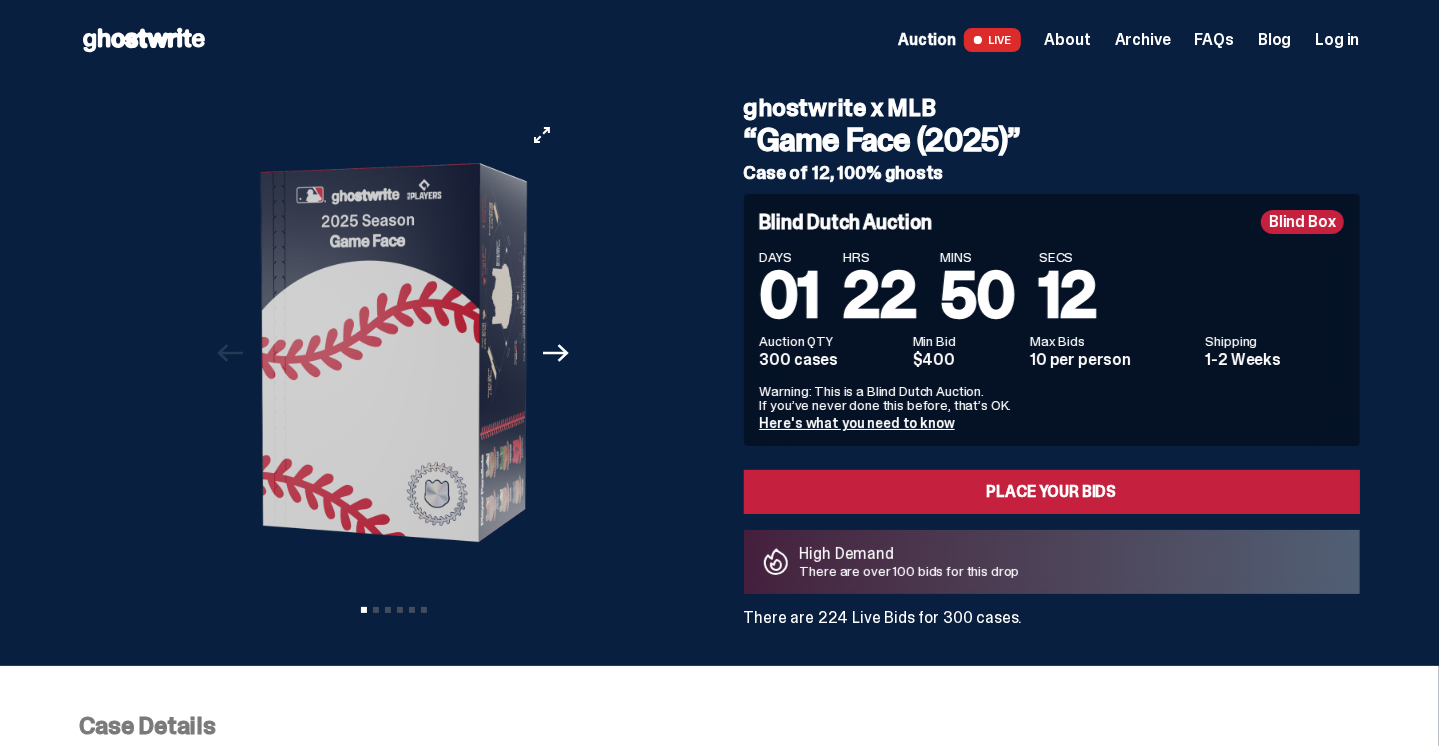 click on "Next" at bounding box center (557, 353) 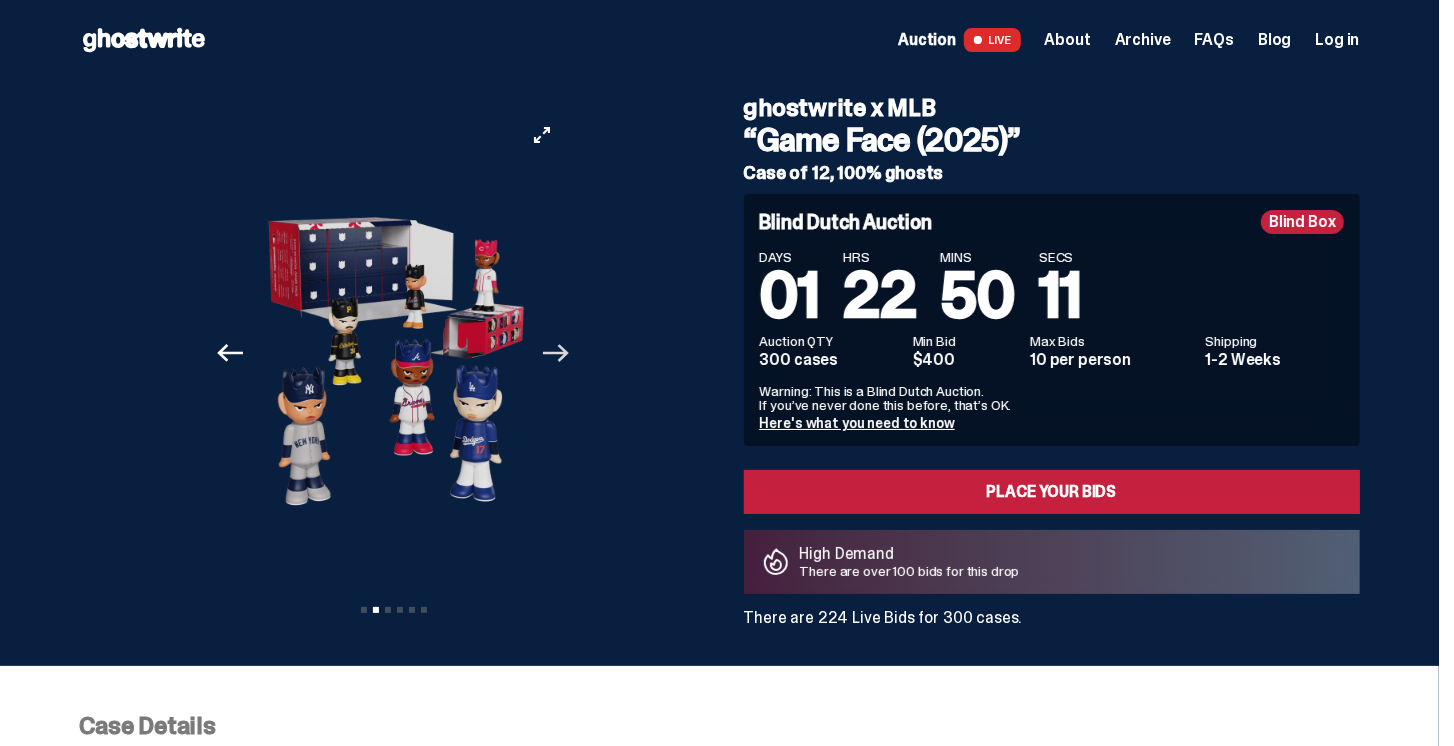 click on "Next" 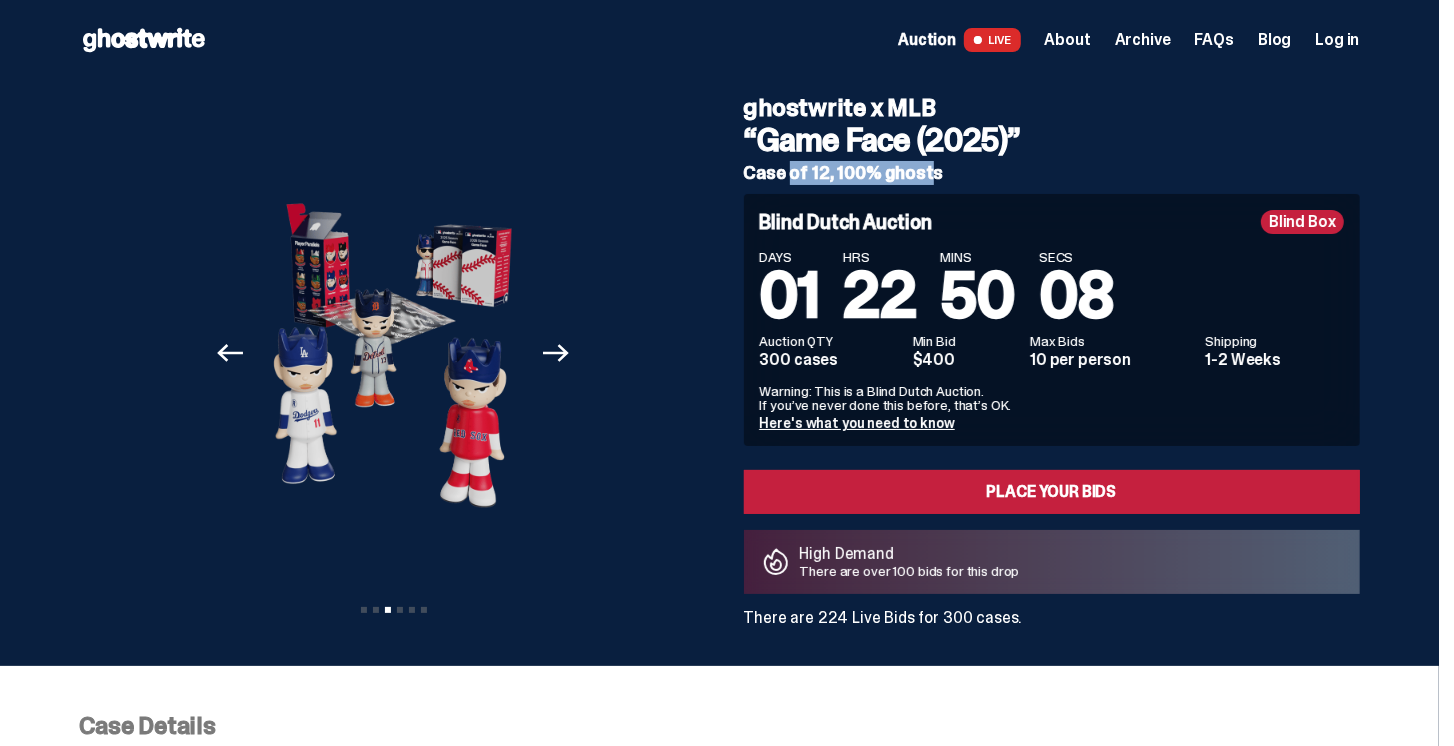 drag, startPoint x: 750, startPoint y: 167, endPoint x: 889, endPoint y: 177, distance: 139.35925 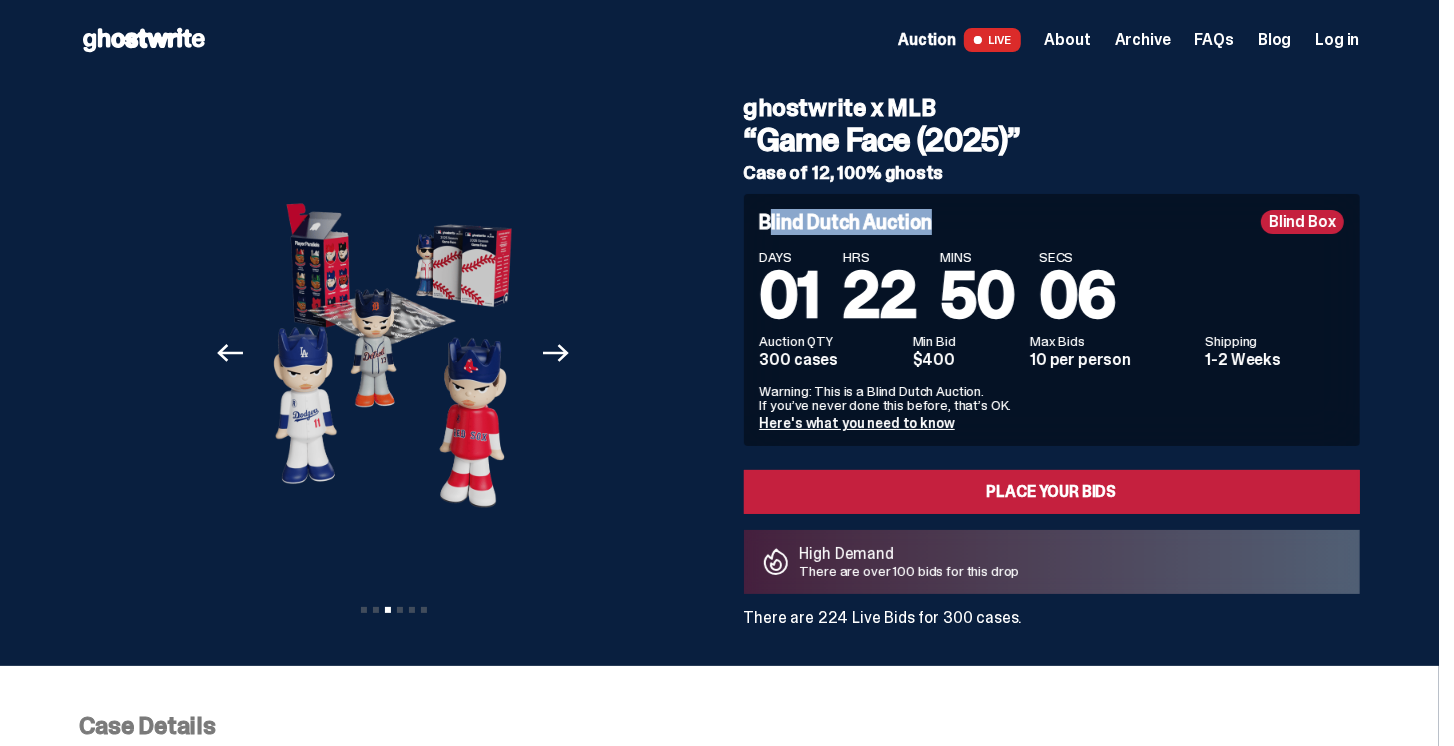 drag, startPoint x: 792, startPoint y: 213, endPoint x: 1012, endPoint y: 229, distance: 220.58105 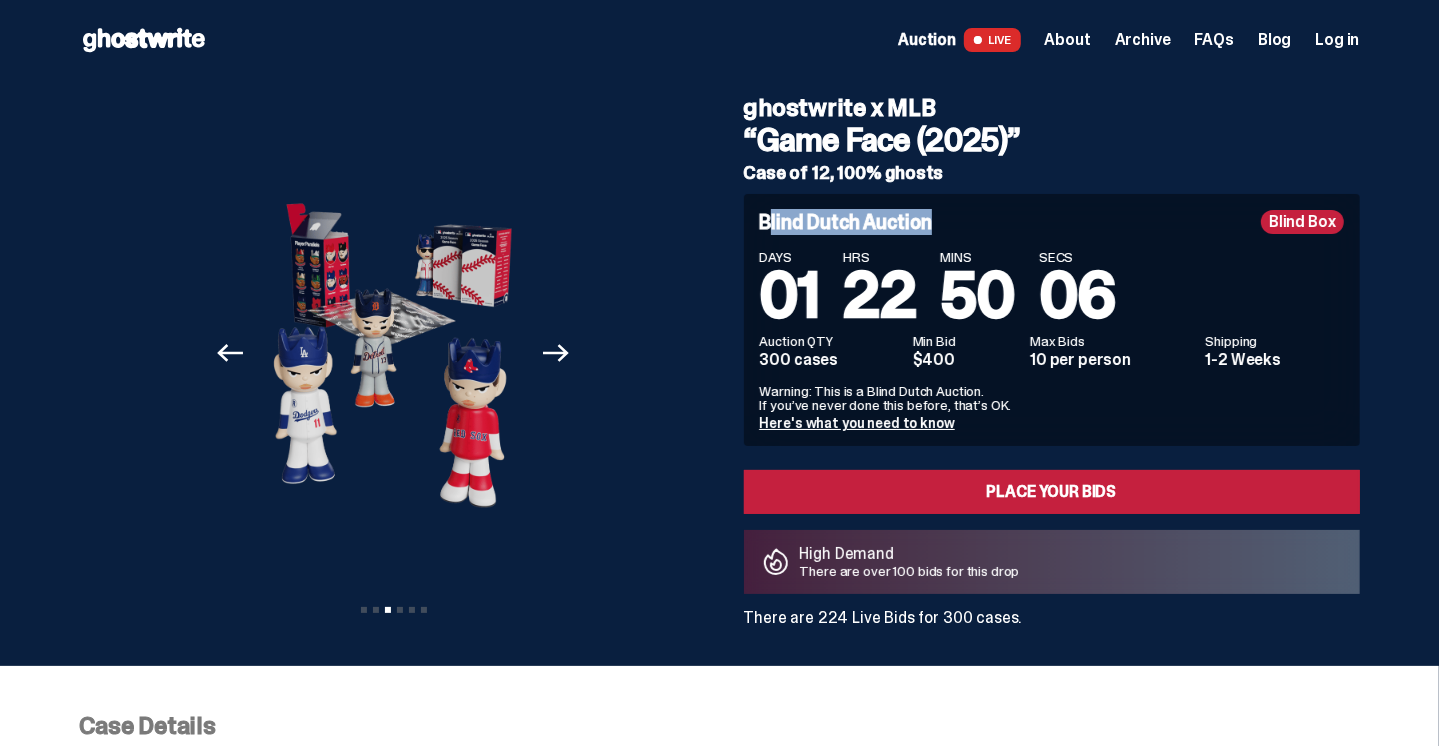 click on "Blind Dutch Auction
Blind Box" at bounding box center (1052, 222) 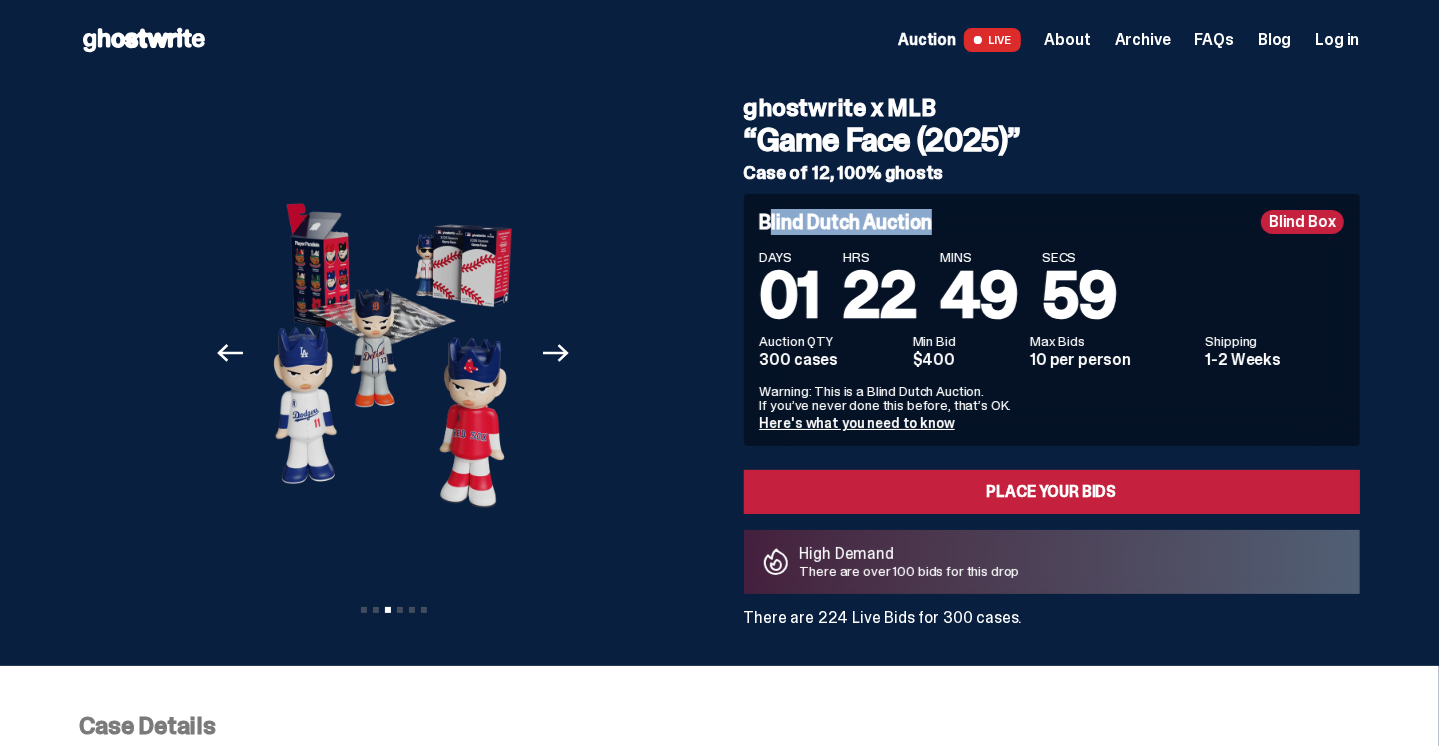 drag, startPoint x: 966, startPoint y: 352, endPoint x: 920, endPoint y: 351, distance: 46.010868 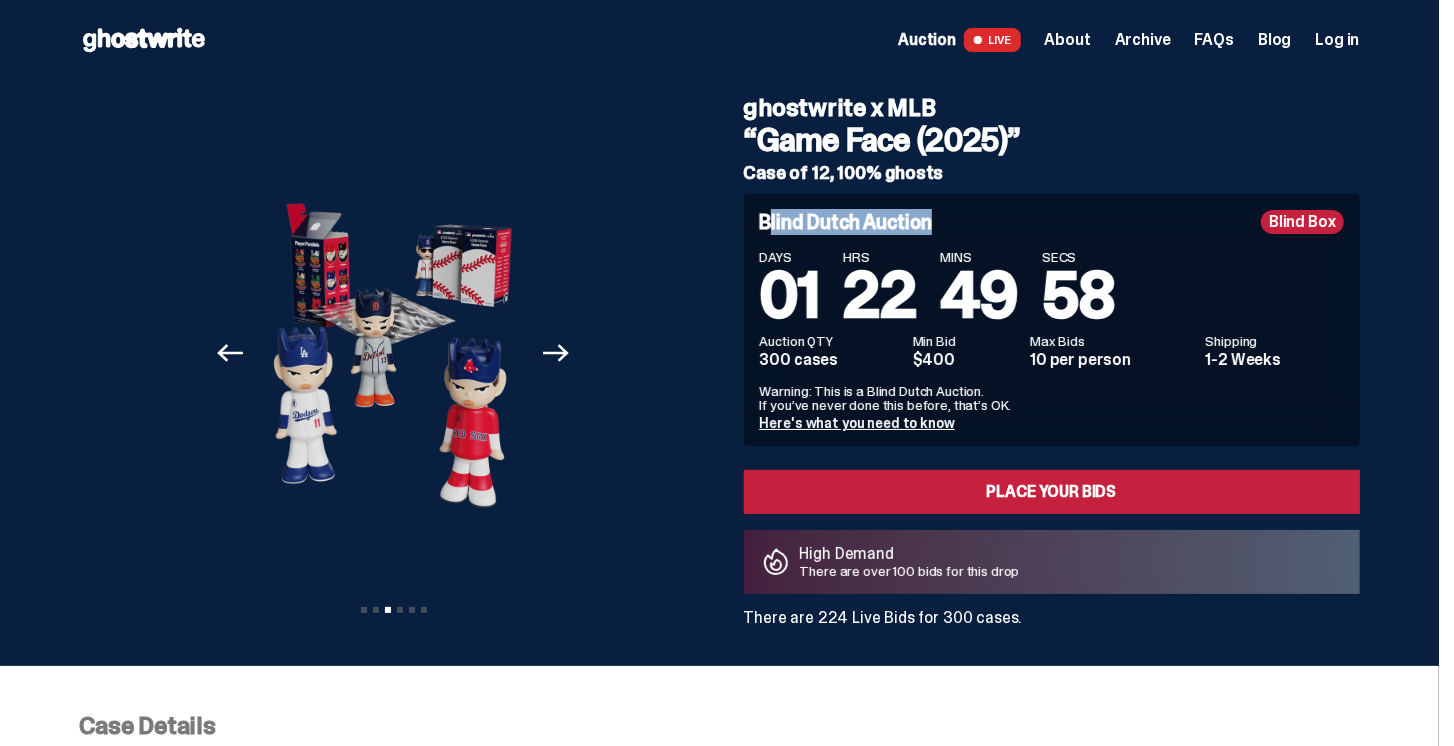 drag, startPoint x: 848, startPoint y: 362, endPoint x: 759, endPoint y: 355, distance: 89.27486 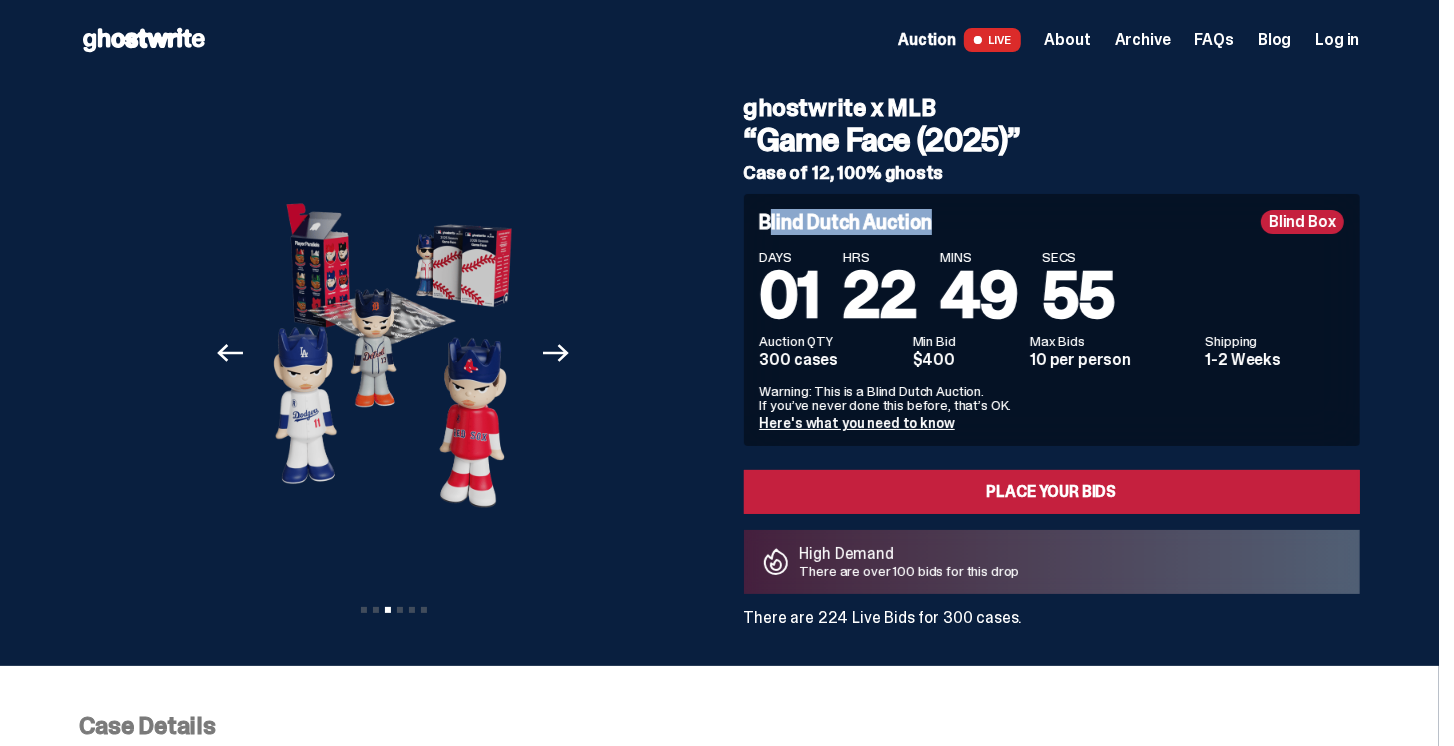 click on "300 cases" at bounding box center [830, 360] 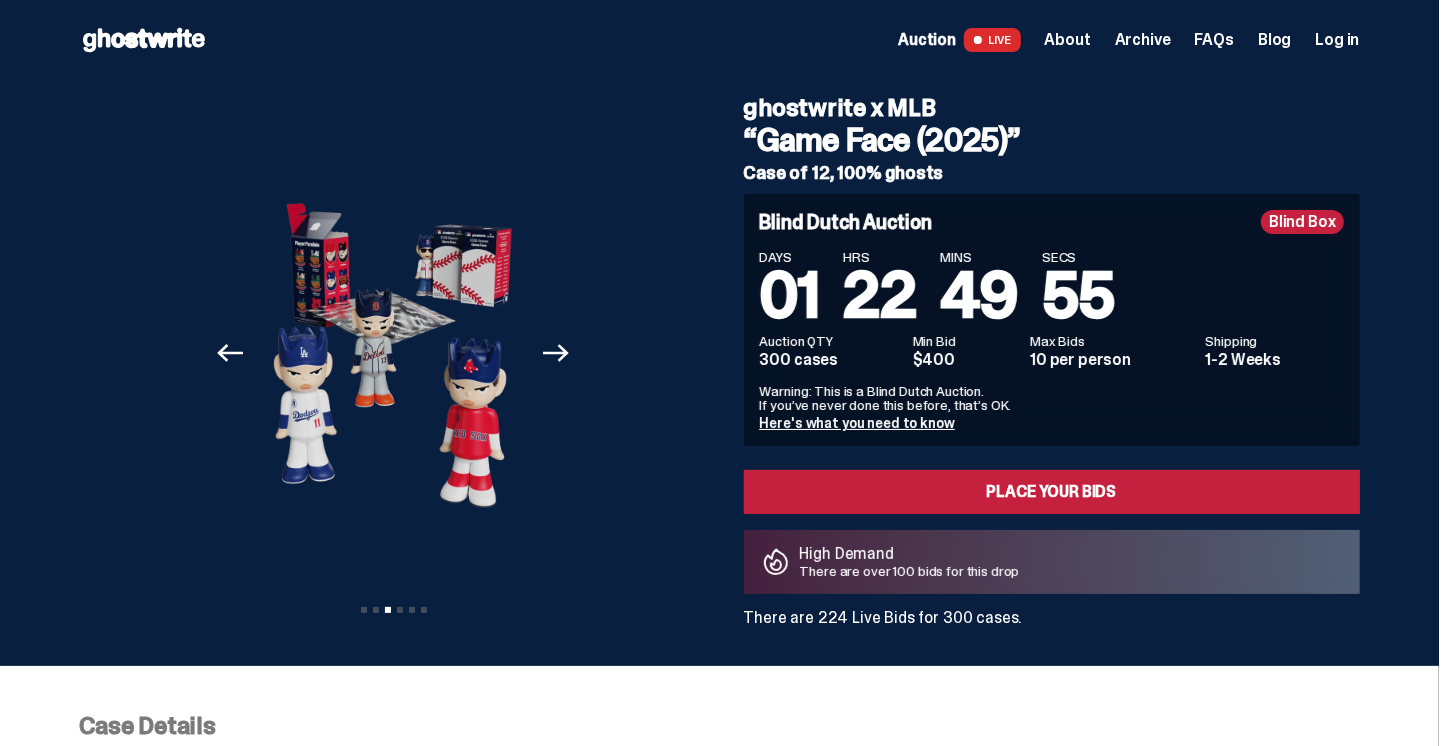 drag, startPoint x: 846, startPoint y: 363, endPoint x: 746, endPoint y: 362, distance: 100.005 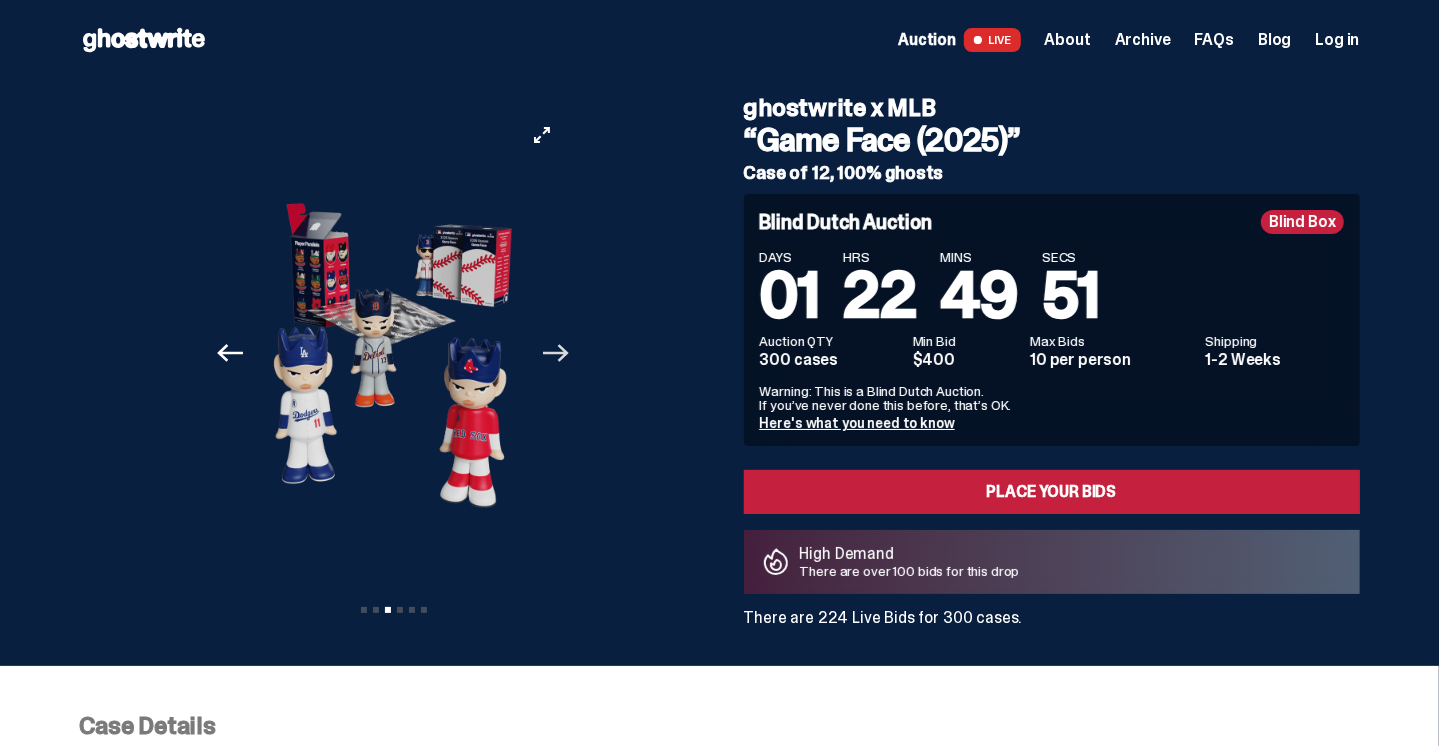 click 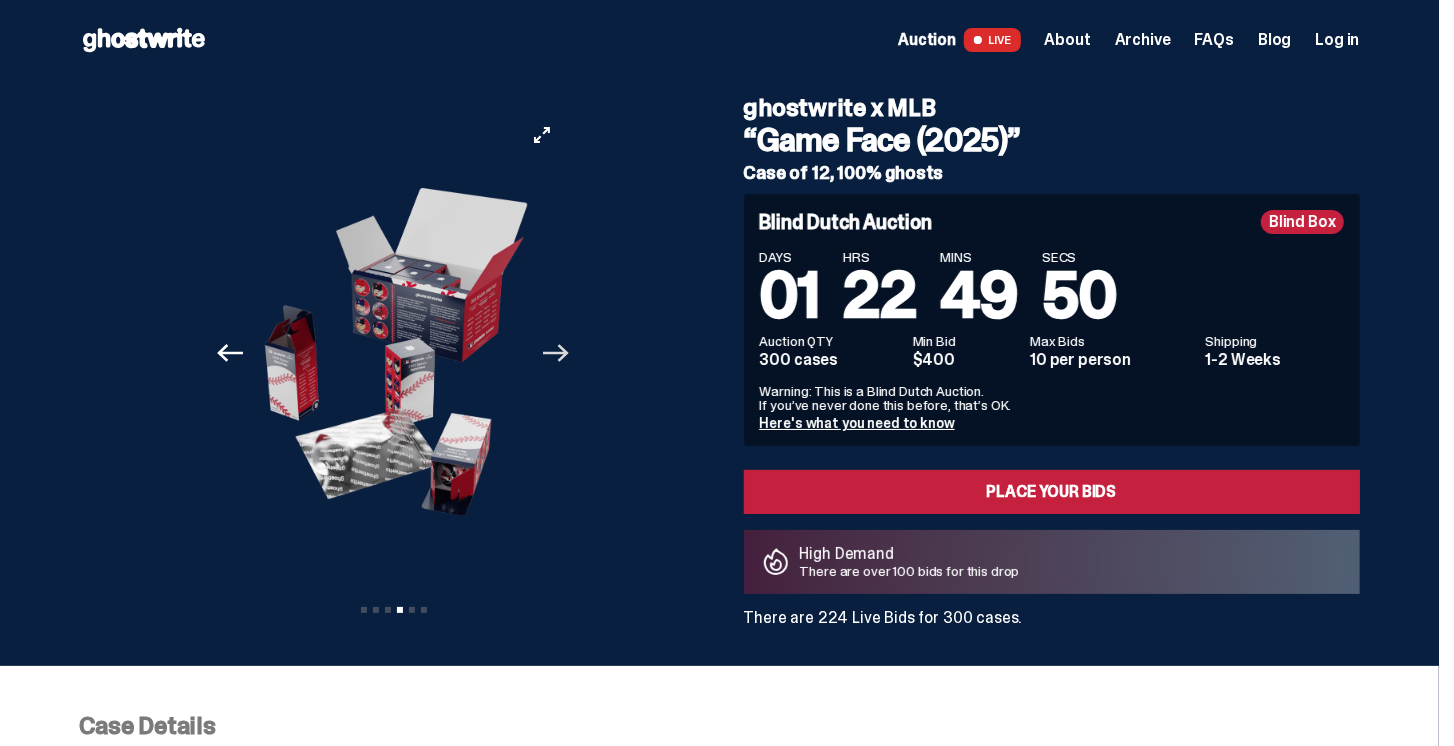 drag, startPoint x: 557, startPoint y: 350, endPoint x: 575, endPoint y: 341, distance: 20.12461 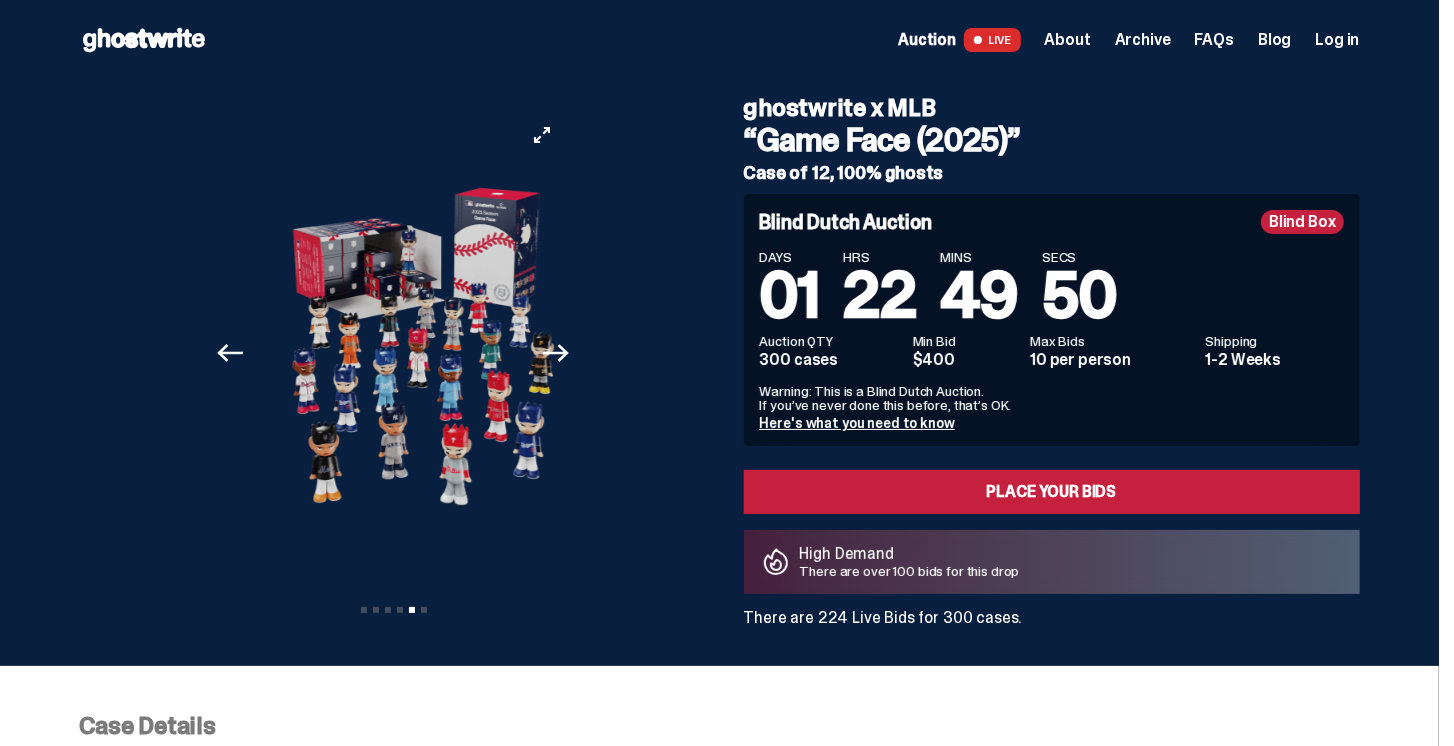 click on "Next" at bounding box center (557, 353) 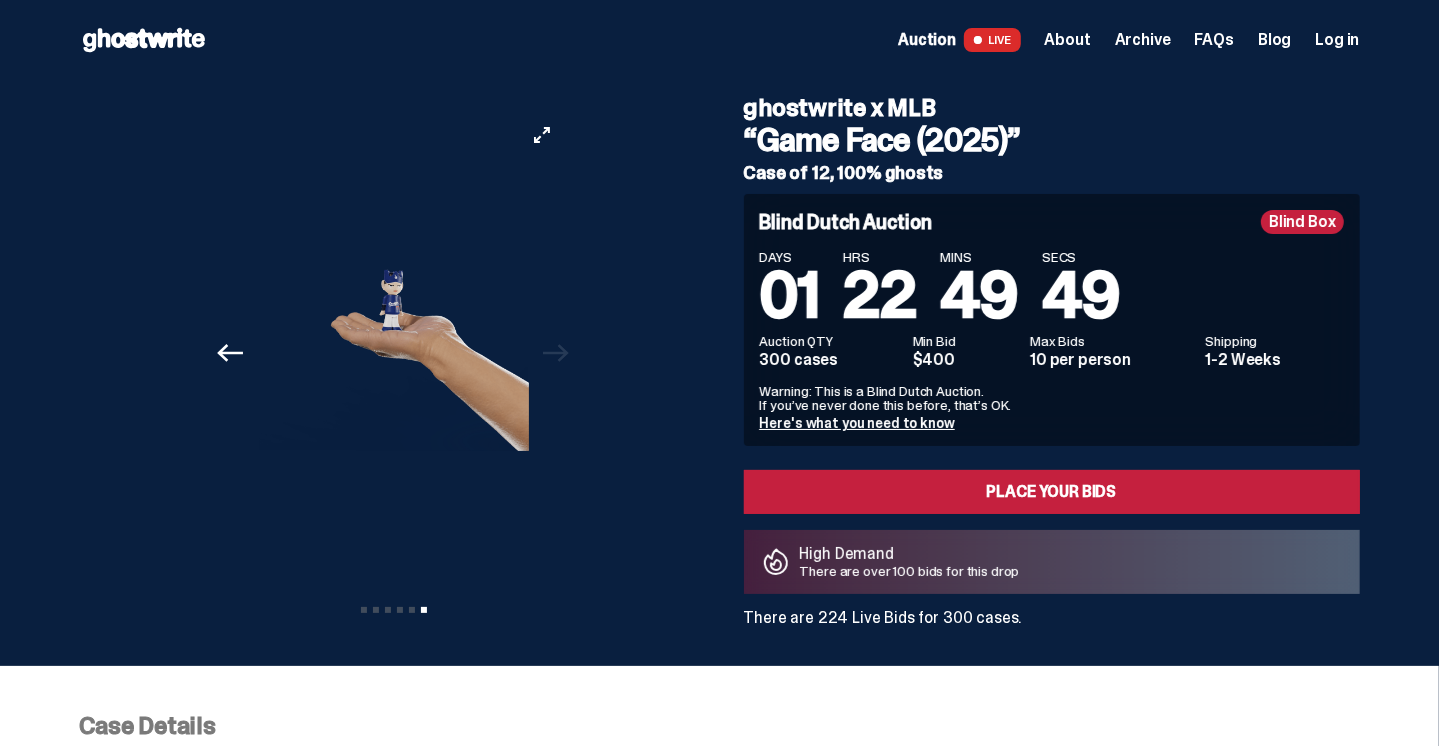 click at bounding box center [394, 282] 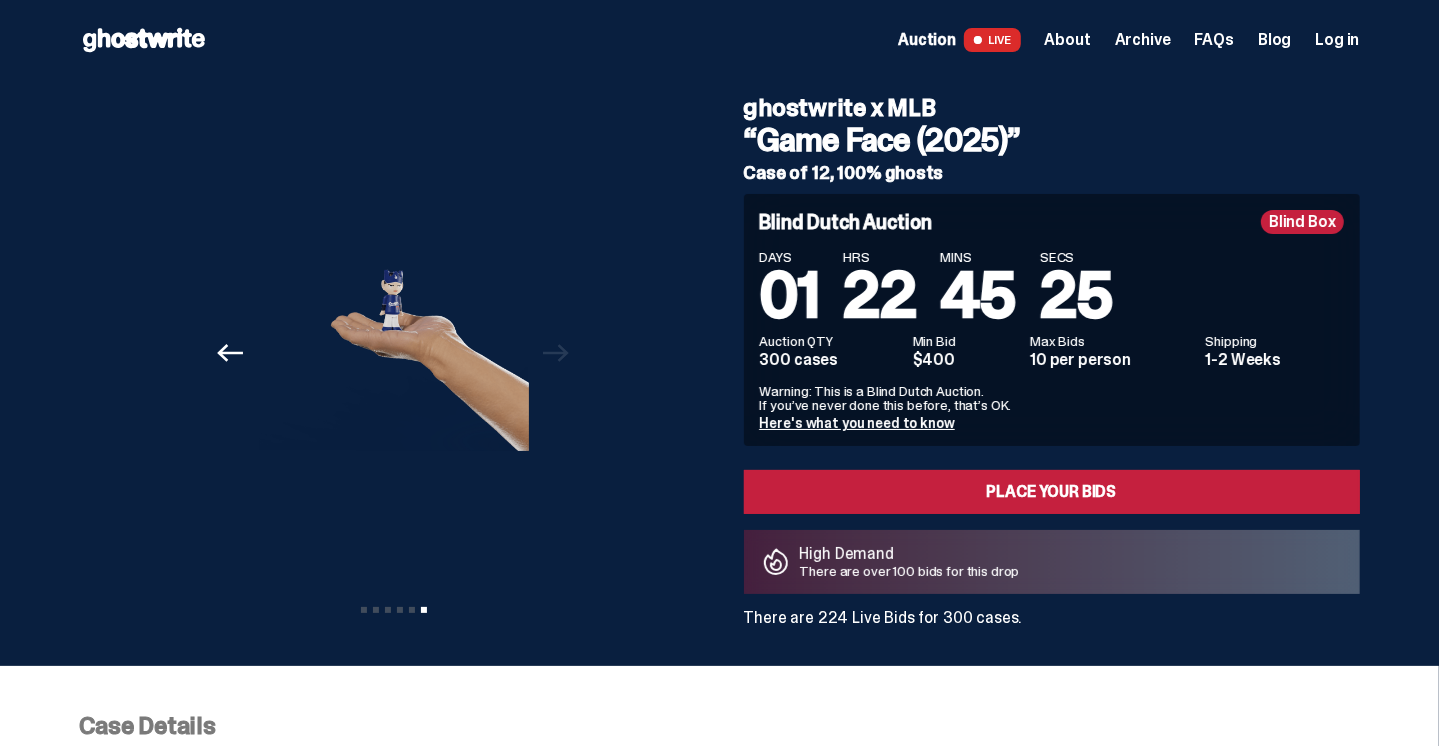 click 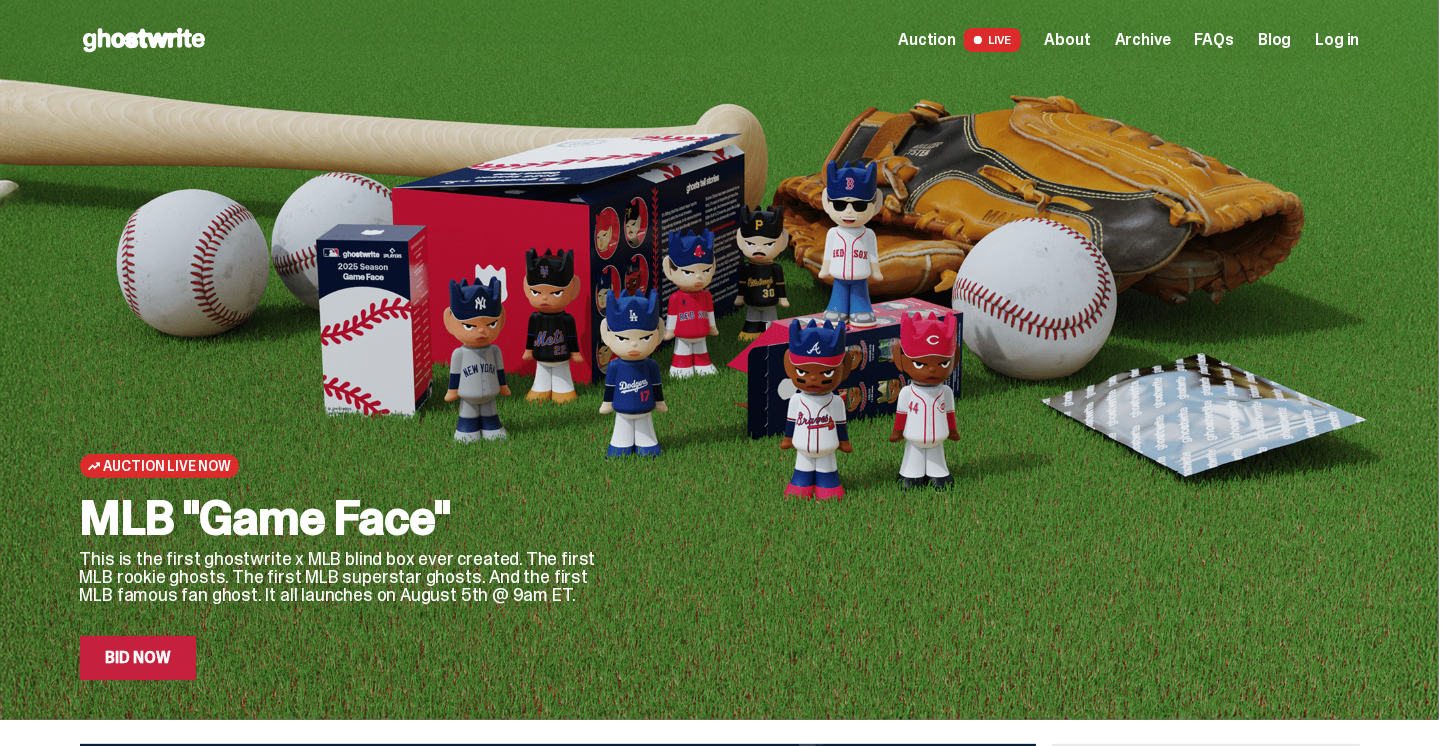 click on "About" at bounding box center (1068, 40) 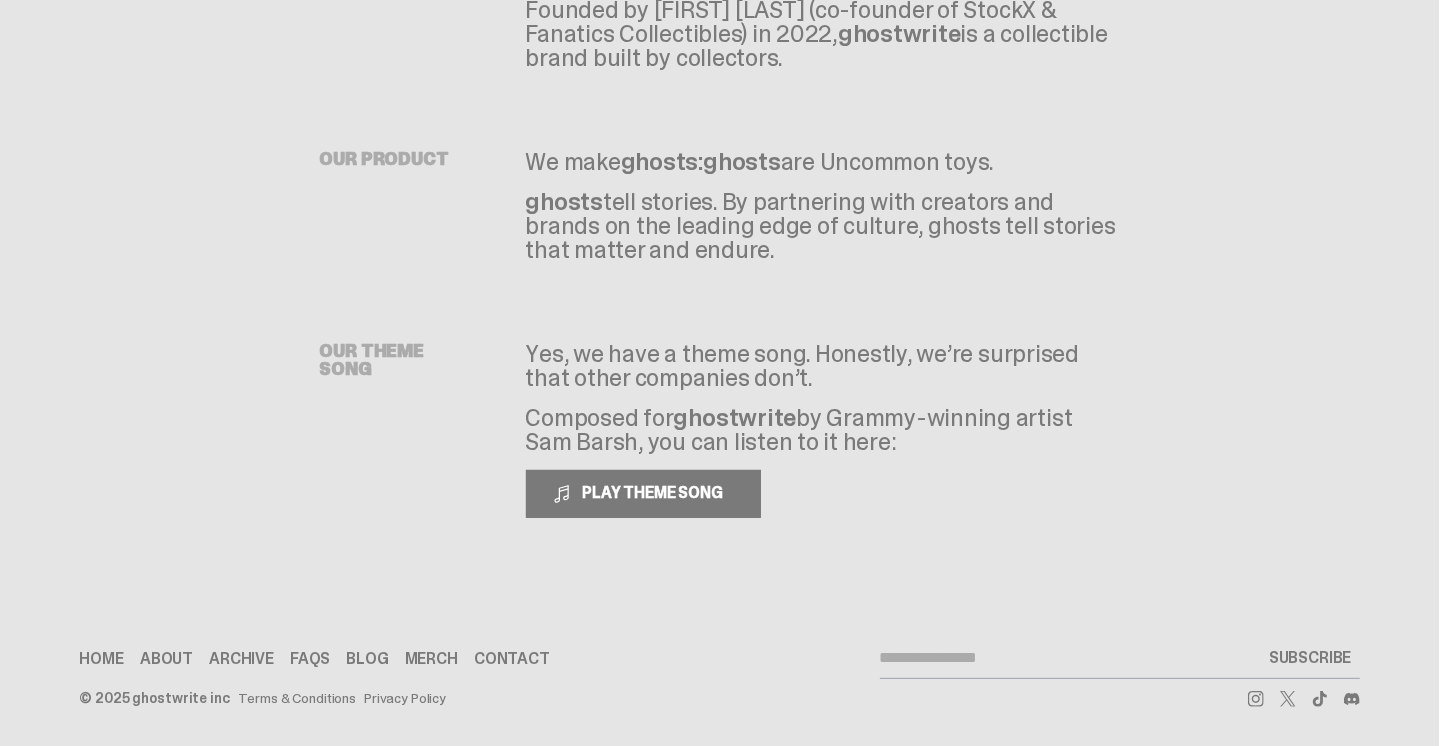 scroll, scrollTop: 0, scrollLeft: 0, axis: both 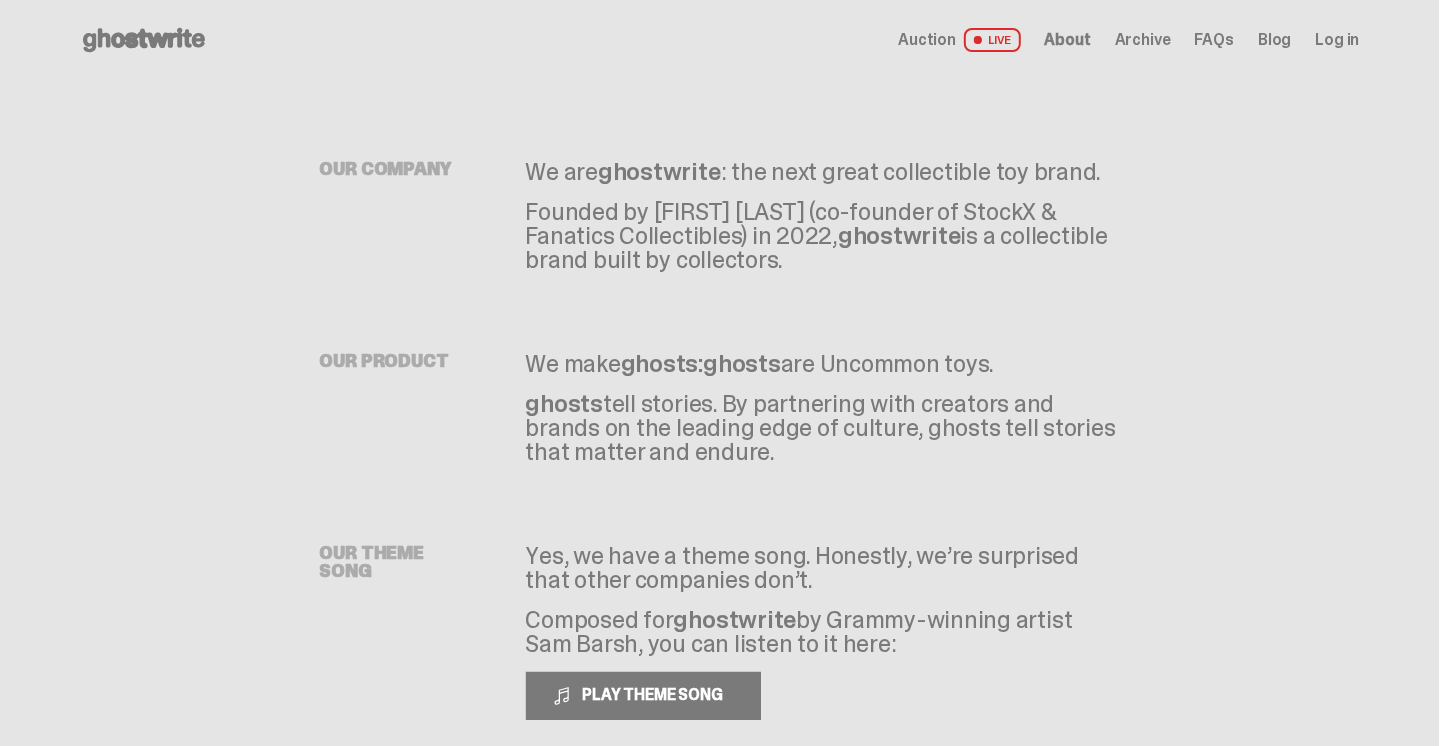 click on "About" at bounding box center (1068, 40) 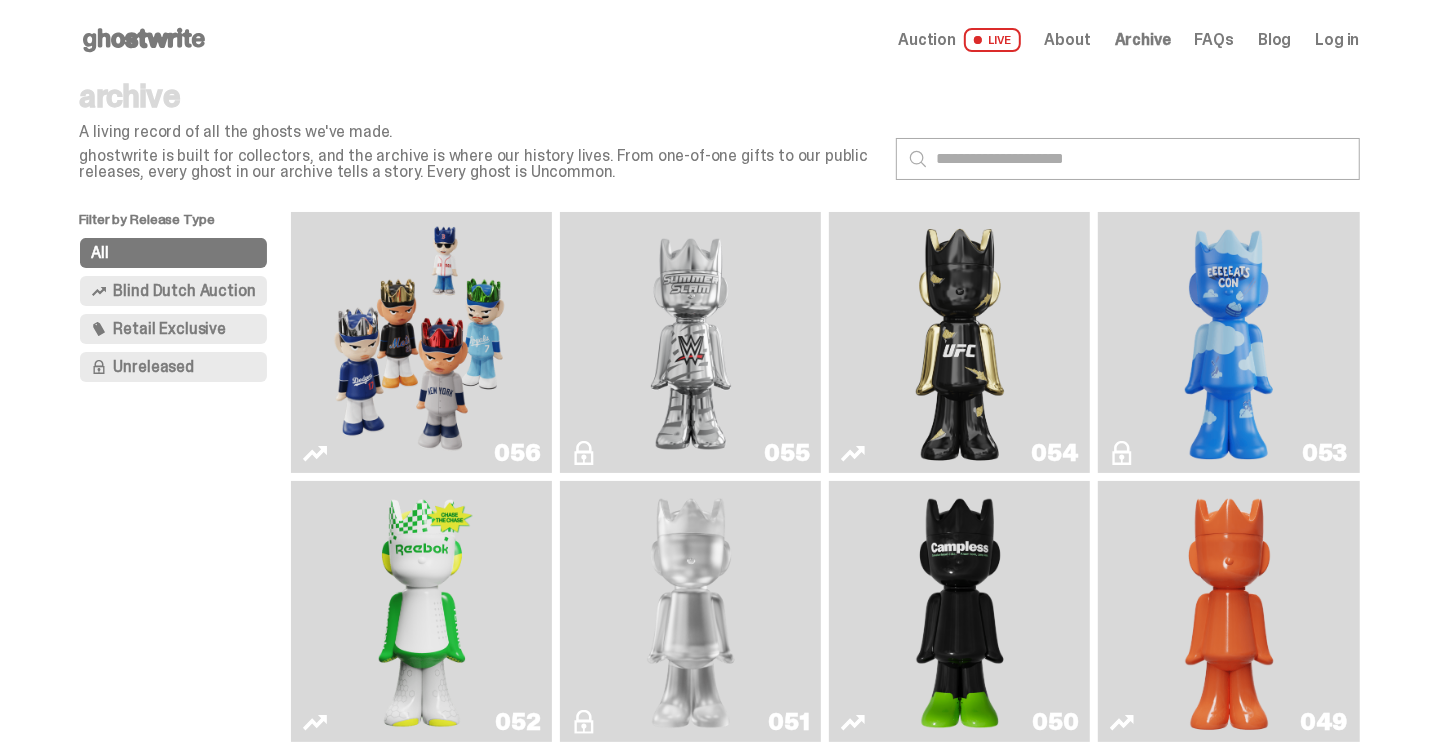 click on "FAQs" at bounding box center [1214, 40] 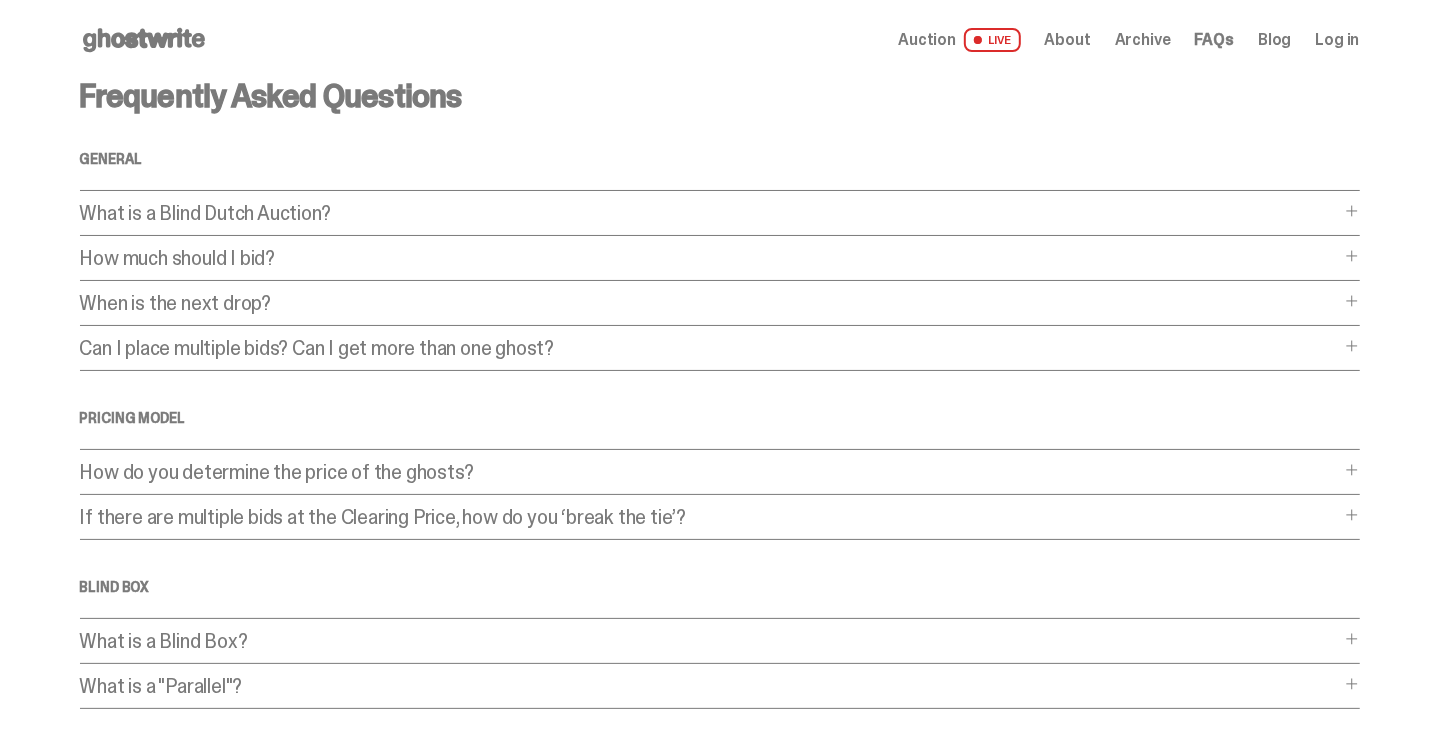 click on "How do you determine the price of the ghosts?" at bounding box center (710, 472) 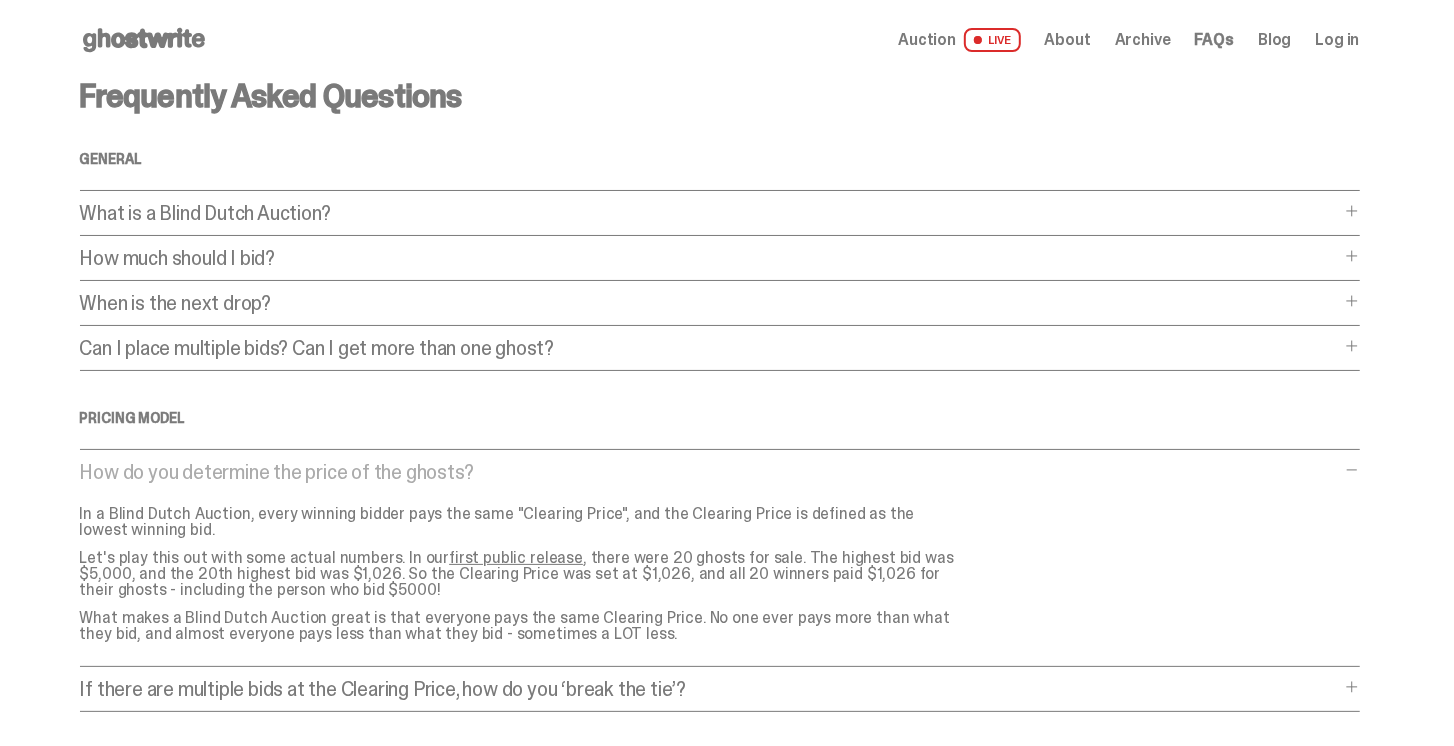 scroll, scrollTop: 285, scrollLeft: 0, axis: vertical 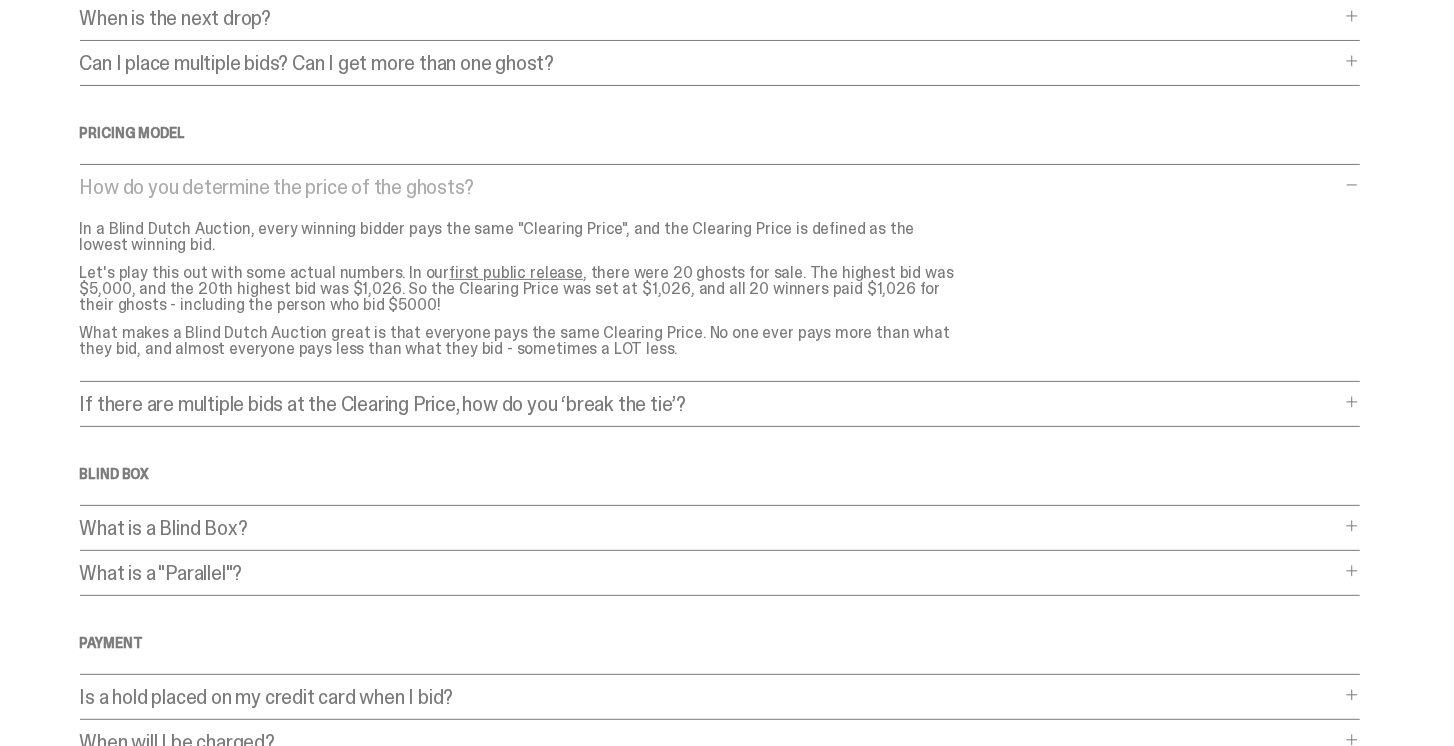 click on "If there are multiple bids at the Clearing Price, how do you ‘break the tie’?" at bounding box center [710, 404] 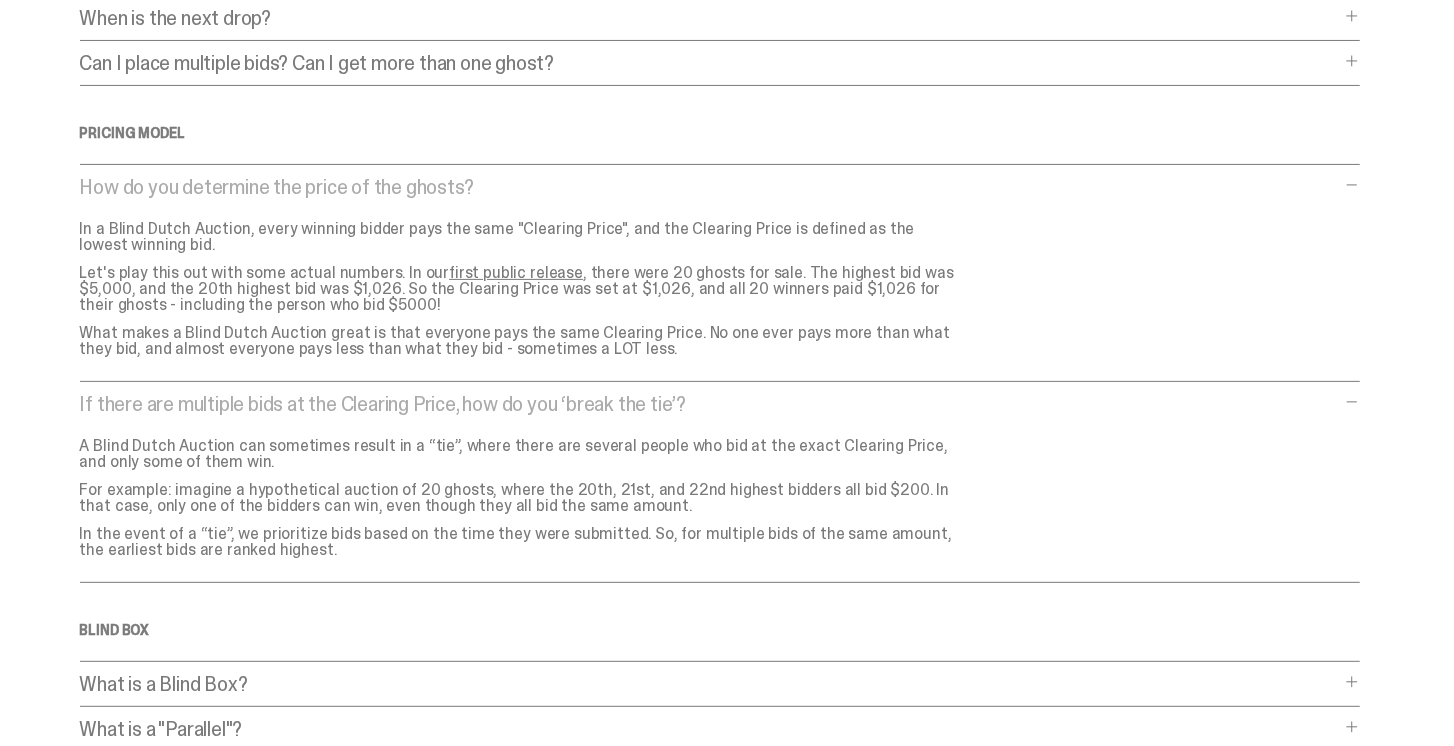 drag, startPoint x: 457, startPoint y: 392, endPoint x: 448, endPoint y: 376, distance: 18.35756 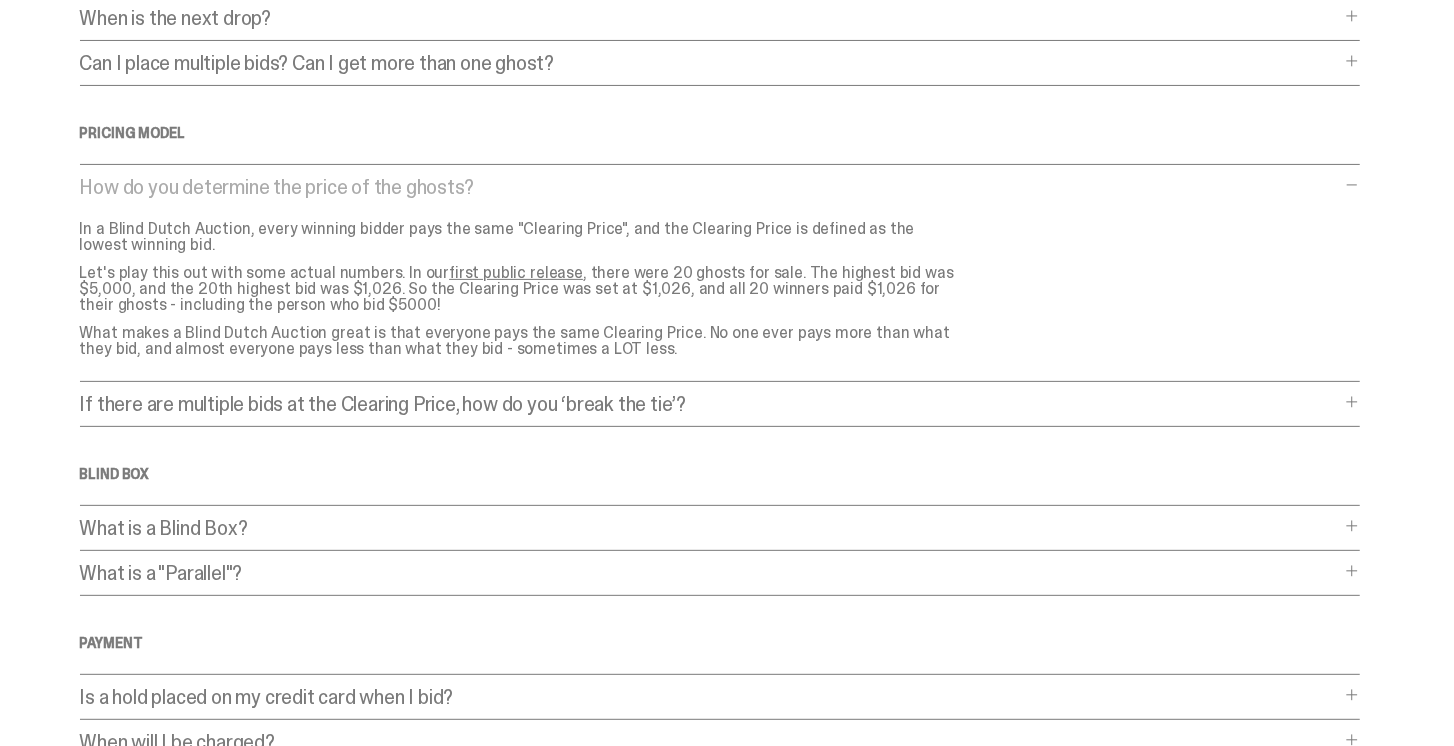 scroll, scrollTop: 0, scrollLeft: 0, axis: both 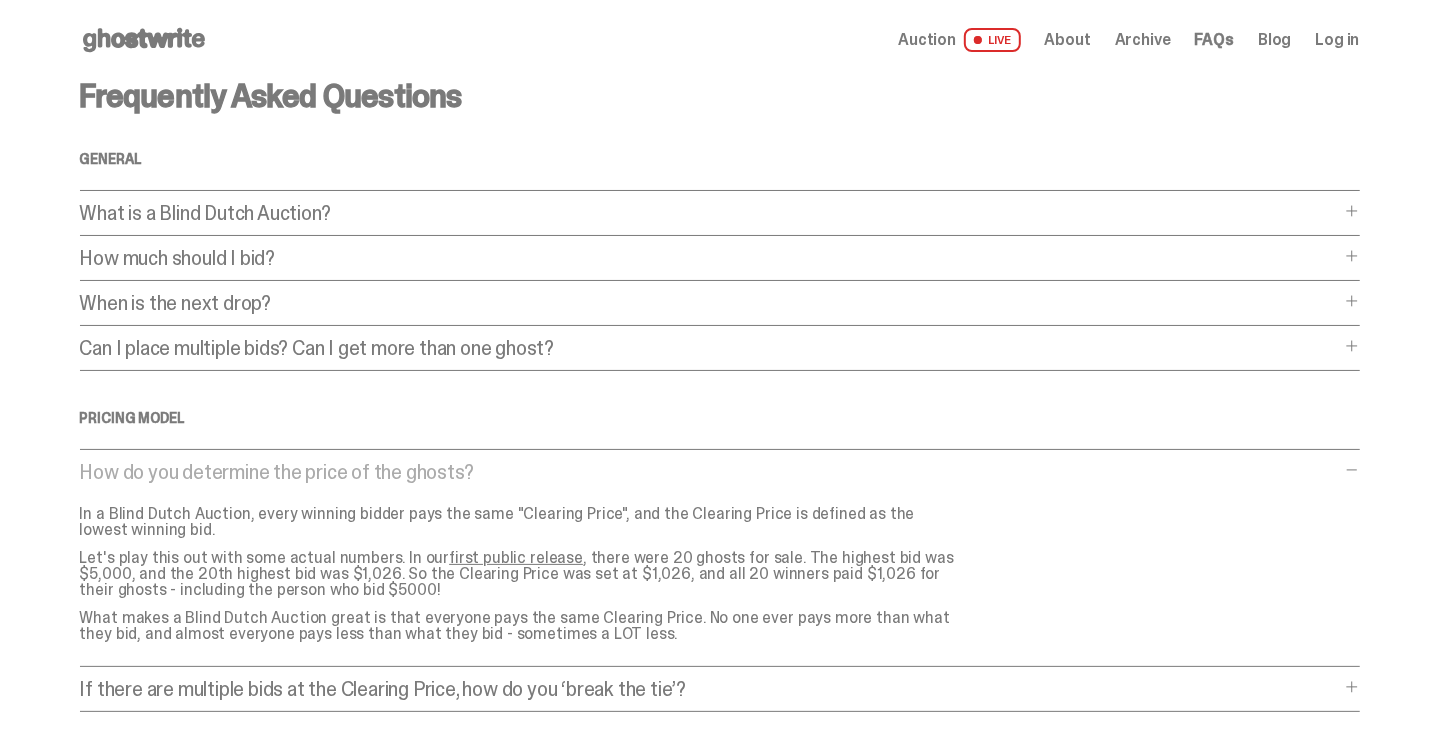 click 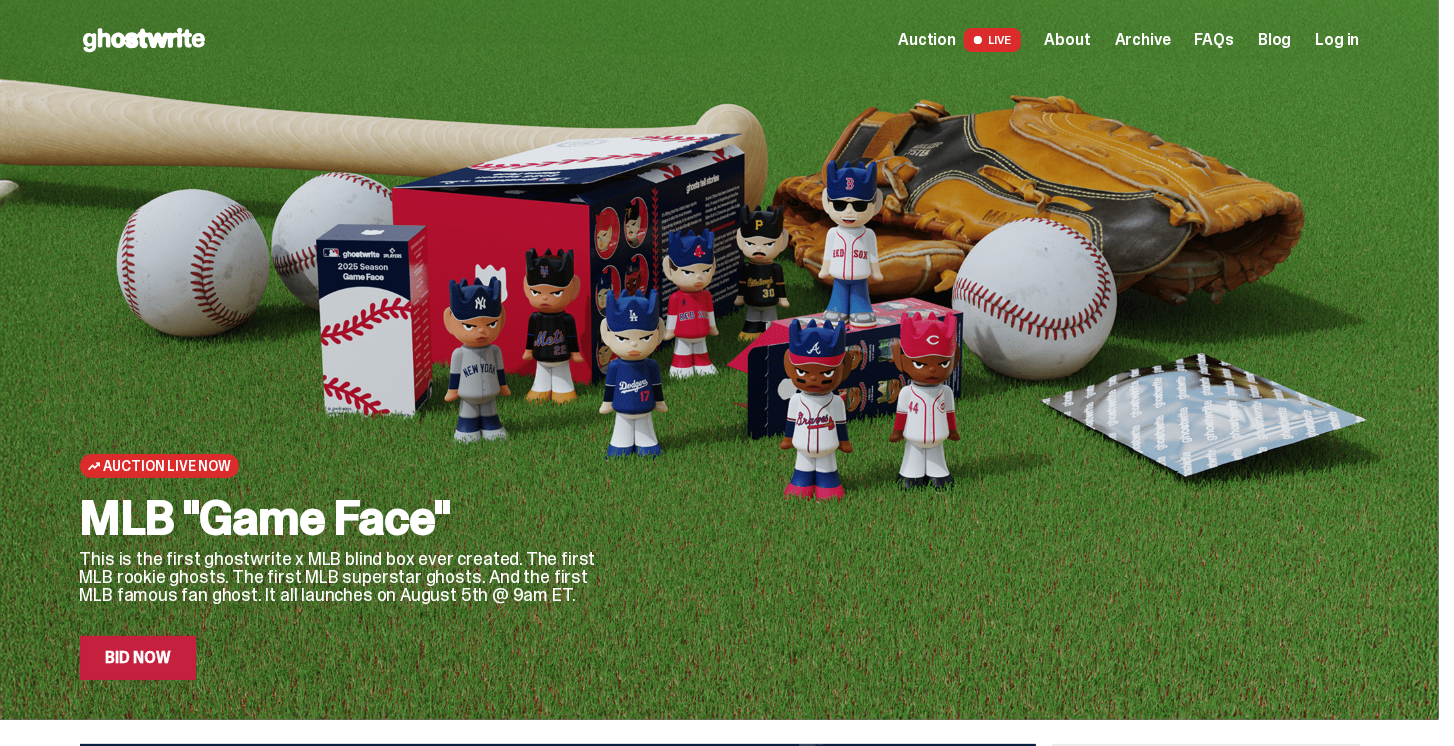 click on "Bid Now" at bounding box center (138, 658) 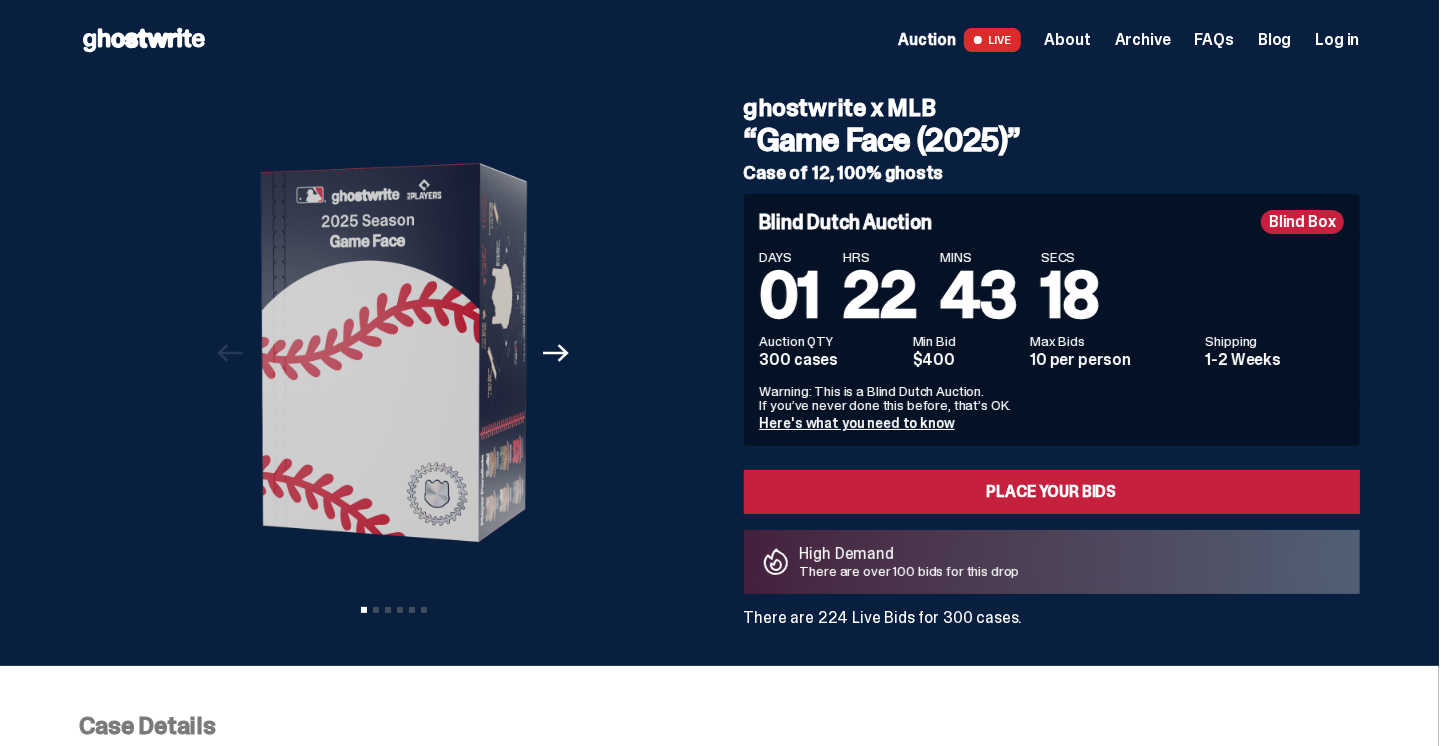 click on "There are 224 Live Bids for 300 cases." at bounding box center [1052, 618] 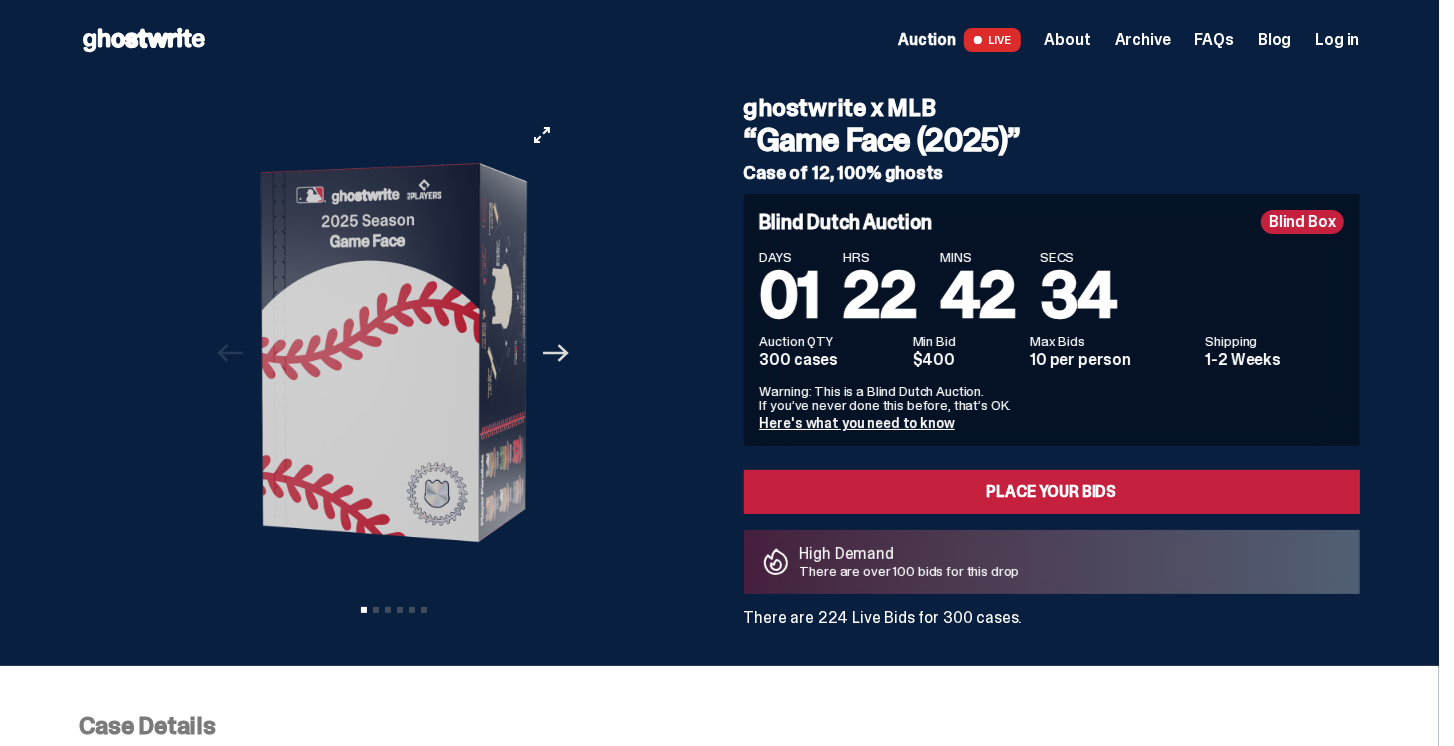 click on "Next" 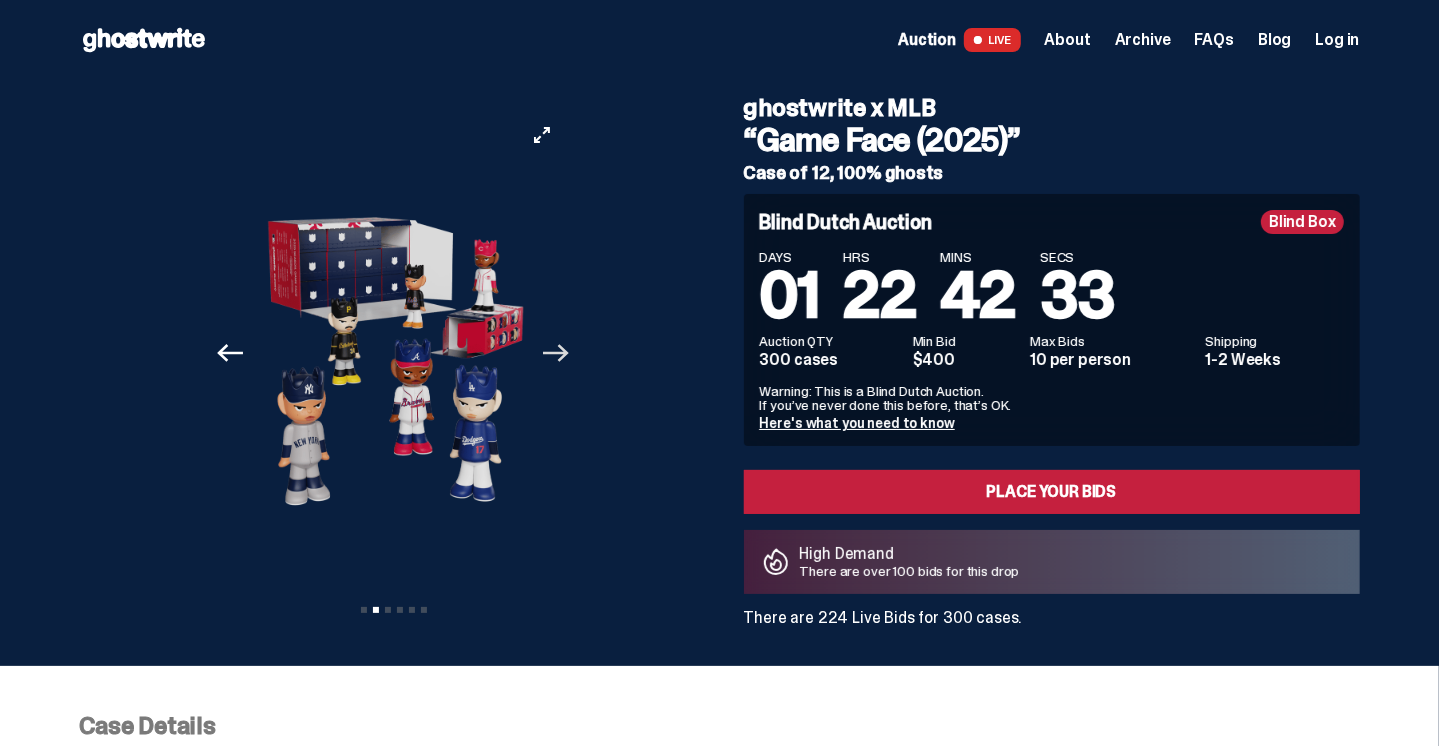 click on "Next" 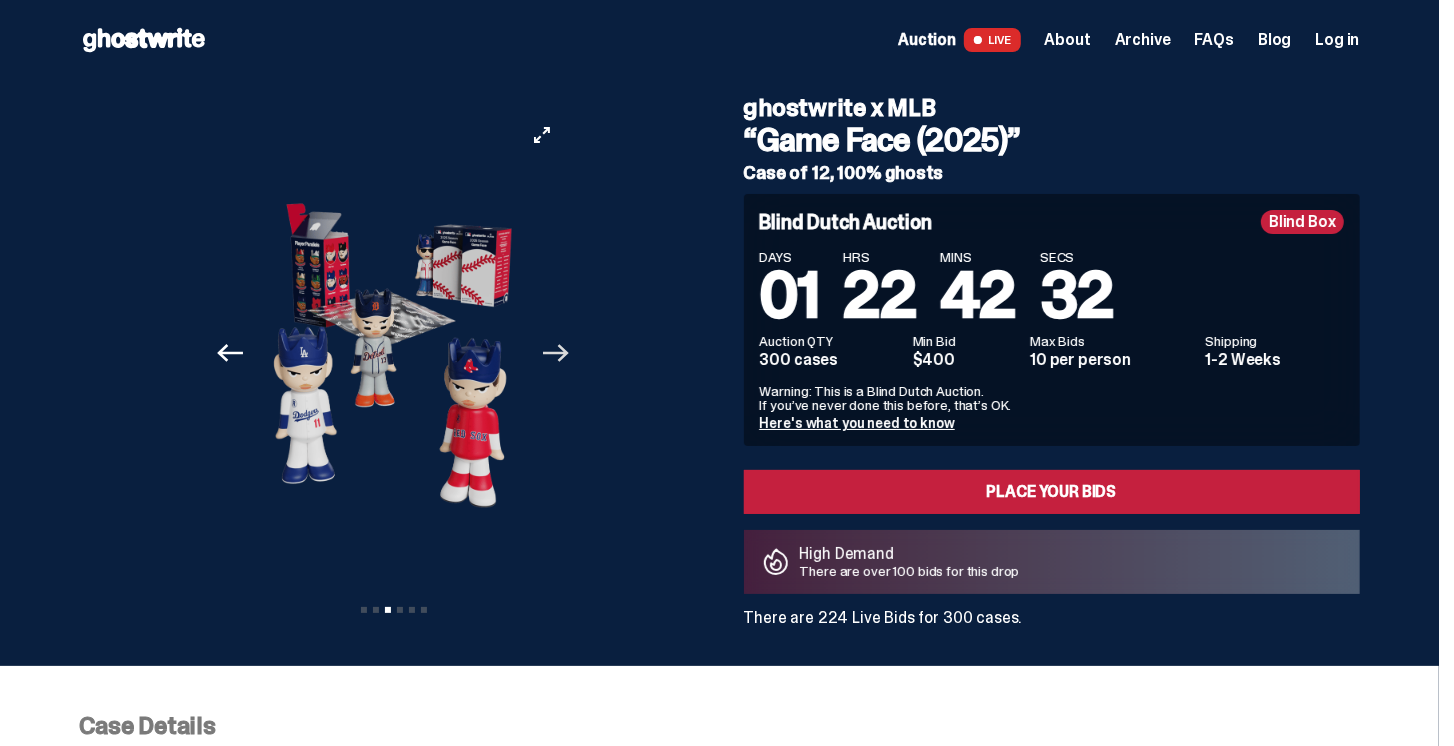 click on "Next" 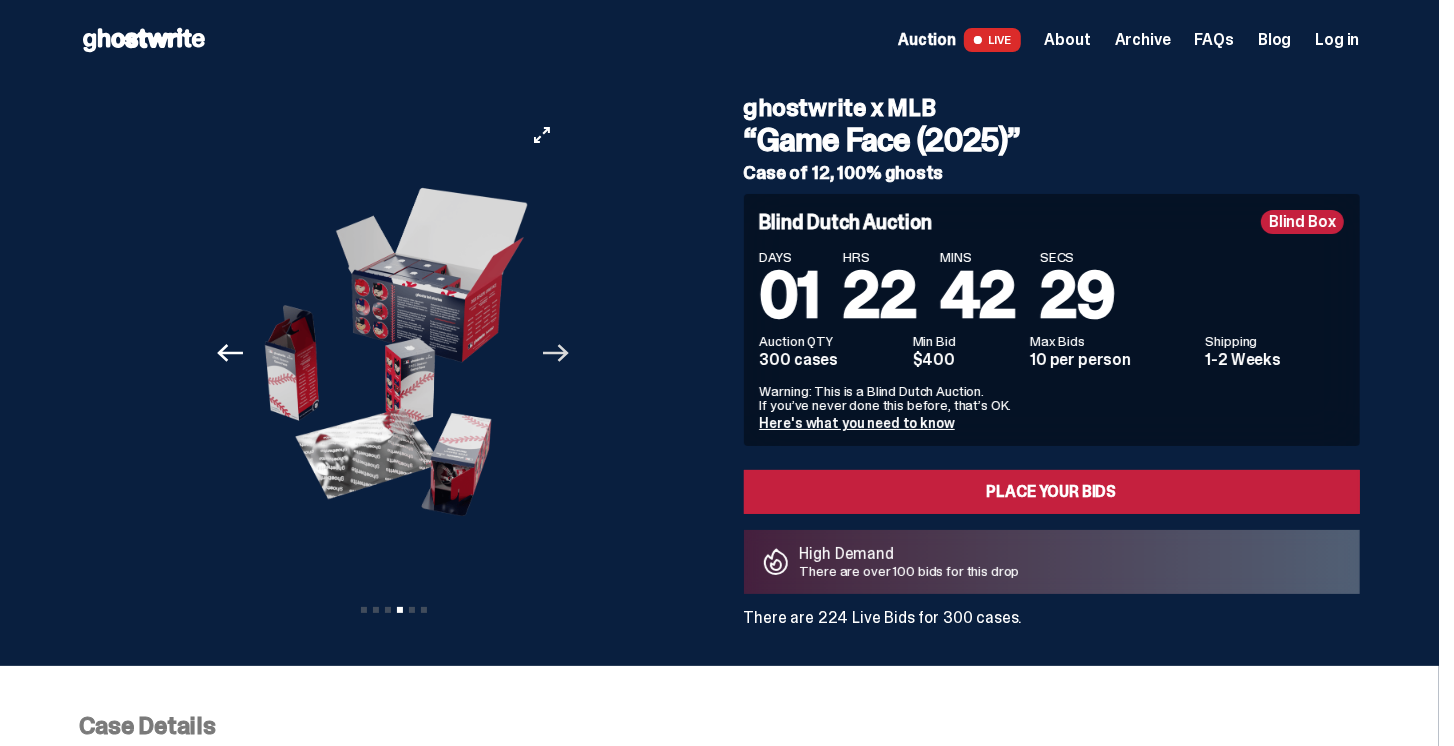 click on "Next" 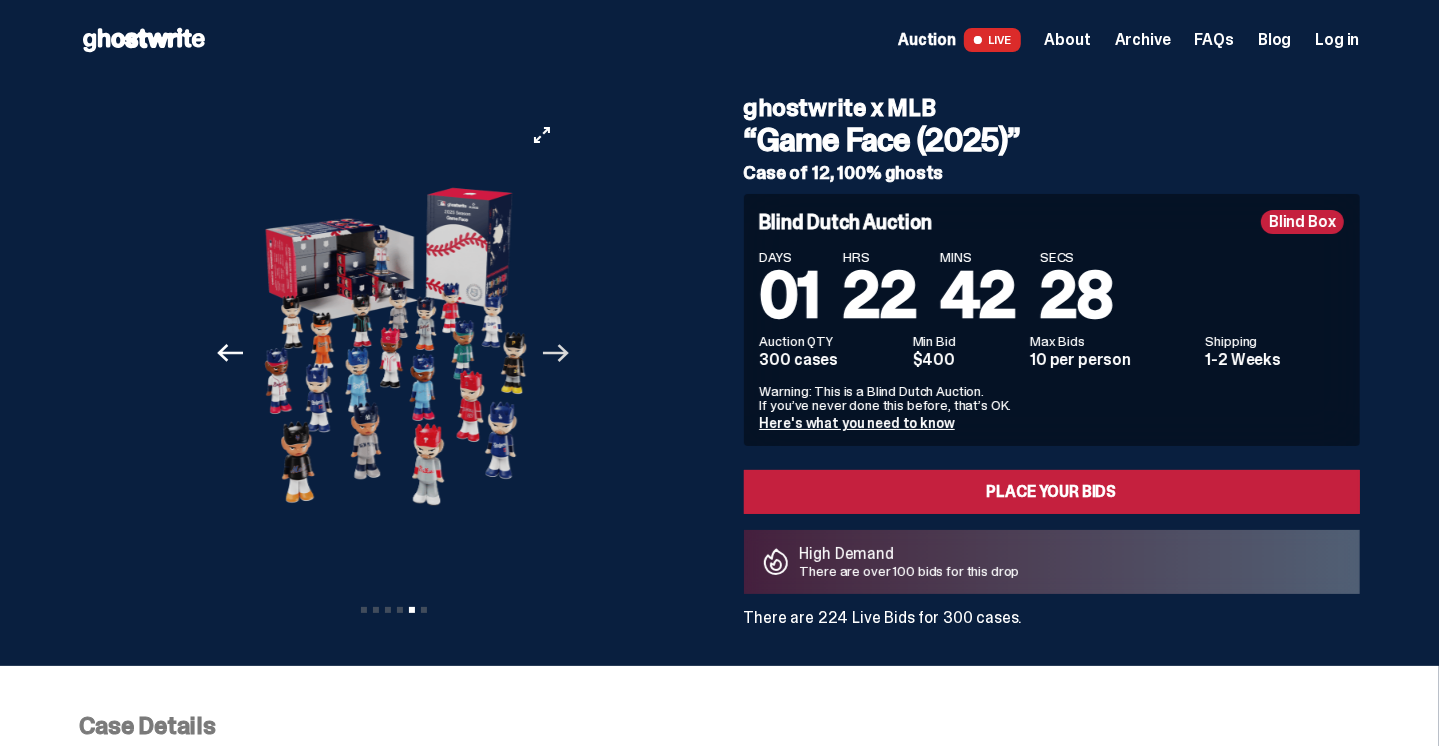 click on "Next" 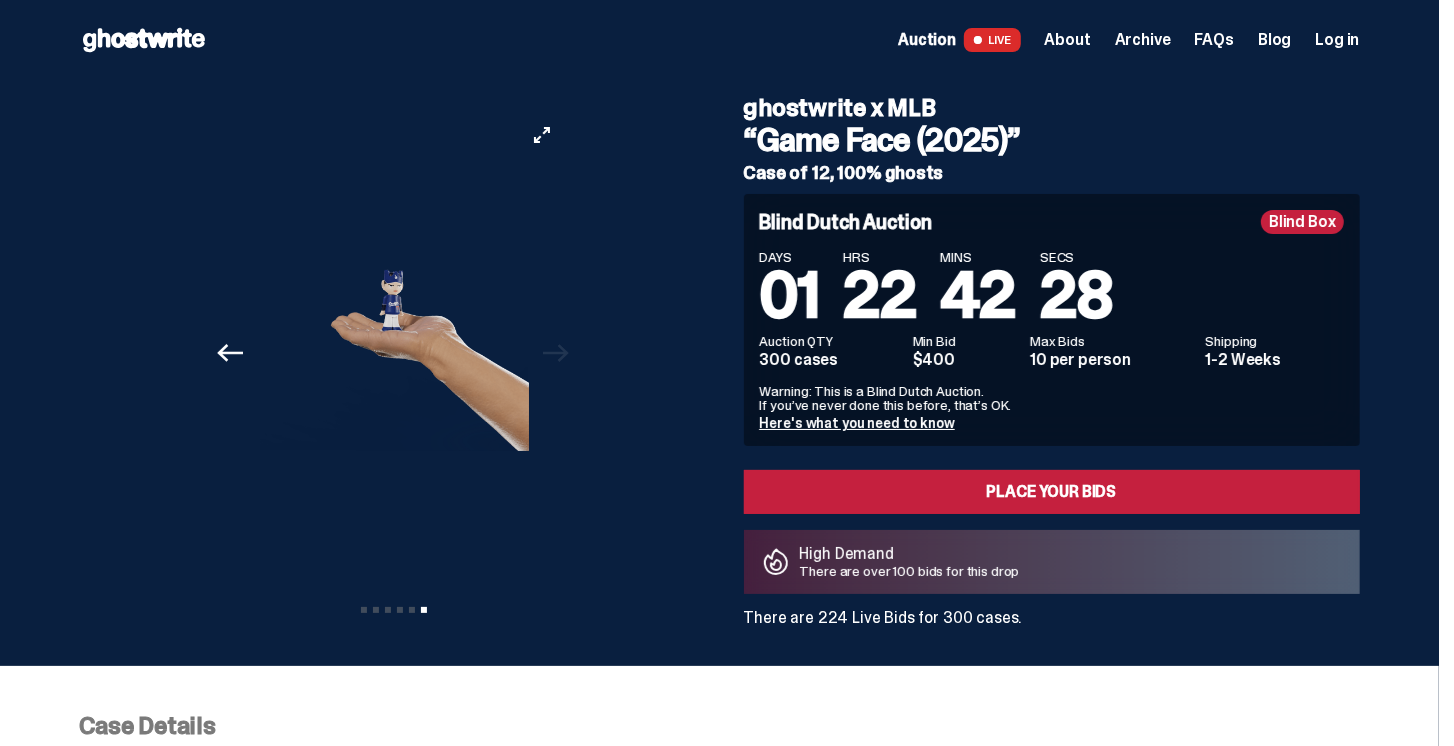 click on "Previous Next View slide 1 View slide 2 View slide 3 View slide 4 View slide 5 View slide 6" at bounding box center (400, 353) 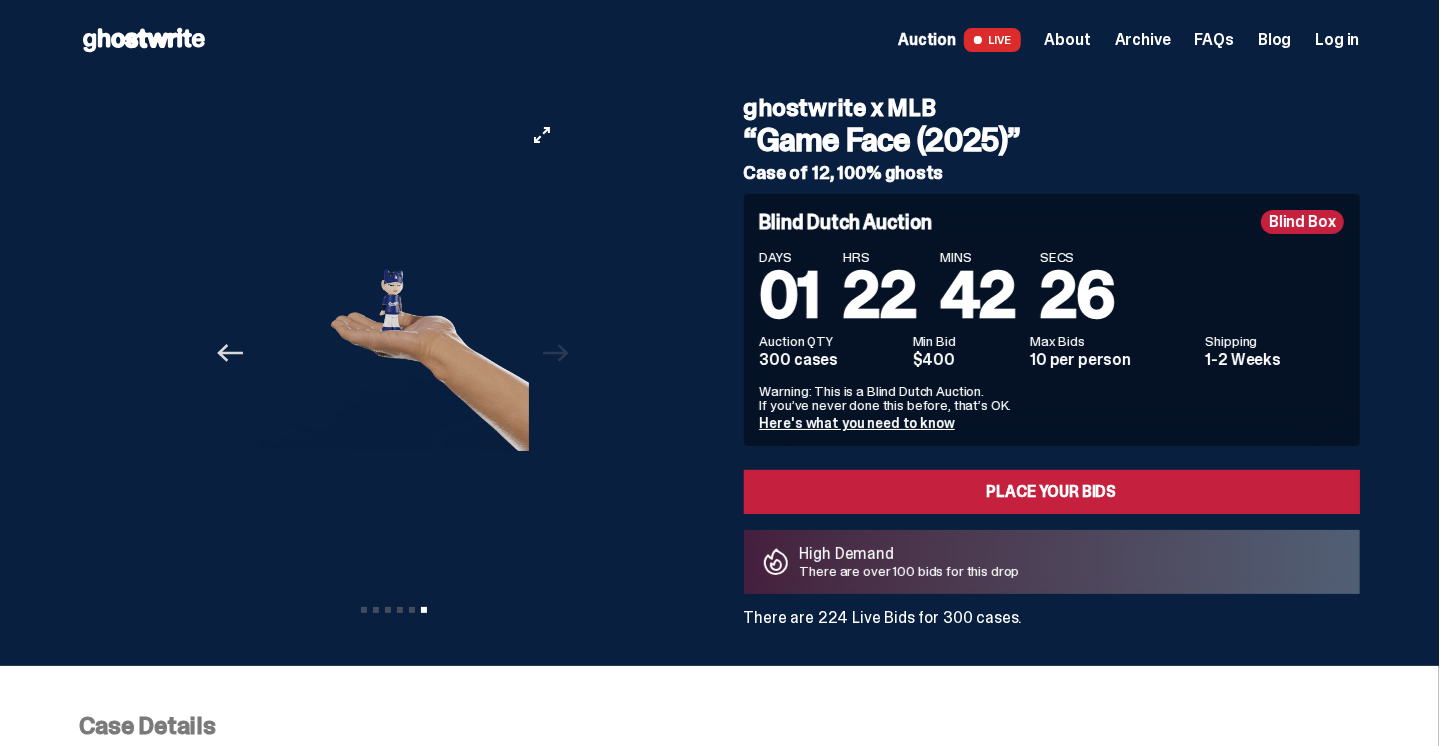 click on "Previous" at bounding box center [231, 353] 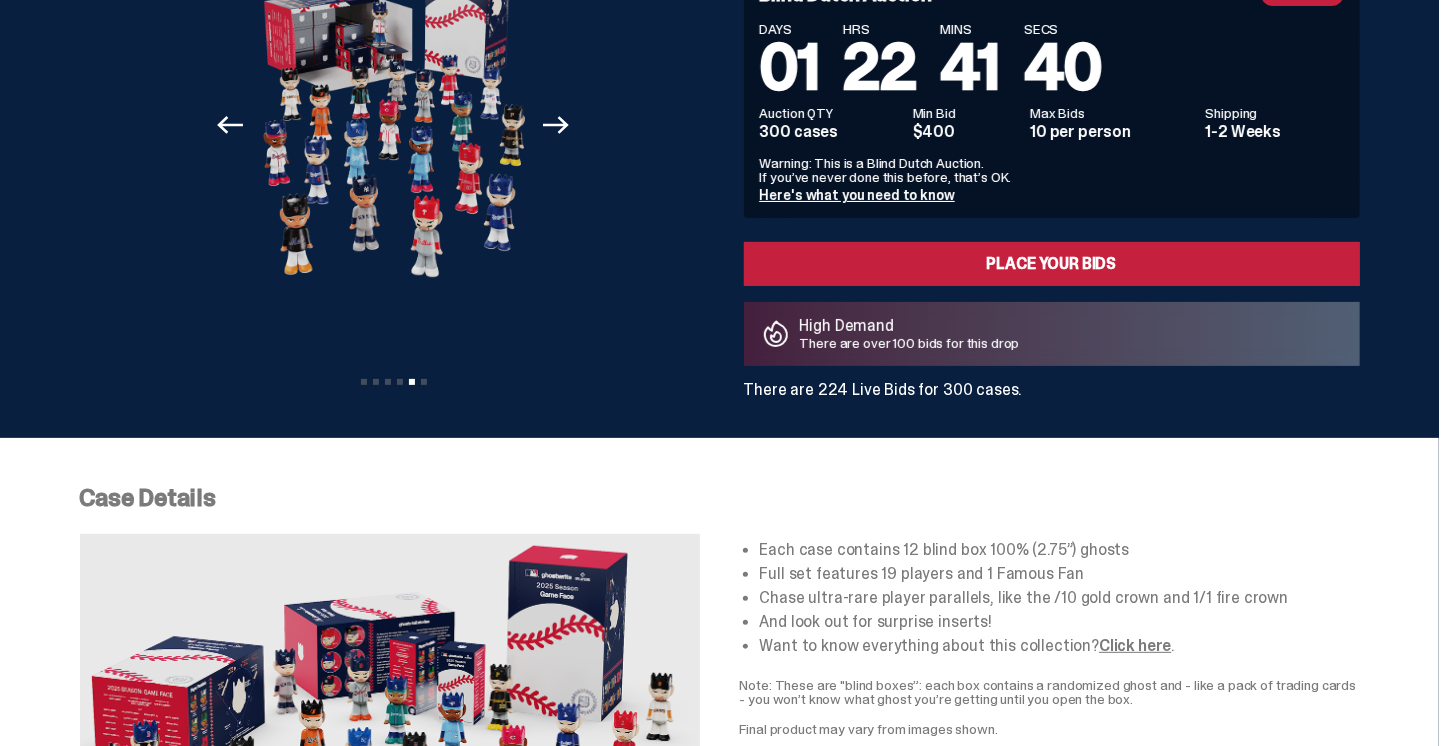 scroll, scrollTop: 0, scrollLeft: 0, axis: both 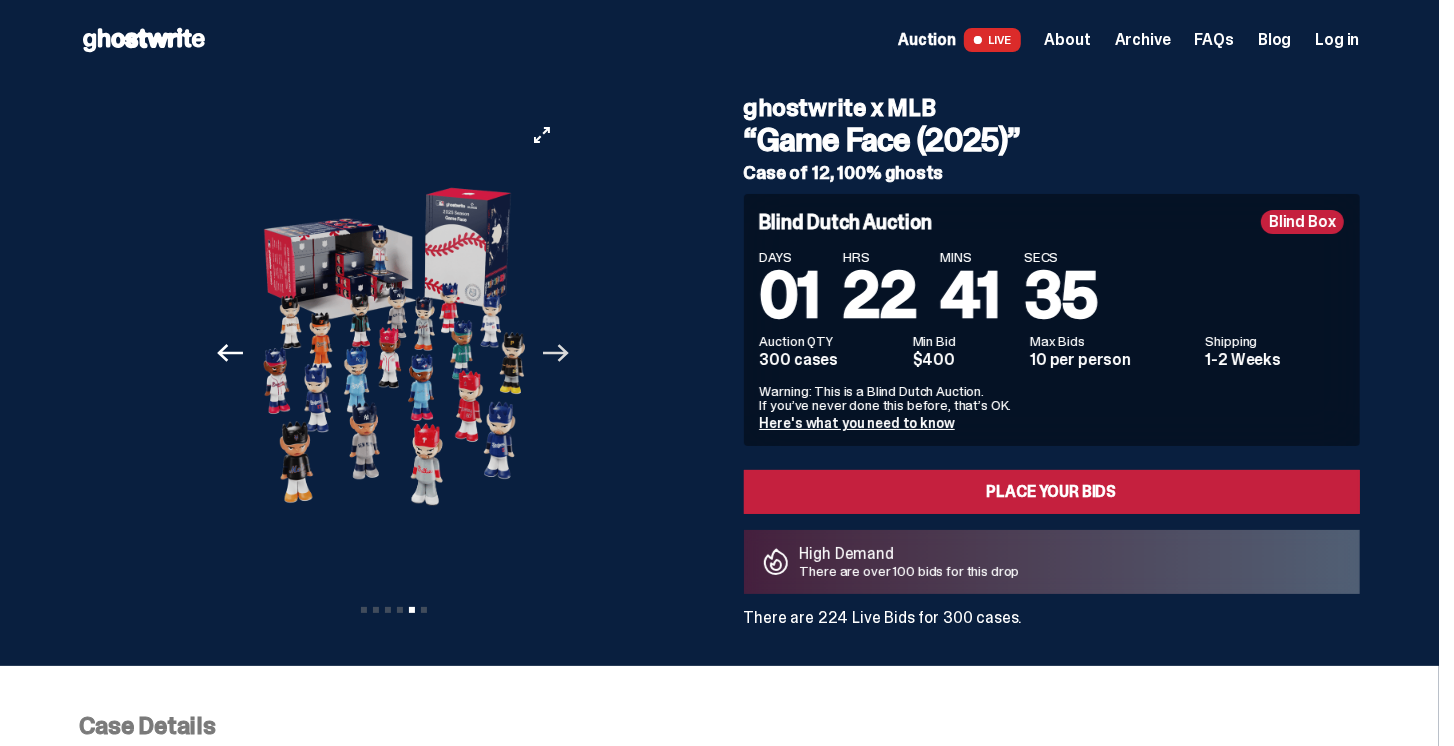 click on "Next" 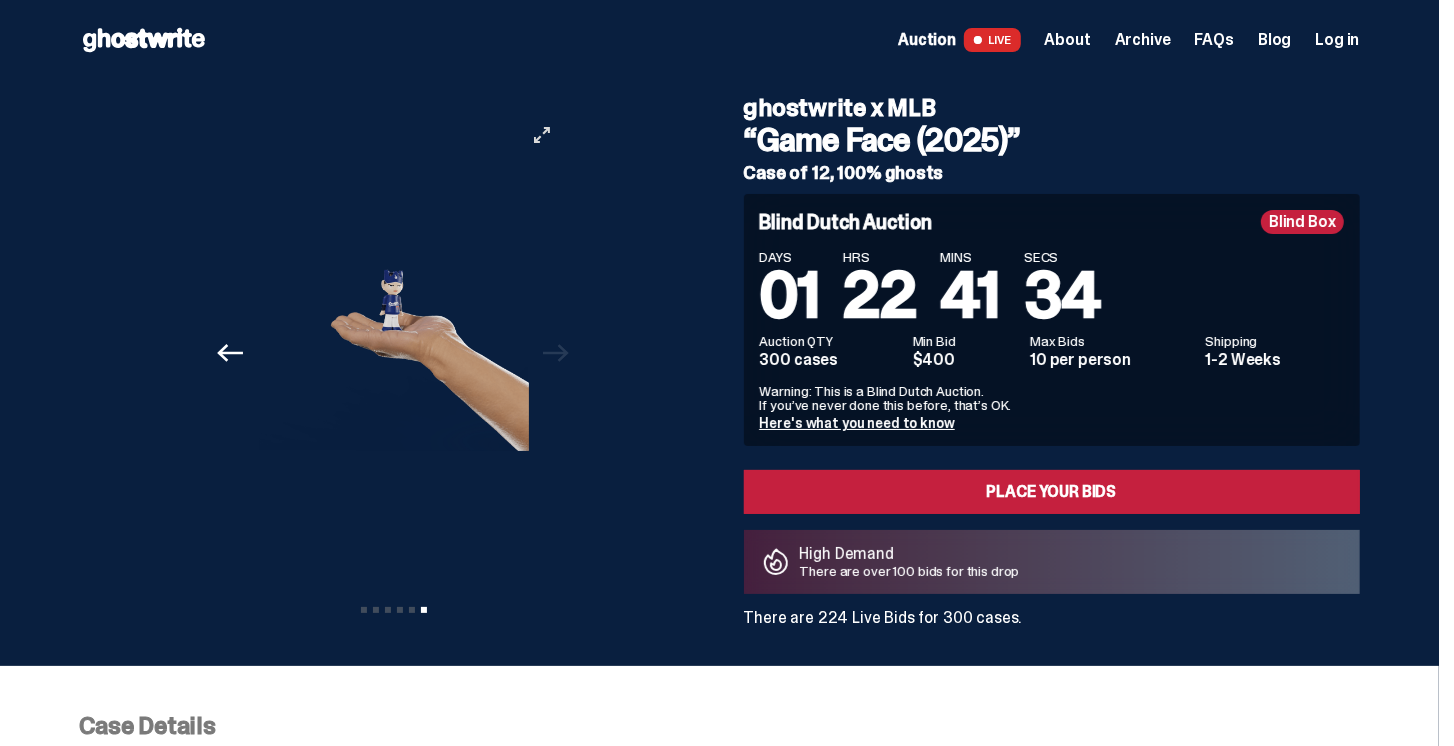 click 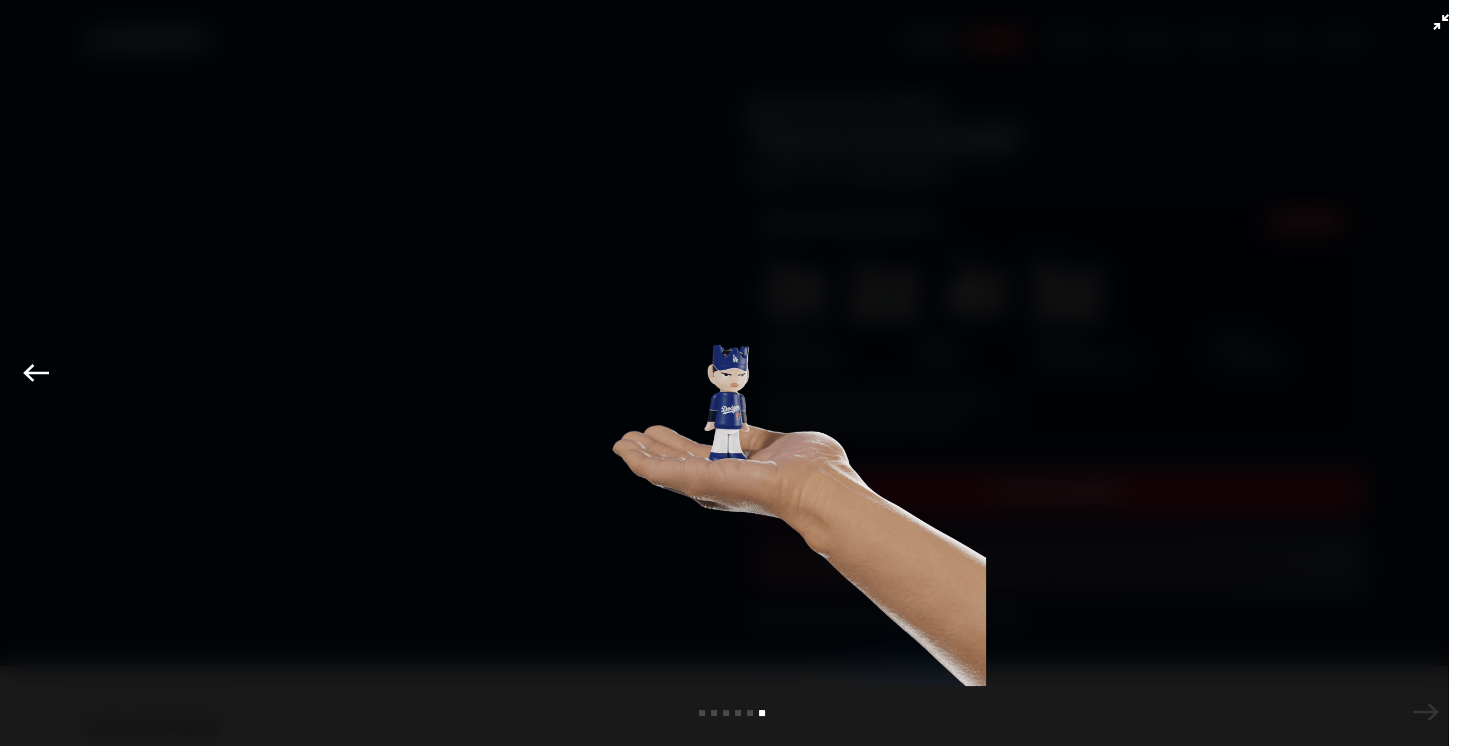 click at bounding box center [731, 398] 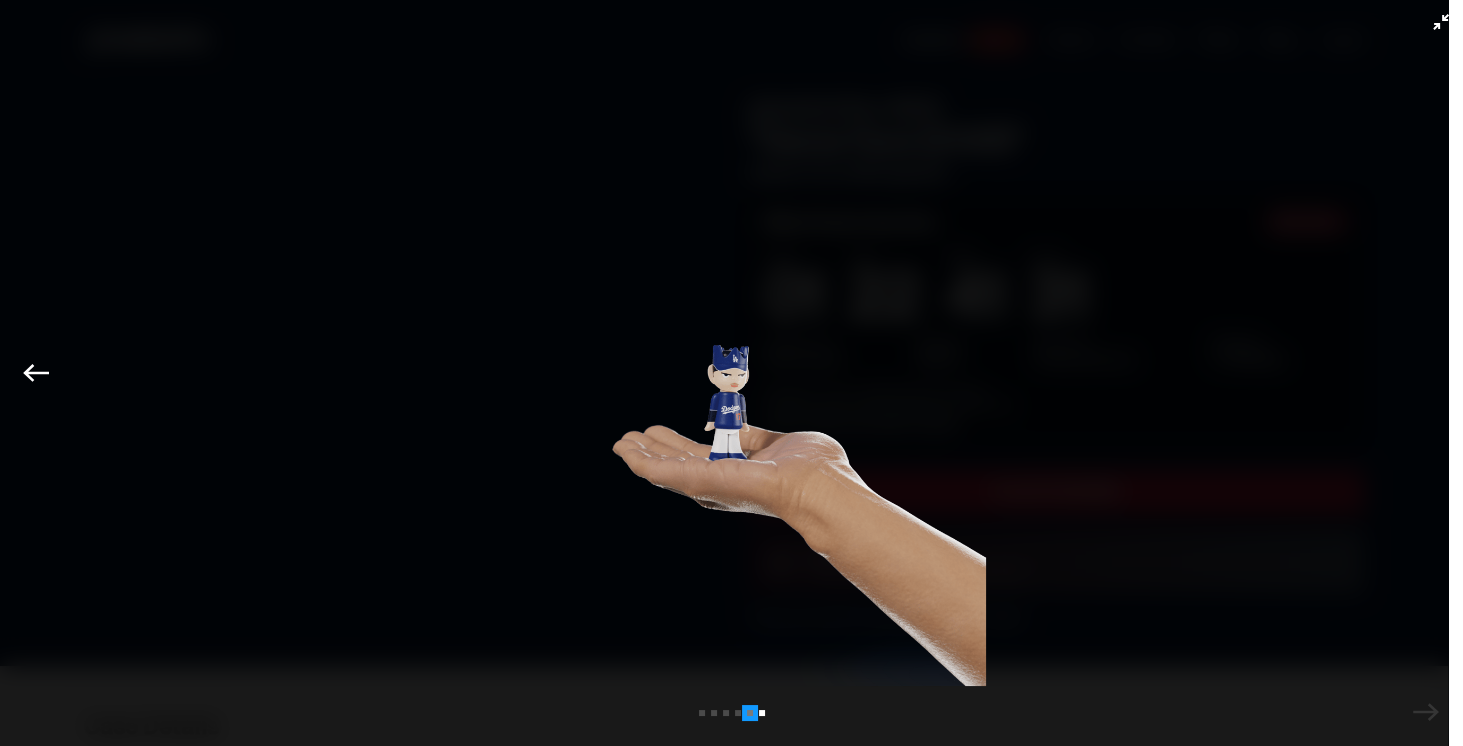click on "View slide 5" at bounding box center [750, 713] 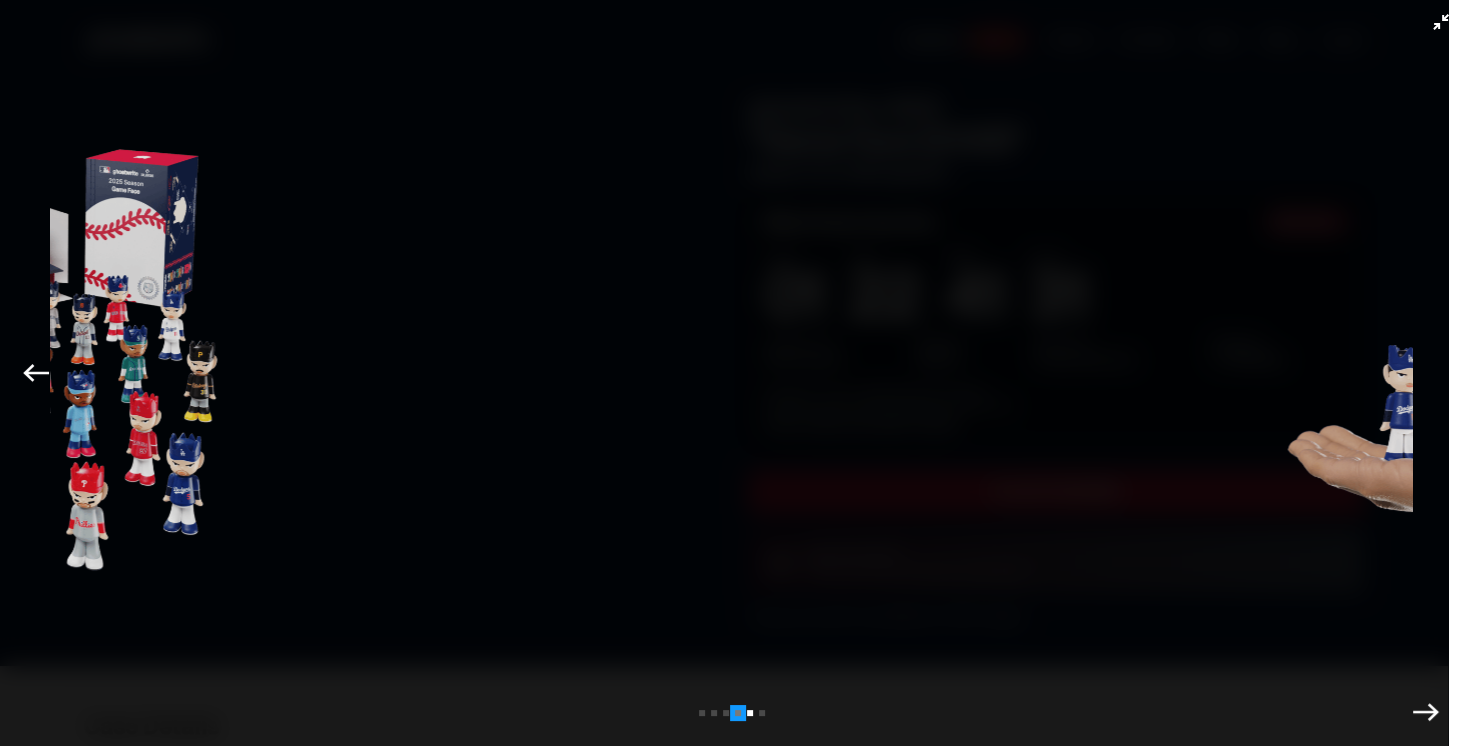 click on "View slide 4" at bounding box center (738, 713) 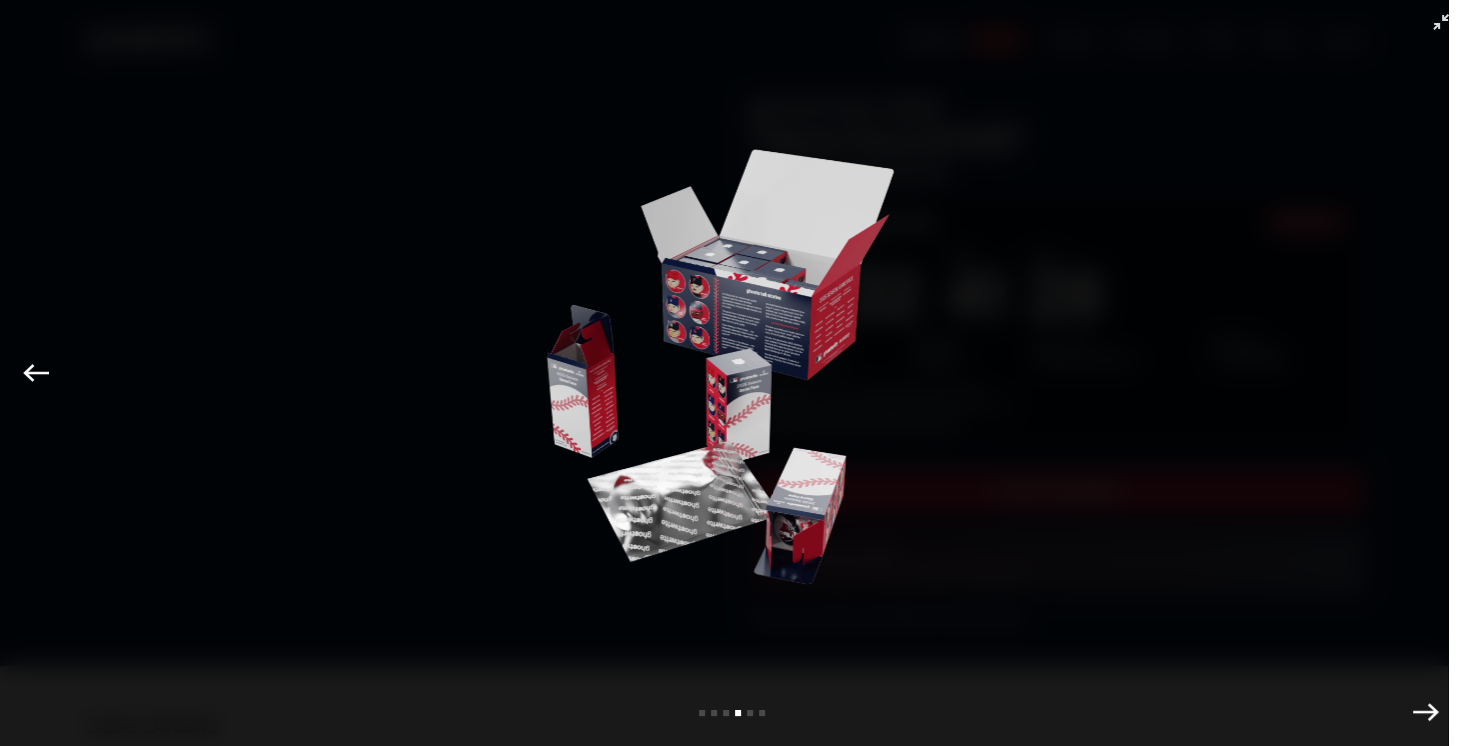 click 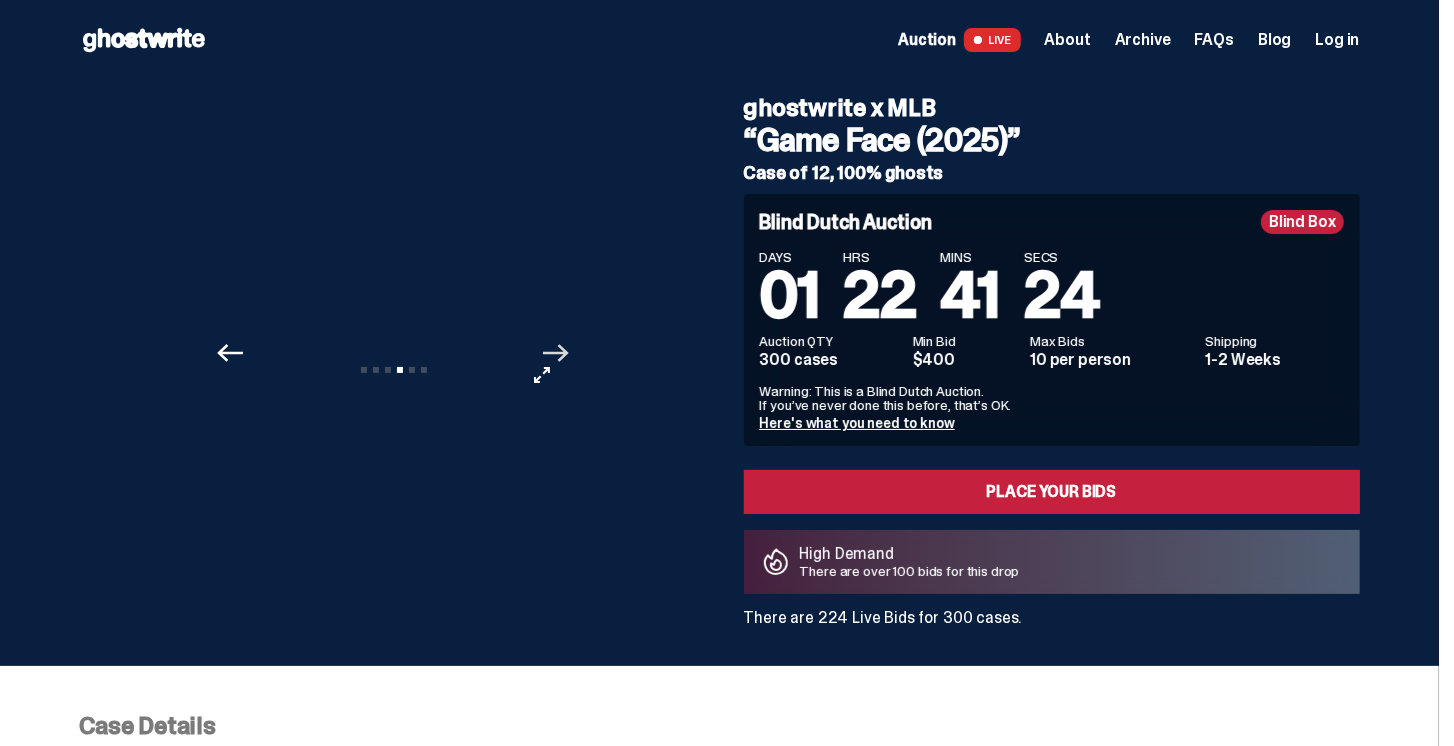 click on "Next" 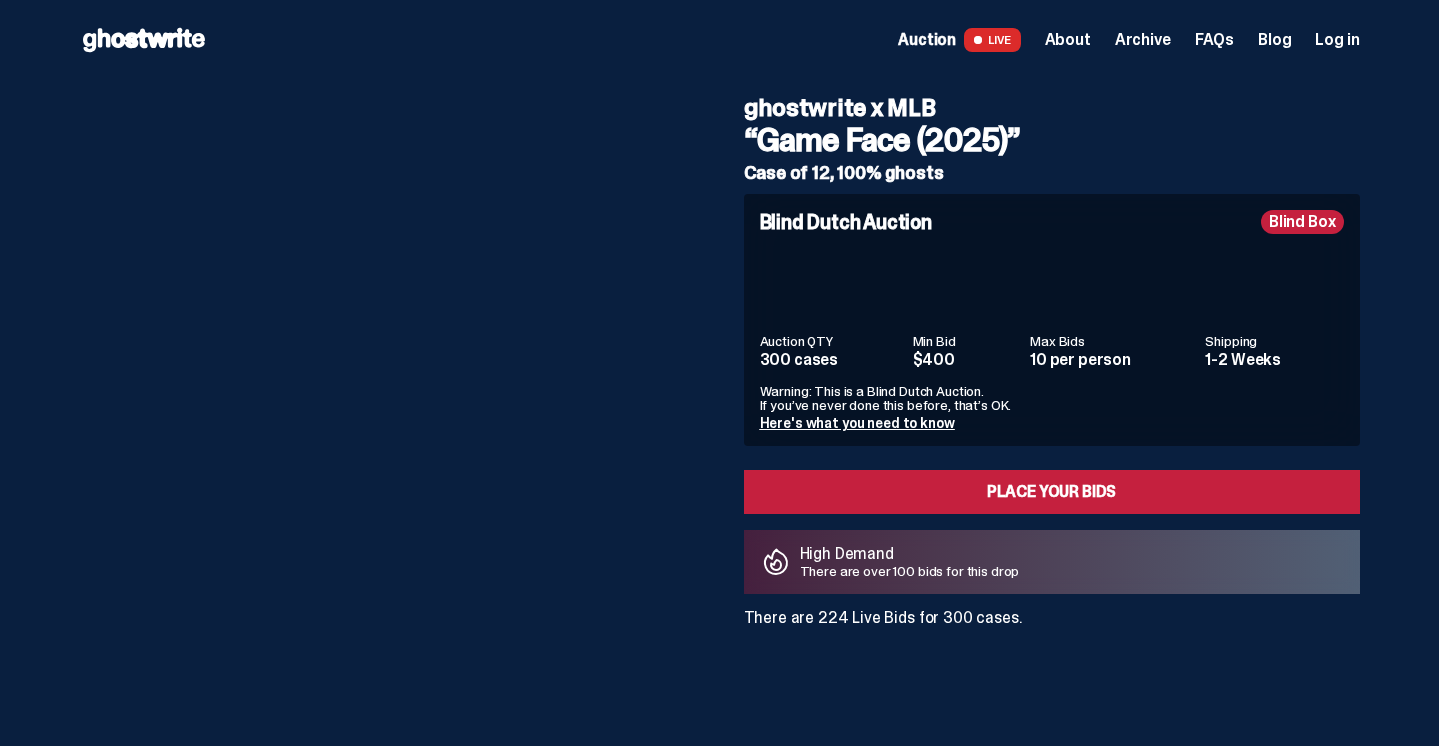 scroll, scrollTop: 0, scrollLeft: 0, axis: both 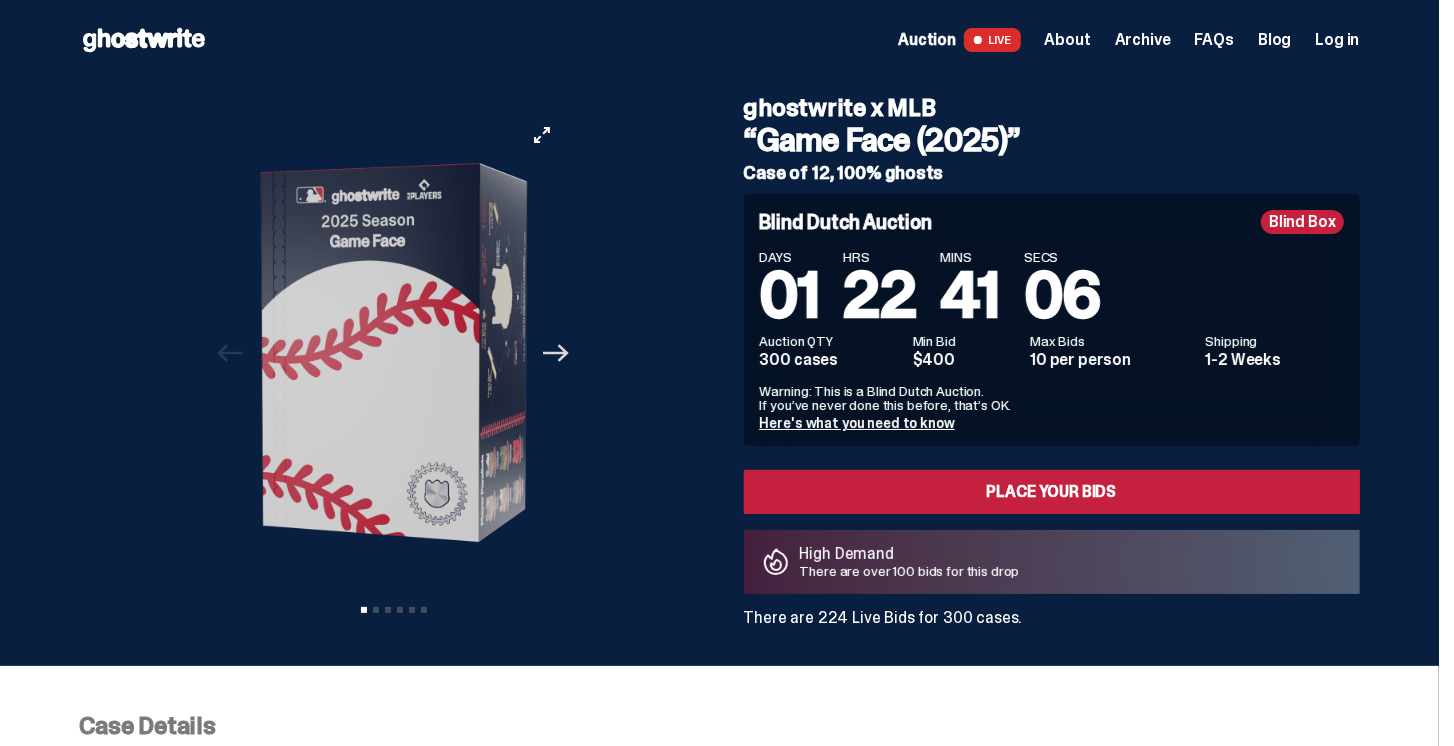 click on "Next" 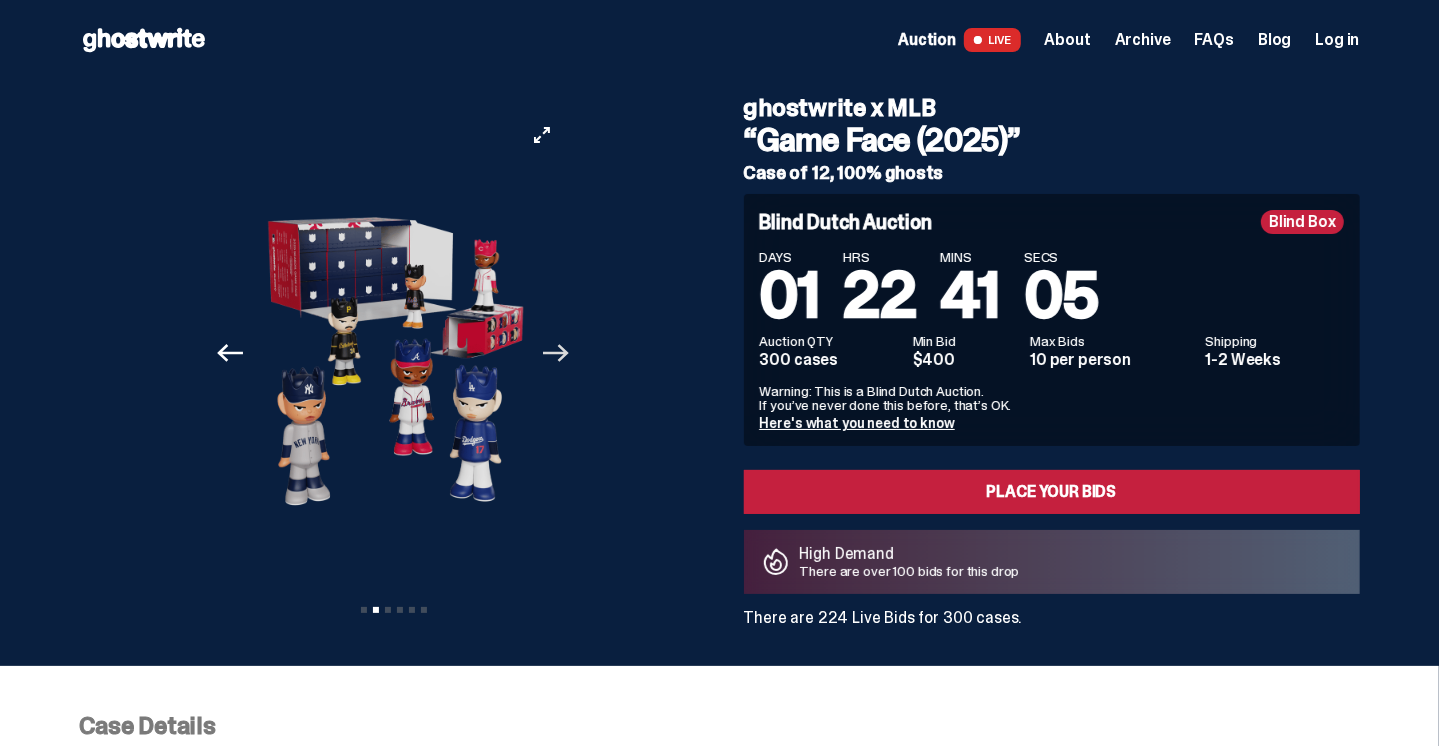 click on "Next" 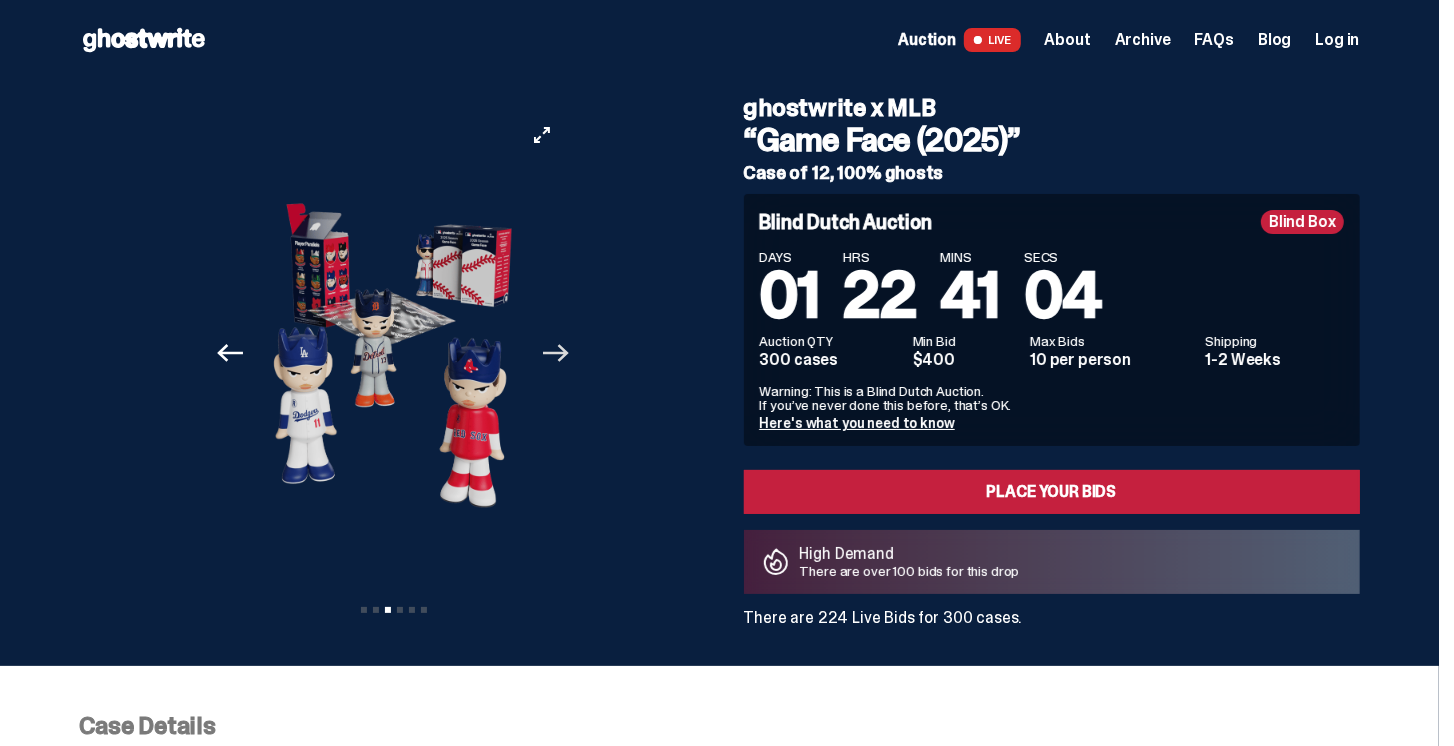 click 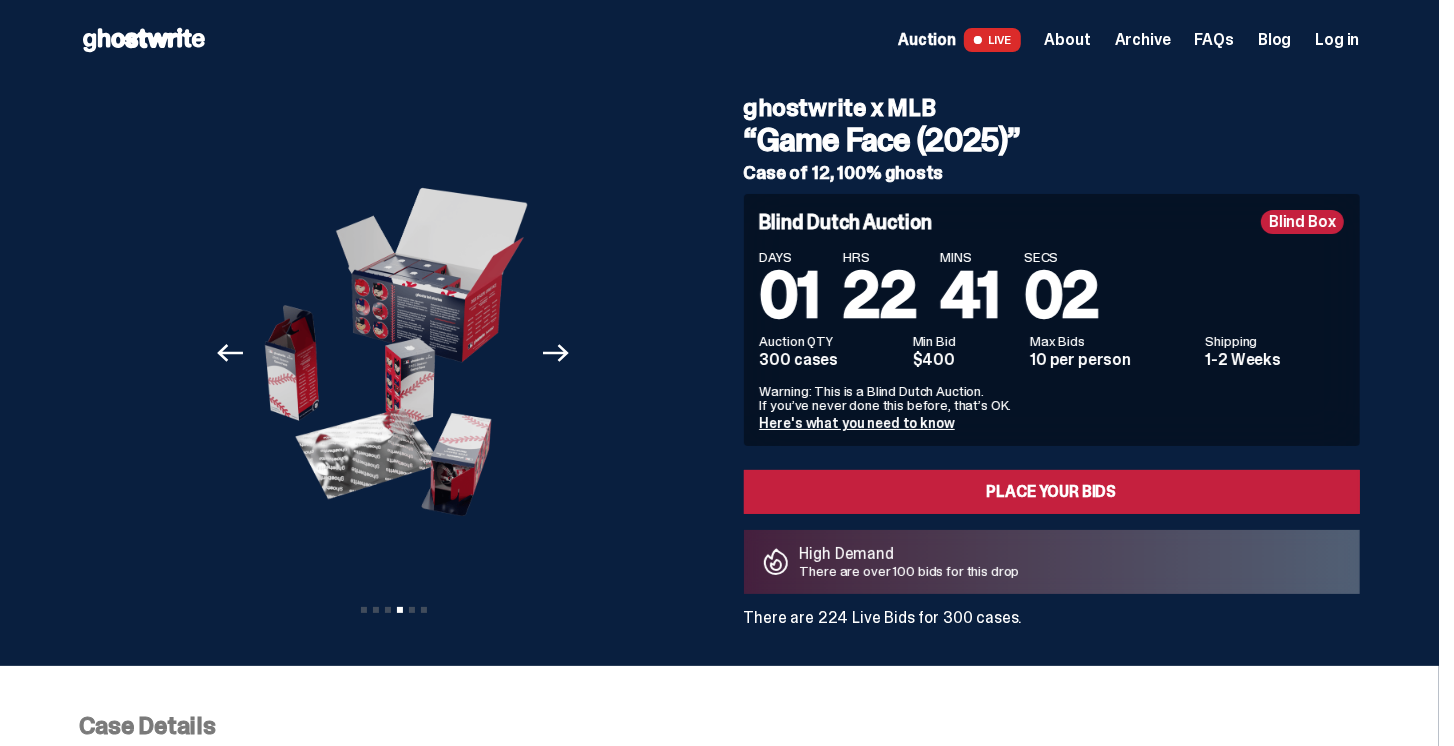 drag, startPoint x: 867, startPoint y: 357, endPoint x: 764, endPoint y: 356, distance: 103.00485 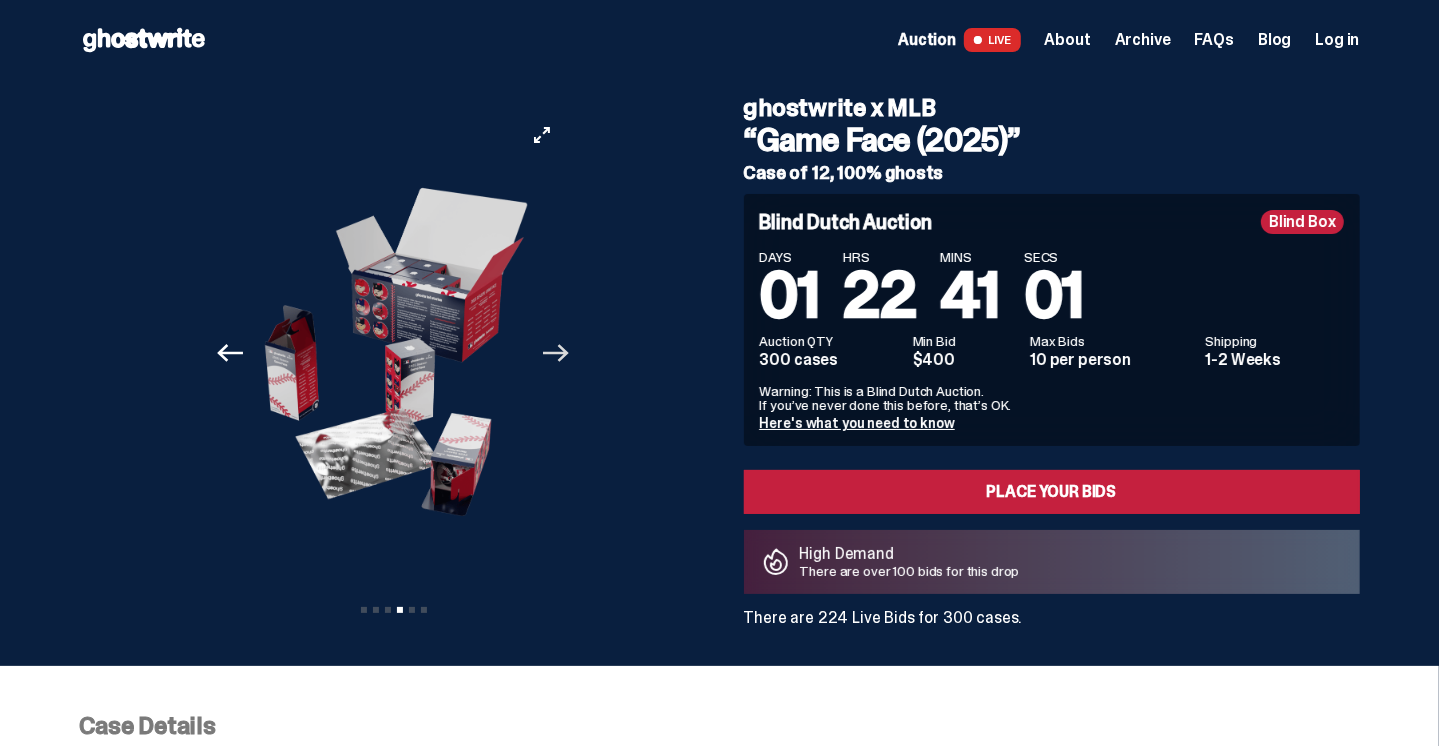 click on "Next" 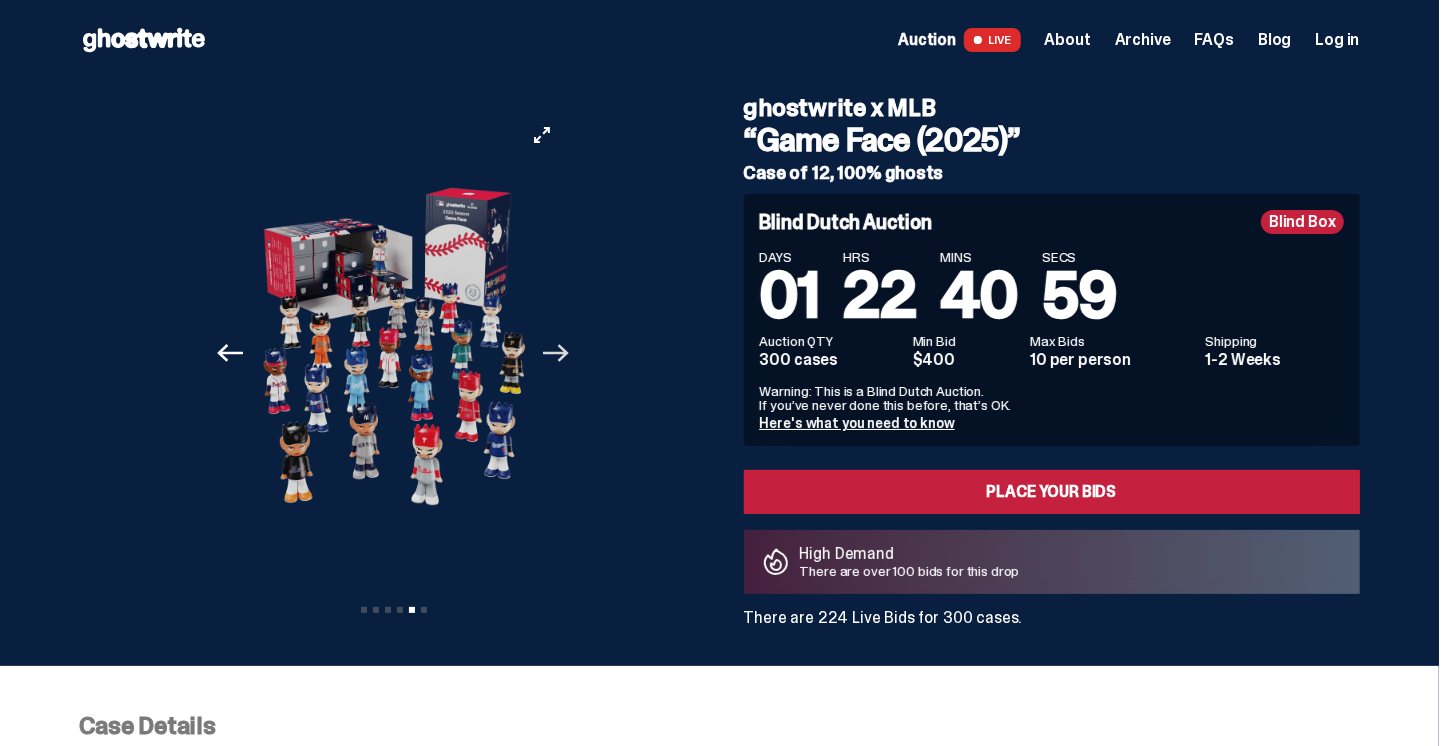 click on "Next" 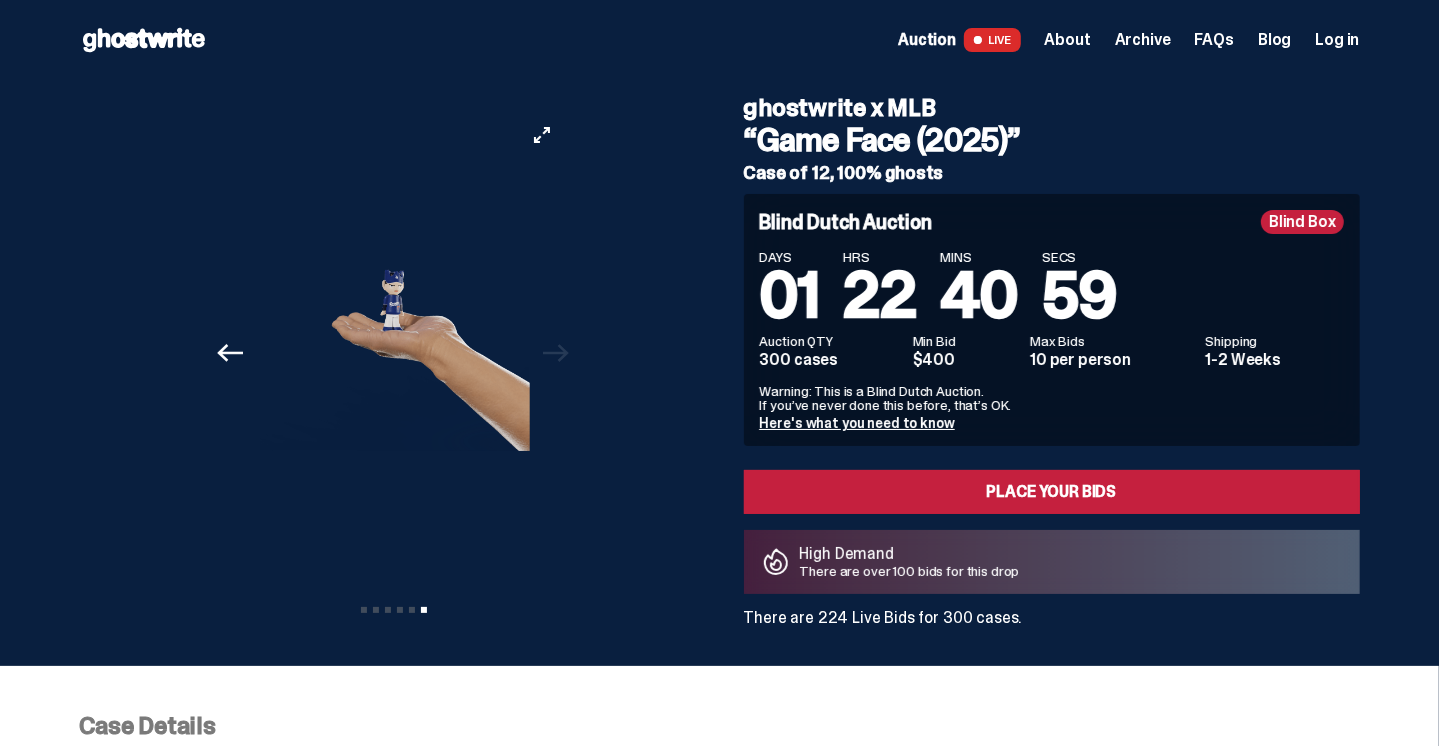 click at bounding box center (394, 282) 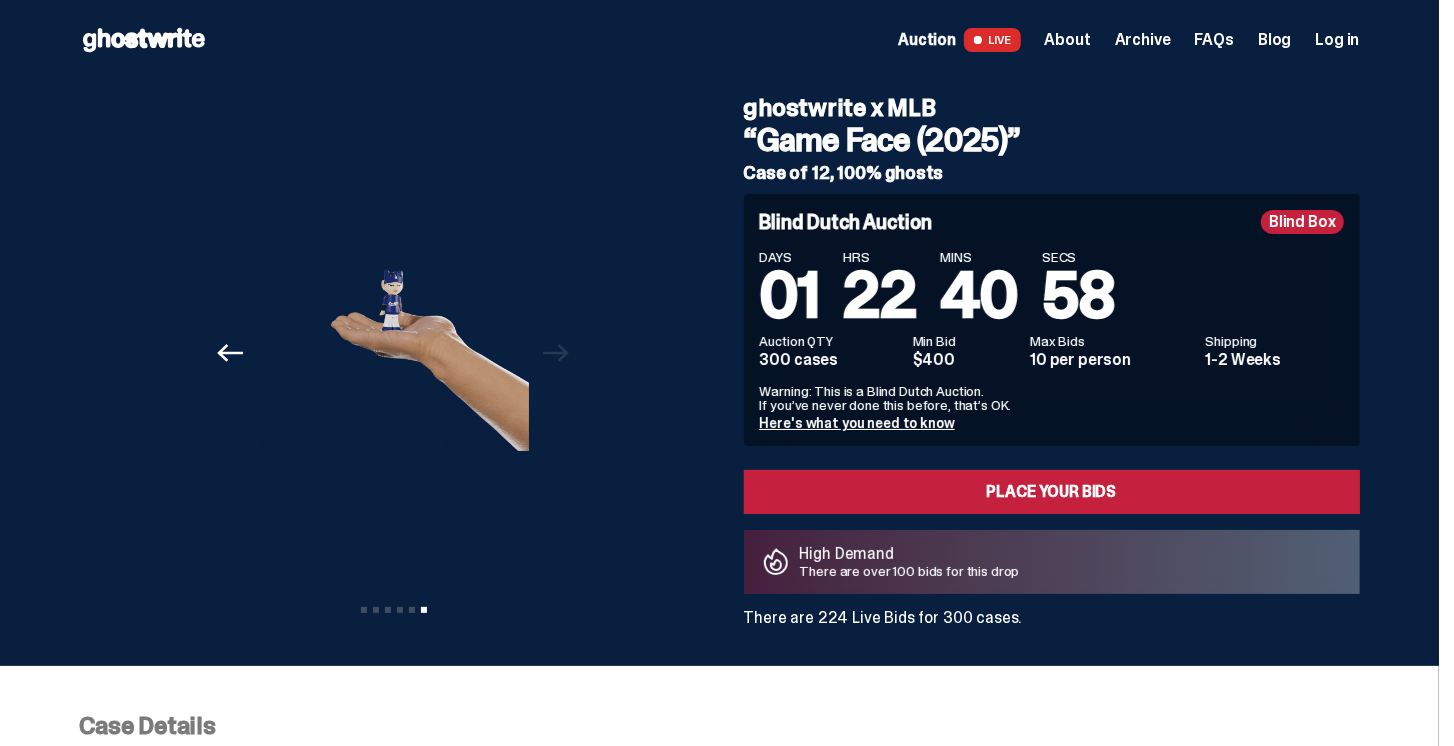 click on "Previous Next View slide 1 View slide 2 View slide 3 View slide 4 View slide 5 View slide 6" at bounding box center [400, 353] 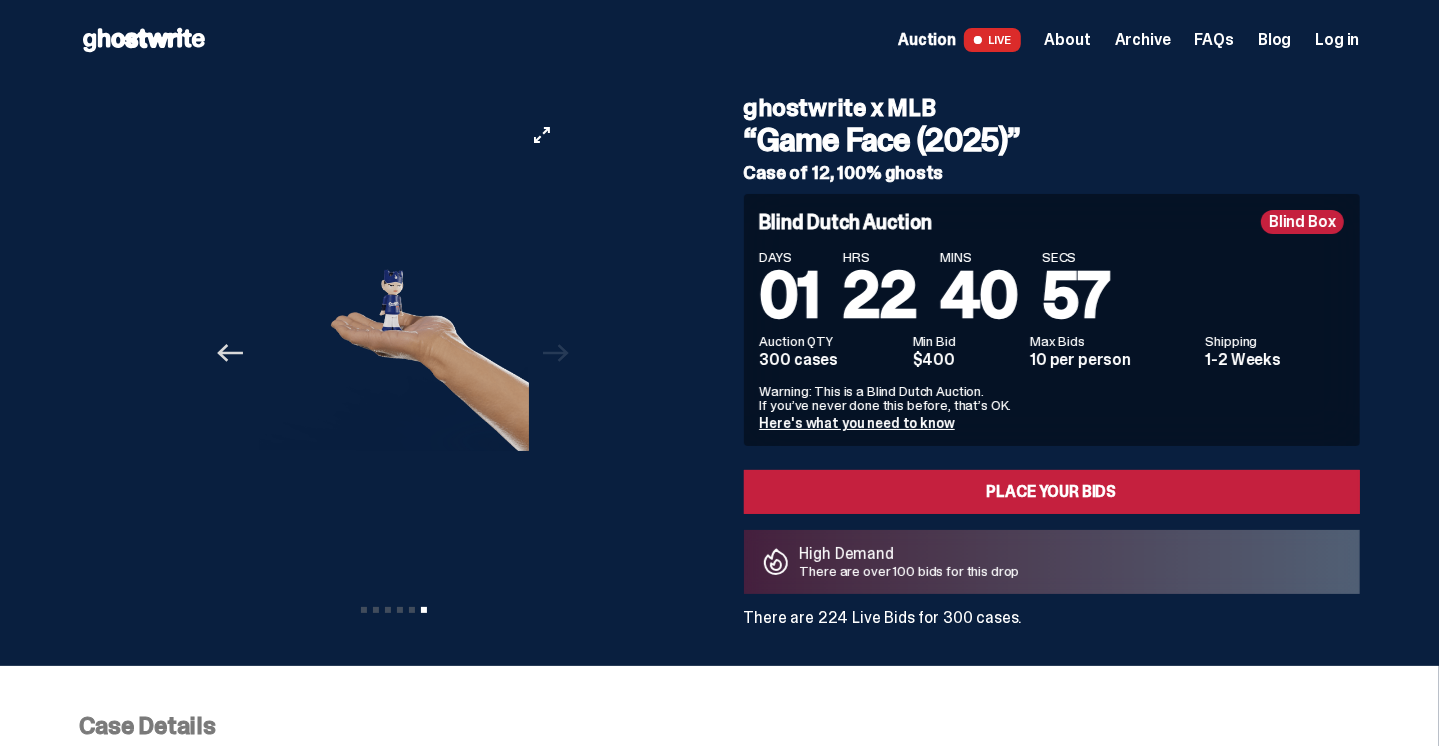 click on "Previous" 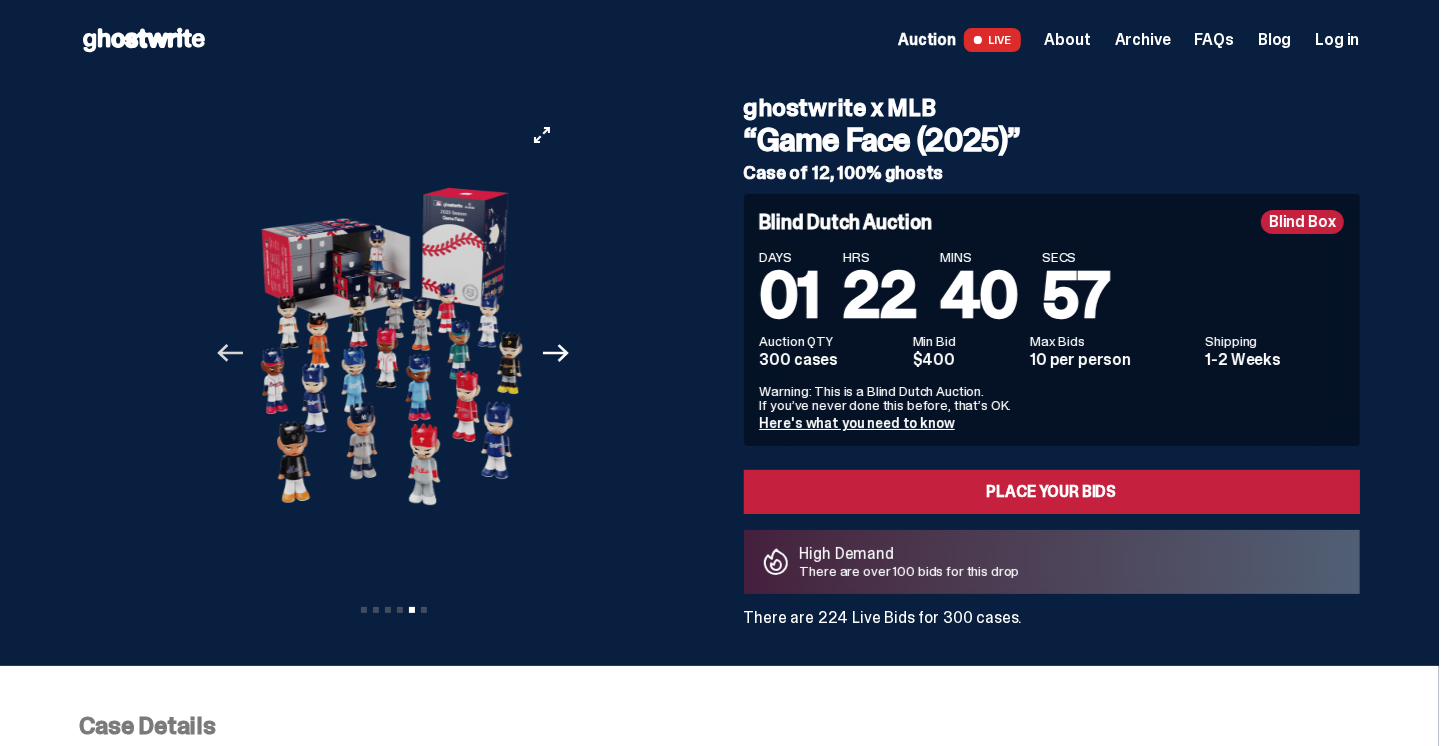 click on "Previous" 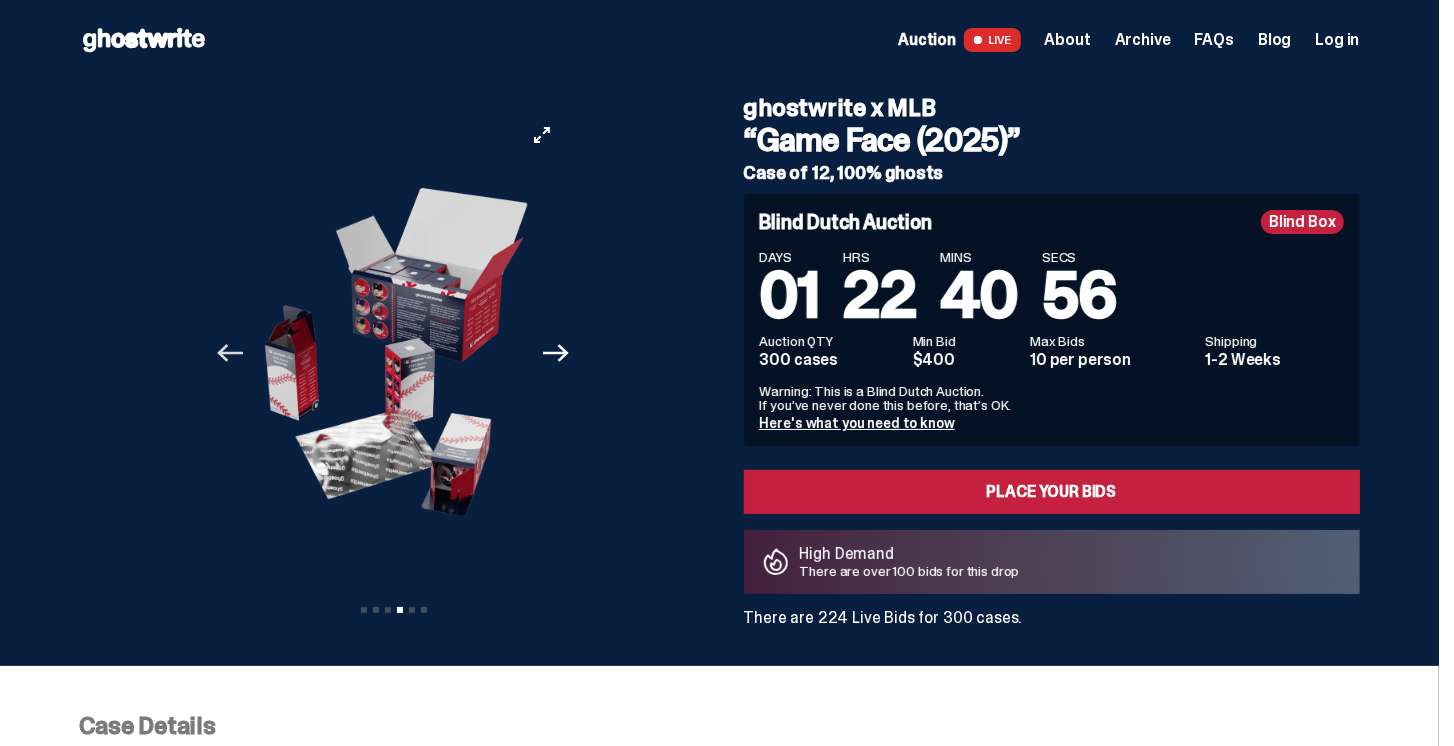 click on "Previous" 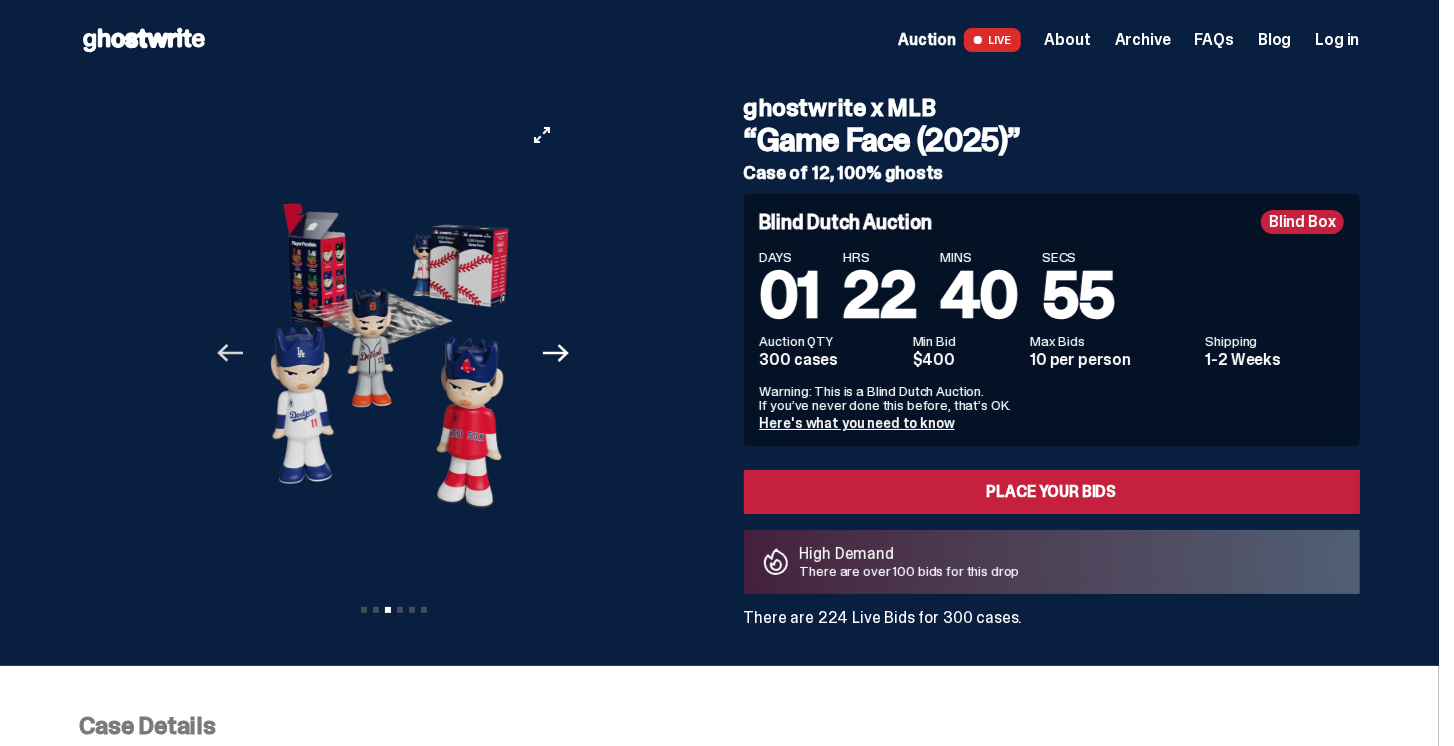 click on "Previous" 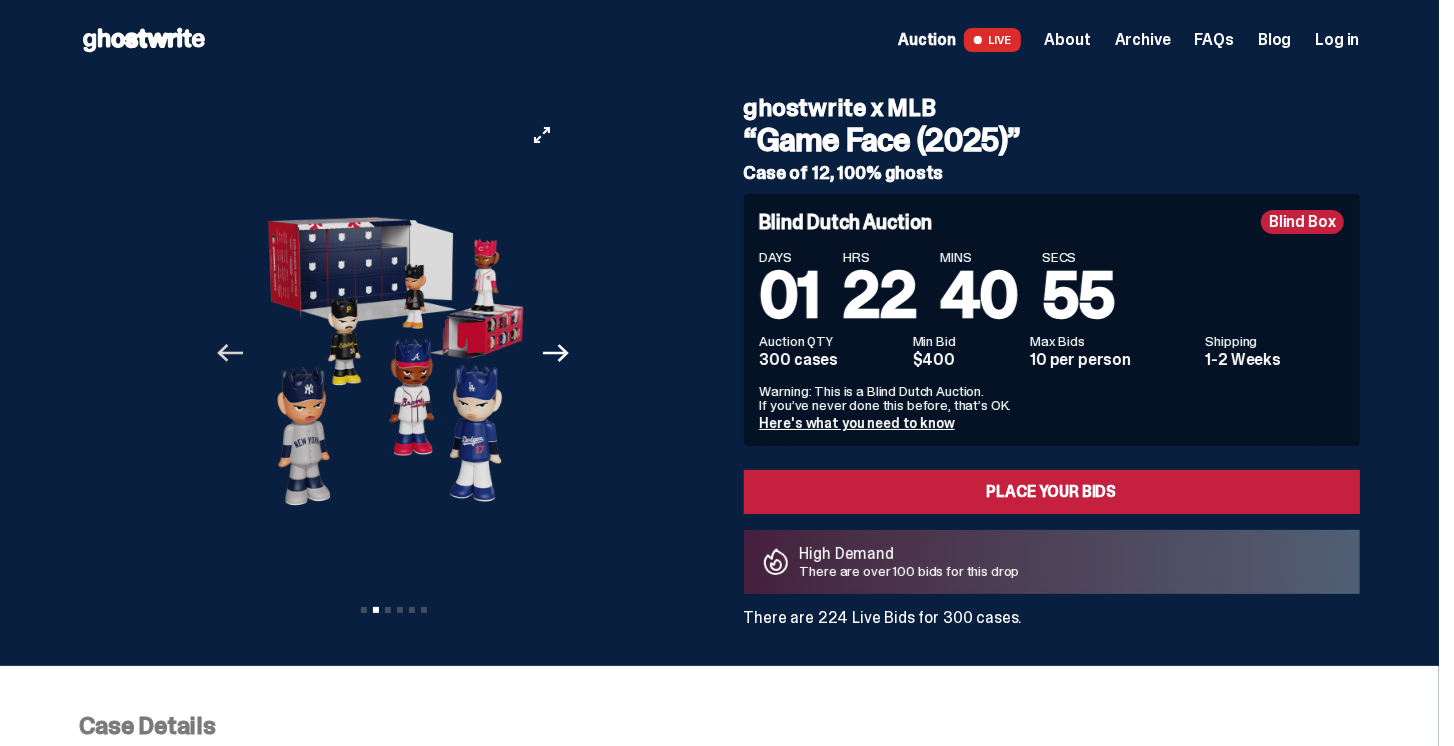 click 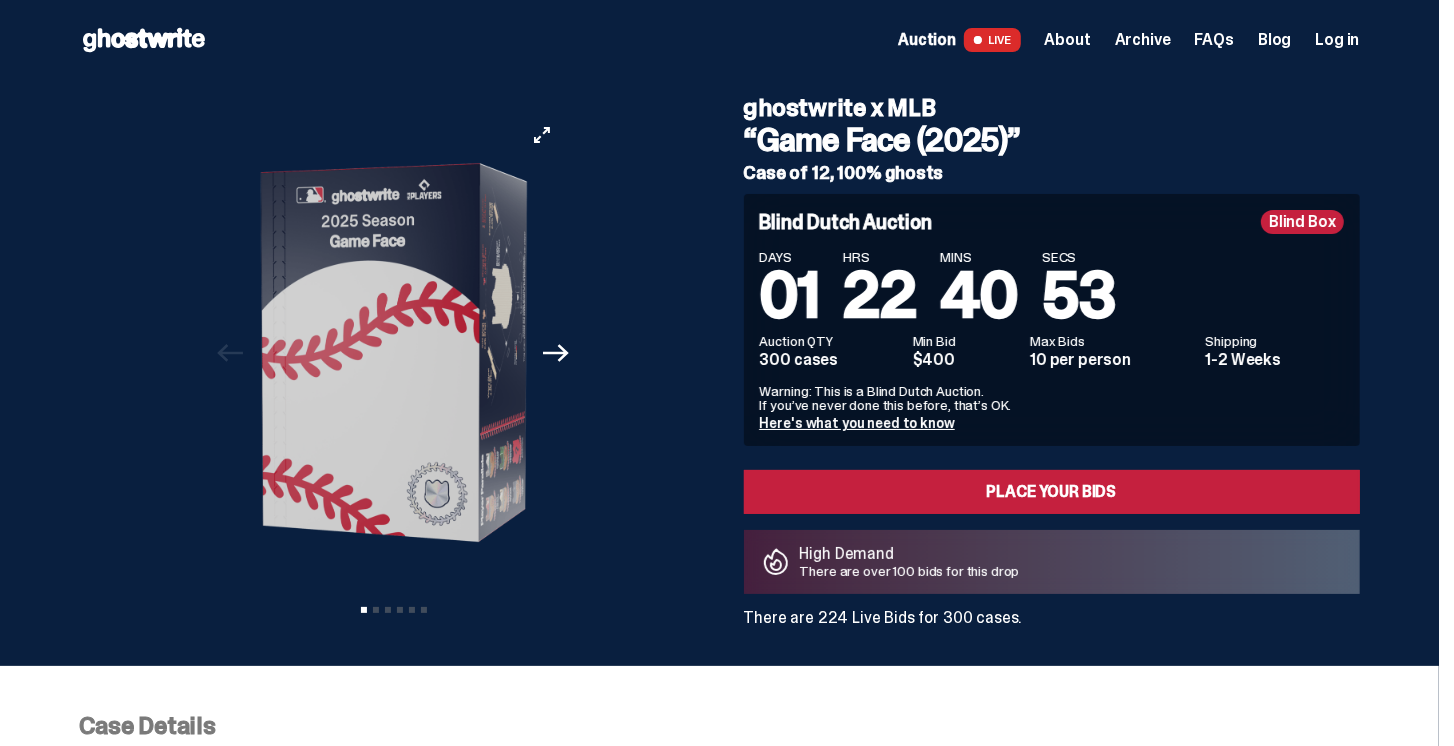 click on "Next" at bounding box center [557, 353] 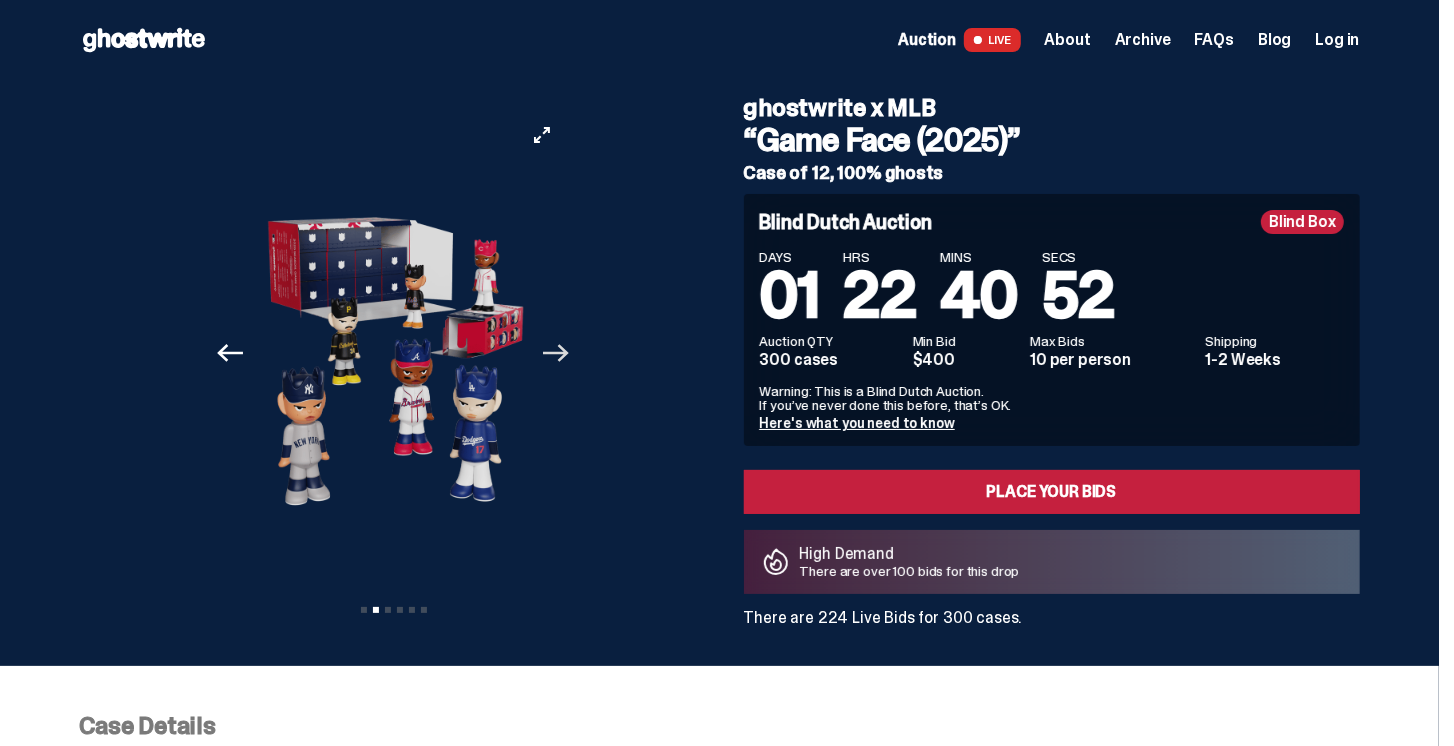click 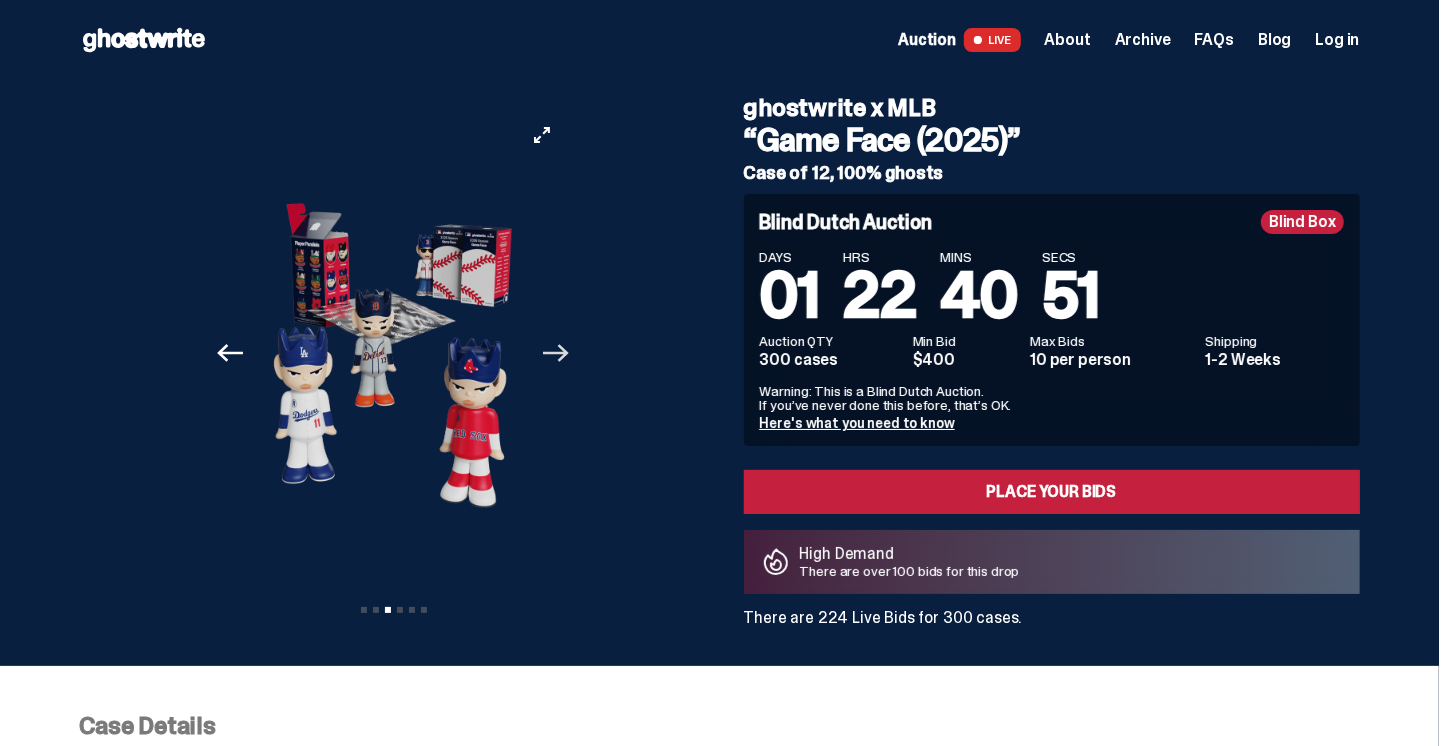 click on "Next" 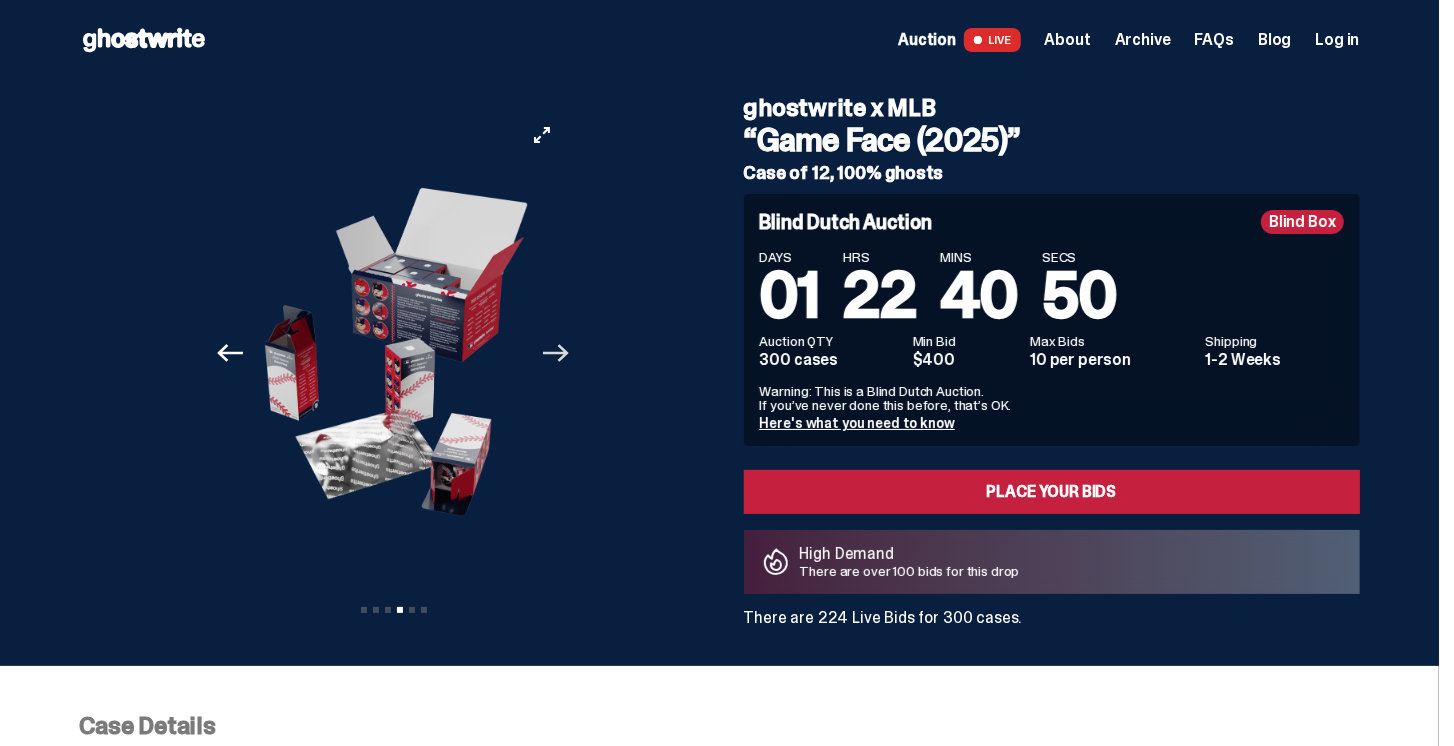 click on "Next" 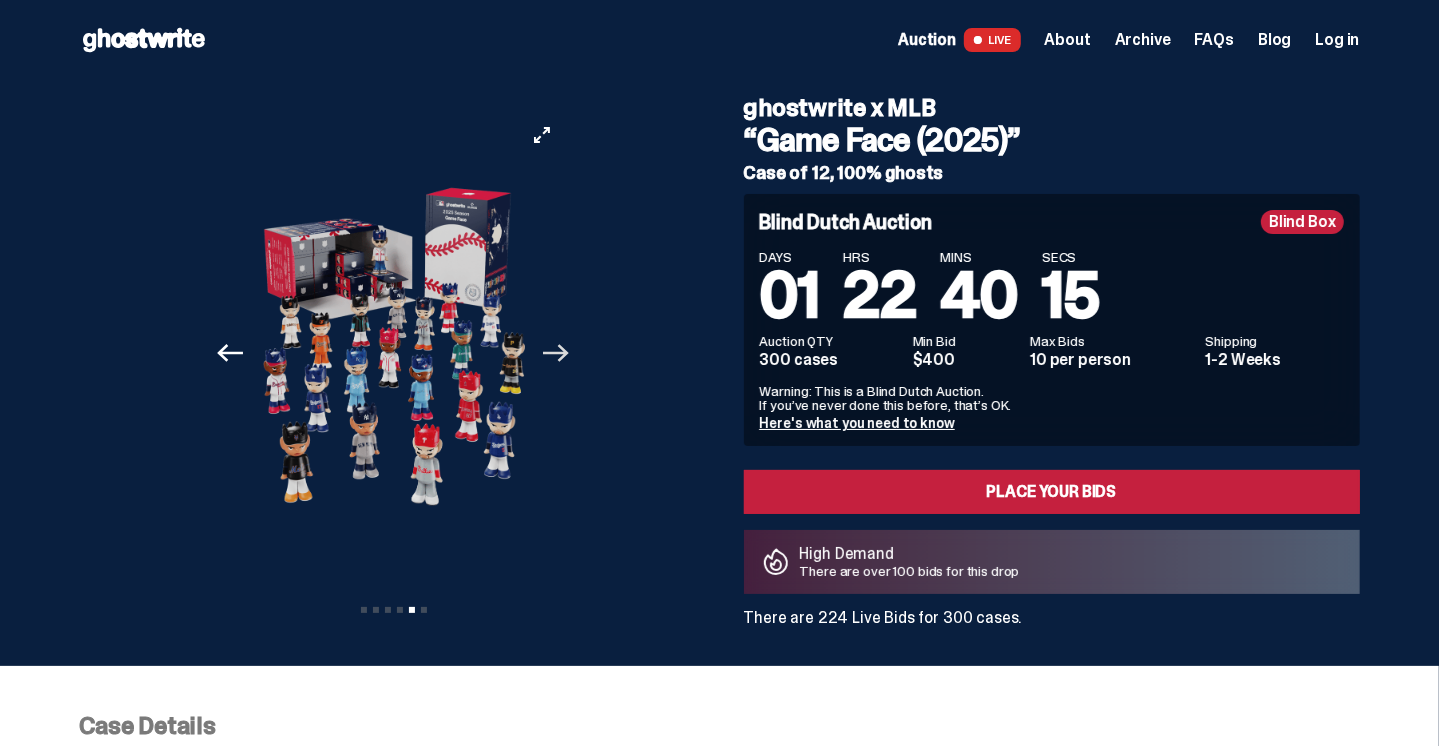 click 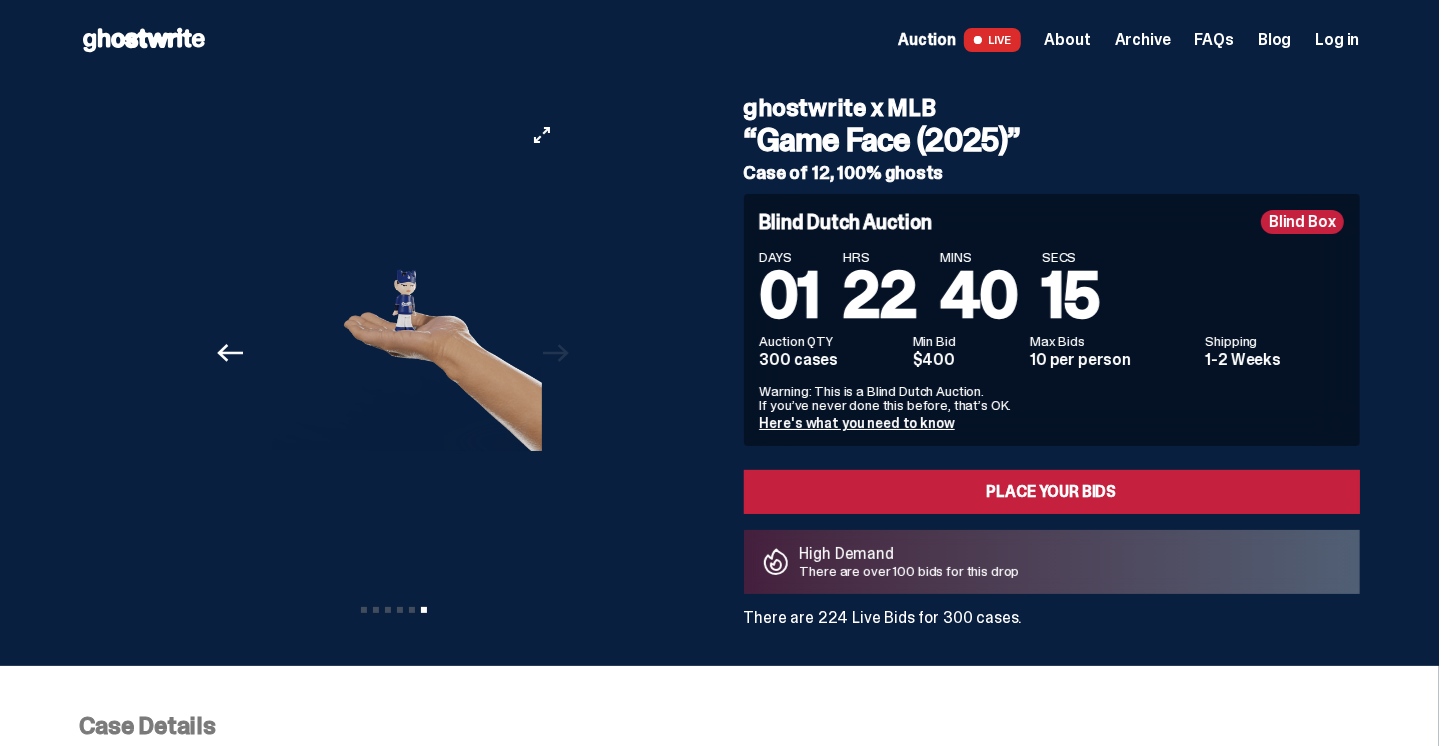 click at bounding box center [406, 282] 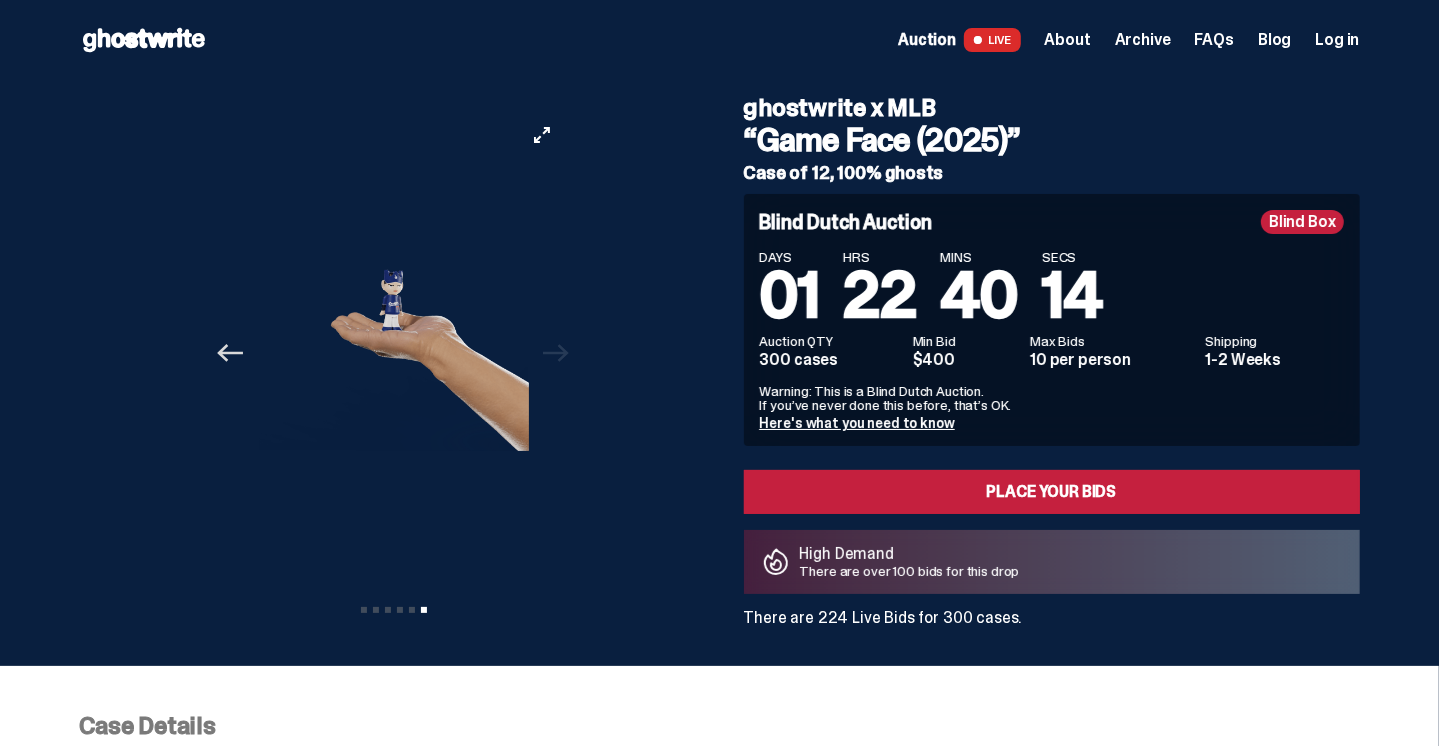 click on "Previous" 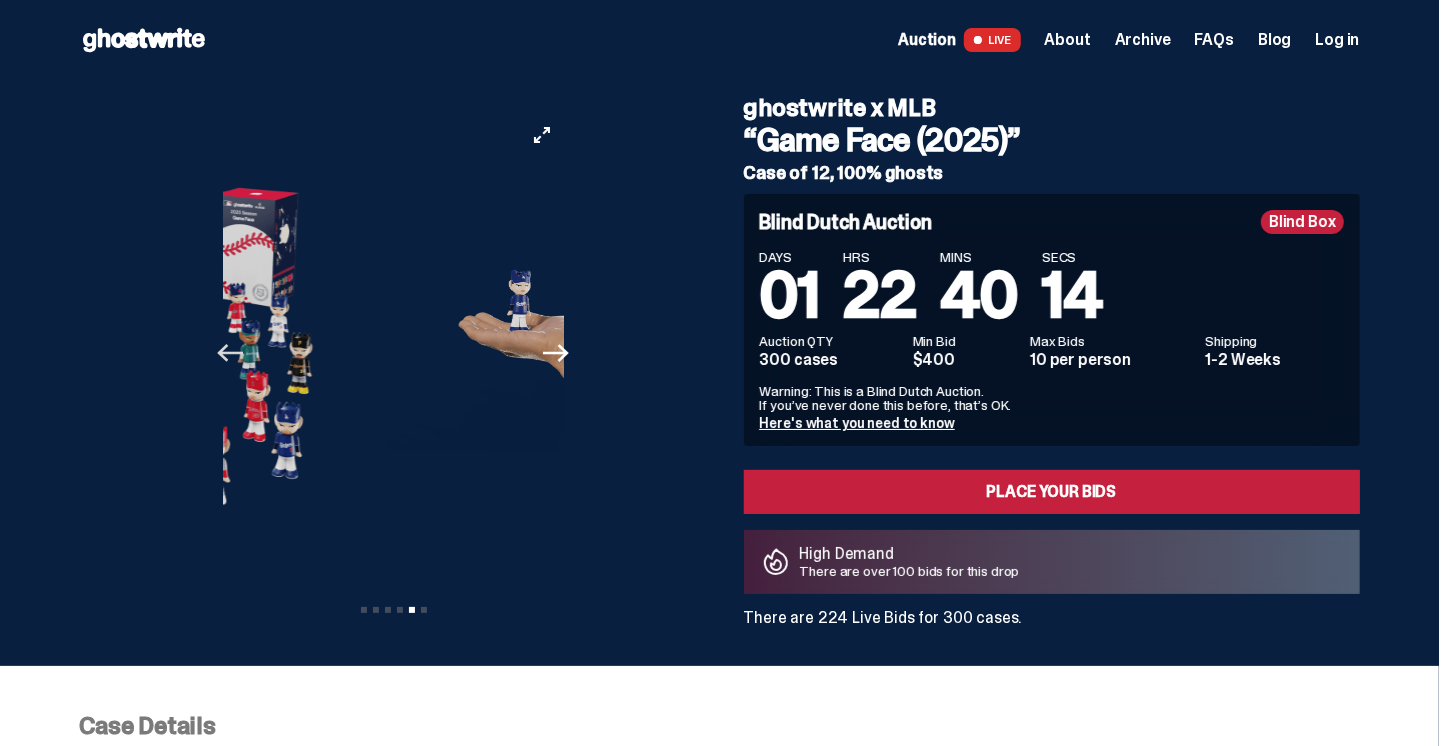 click on "Previous" 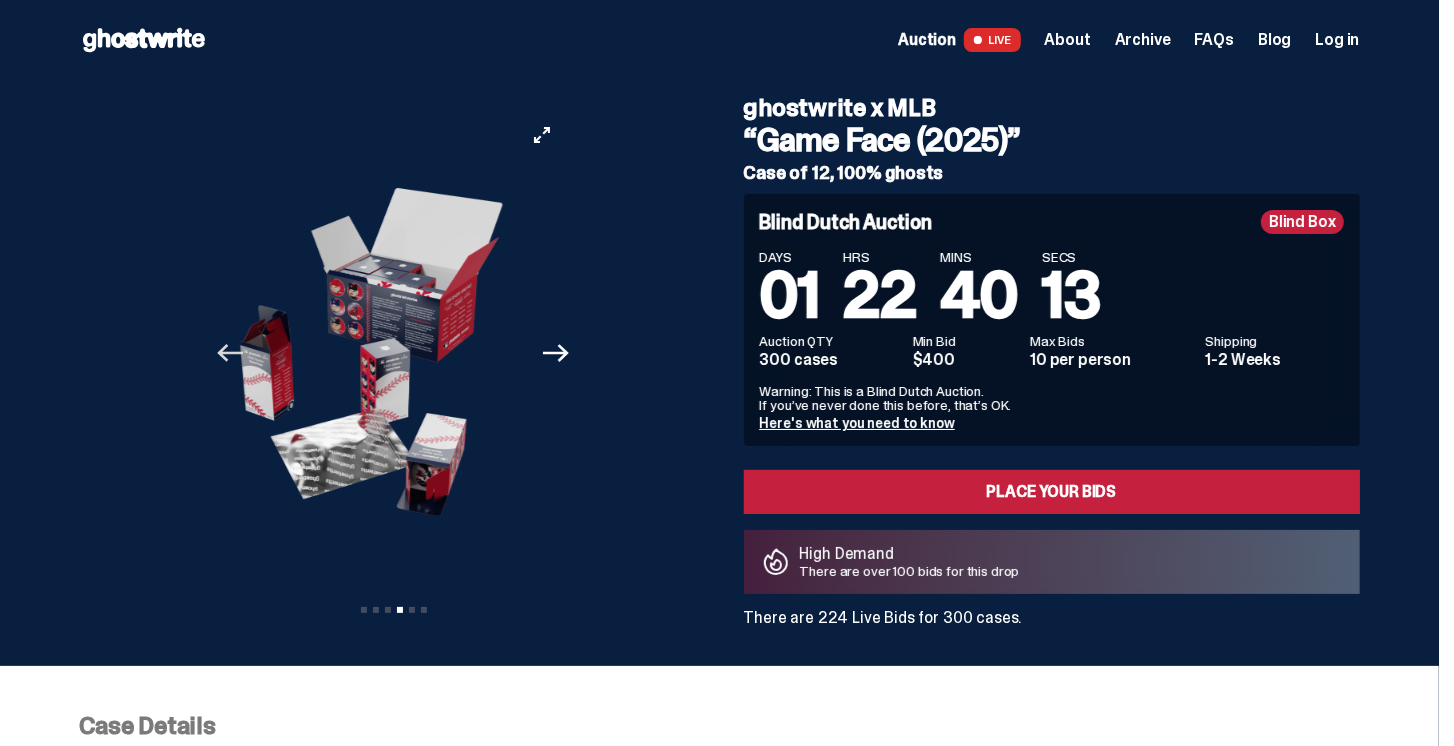 click on "Previous" 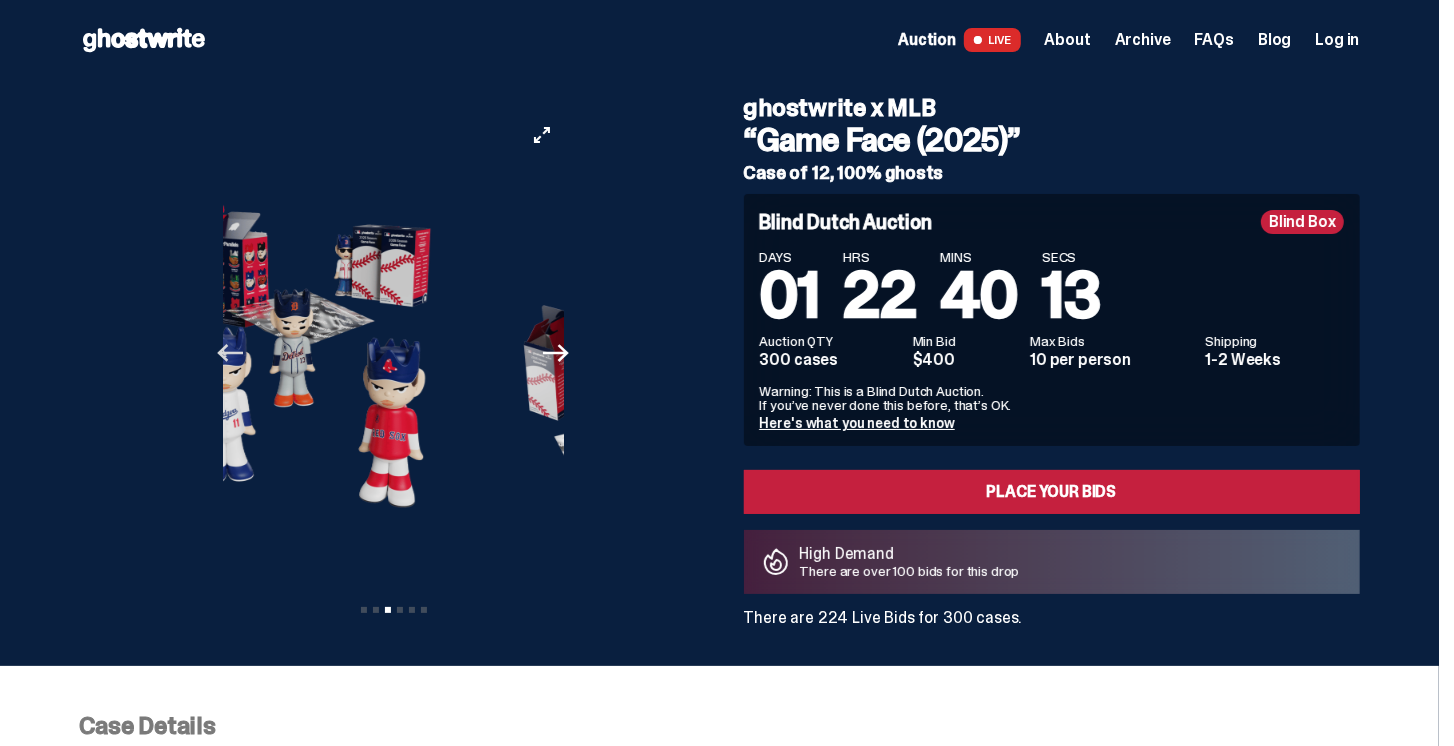 click on "Previous" 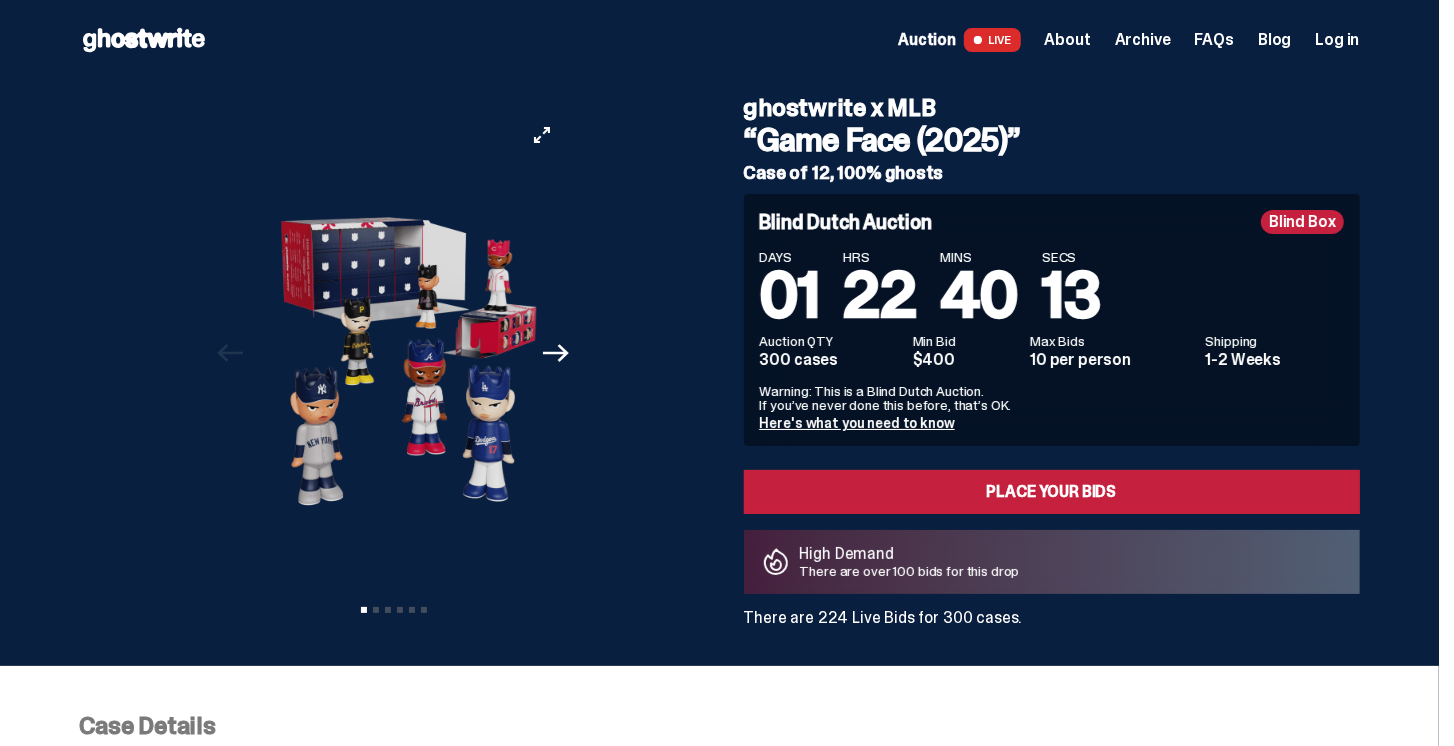 click at bounding box center (66, 353) 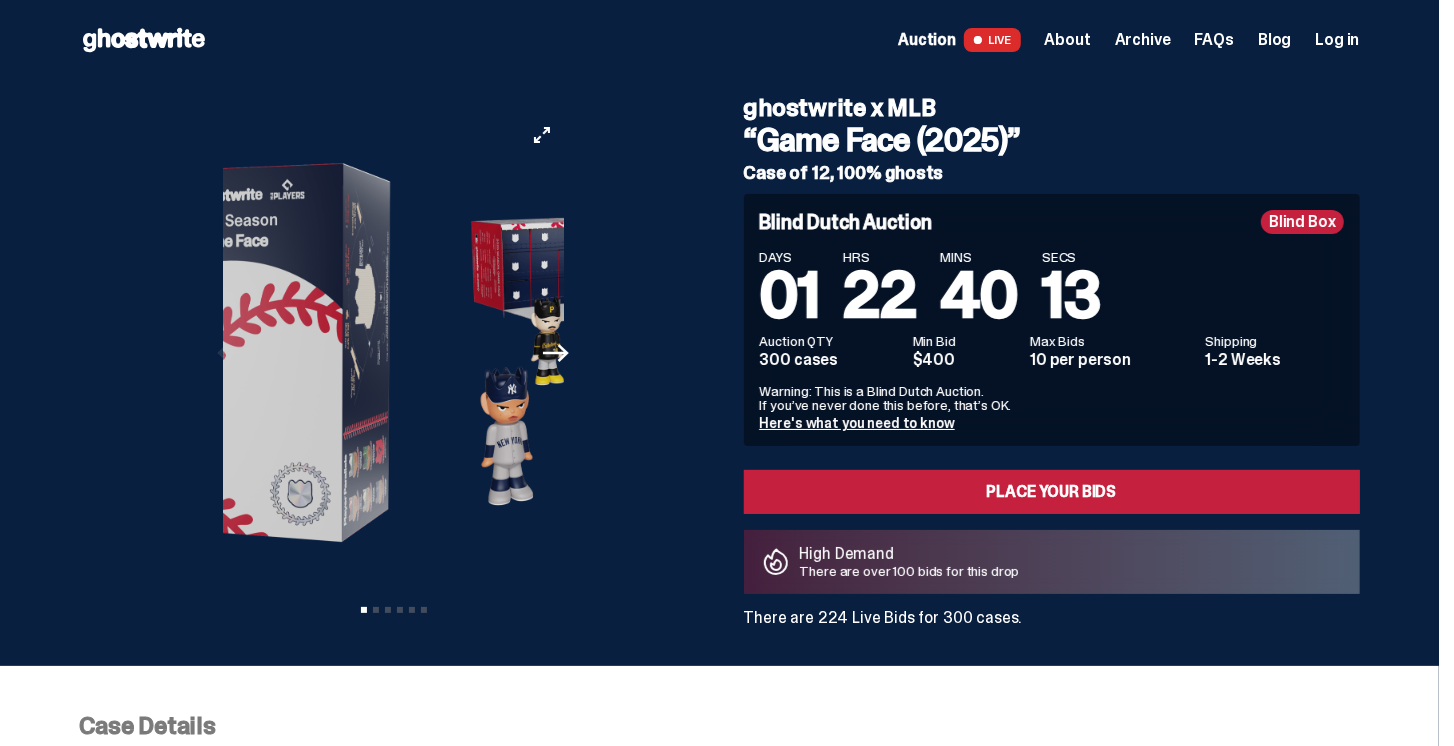 click at bounding box center [257, 353] 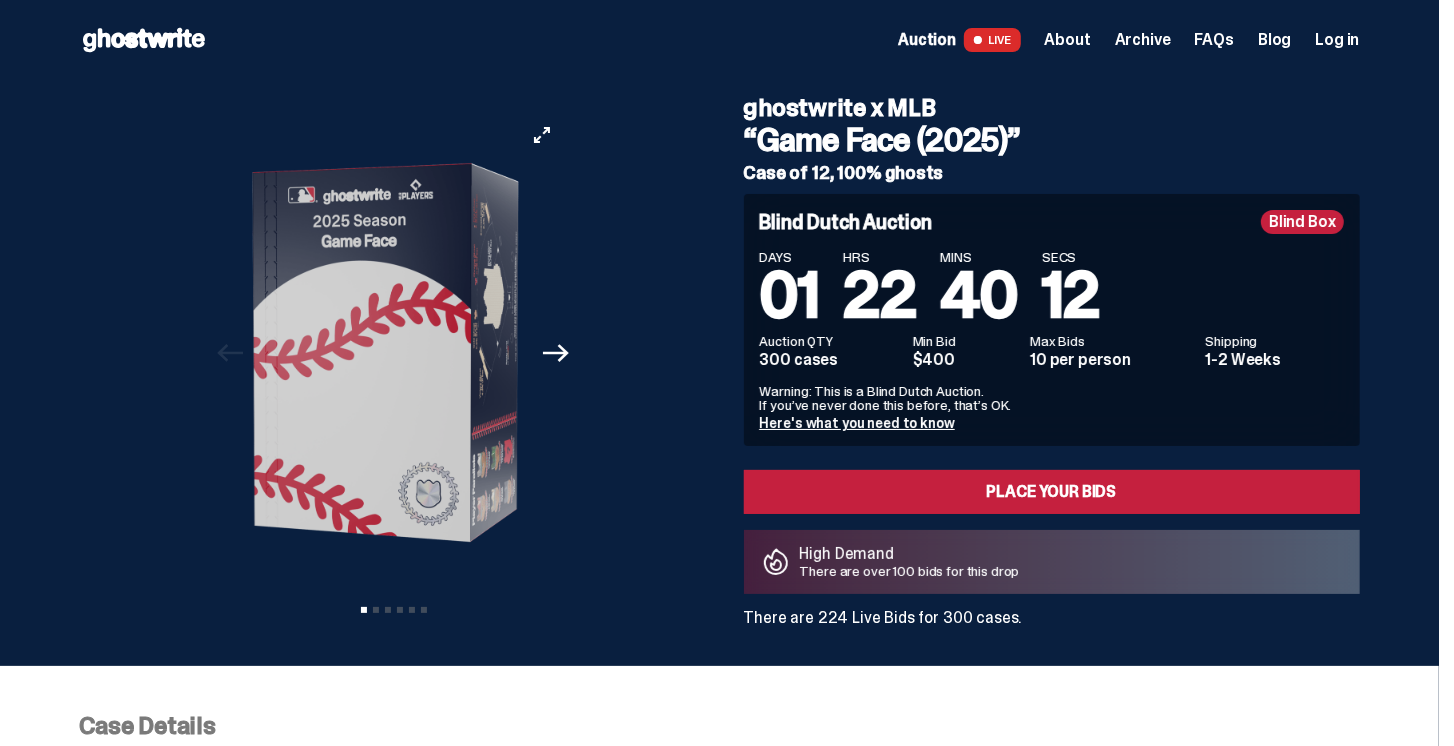 click at bounding box center [385, 353] 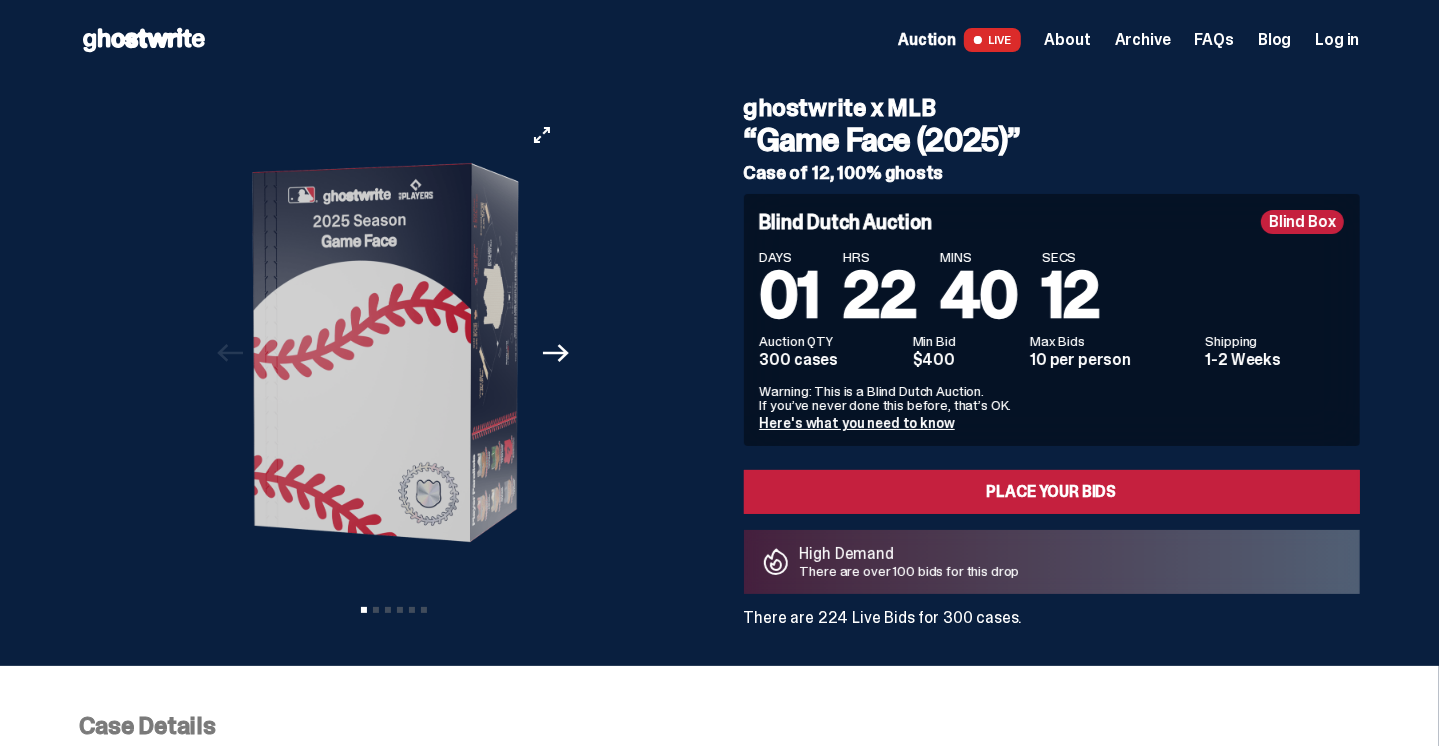 click at bounding box center (385, 353) 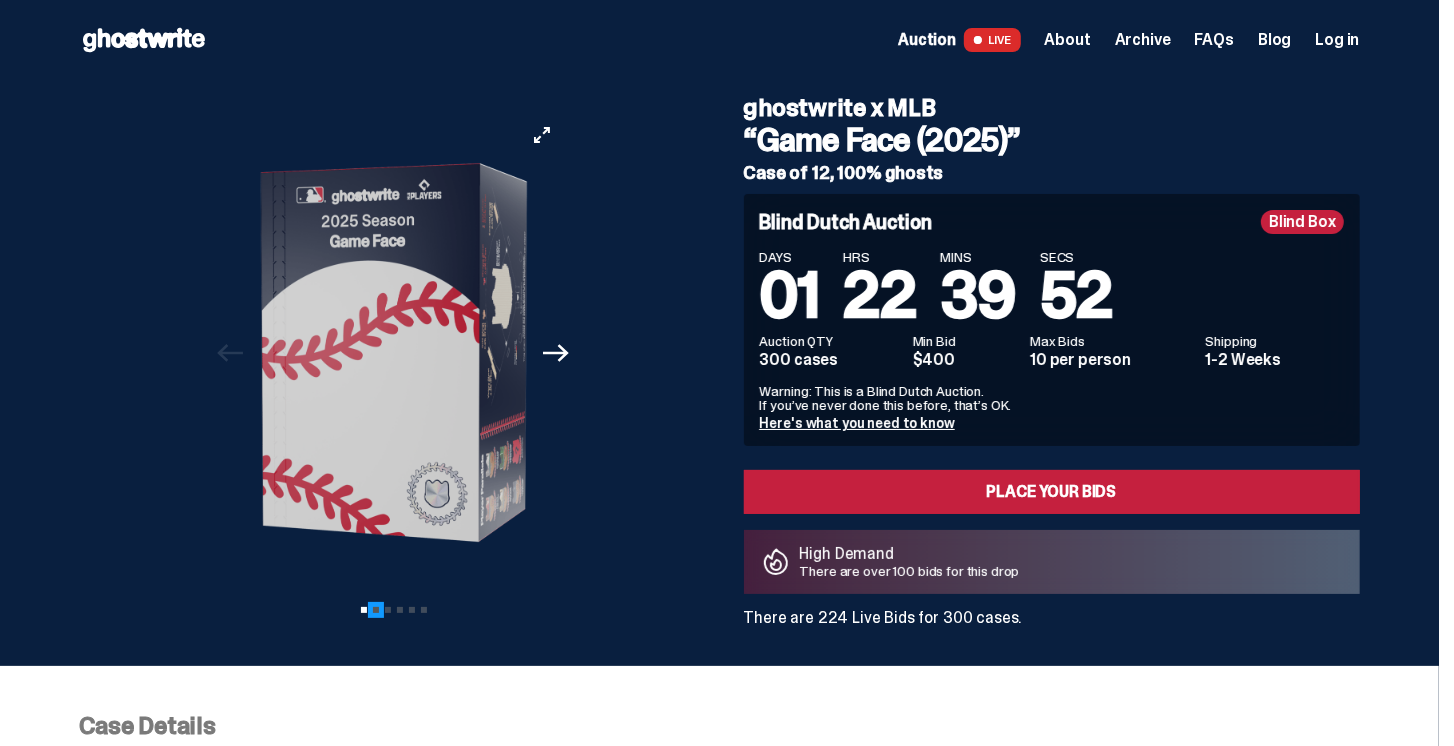 click on "View slide 2" at bounding box center [376, 610] 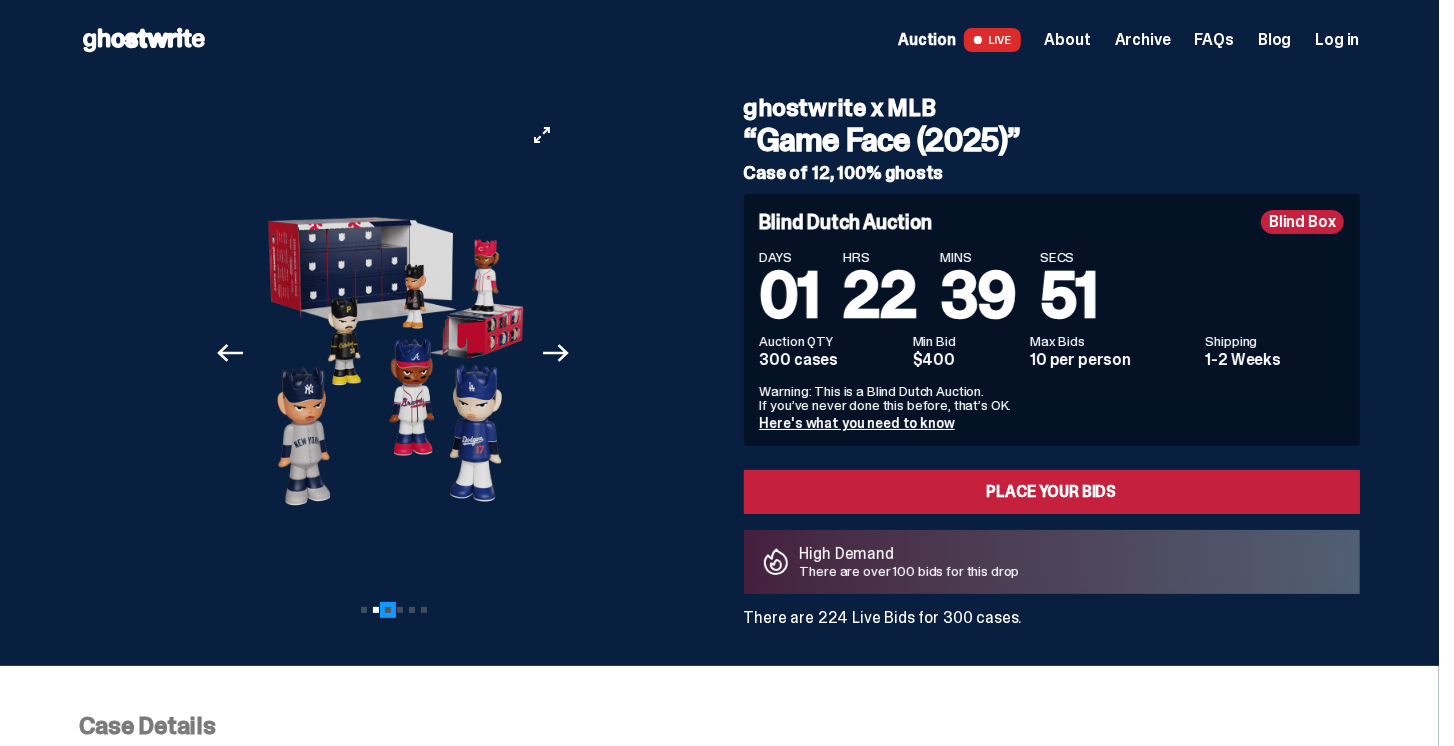 click on "View slide 3" at bounding box center [388, 610] 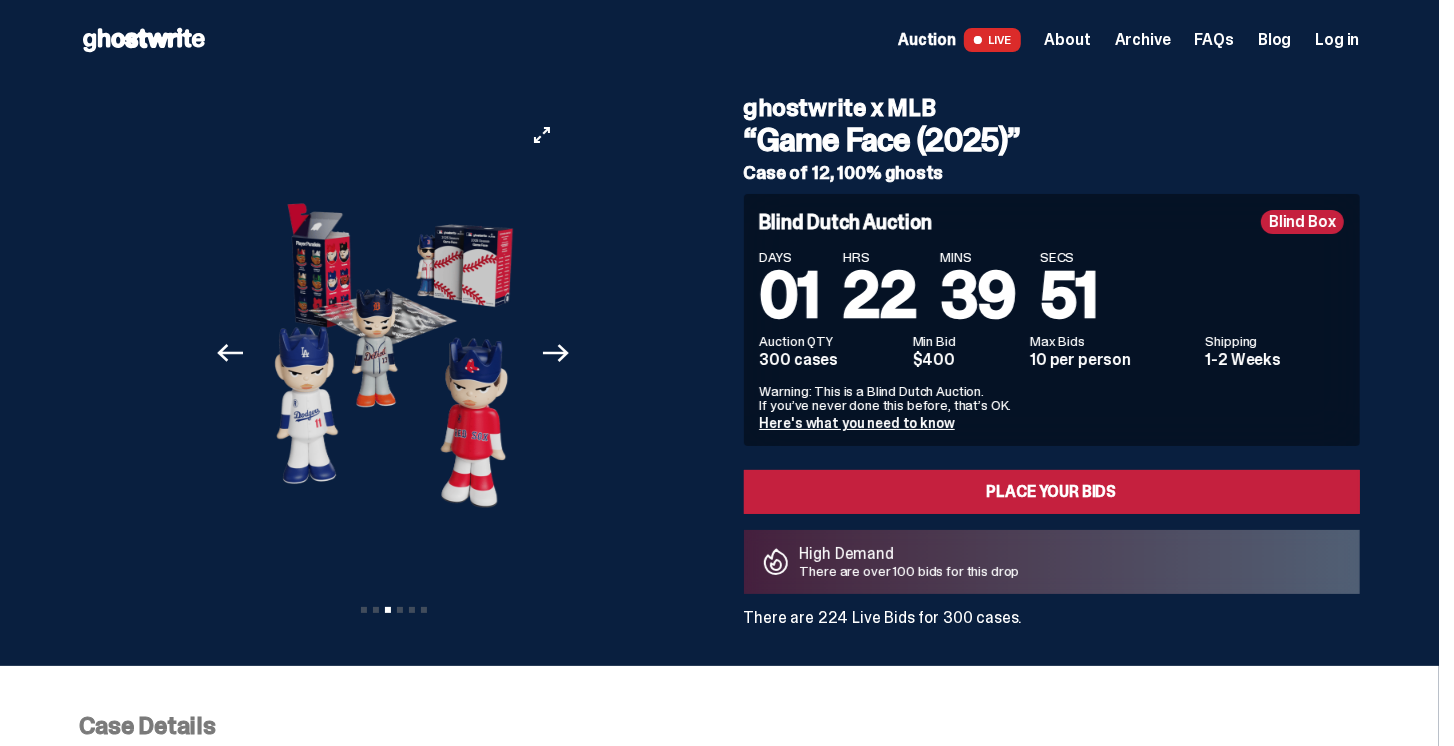 click on "View slide 1 View slide 2 View slide 3 View slide 4 View slide 5 View slide 6" at bounding box center (394, 610) 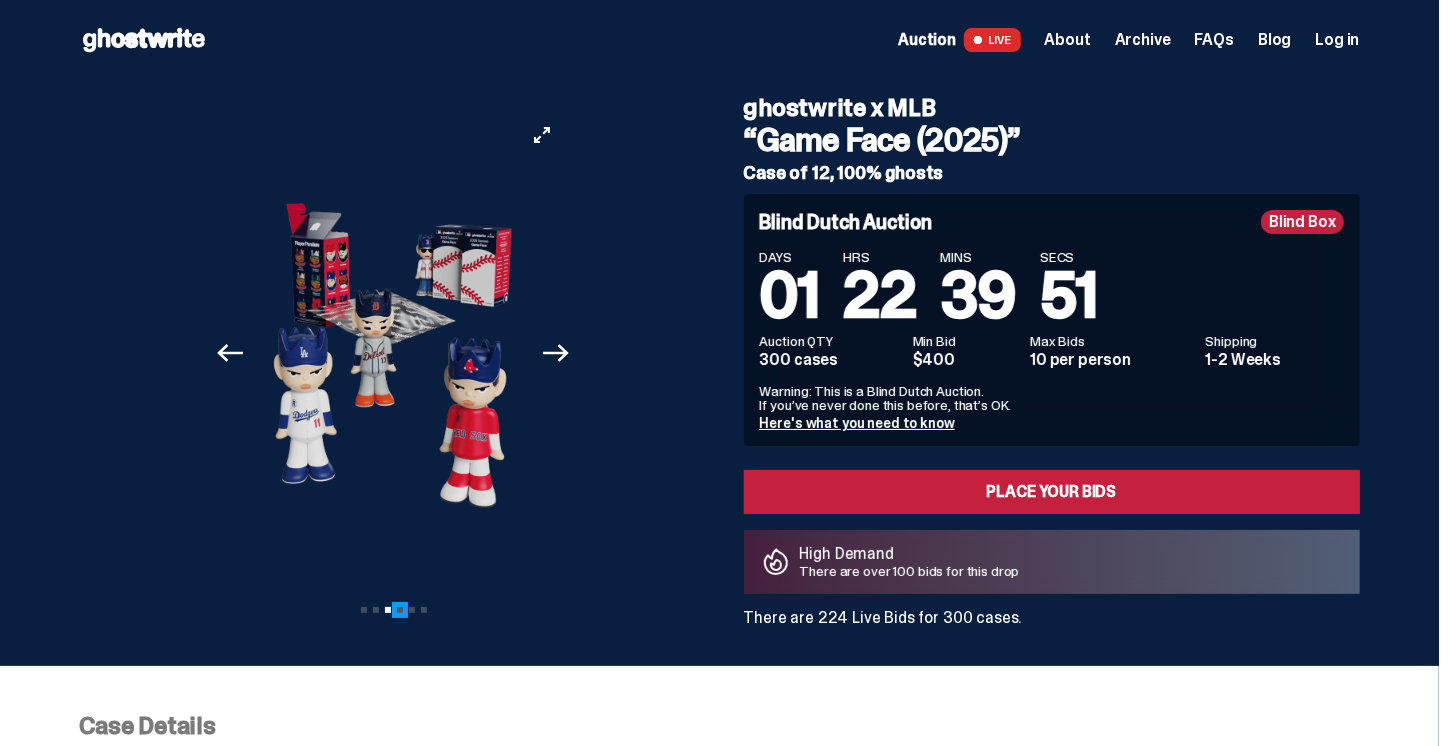 click on "View slide 4" at bounding box center [400, 610] 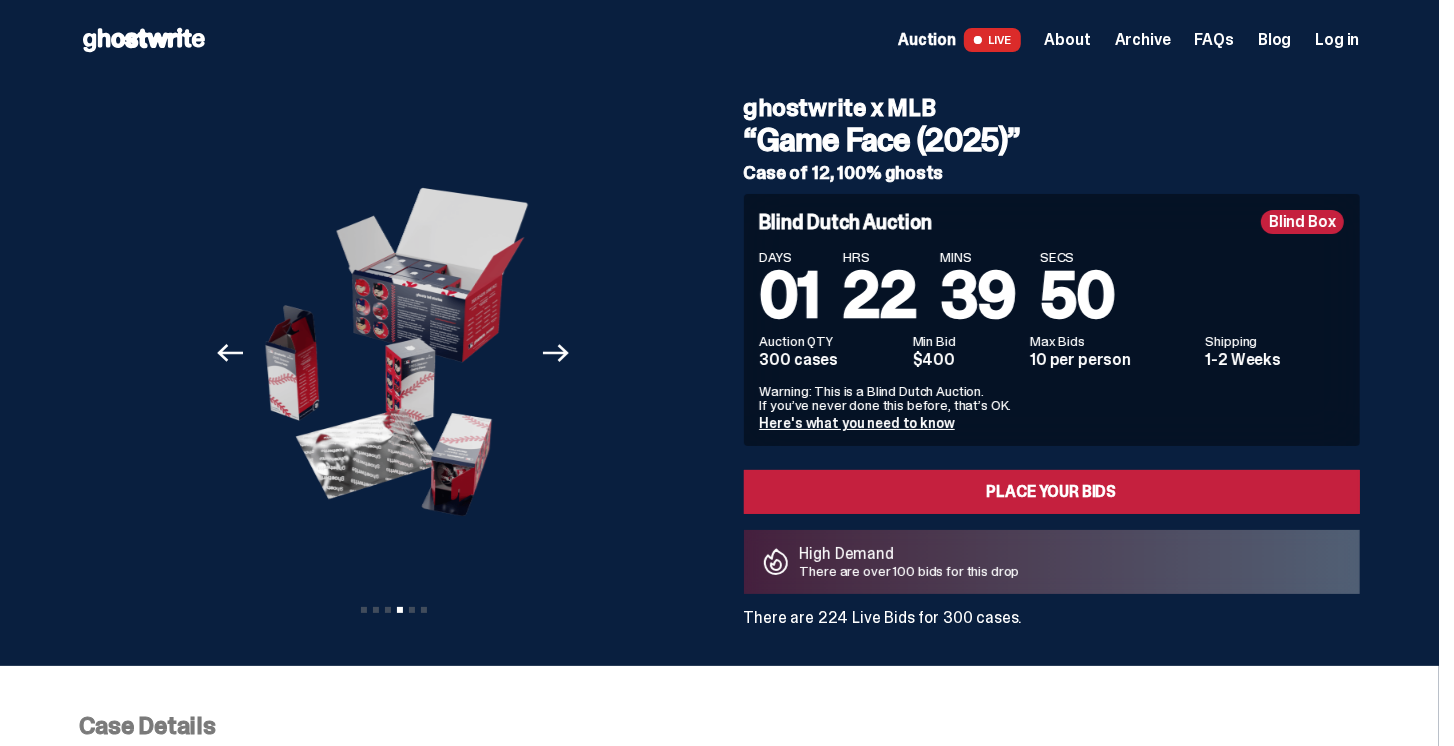 click on "Previous Next View slide 1 View slide 2 View slide 3 View slide 4 View slide 5 View slide 6" at bounding box center (400, 353) 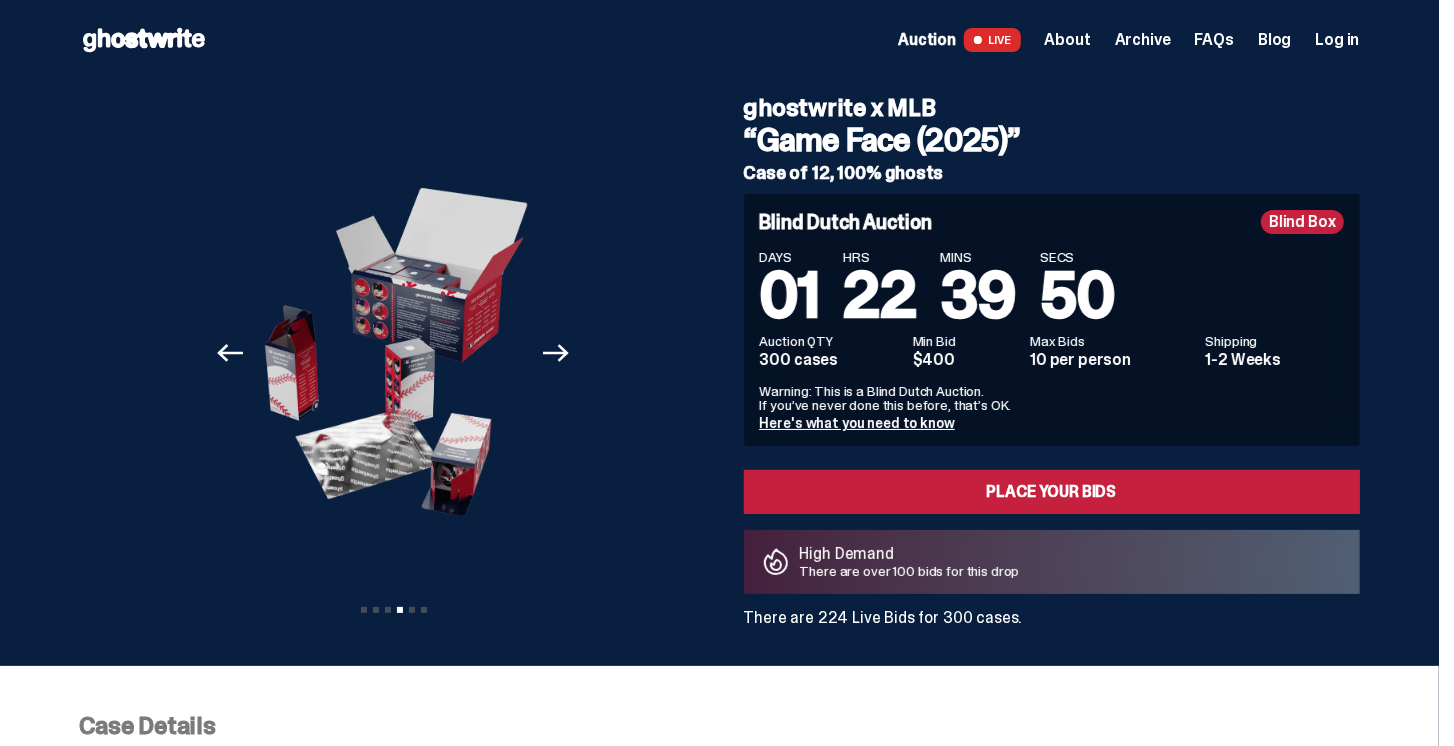 click on "Previous Next View slide 1 View slide 2 View slide 3 View slide 4 View slide 5 View slide 6" at bounding box center (400, 353) 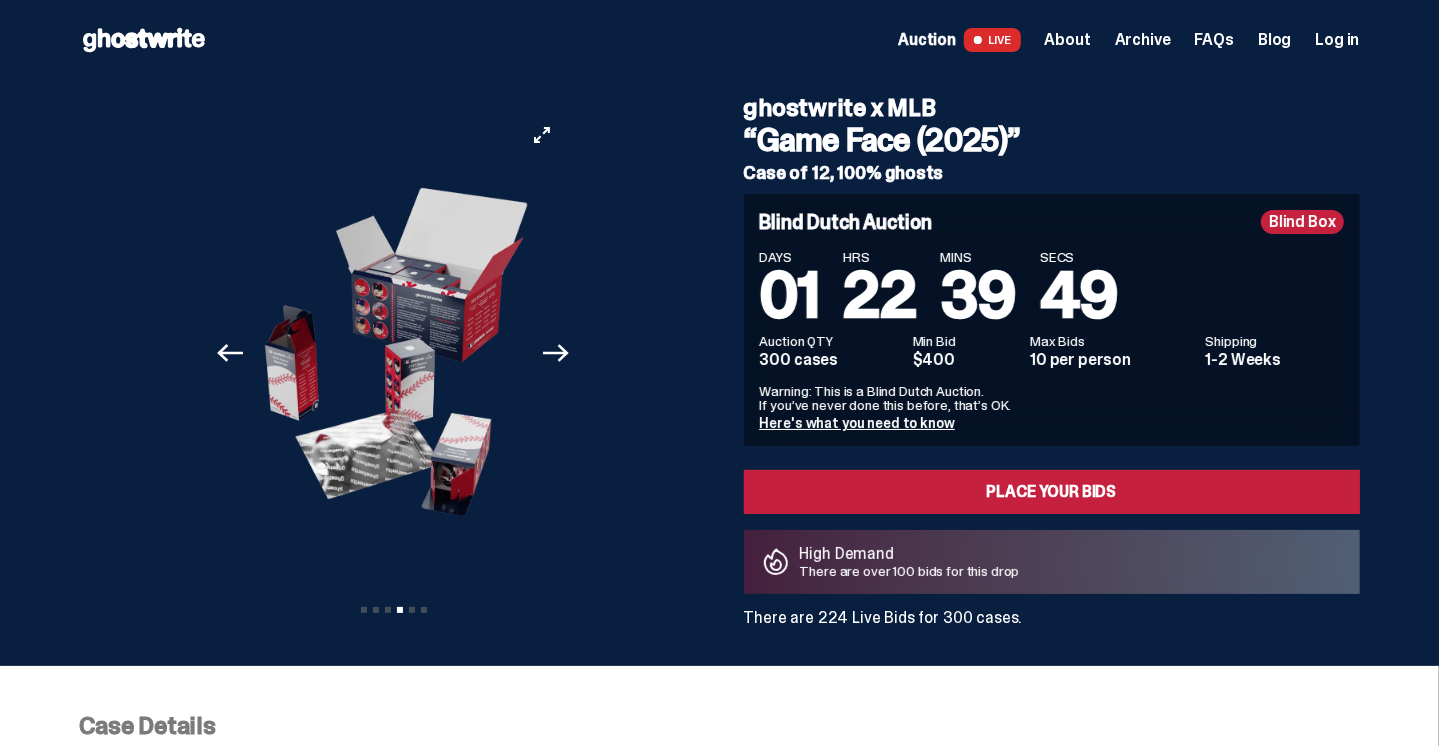 click on "Previous Next View slide 1 View slide 2 View slide 3 View slide 4 View slide 5 View slide 6" at bounding box center [400, 353] 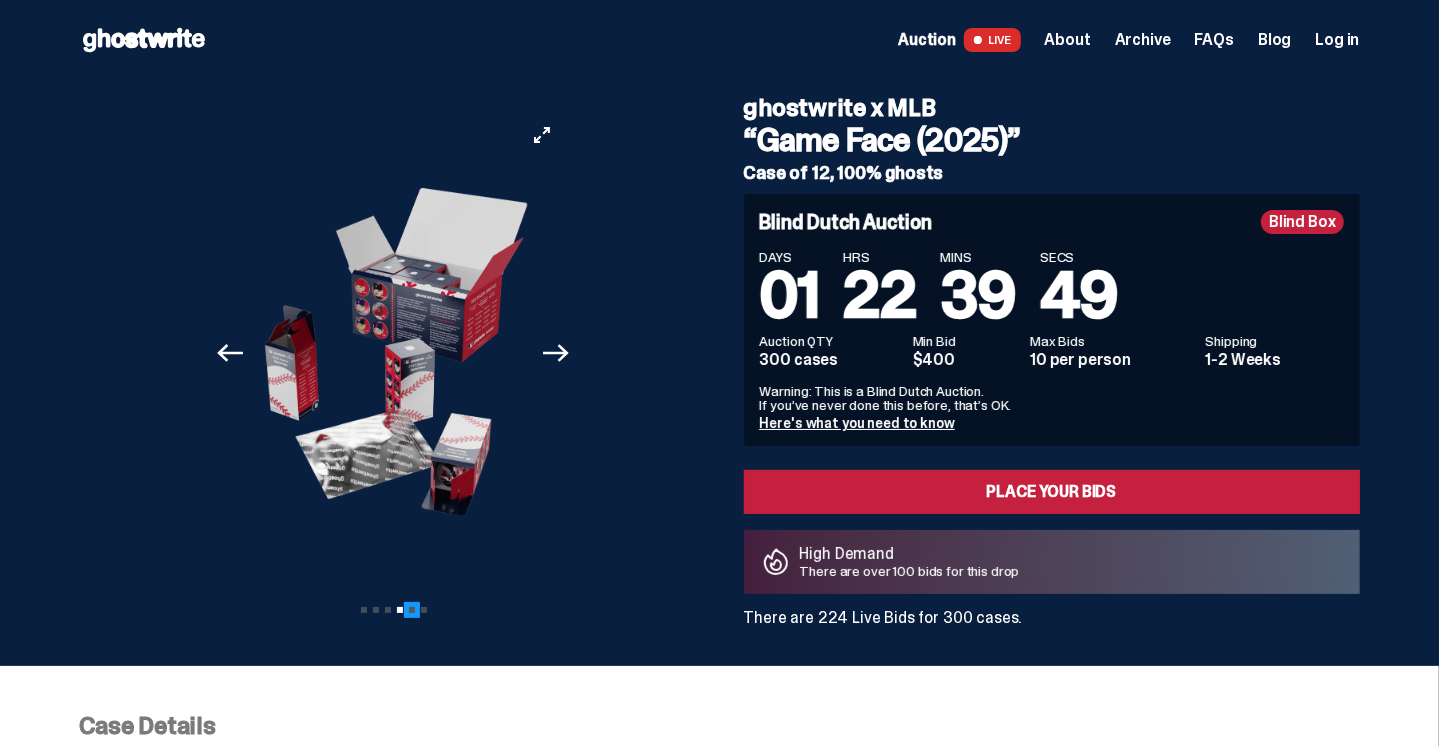 click on "View slide 5" at bounding box center [412, 610] 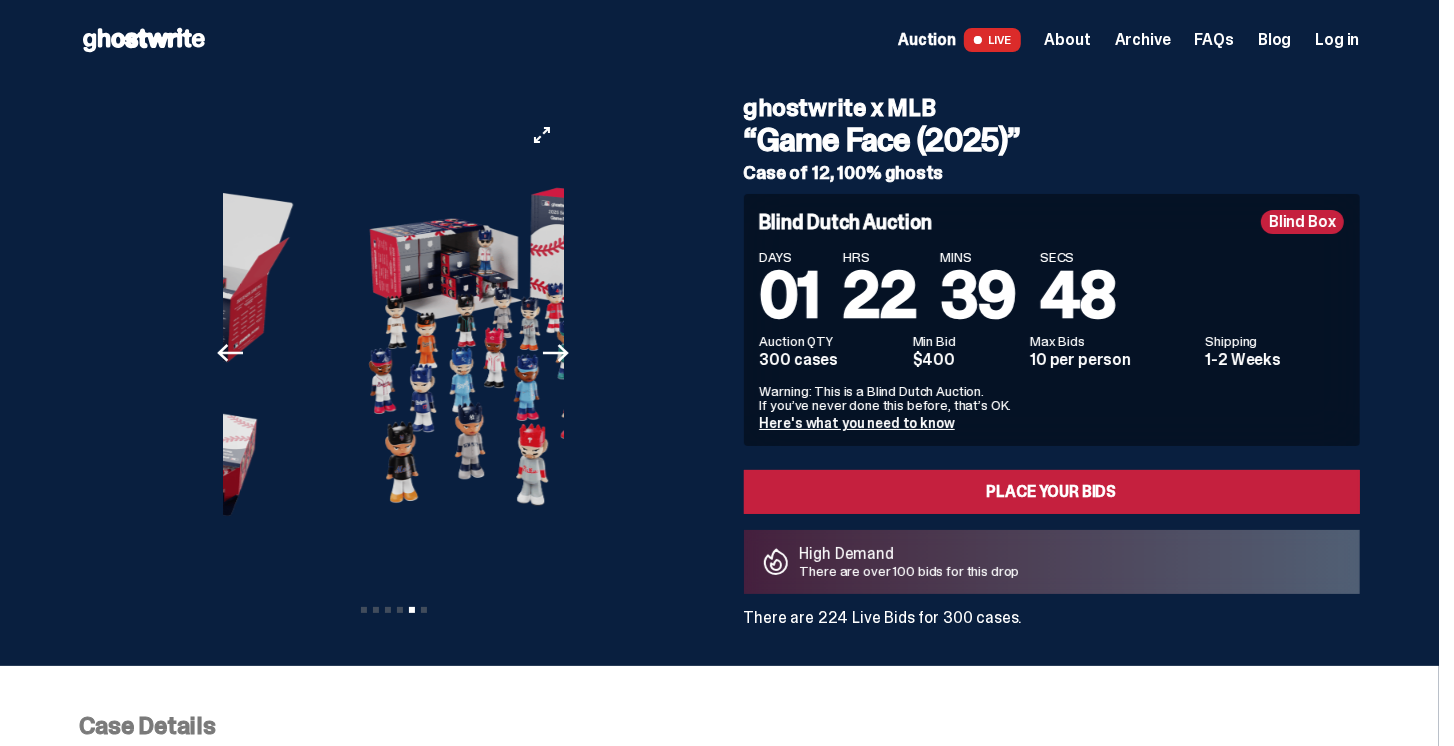 click on "View slide 1 View slide 2 View slide 3 View slide 4 View slide 5 View slide 6" at bounding box center (394, 610) 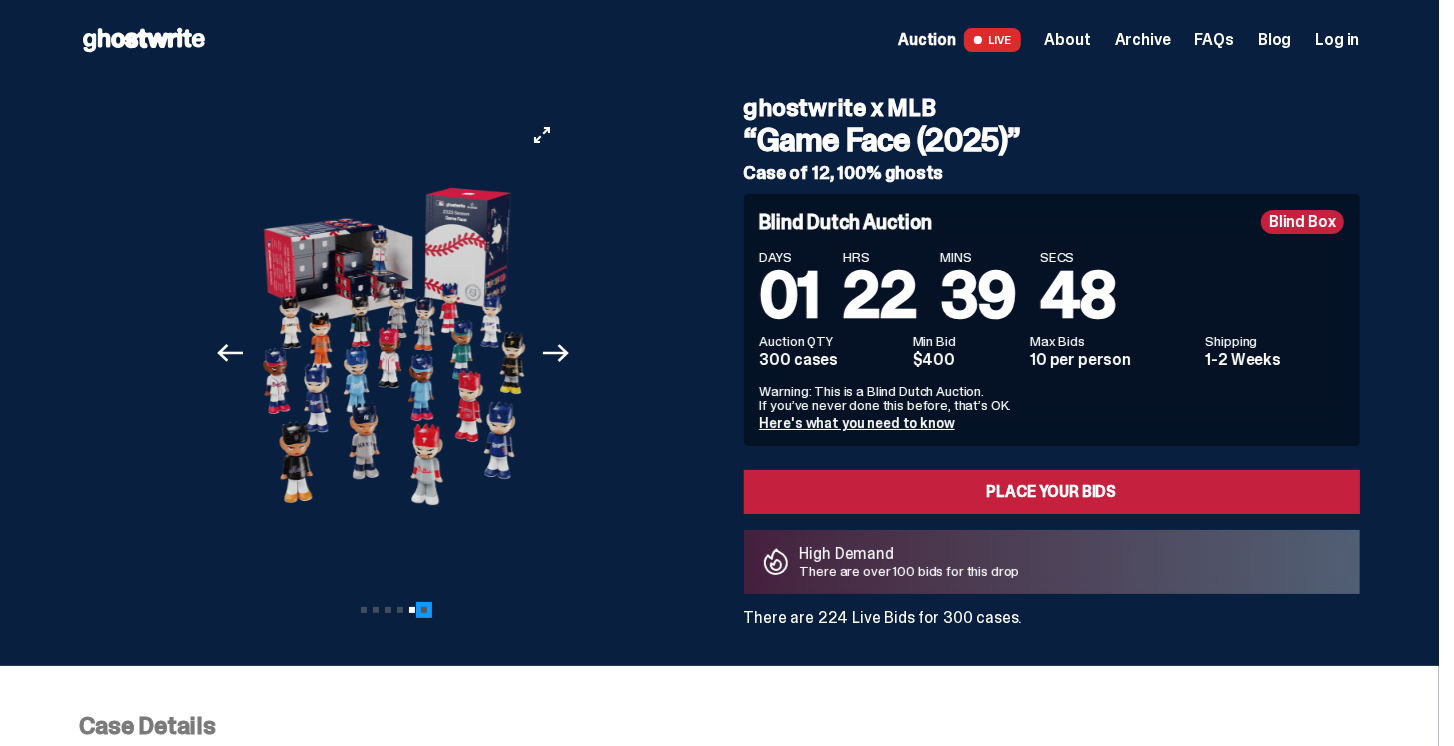 click on "View slide 6" at bounding box center [424, 610] 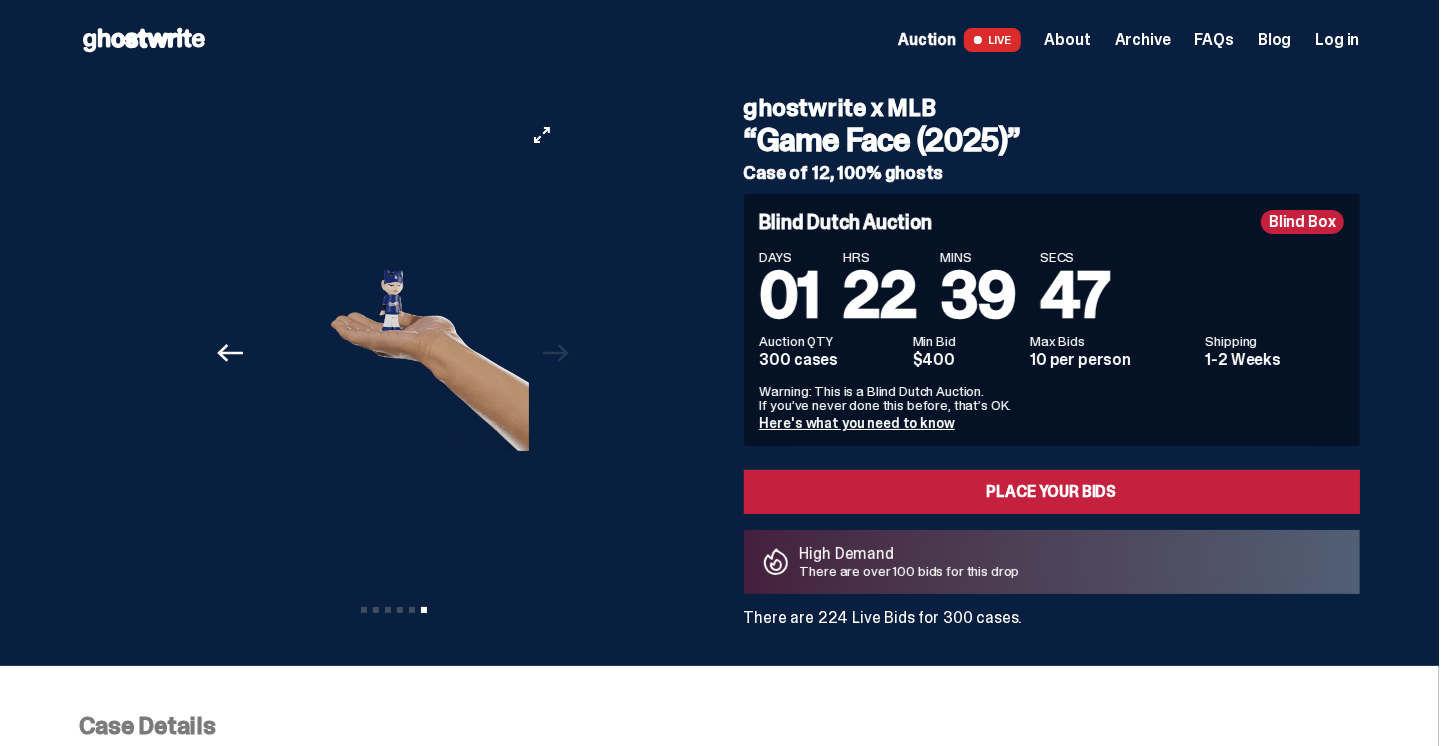 click on "View slide 1 View slide 2 View slide 3 View slide 4 View slide 5 View slide 6" at bounding box center (394, 610) 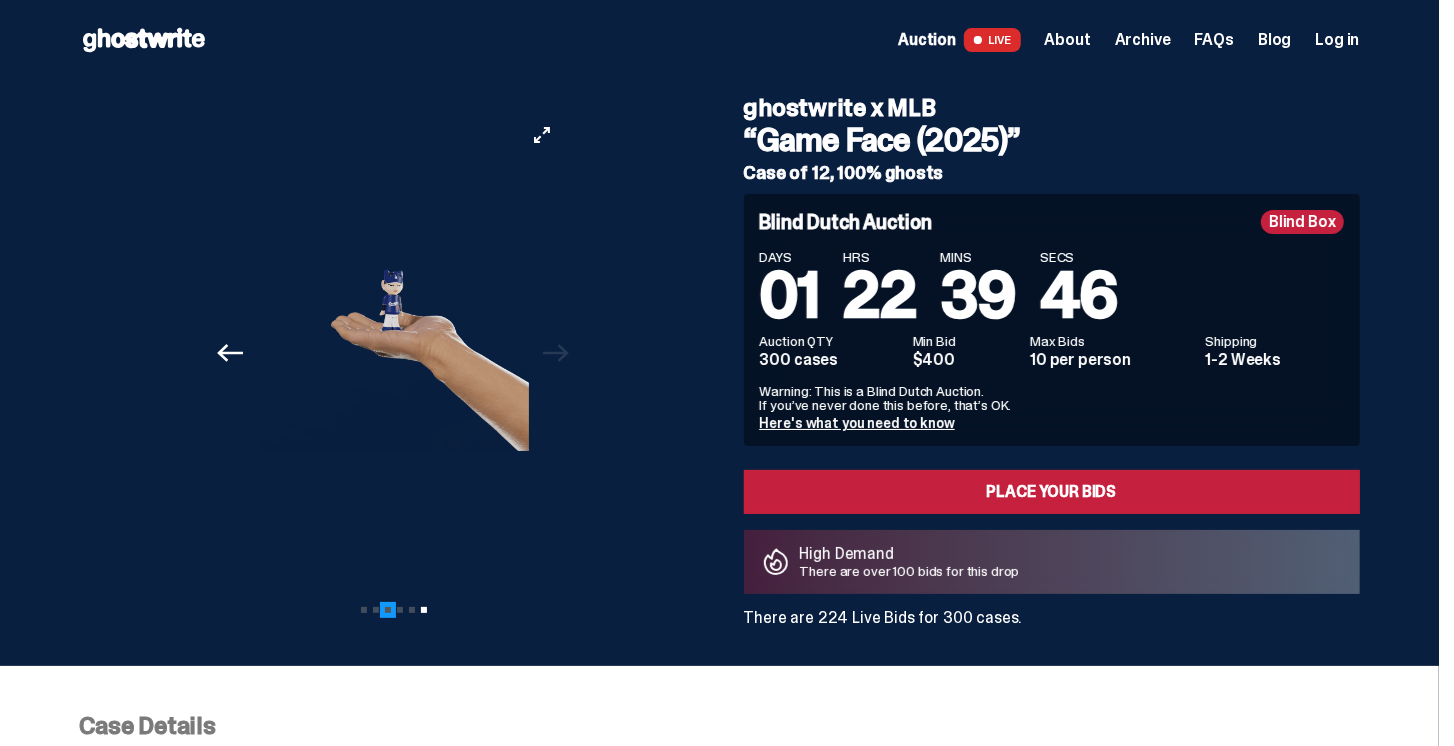 click on "View slide 3" at bounding box center [388, 610] 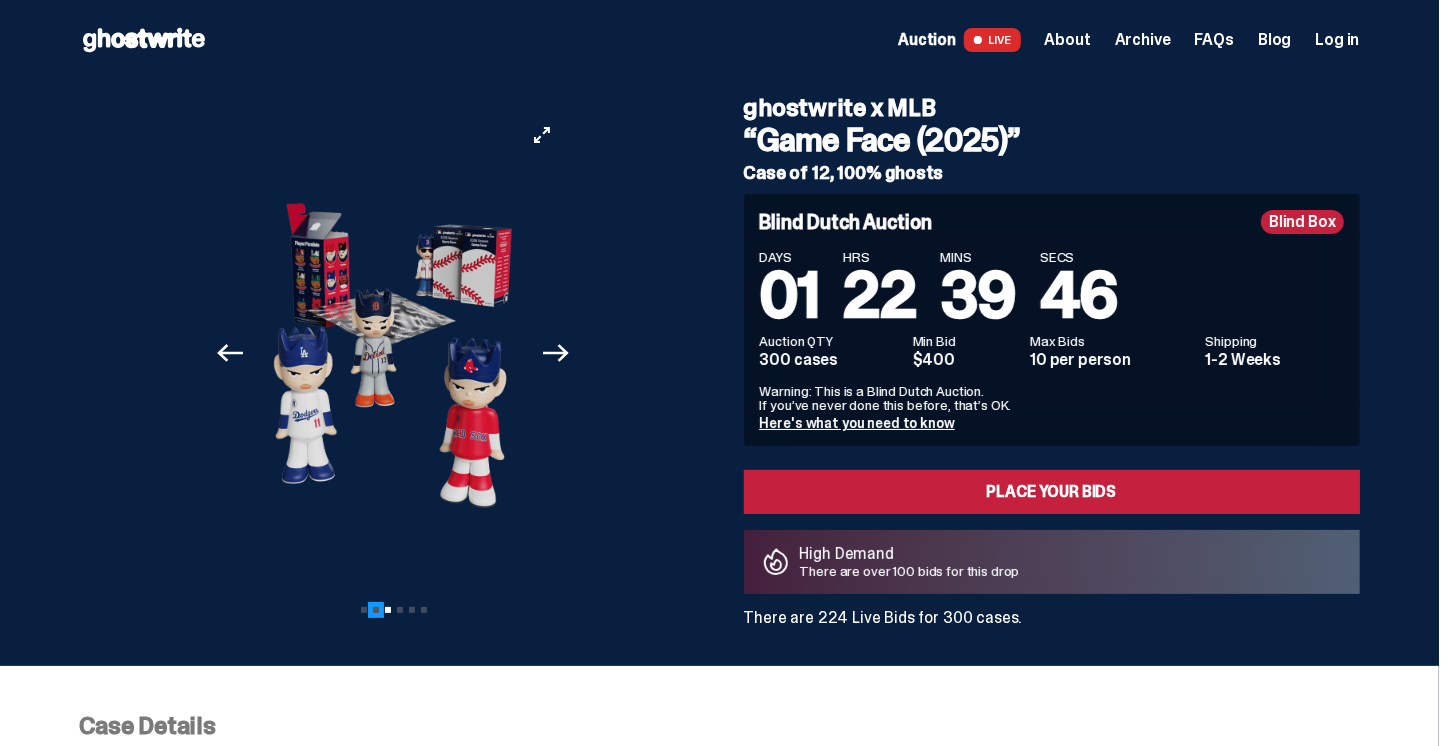 click on "View slide 2" at bounding box center (376, 610) 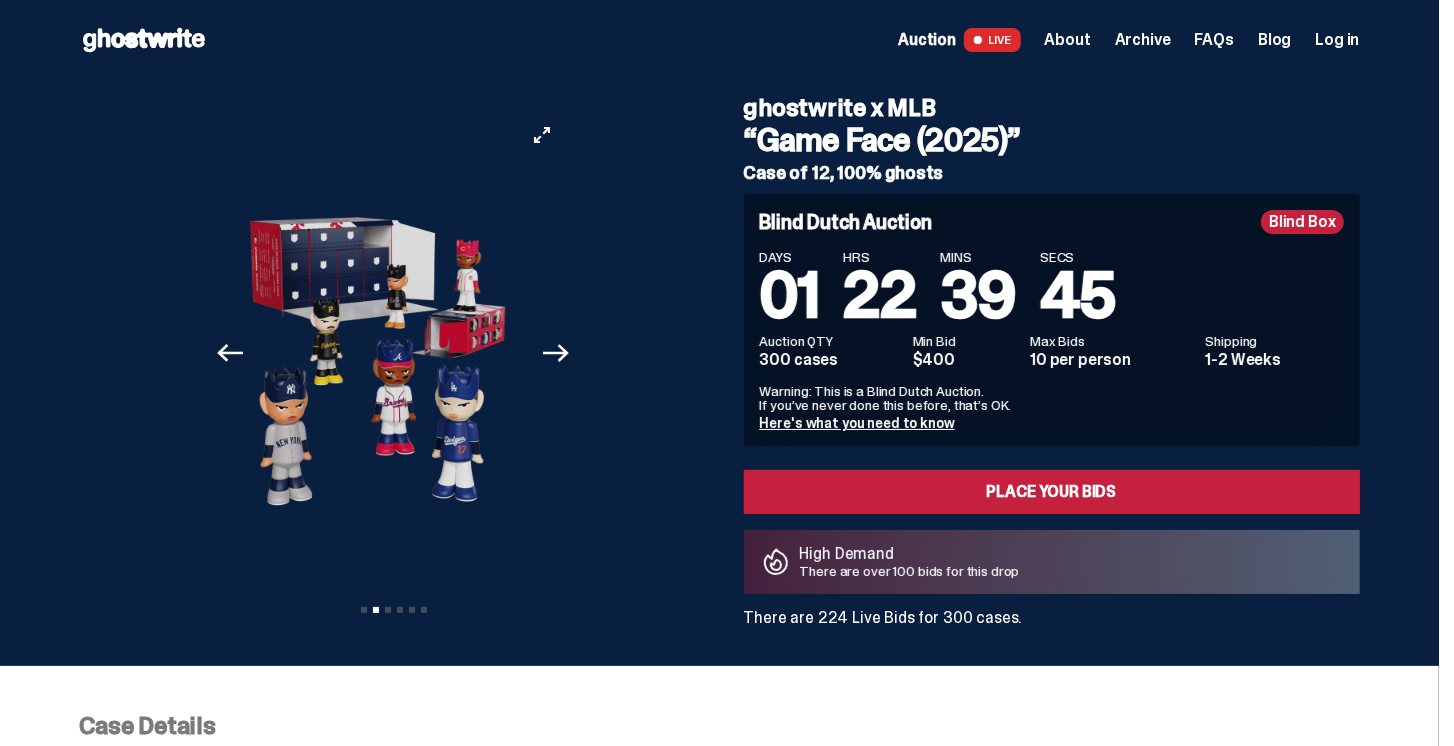 click on "View slide 1 View slide 2 View slide 3 View slide 4 View slide 5 View slide 6" at bounding box center [394, 610] 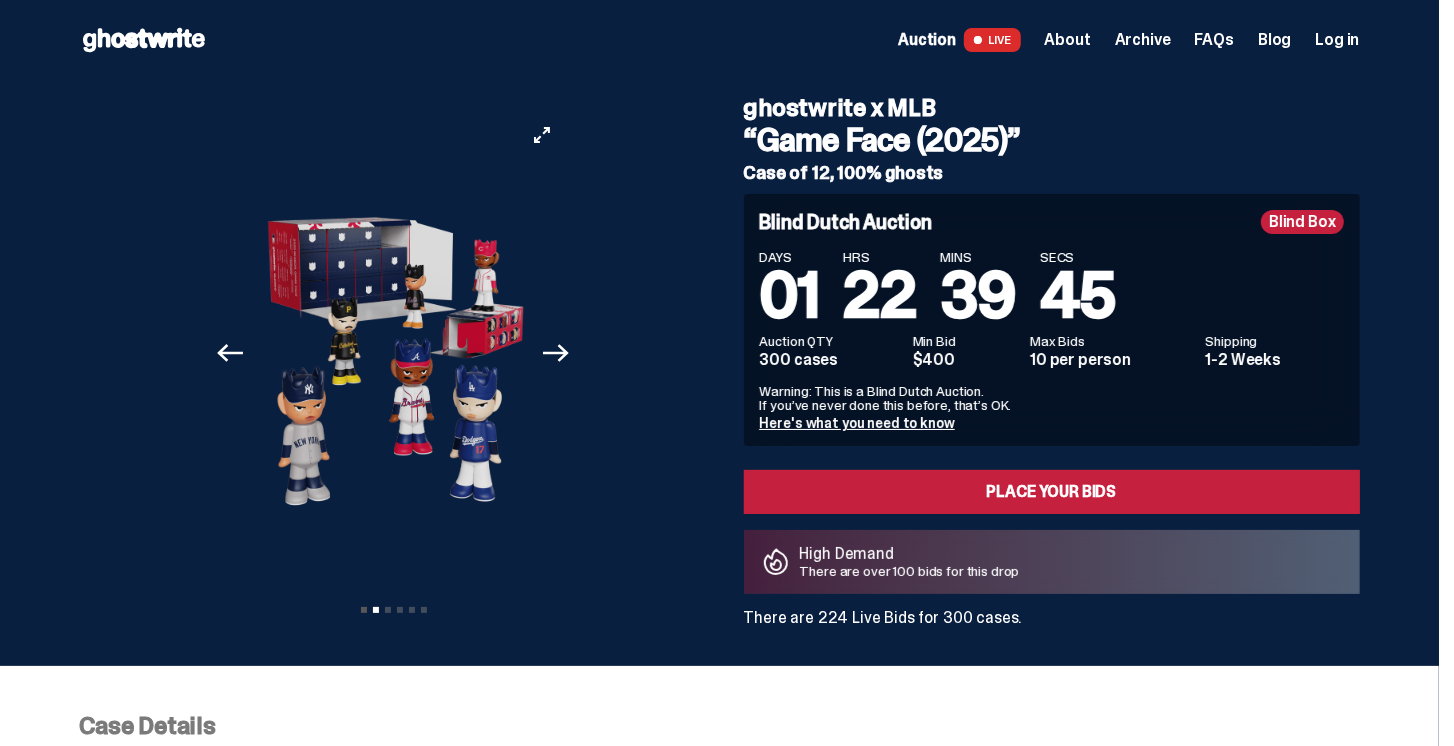 click on "View slide 1 View slide 2 View slide 3 View slide 4 View slide 5 View slide 6" at bounding box center [394, 610] 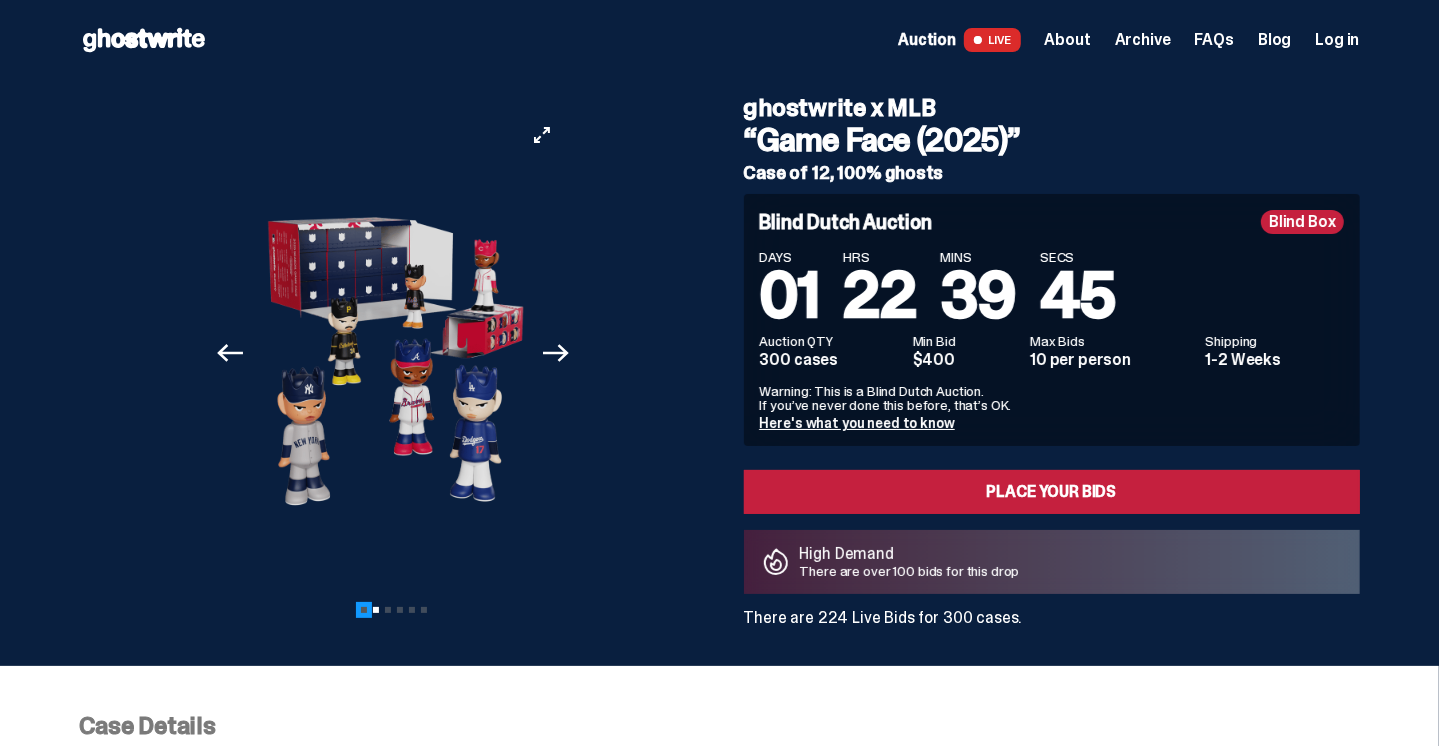 click on "View slide 1" at bounding box center (364, 610) 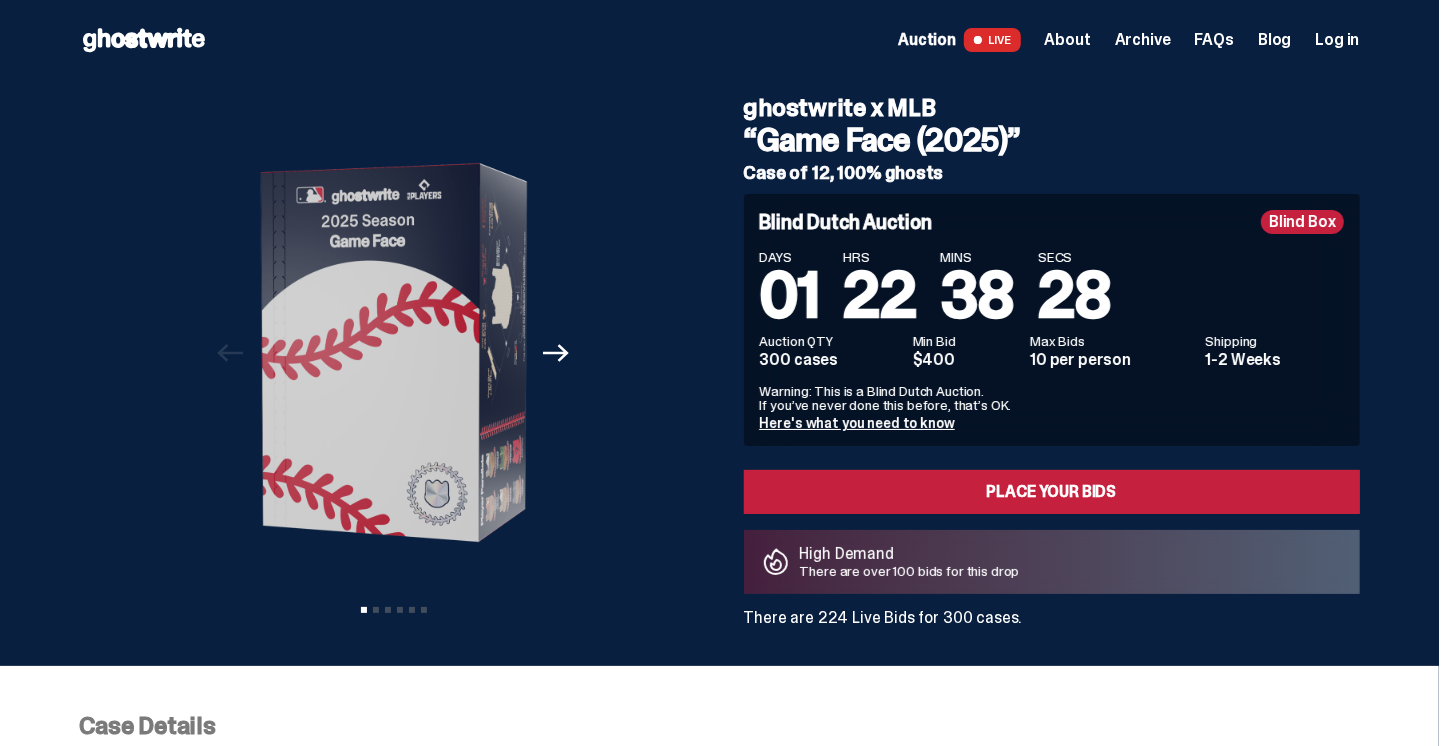 click on "Here's what you need to know" at bounding box center [857, 423] 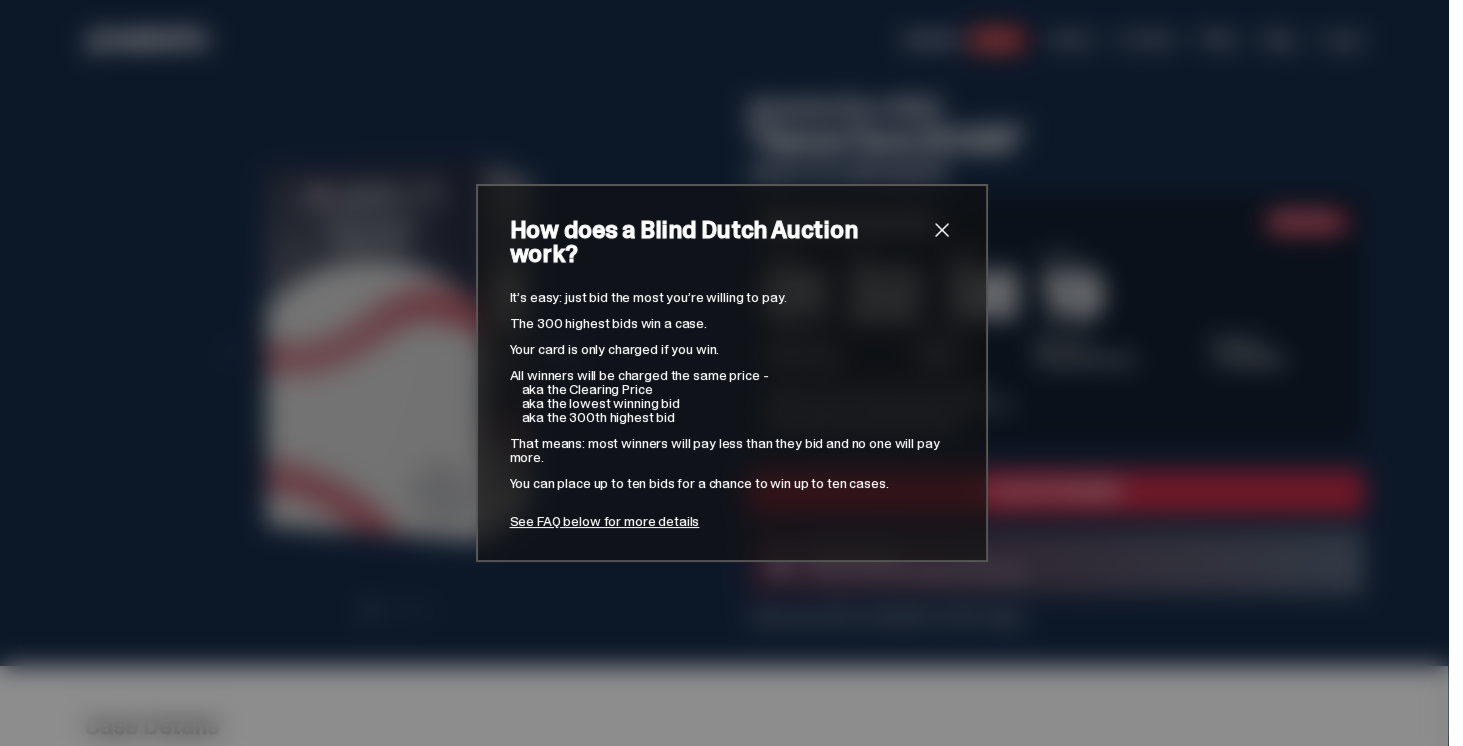 click at bounding box center (942, 230) 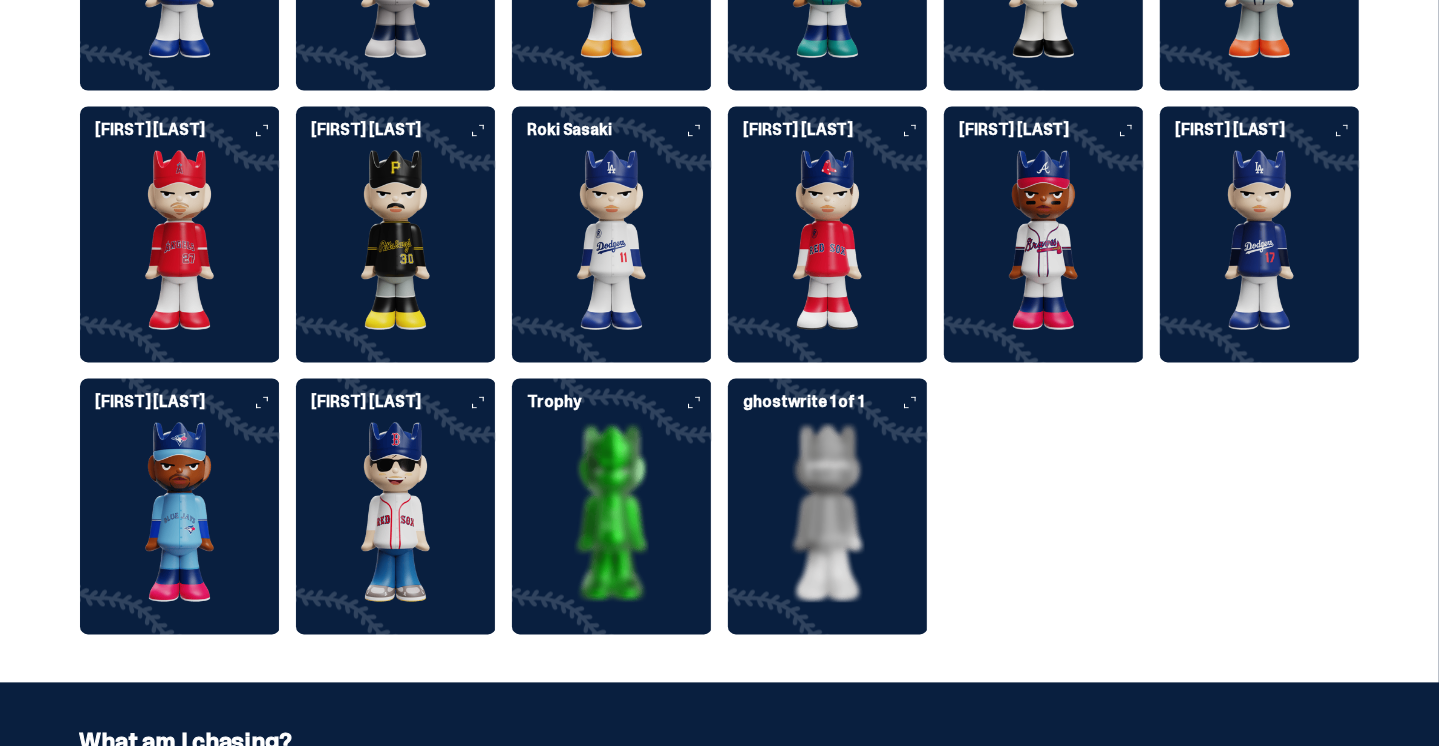 scroll, scrollTop: 2514, scrollLeft: 0, axis: vertical 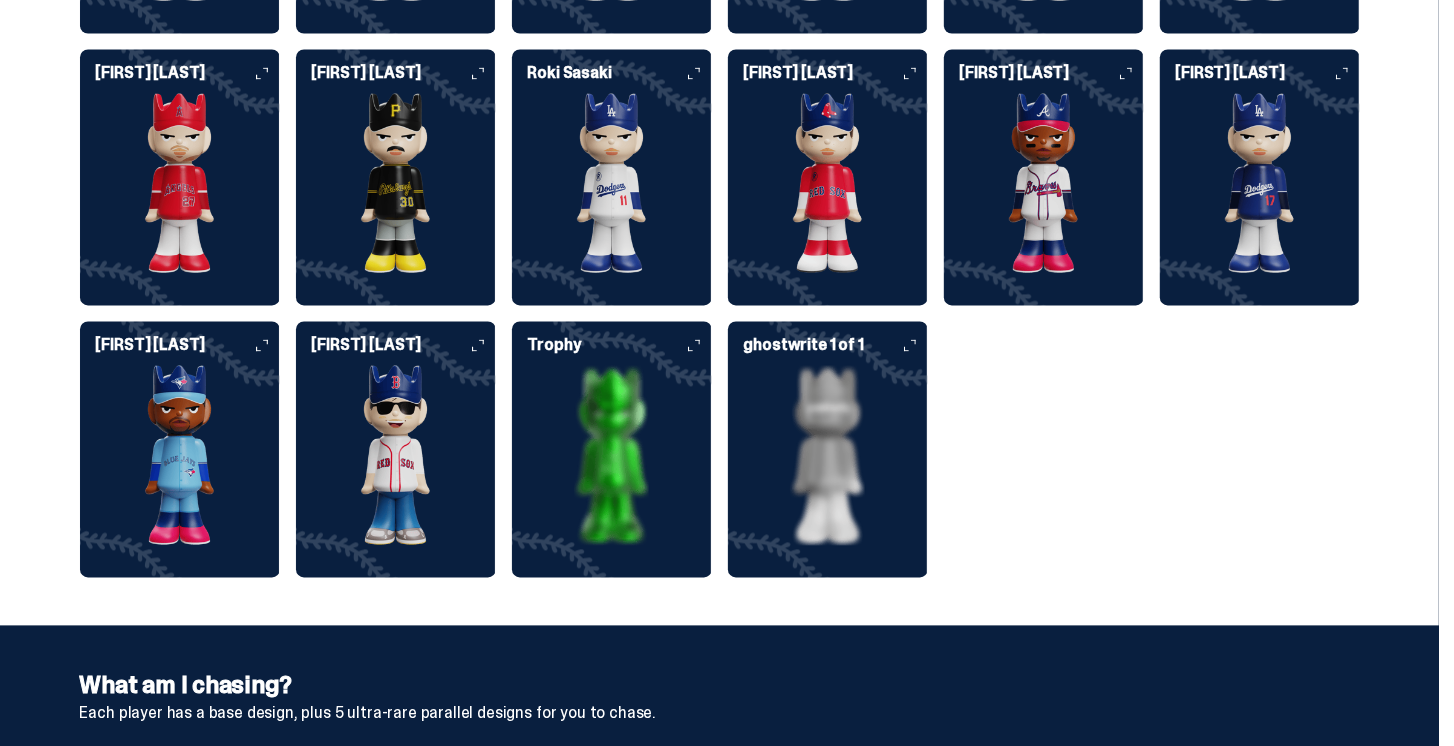 click 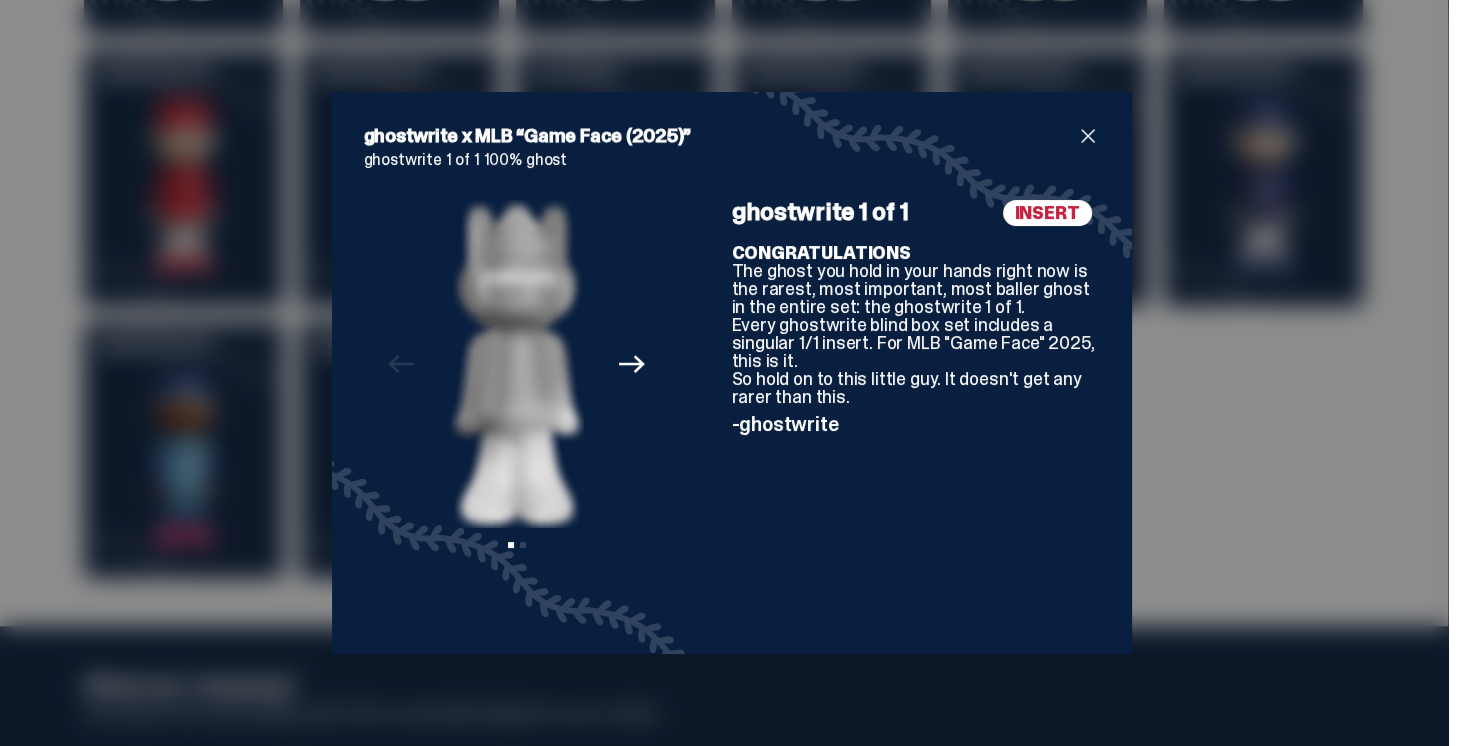click at bounding box center [1088, 136] 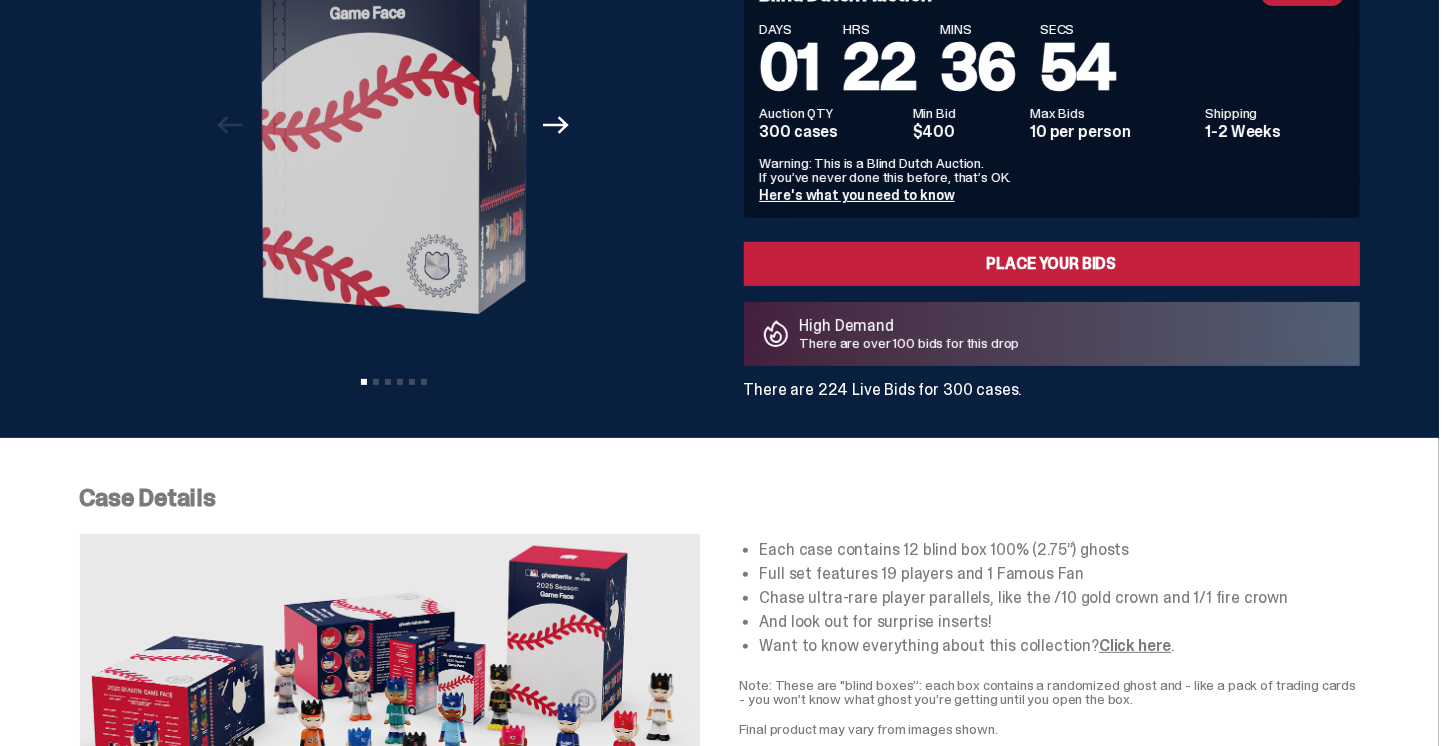 scroll, scrollTop: 0, scrollLeft: 0, axis: both 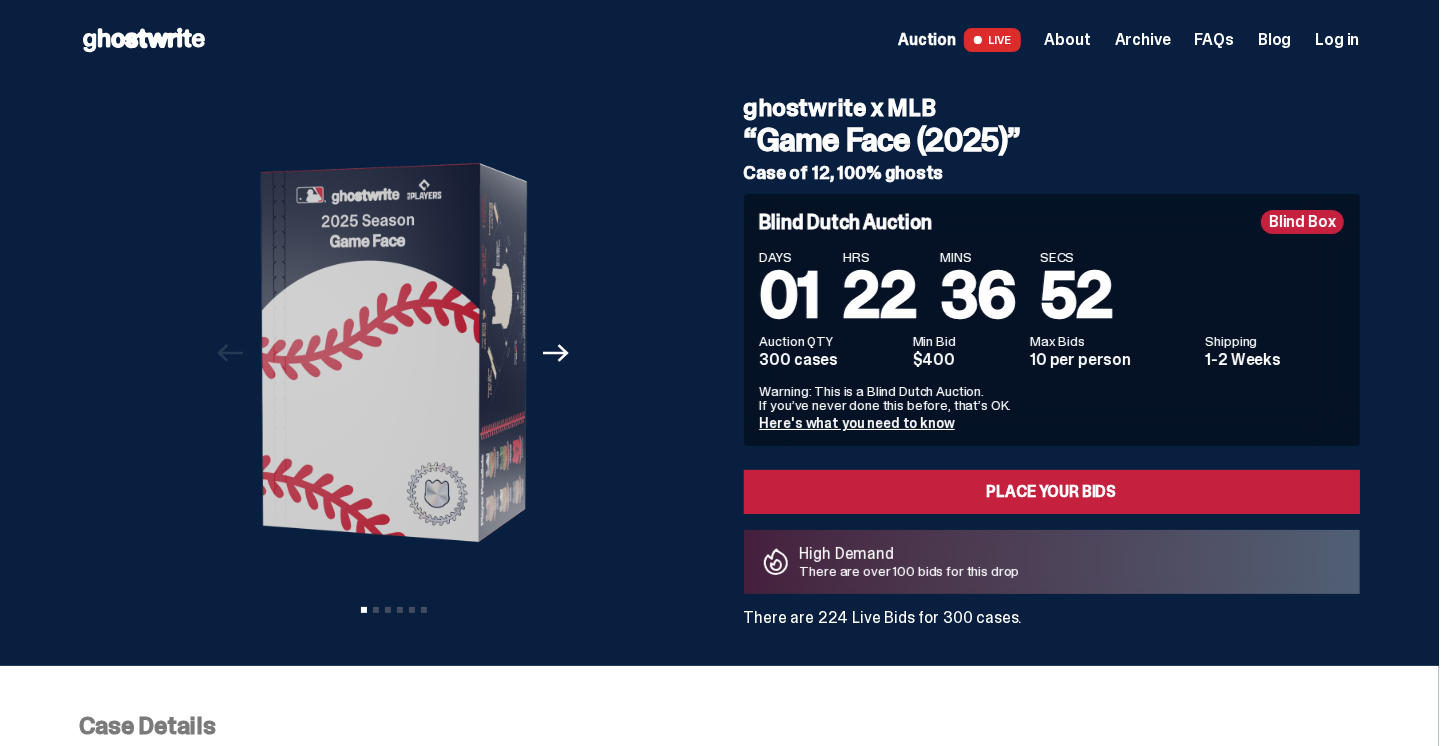 click on "Archive" at bounding box center [1143, 40] 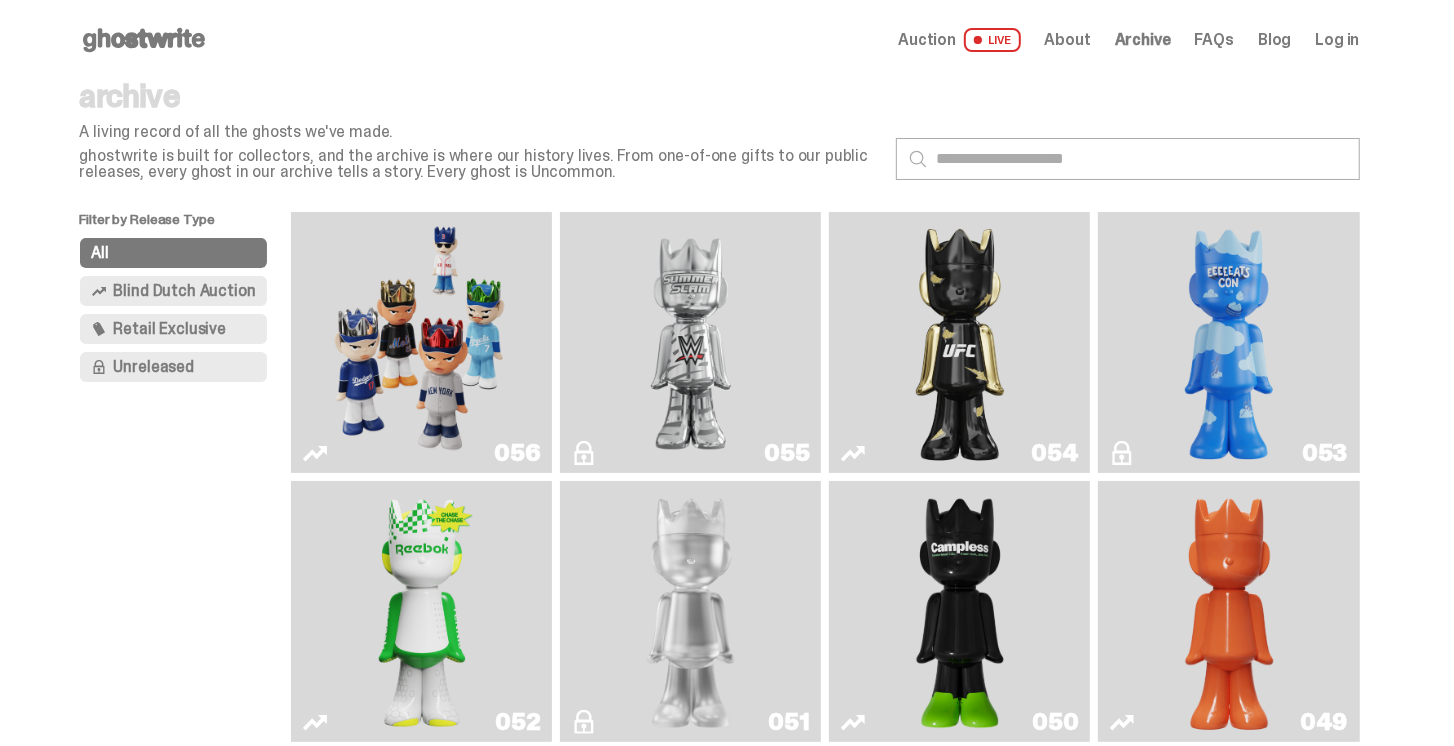 click on "About" at bounding box center [1068, 40] 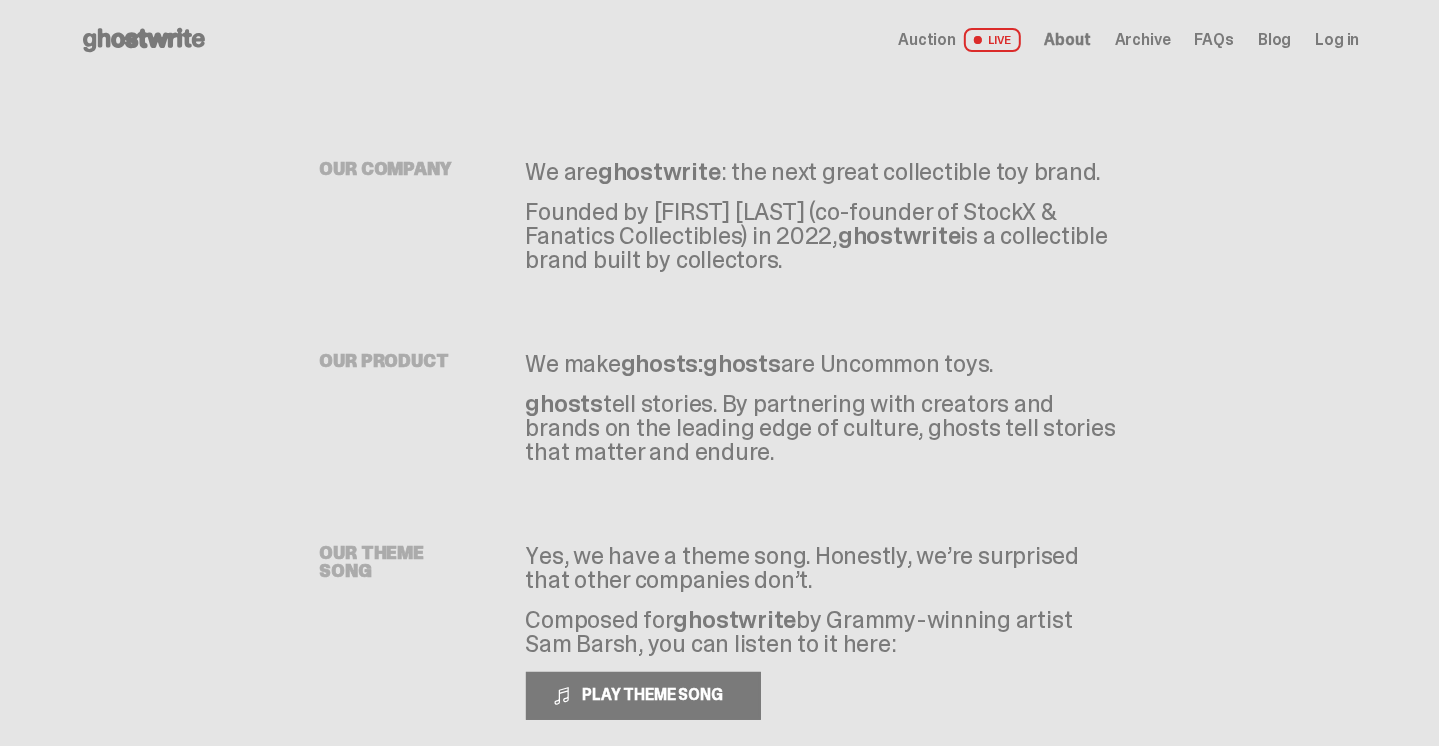 click on "Open main menu
Home
Auction
LIVE
About
Archive
FAQs
Blog
Log in" at bounding box center (720, 40) 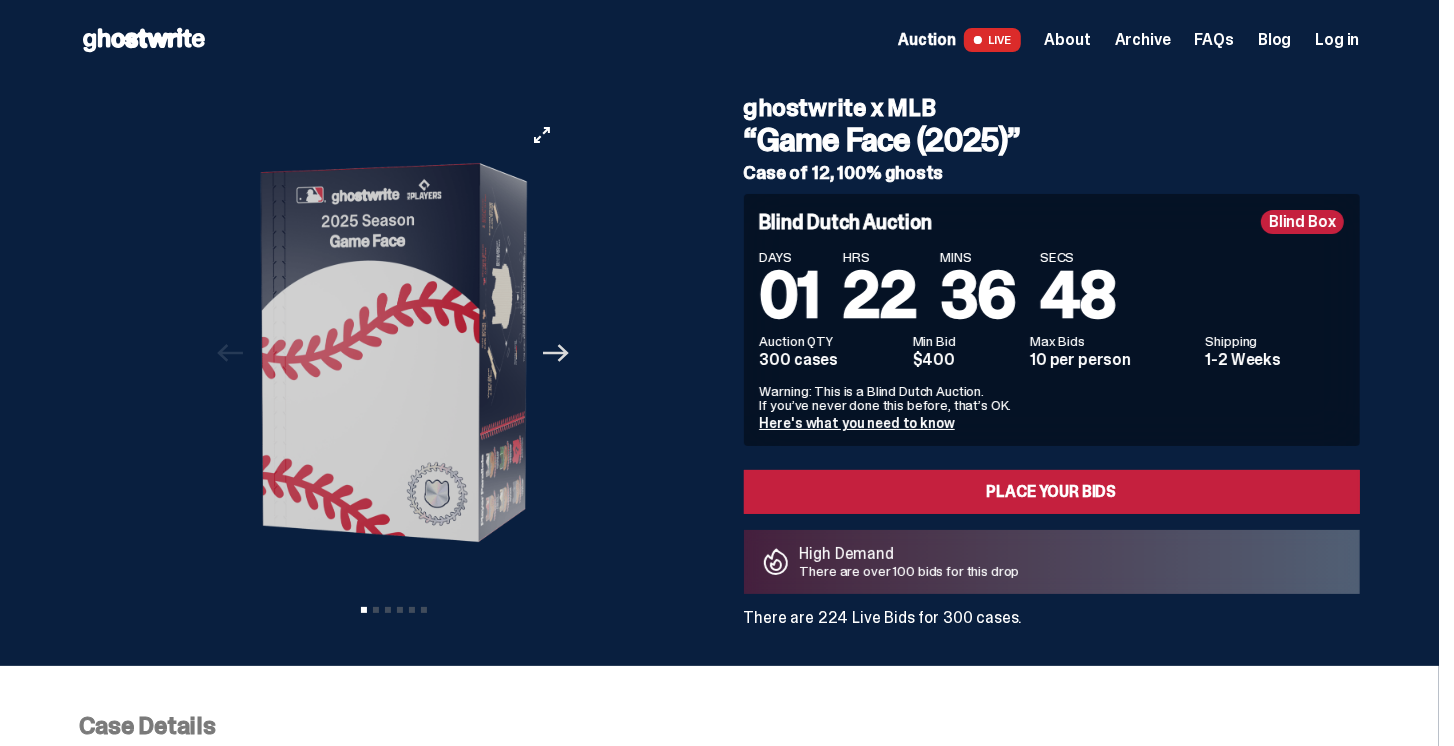click on "Next" 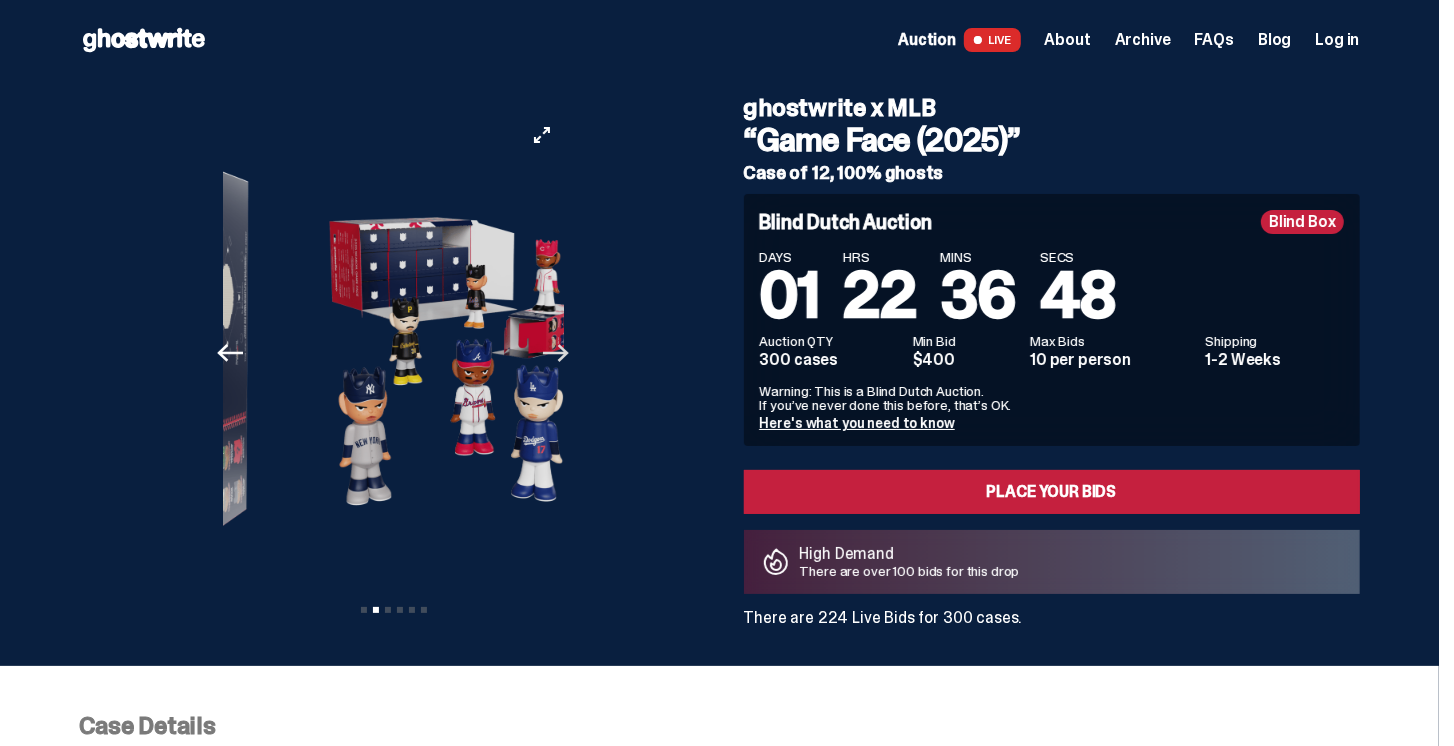 click 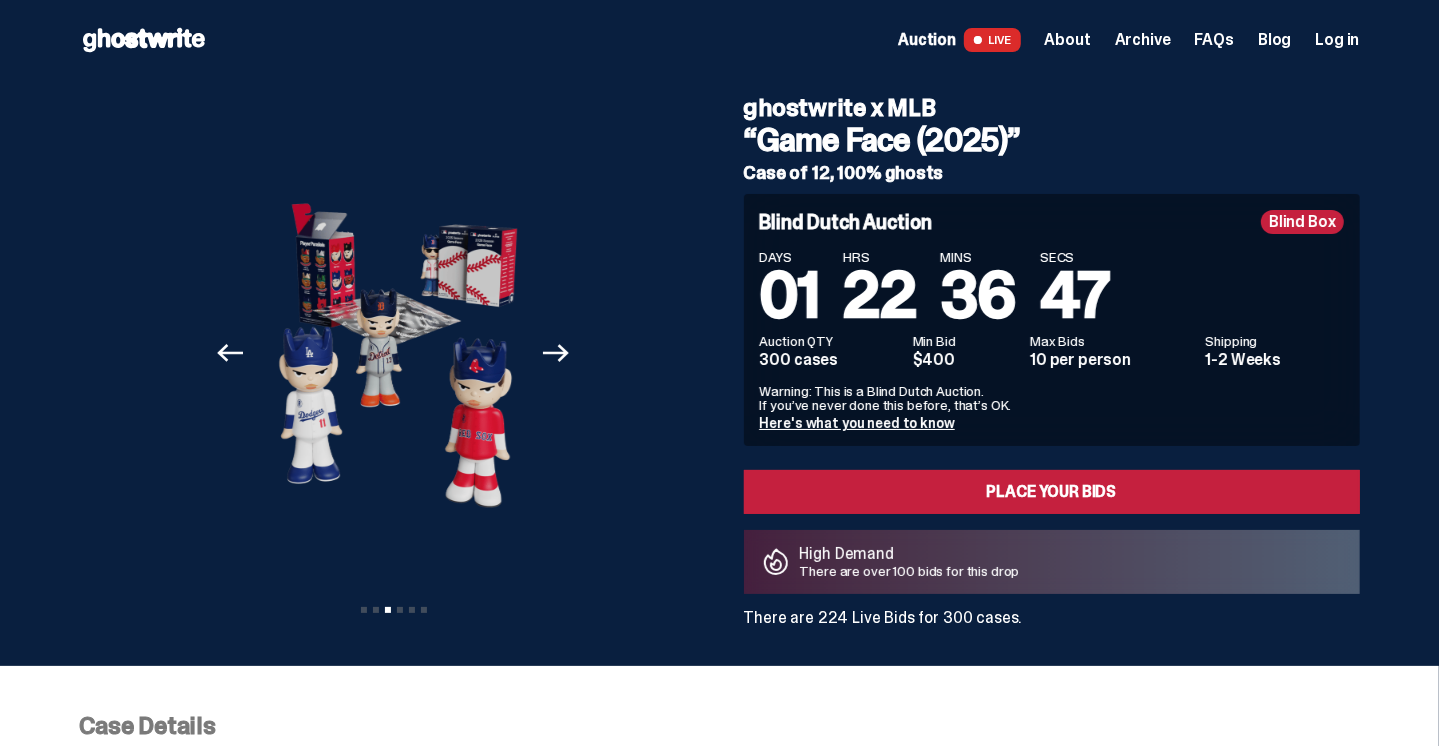 drag, startPoint x: 574, startPoint y: 352, endPoint x: 574, endPoint y: 380, distance: 28 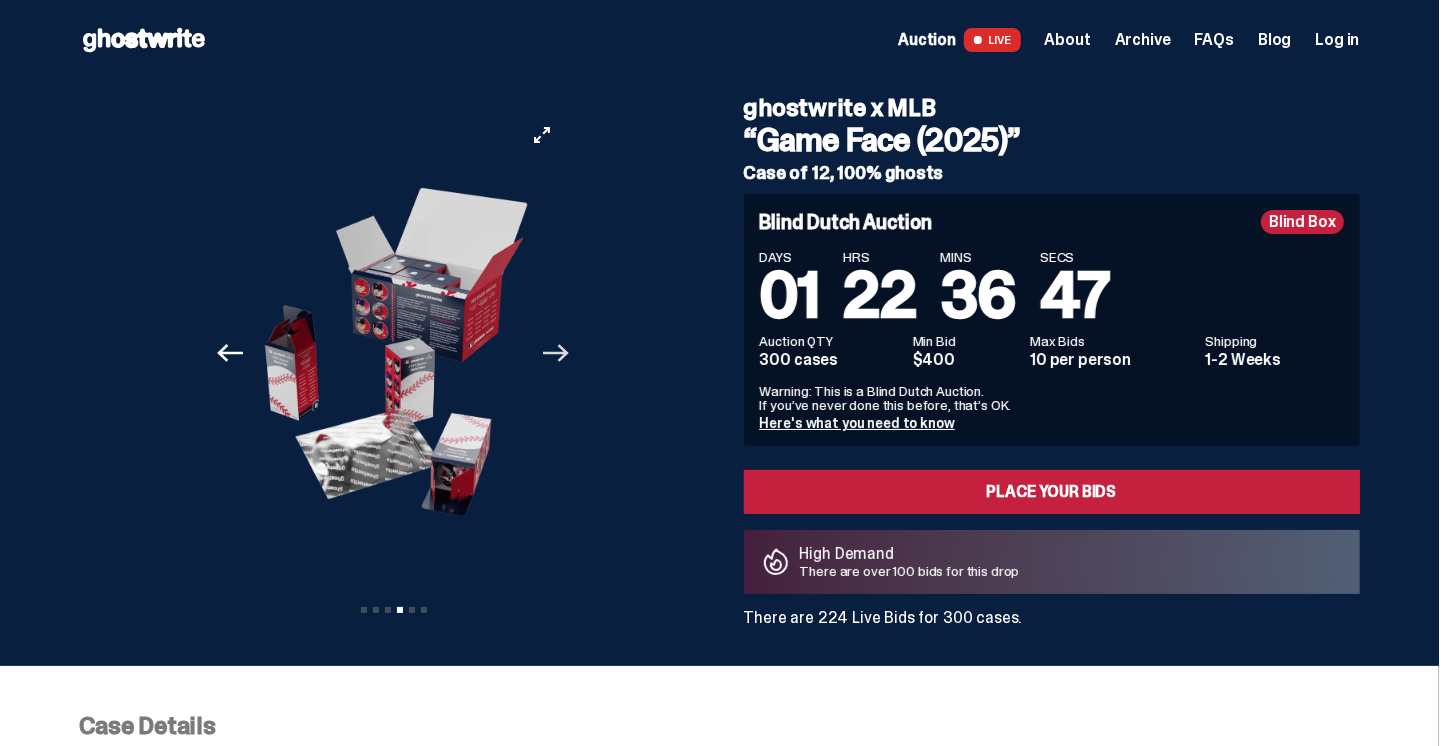 click on "Next" 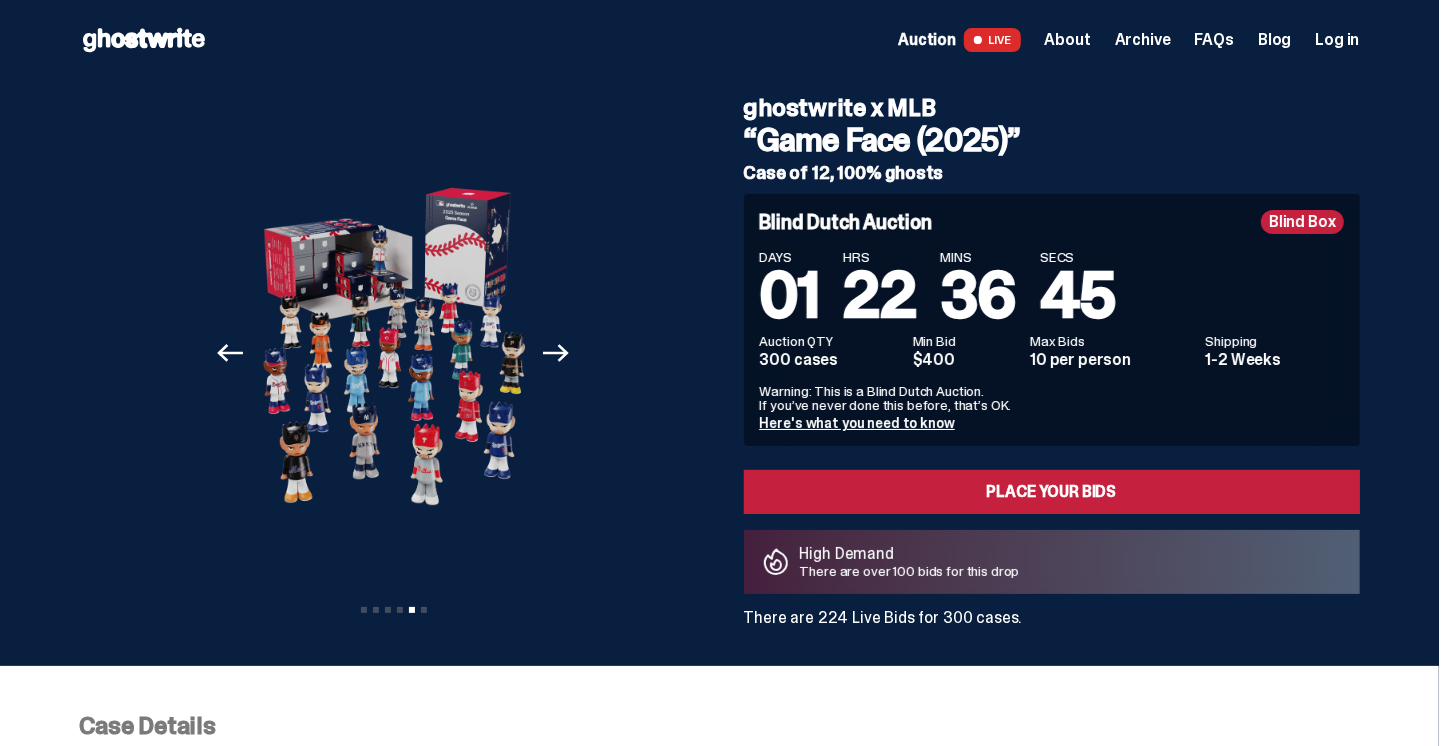 click on "Log in" at bounding box center [1337, 40] 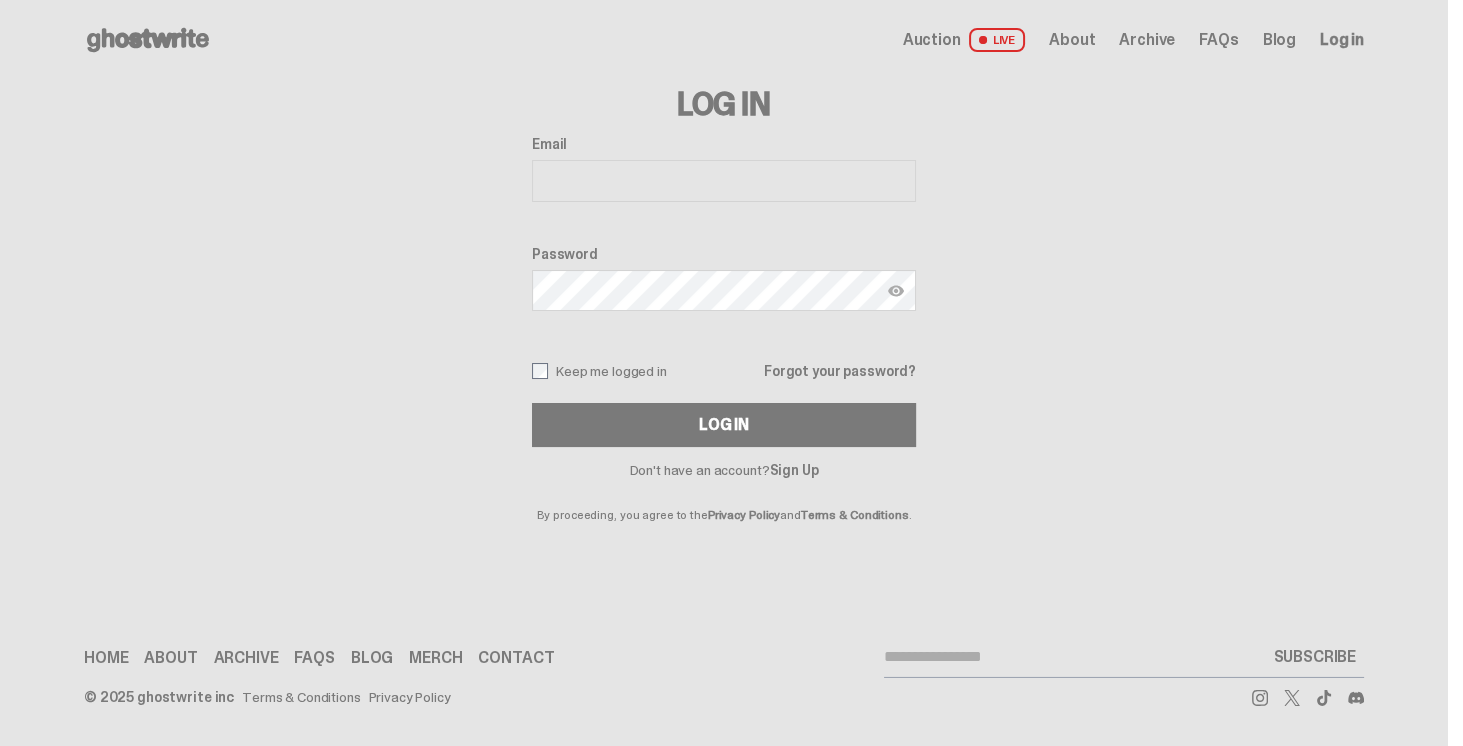 click on "Sign Up" at bounding box center (793, 470) 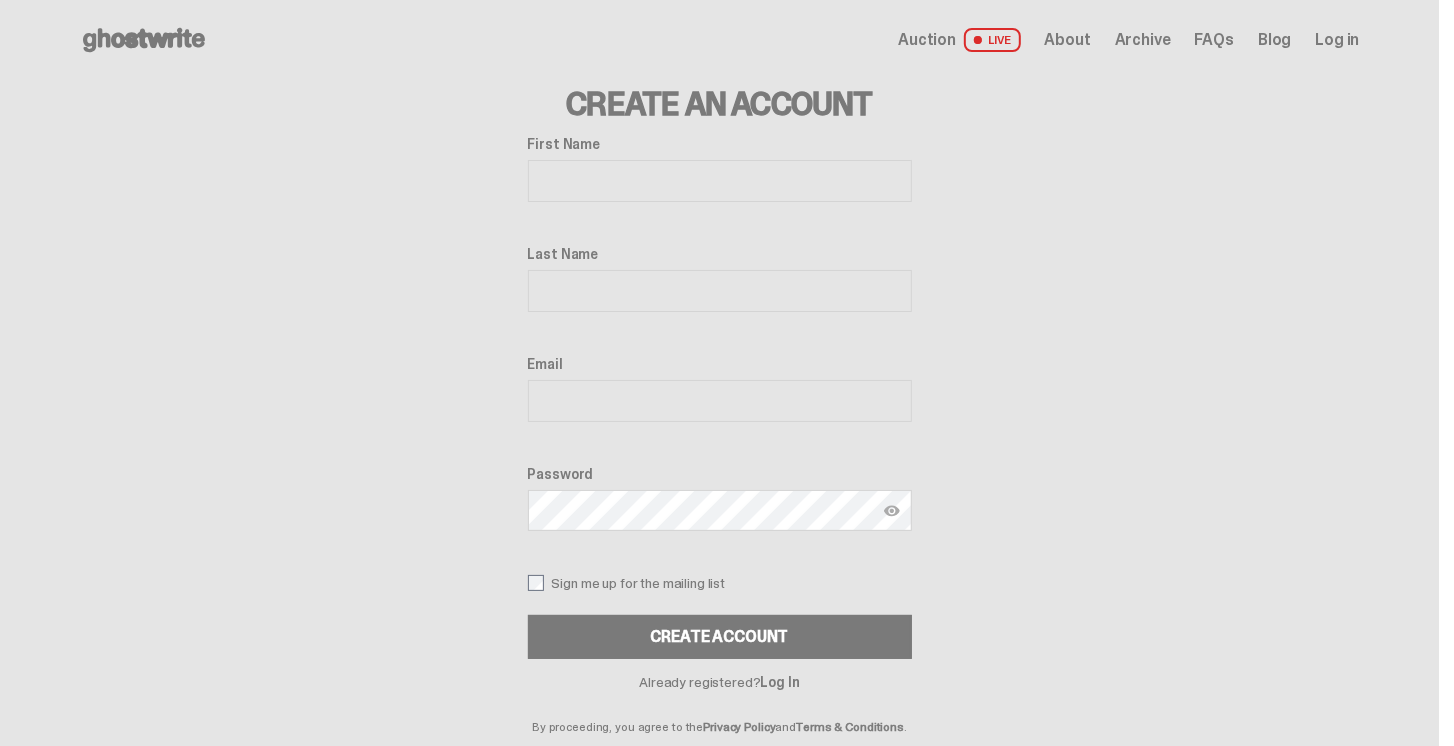 click on "First Name" at bounding box center [720, 181] 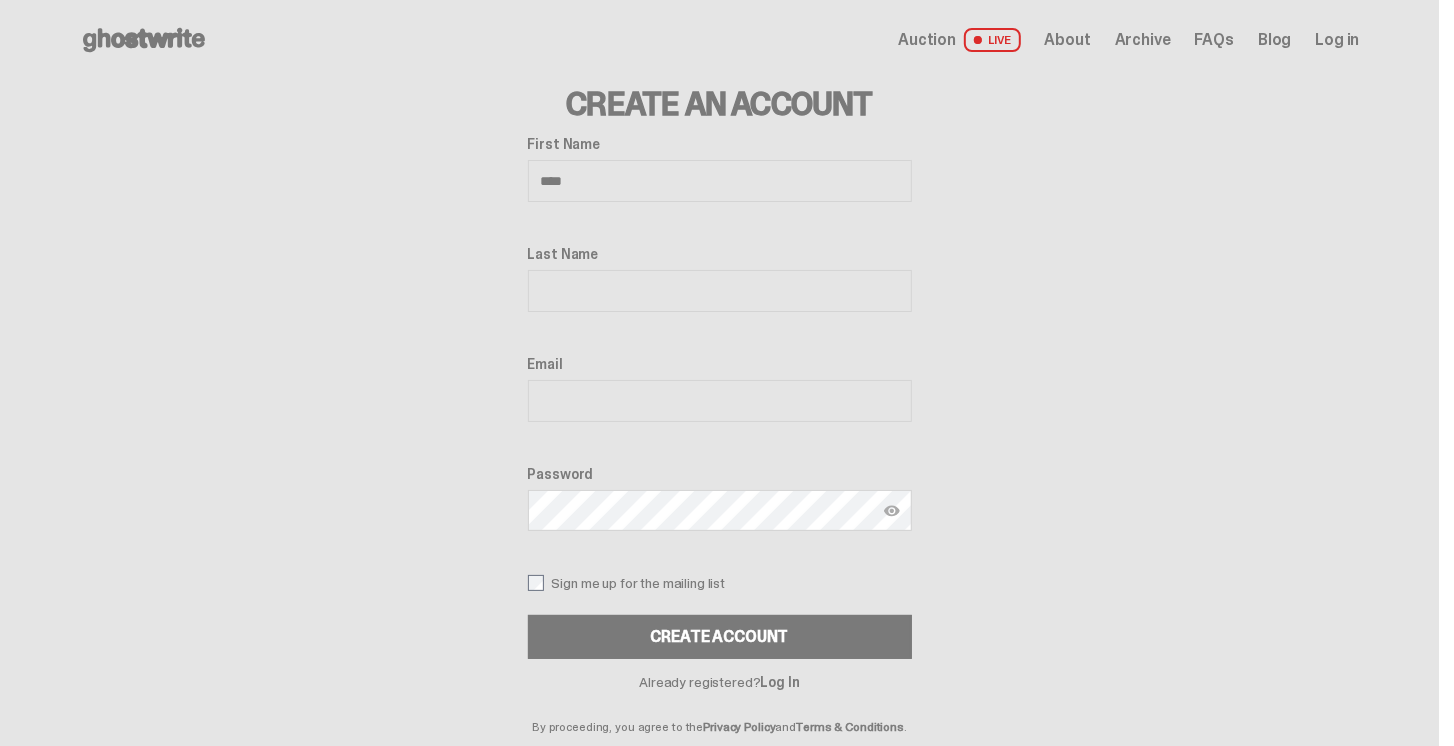 type on "****" 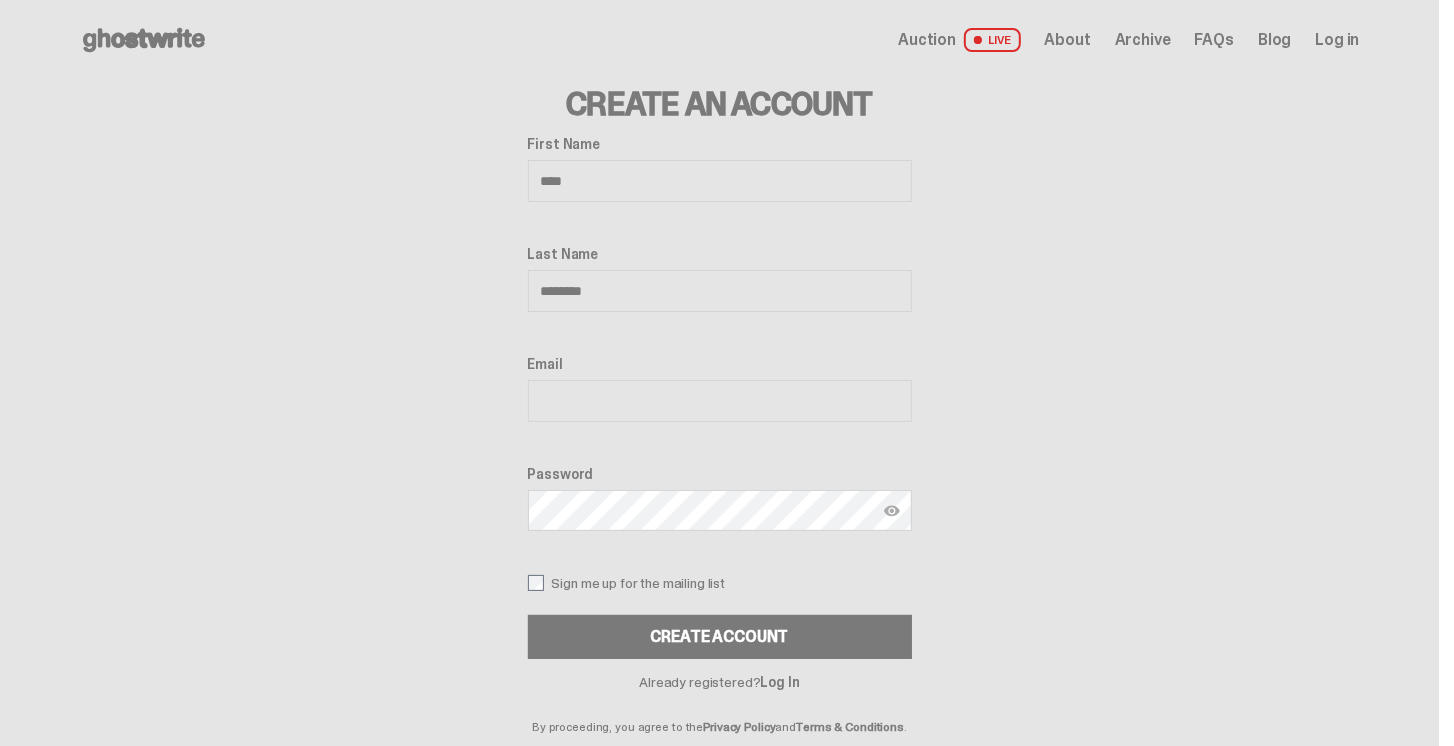 type on "********" 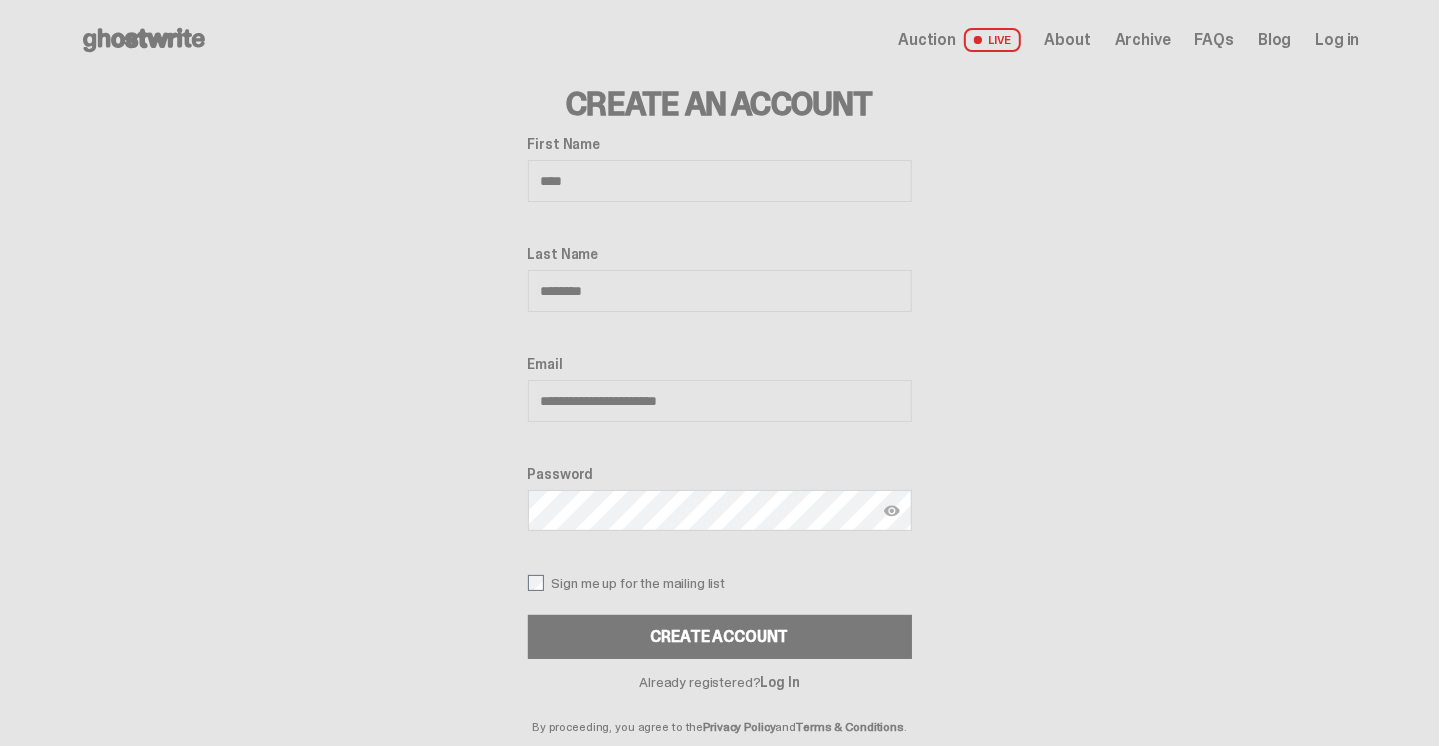 type on "**********" 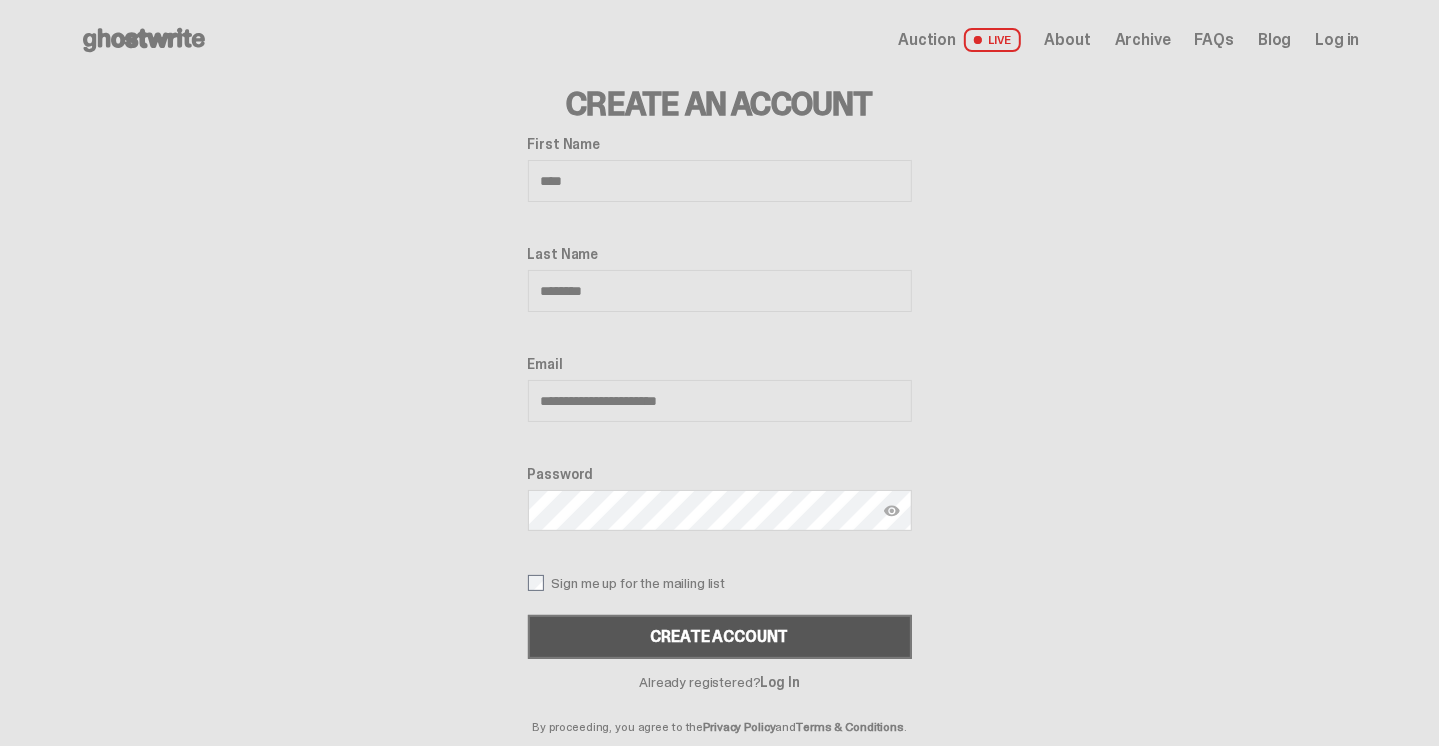 click on "Create Account" at bounding box center [720, 637] 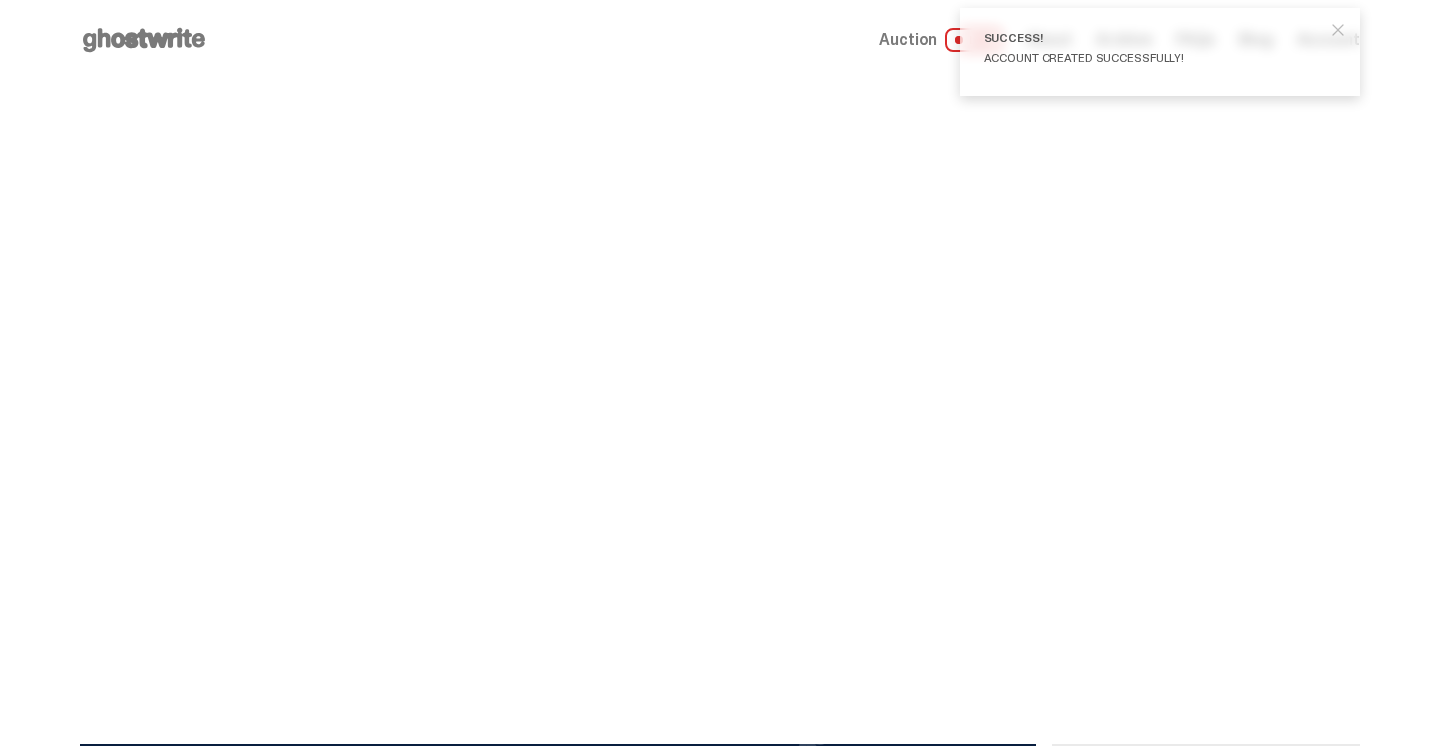 scroll, scrollTop: 0, scrollLeft: 0, axis: both 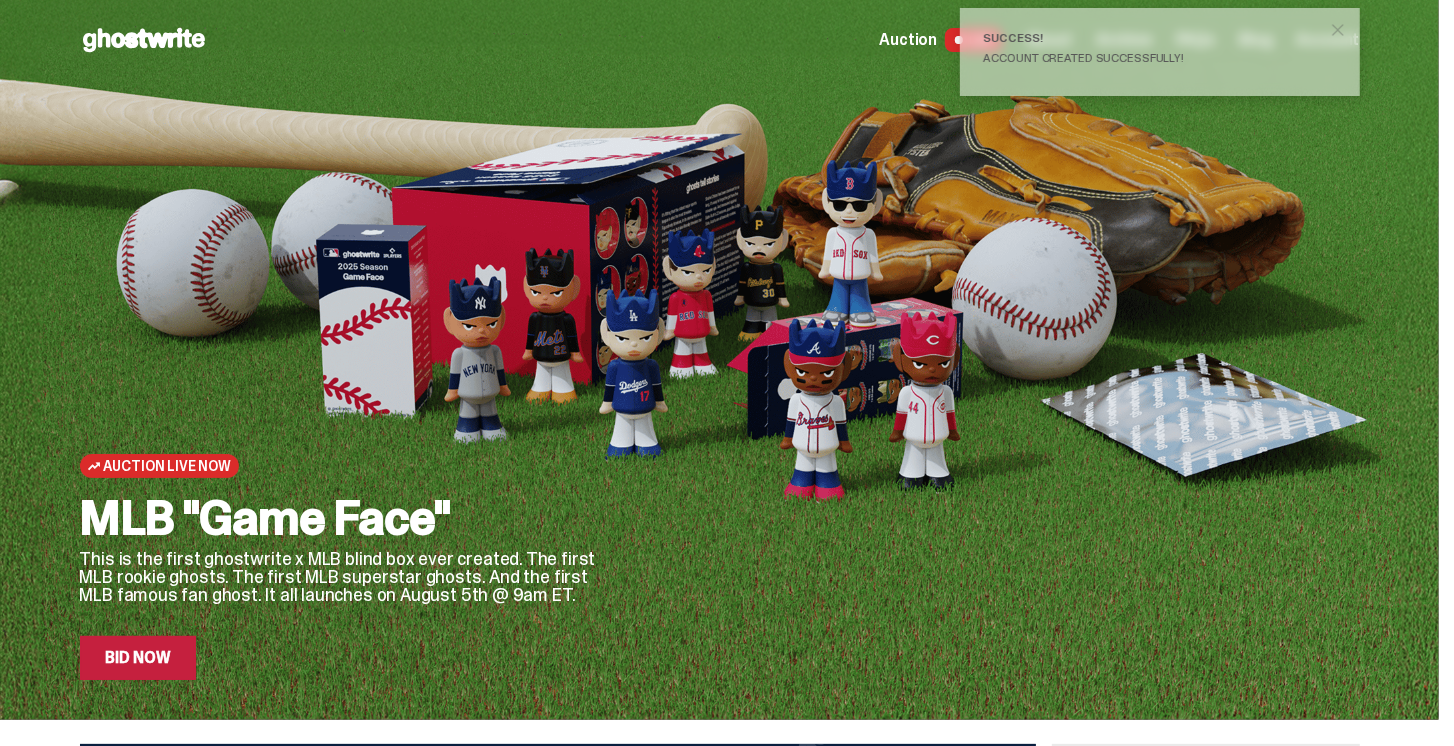 click at bounding box center (1338, 30) 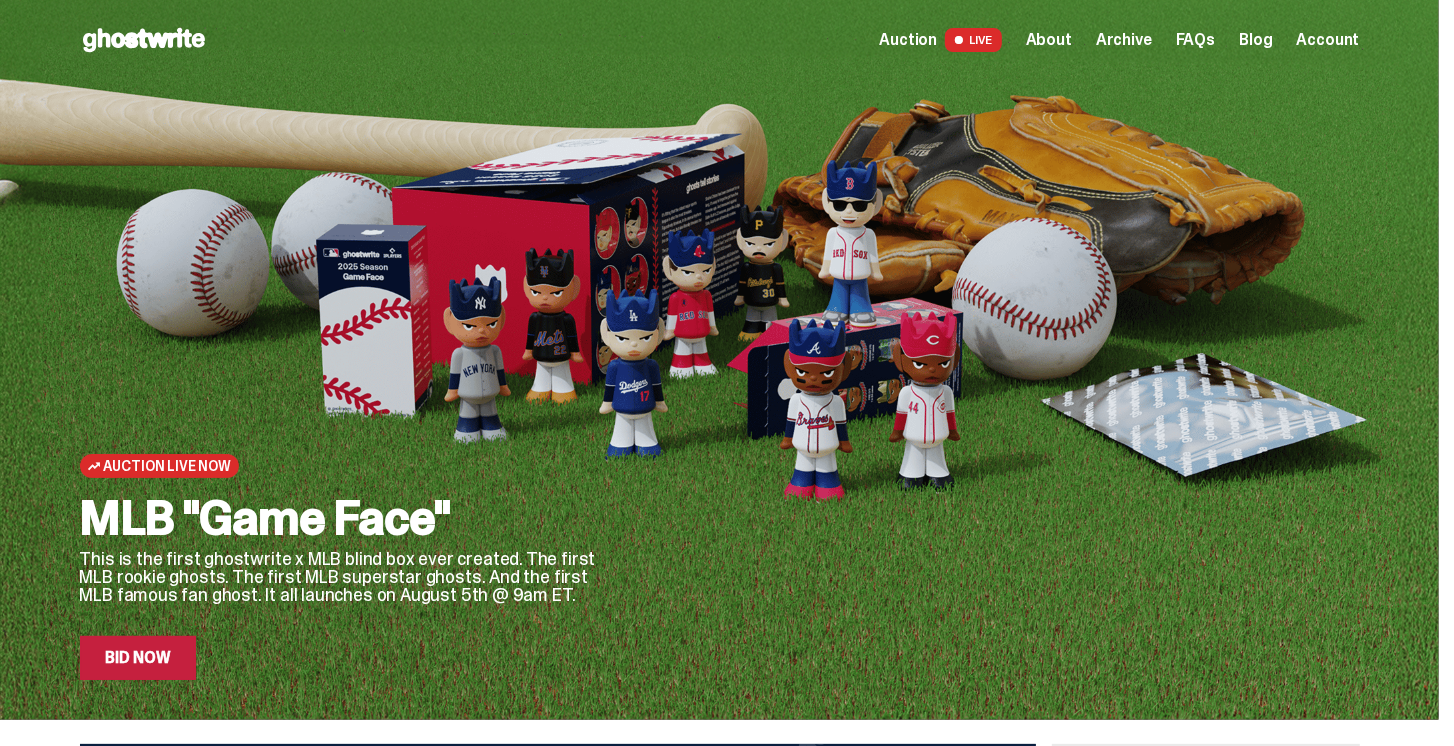 click on "Bid Now" at bounding box center [138, 658] 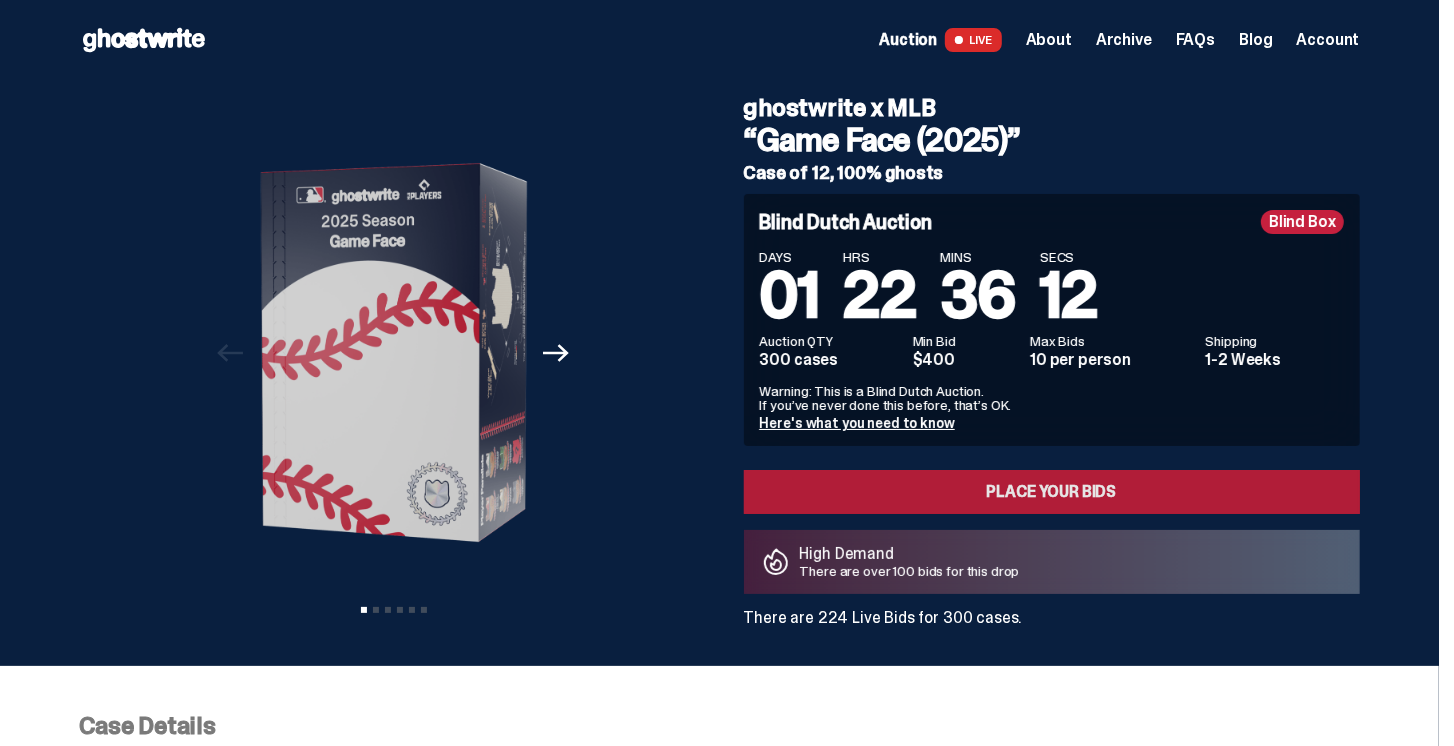 click on "Place your Bids" at bounding box center (1052, 492) 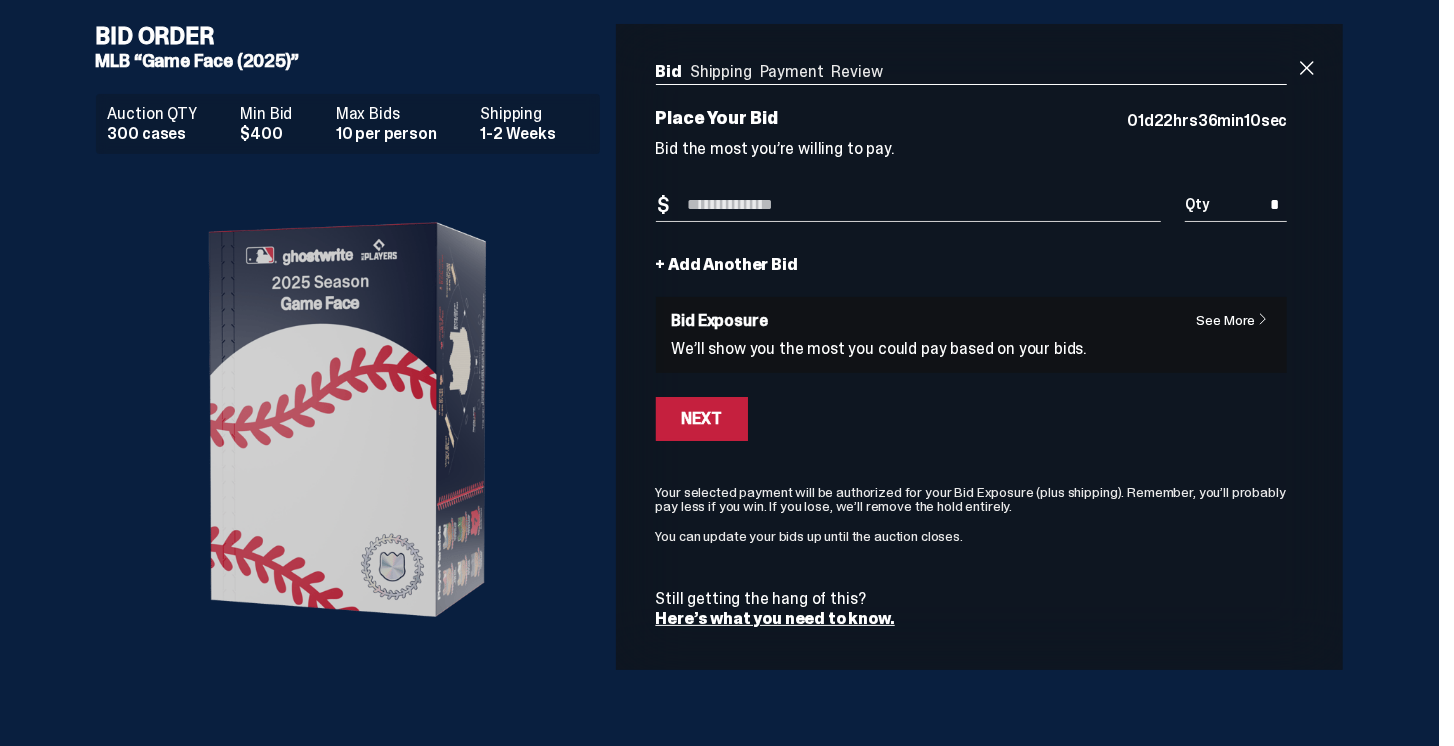 click on "*" at bounding box center [1236, 205] 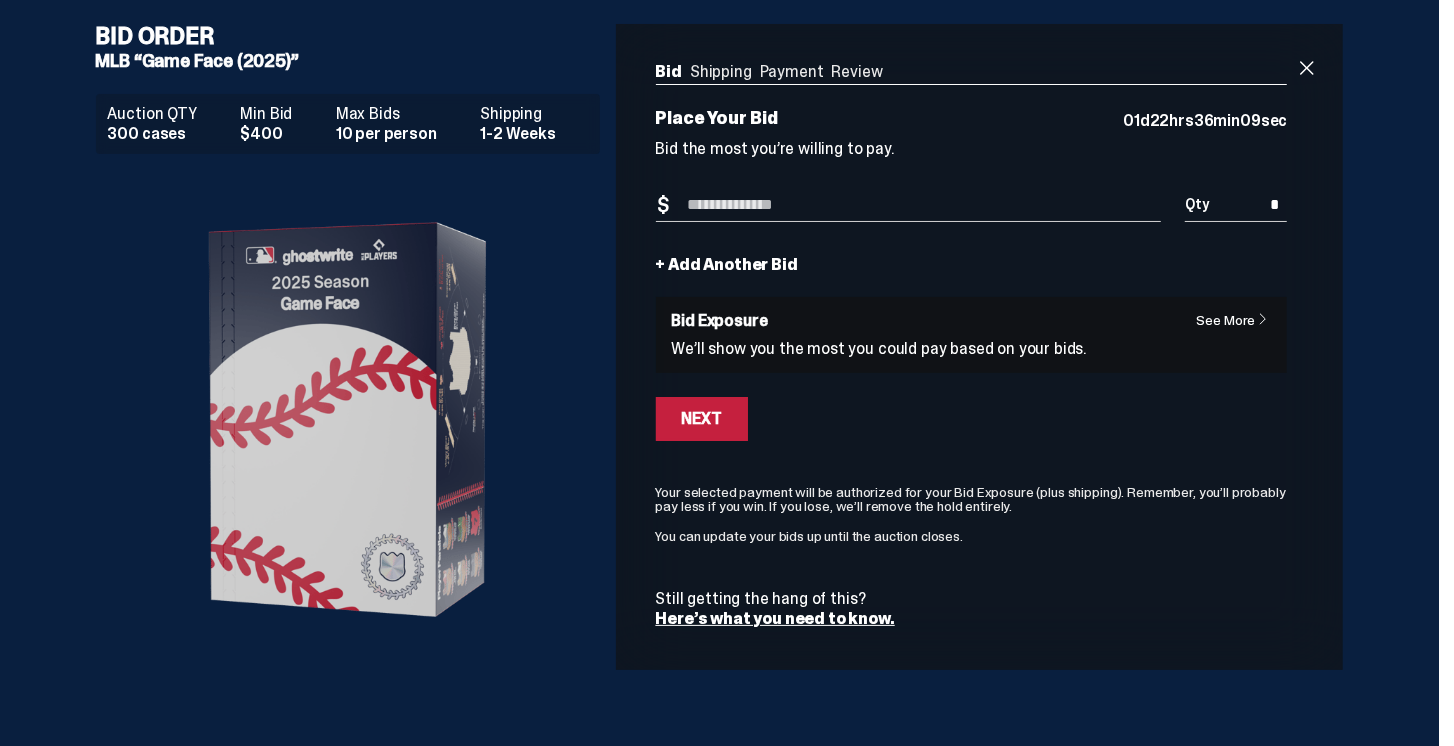 drag, startPoint x: 1262, startPoint y: 194, endPoint x: 1324, endPoint y: 188, distance: 62.289646 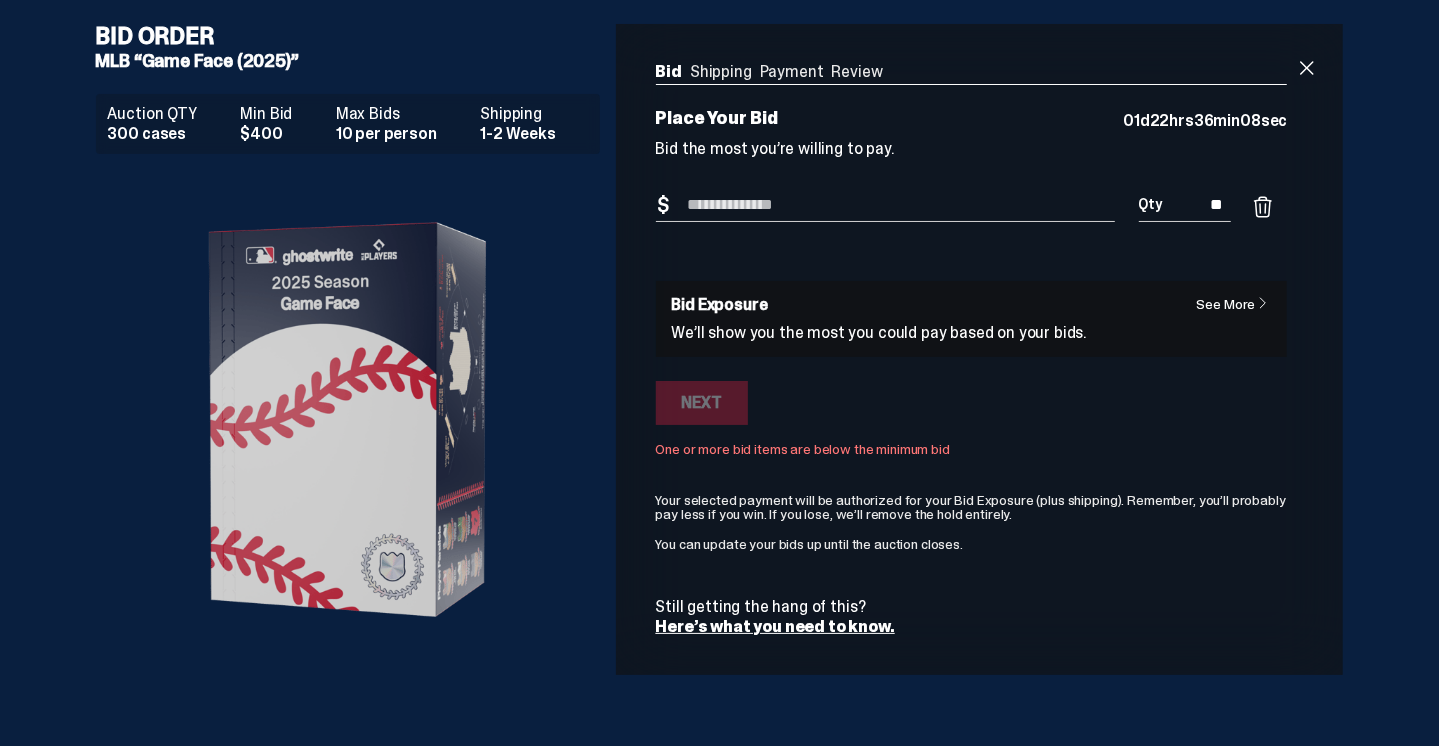 type on "**" 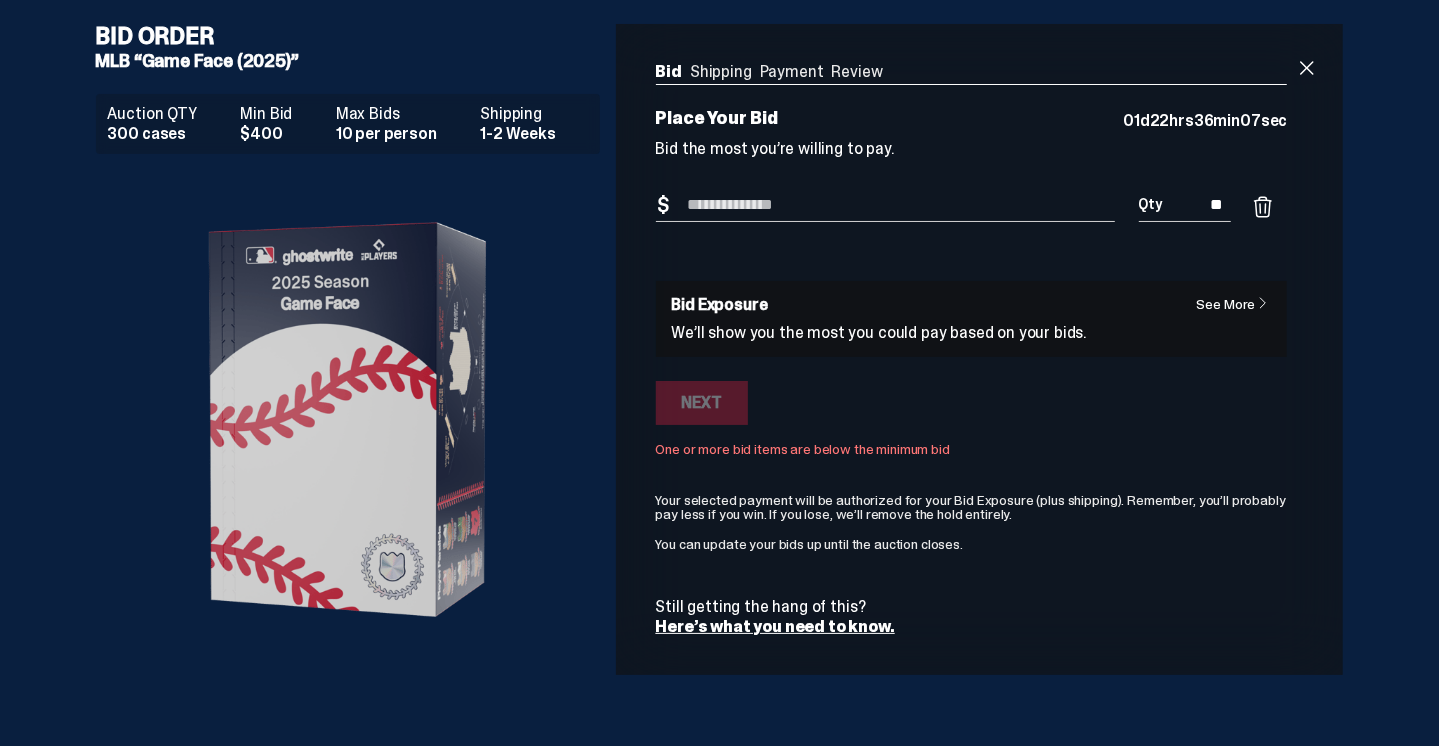 click on "Bid Amount" at bounding box center (885, 205) 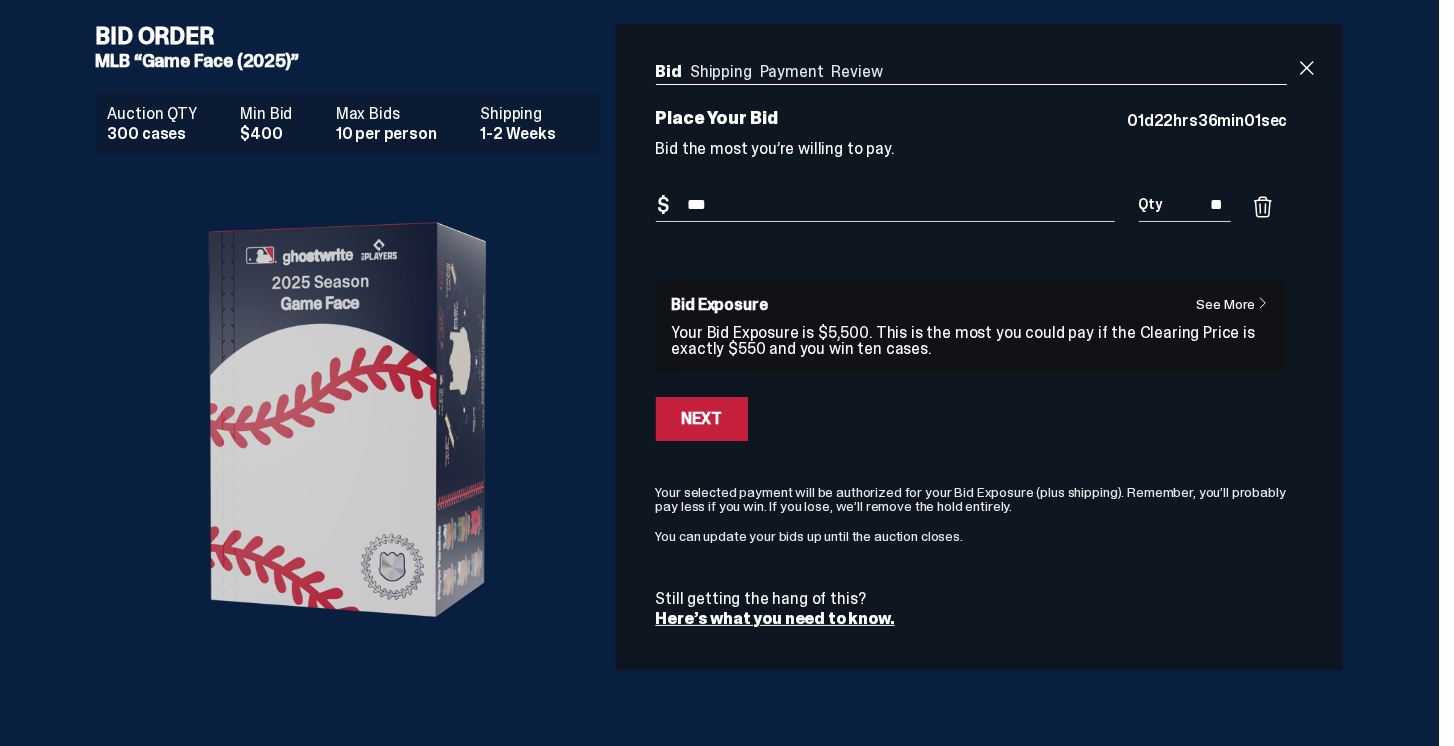 click on "Bid Amount
$
***
Bid Quantity
Qty
**
See More
Bid Exposure
Your Bid Exposure is $5,500. This is the most you could pay if the Clearing Price is exactly $550 and you win ten cases.
Bid Exposure
At the end of the auction, all winners will pay the same Clearing Price for their cases.
$0
$550
0 0" at bounding box center [972, 408] 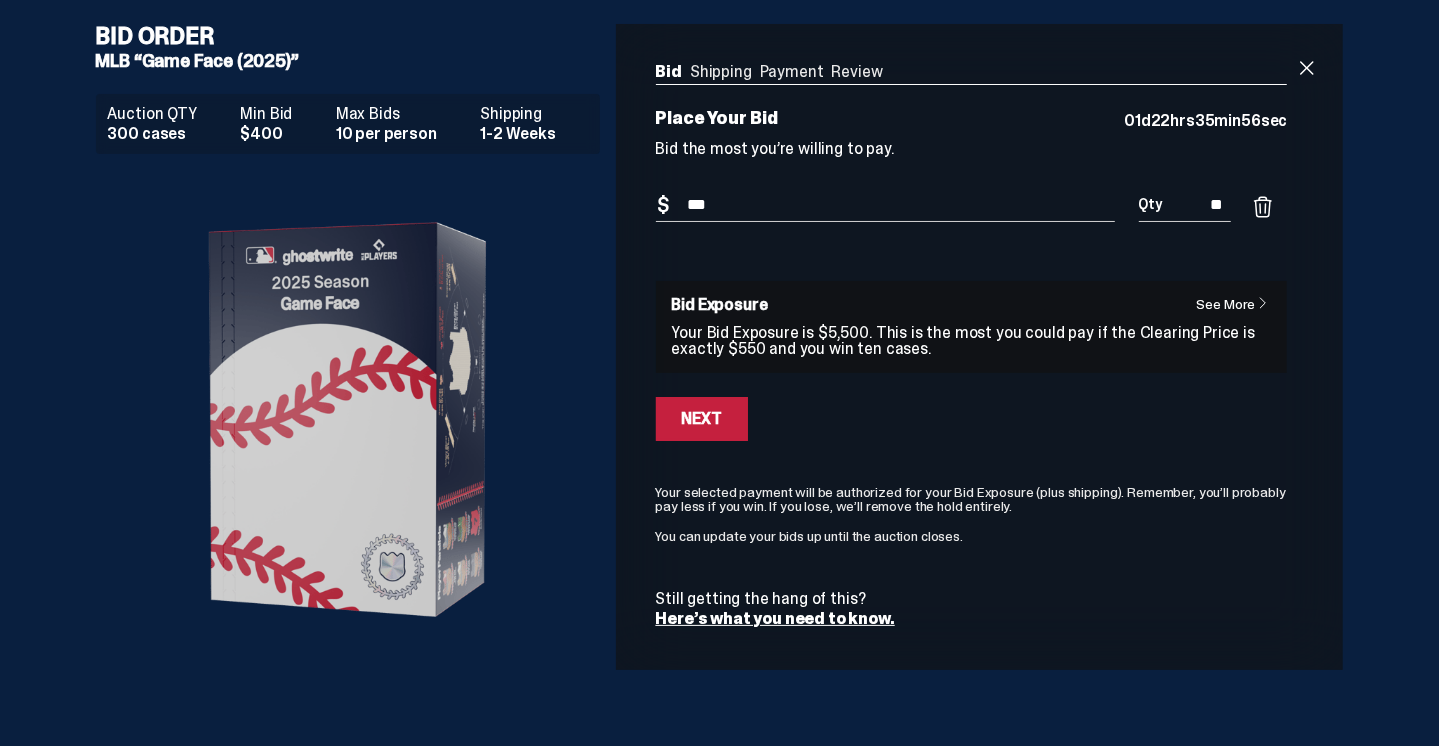 click on "***" at bounding box center (885, 205) 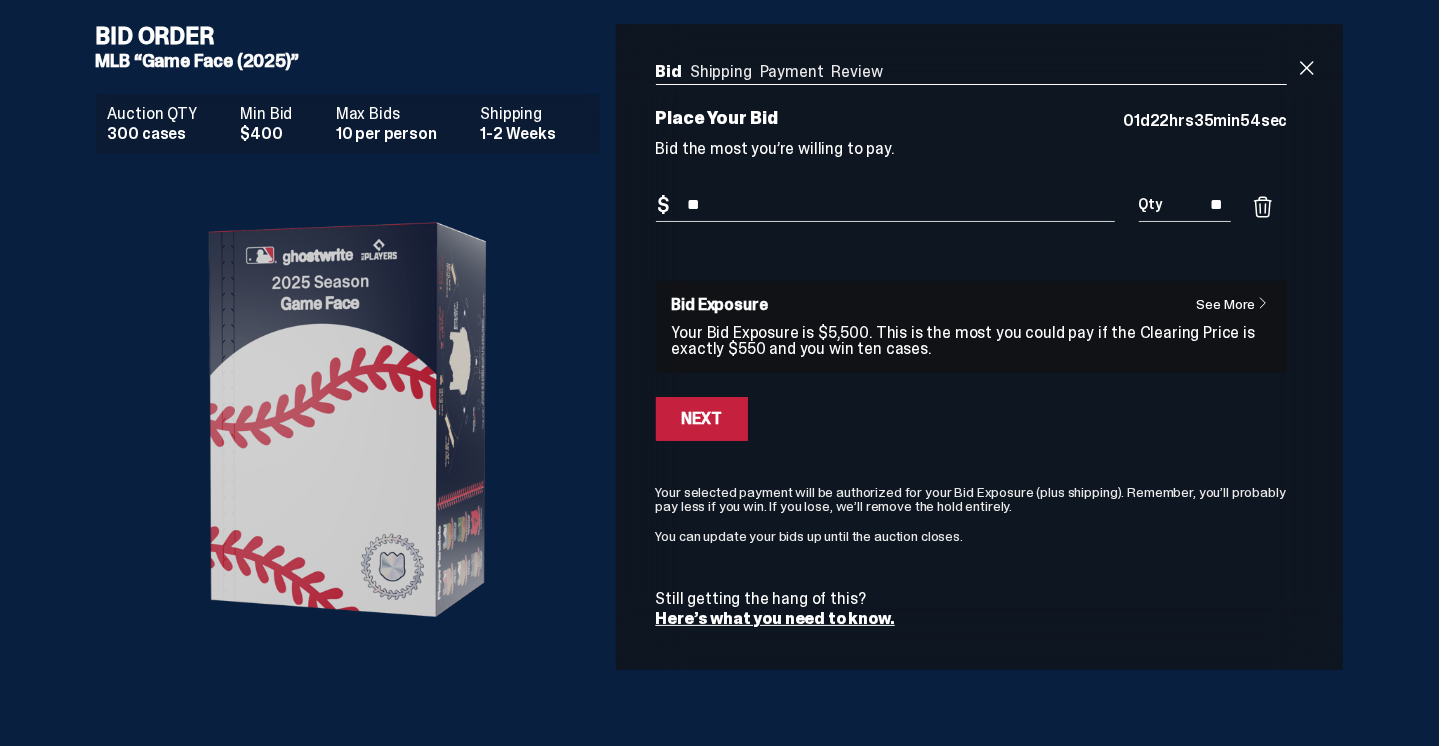 type on "*" 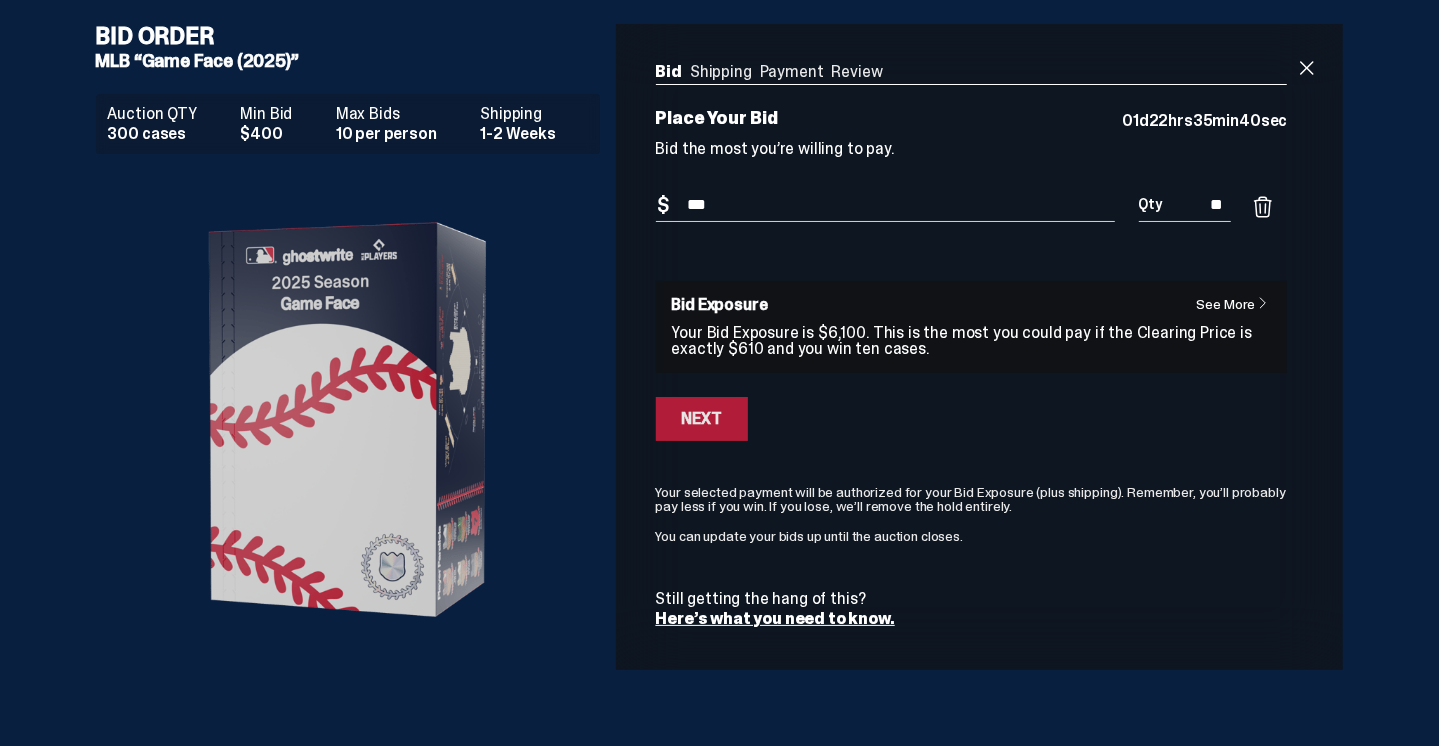 type on "***" 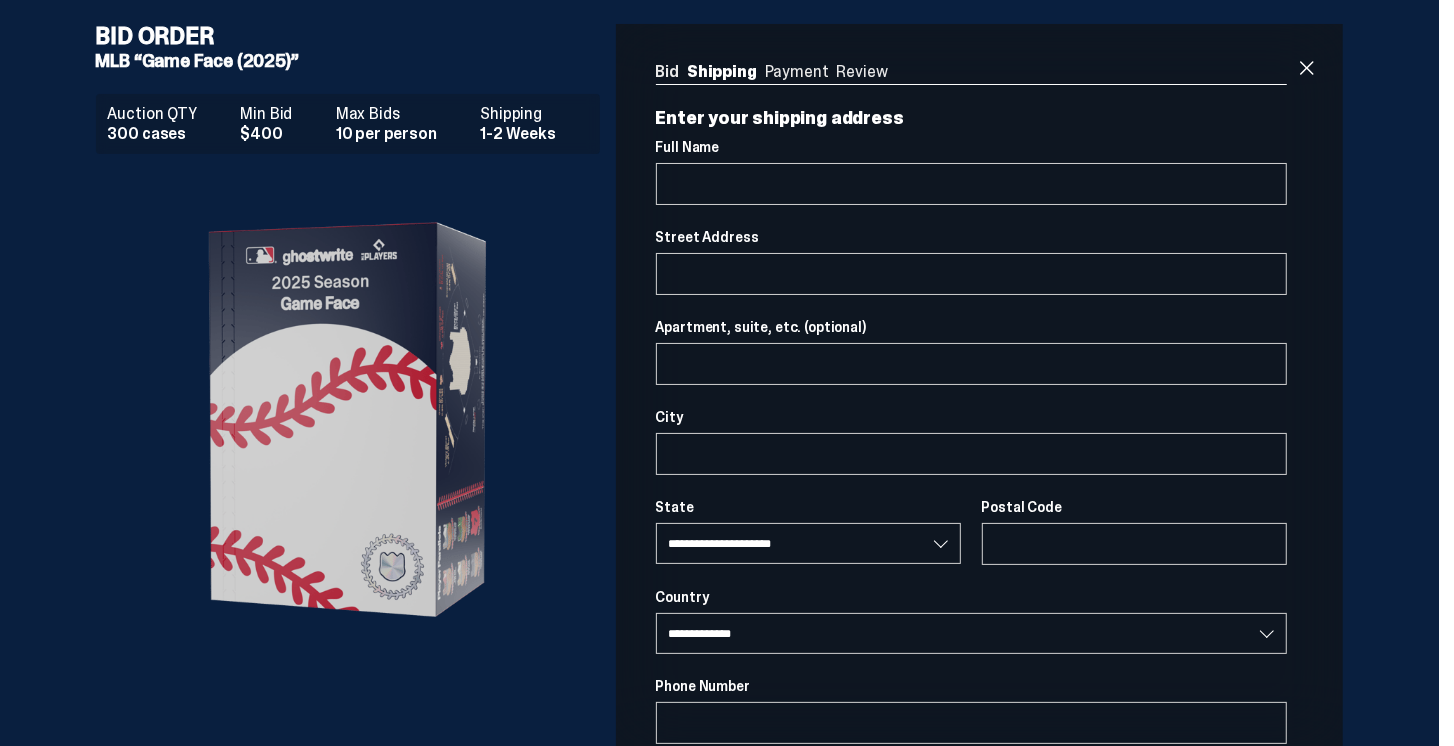 click on "Enter your shipping address
Full Name
Street Address" at bounding box center (972, 519) 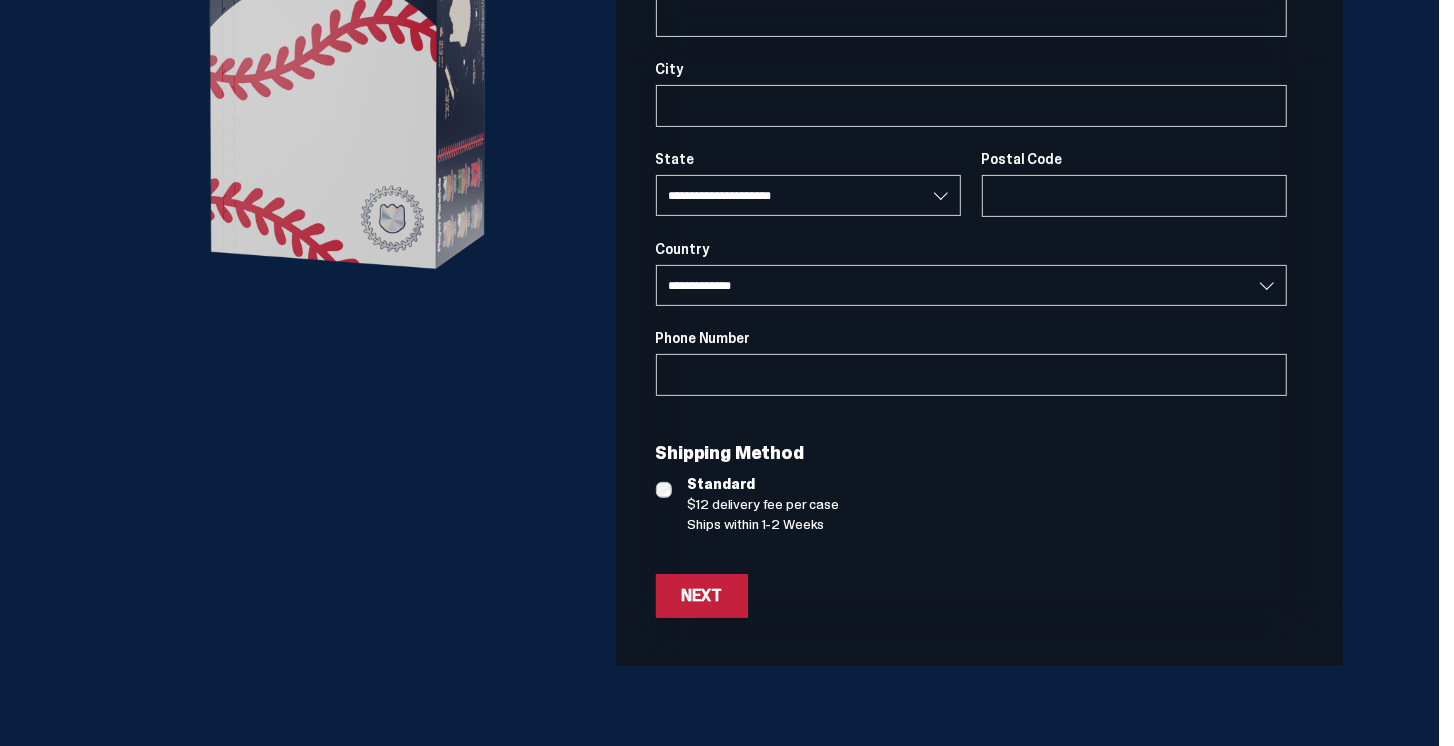 scroll, scrollTop: 0, scrollLeft: 0, axis: both 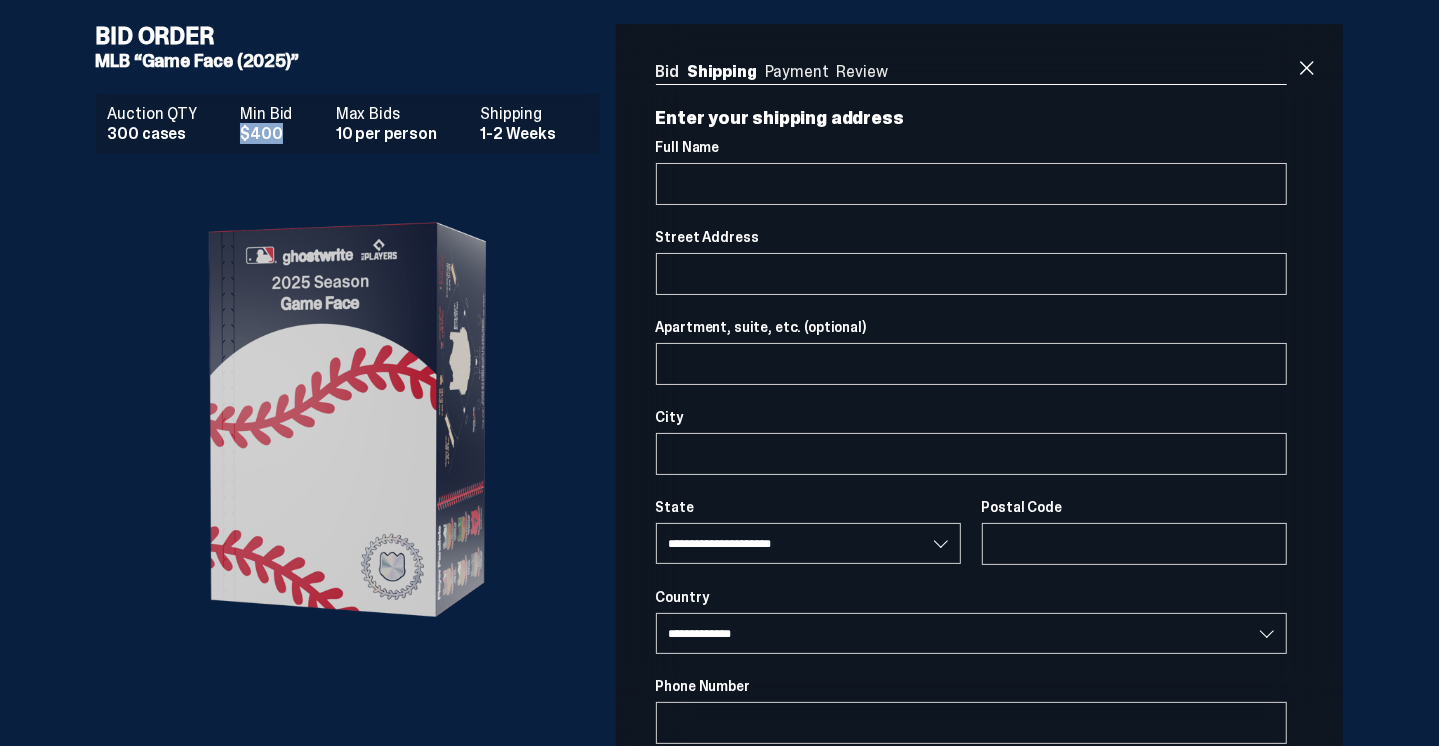 drag, startPoint x: 301, startPoint y: 132, endPoint x: 243, endPoint y: 126, distance: 58.30952 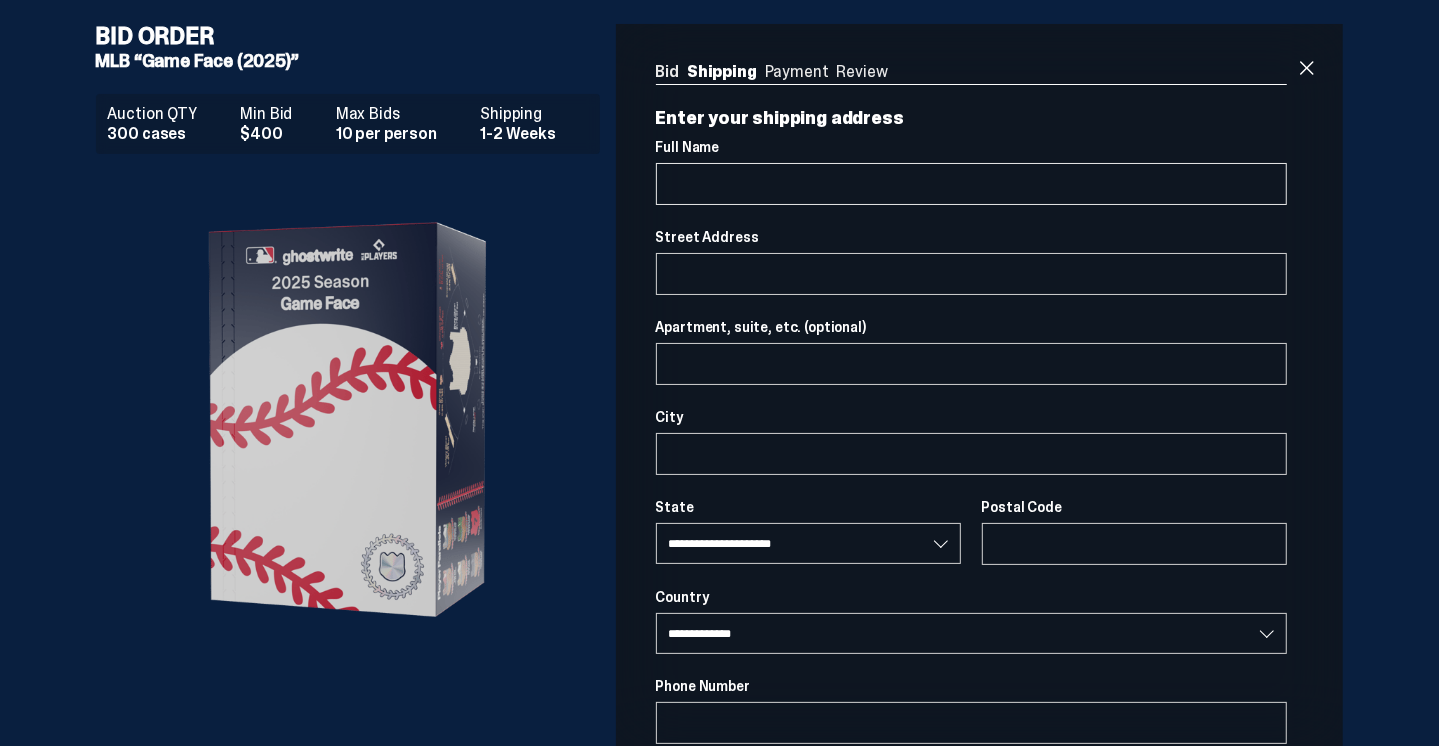 click on "Full Name" at bounding box center [972, 184] 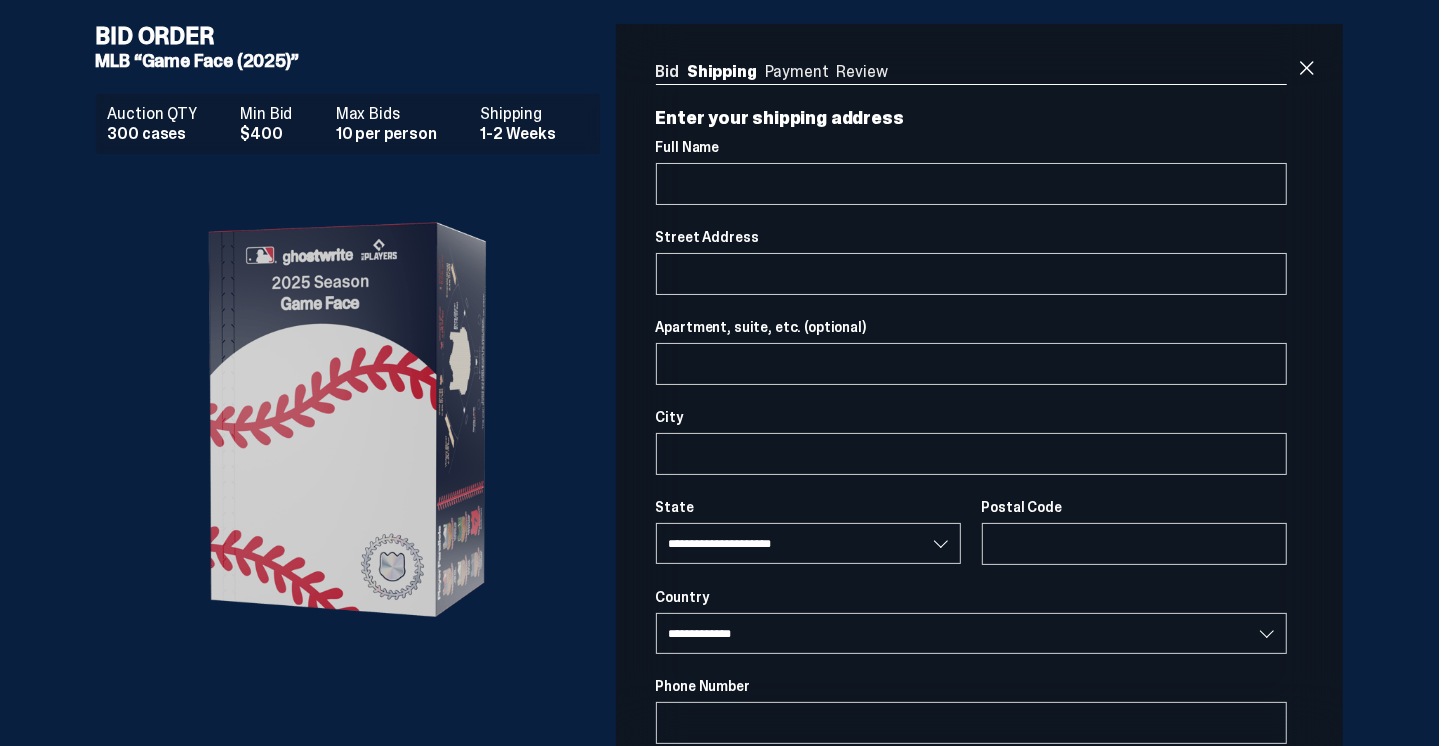 click on "Bid Order" at bounding box center (356, 36) 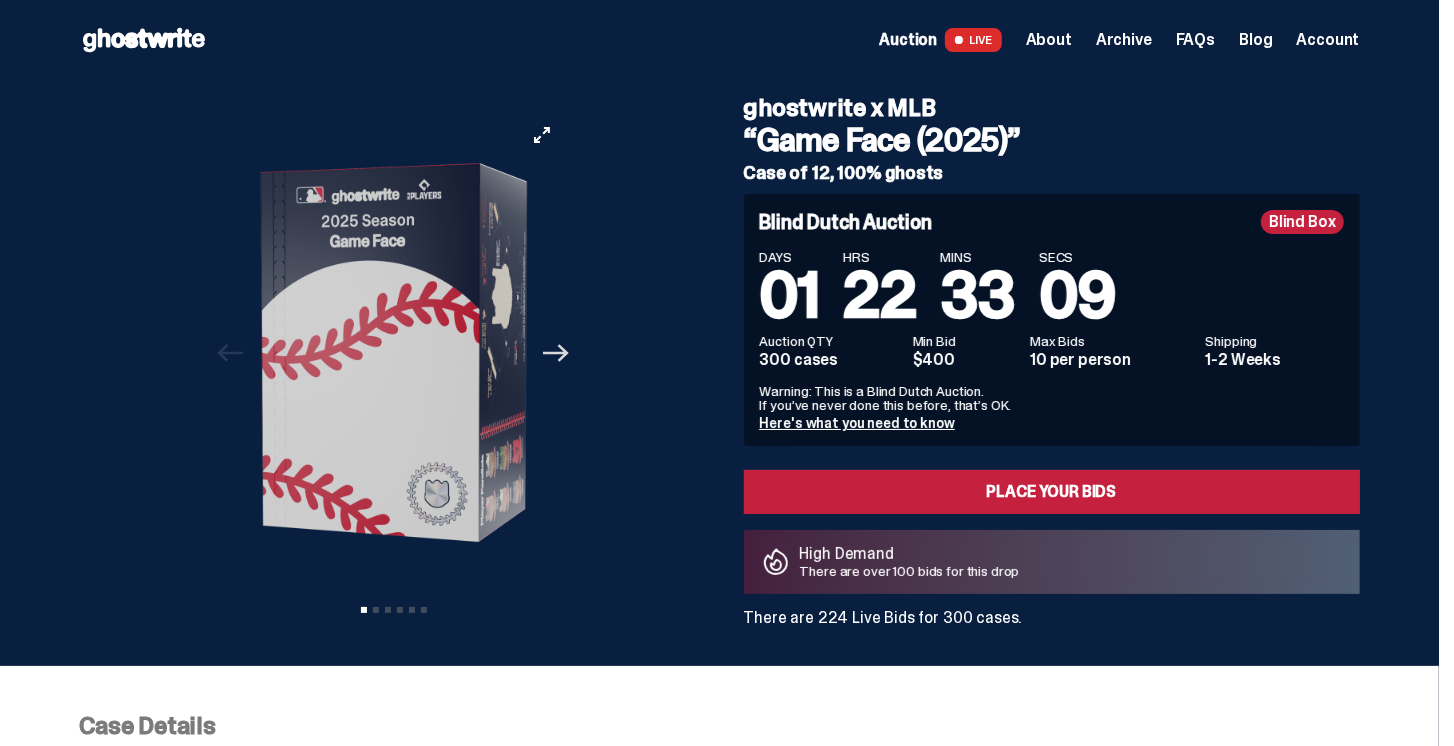 click on "Next" 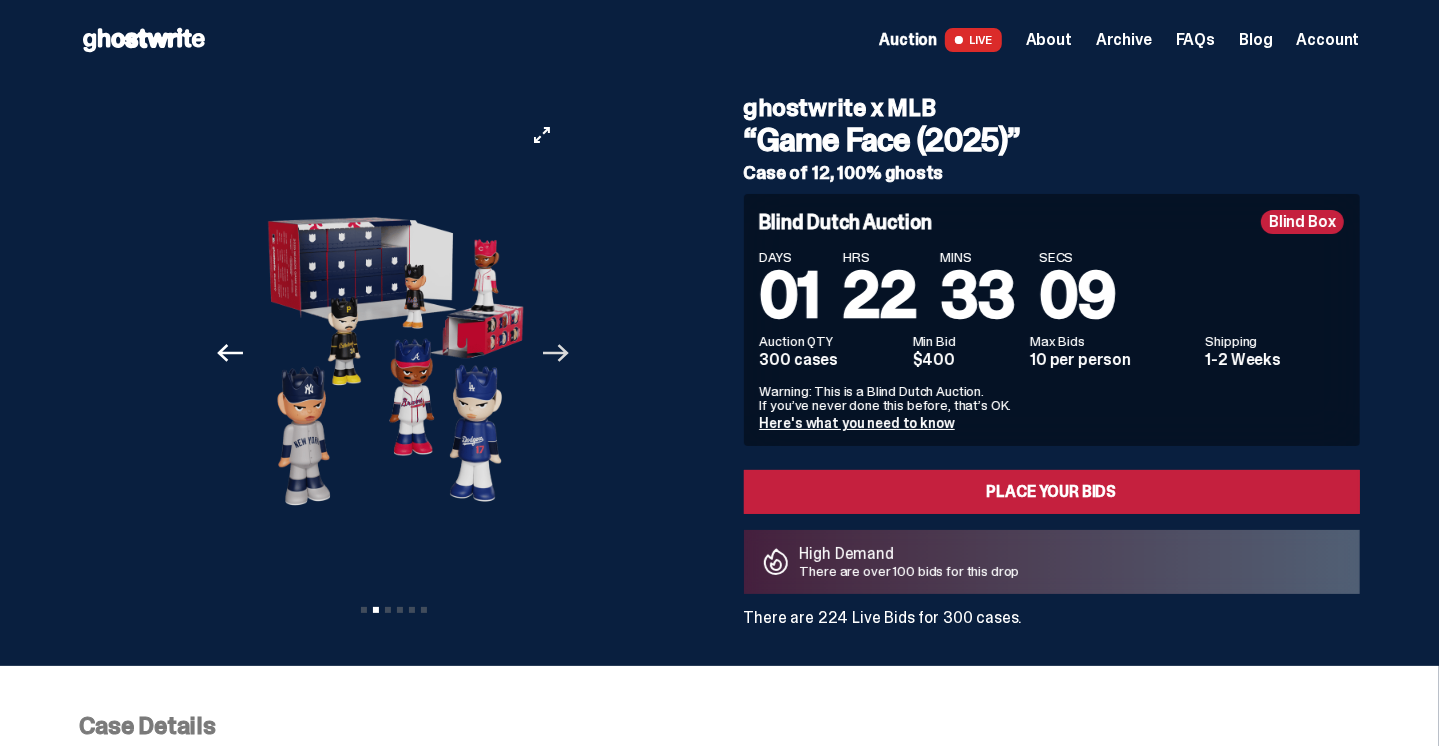 click on "Next" 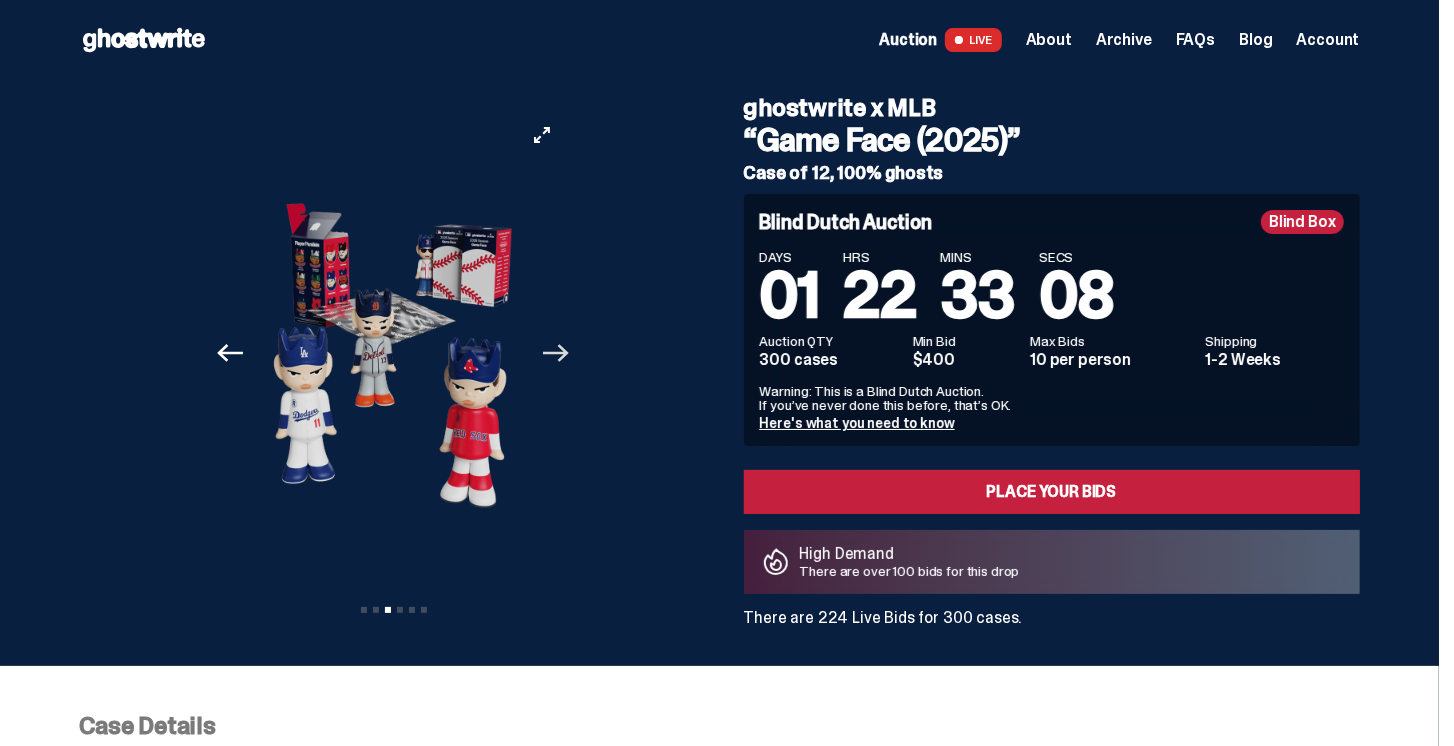 click on "Next" 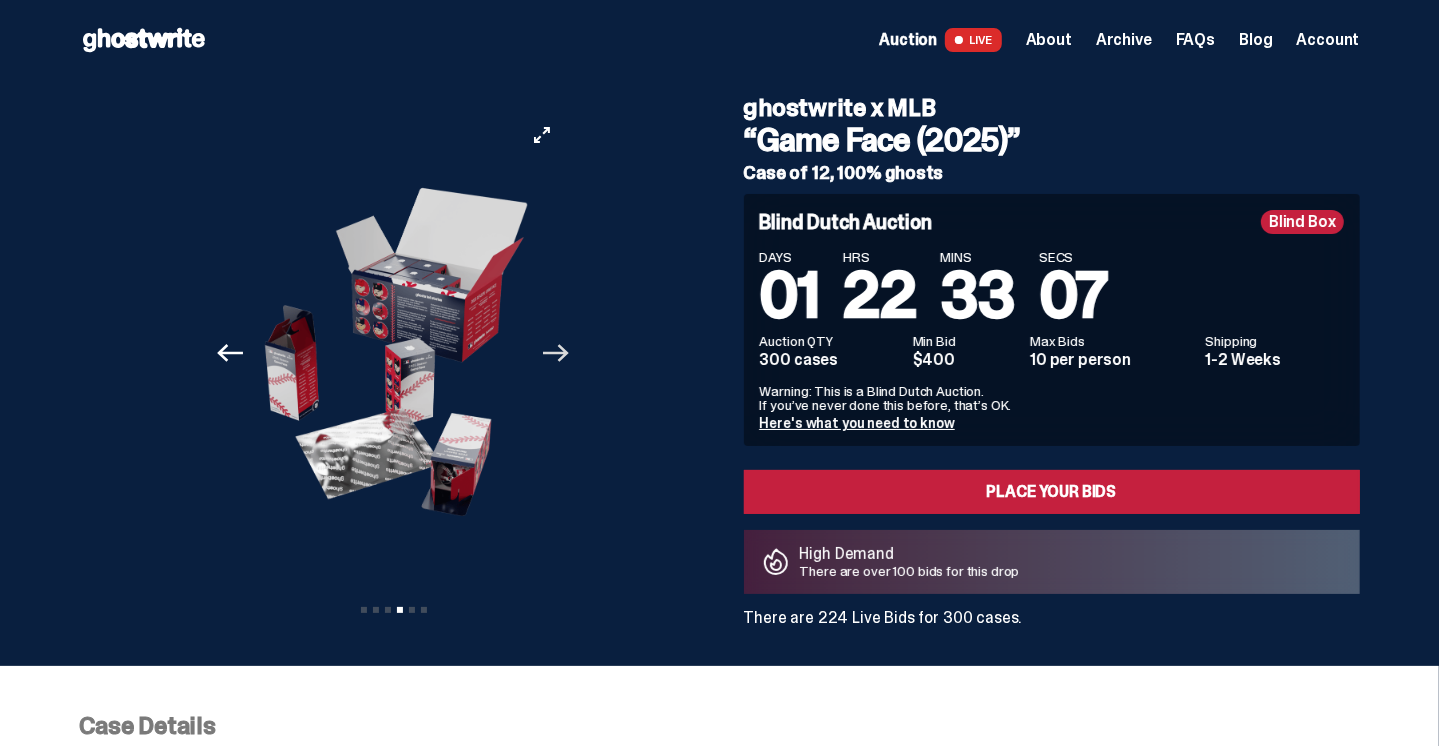 click on "Next" 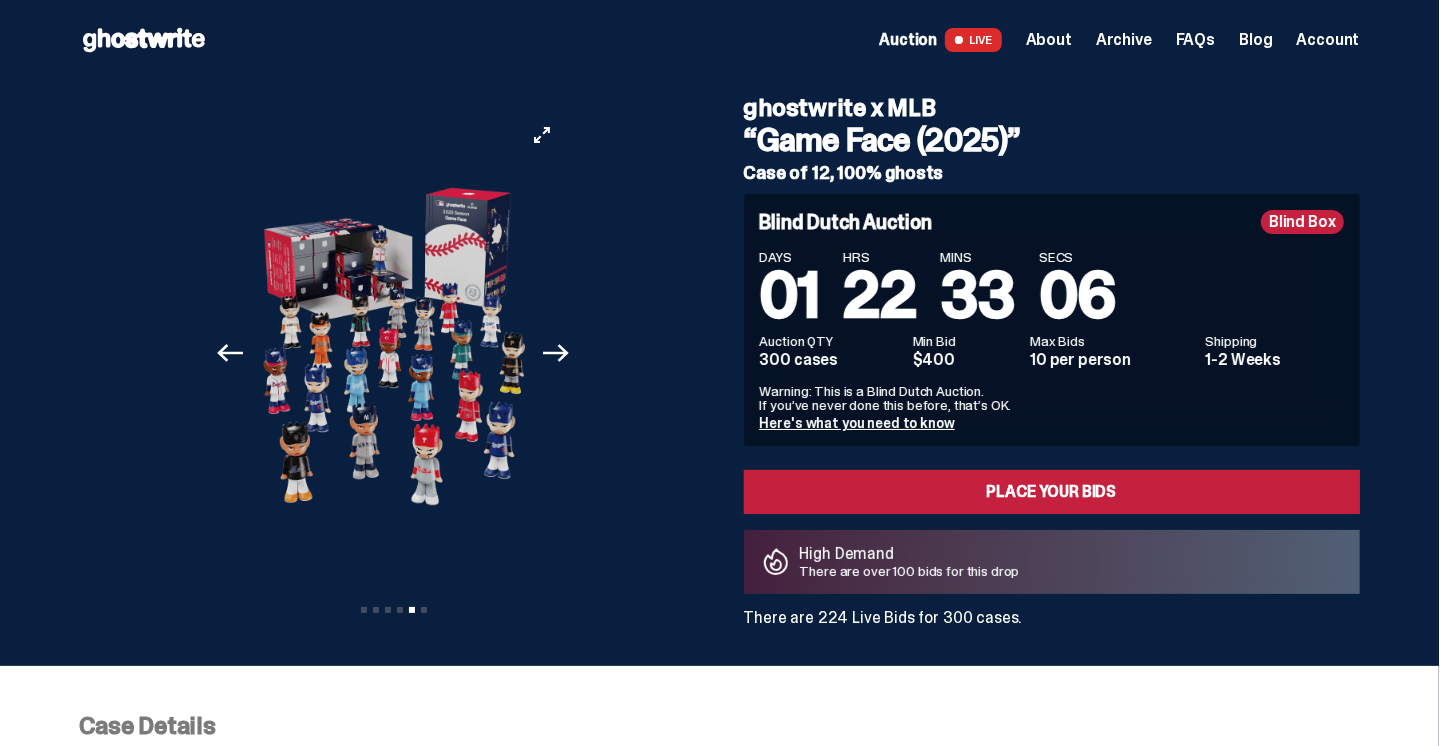click at bounding box center [394, 353] 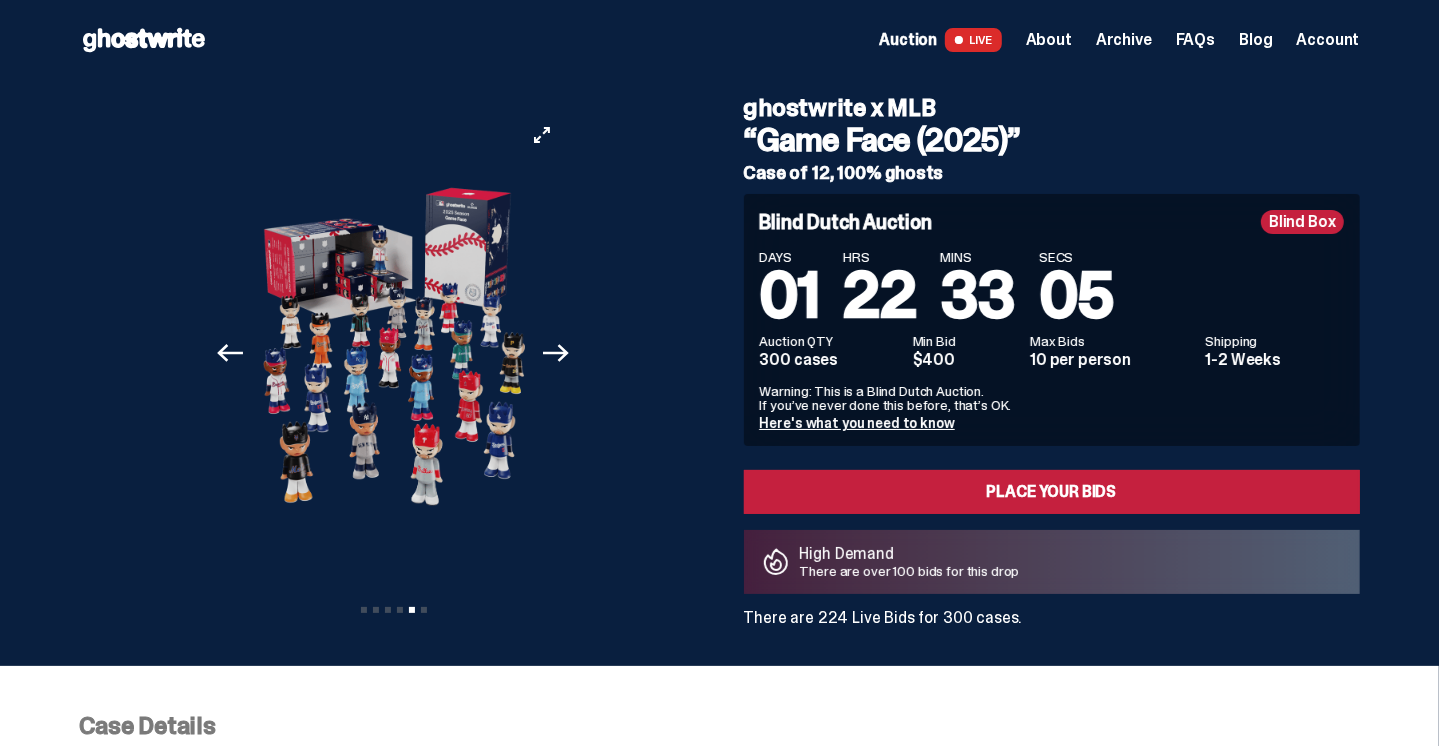 click at bounding box center (394, 353) 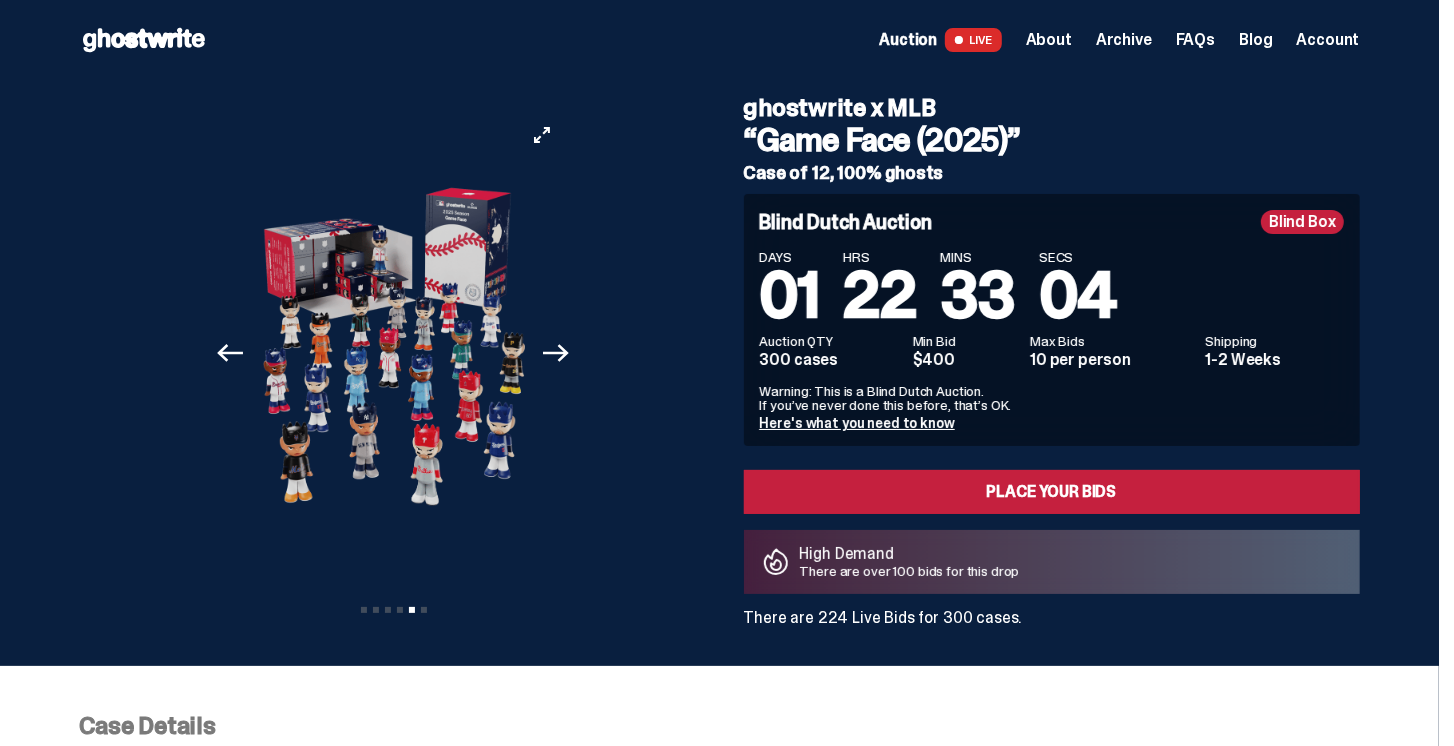 click at bounding box center [394, 353] 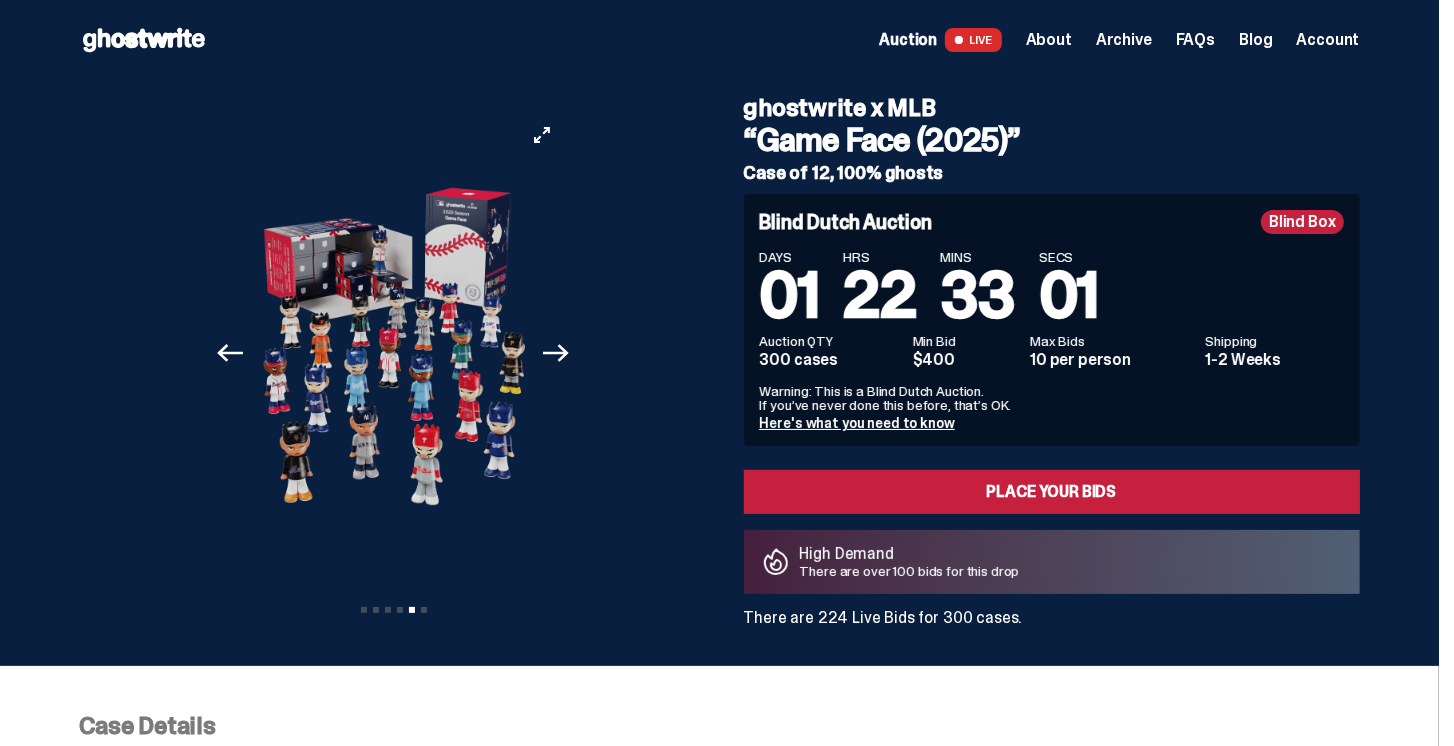 click at bounding box center [394, 353] 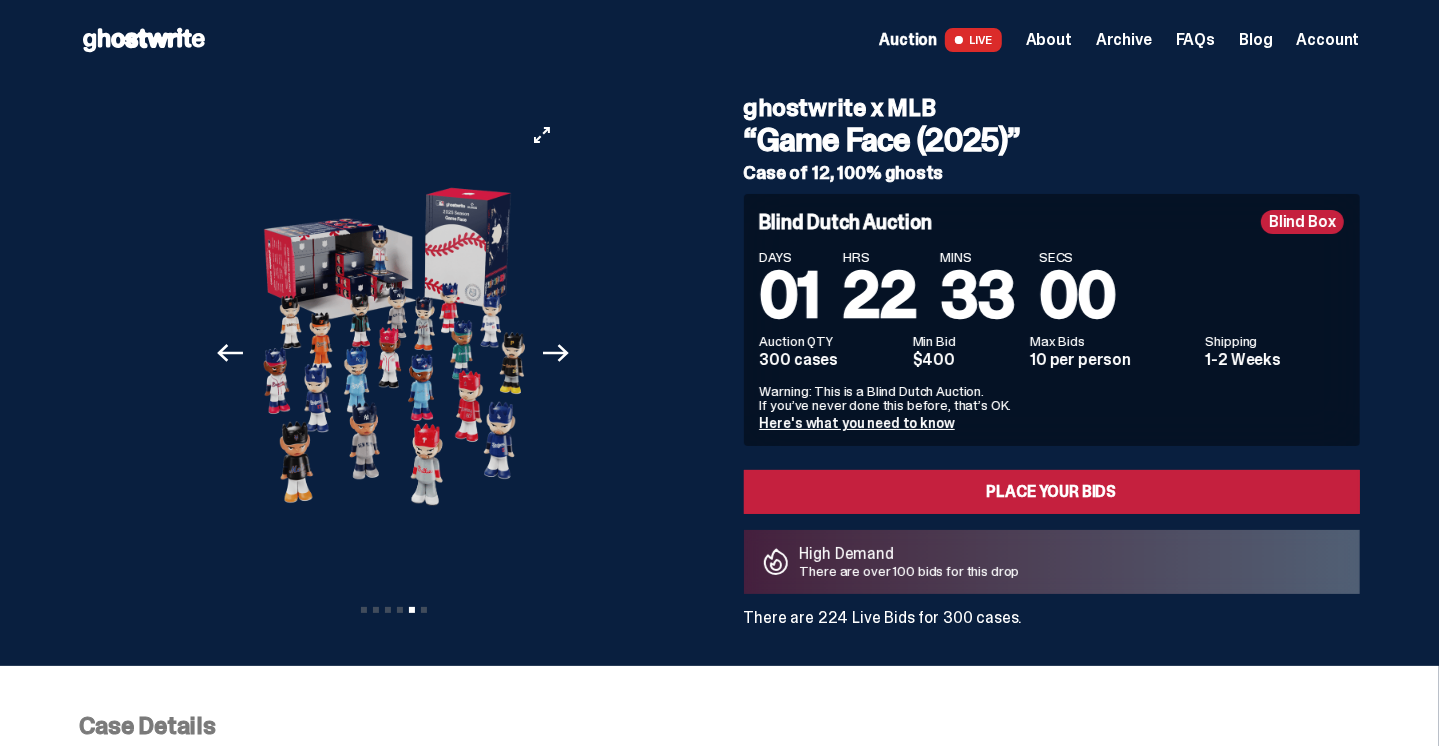 click at bounding box center [394, 353] 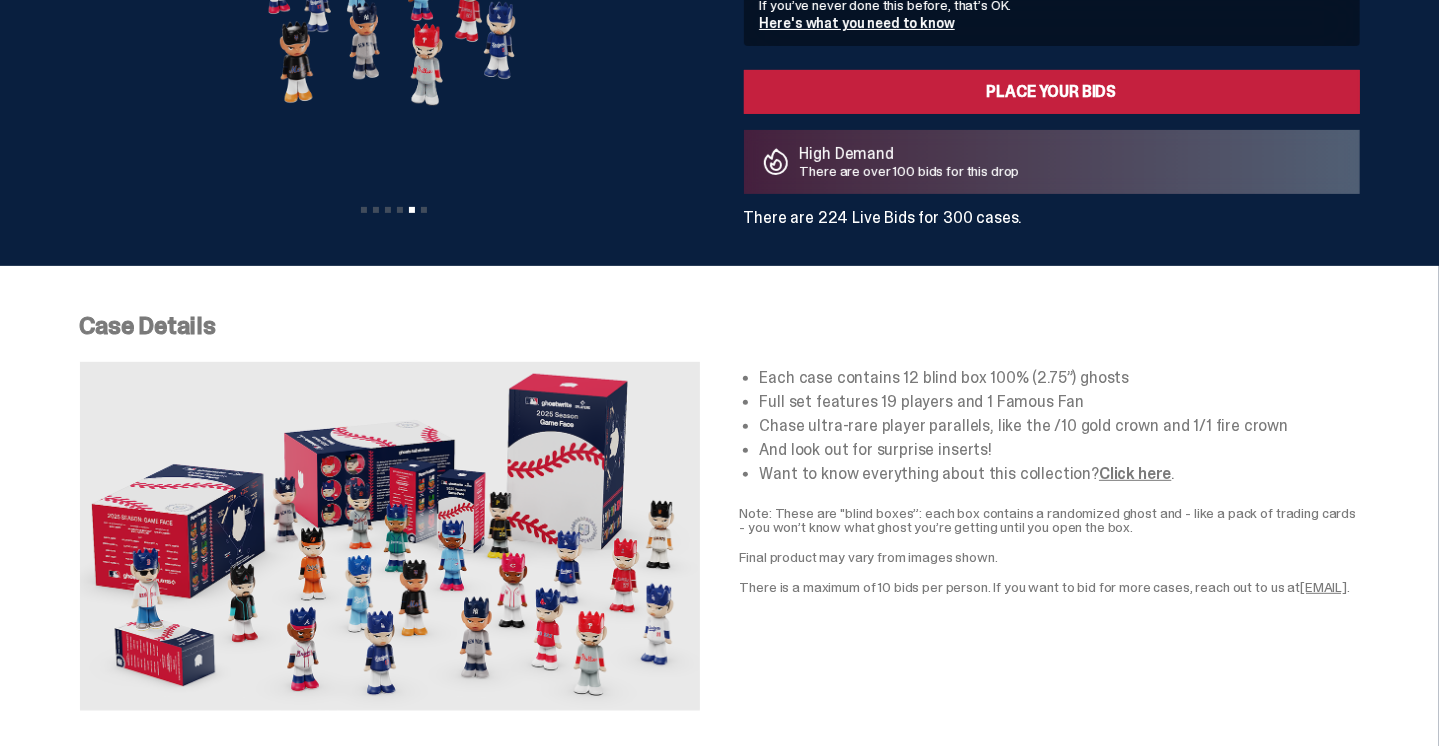 scroll, scrollTop: 342, scrollLeft: 0, axis: vertical 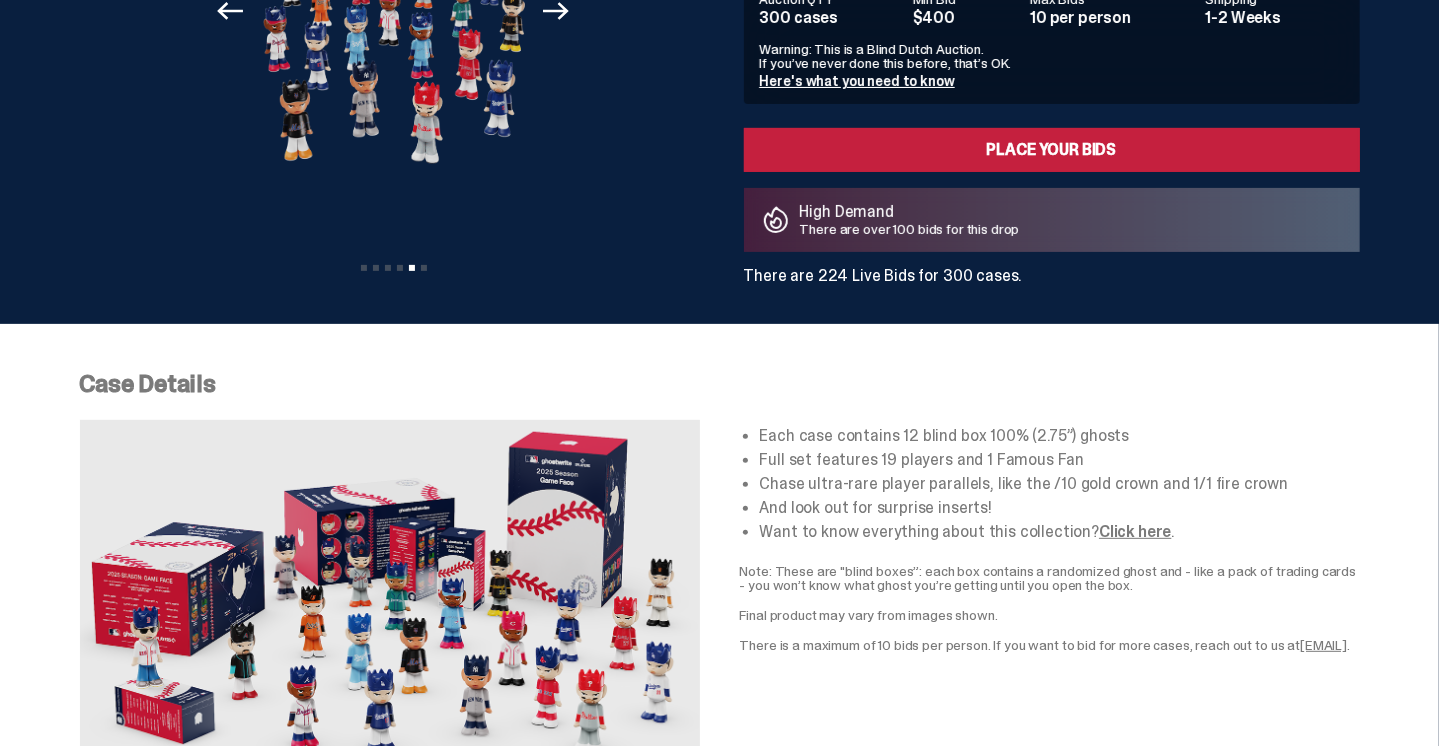 drag, startPoint x: 782, startPoint y: 558, endPoint x: 1146, endPoint y: 584, distance: 364.9274 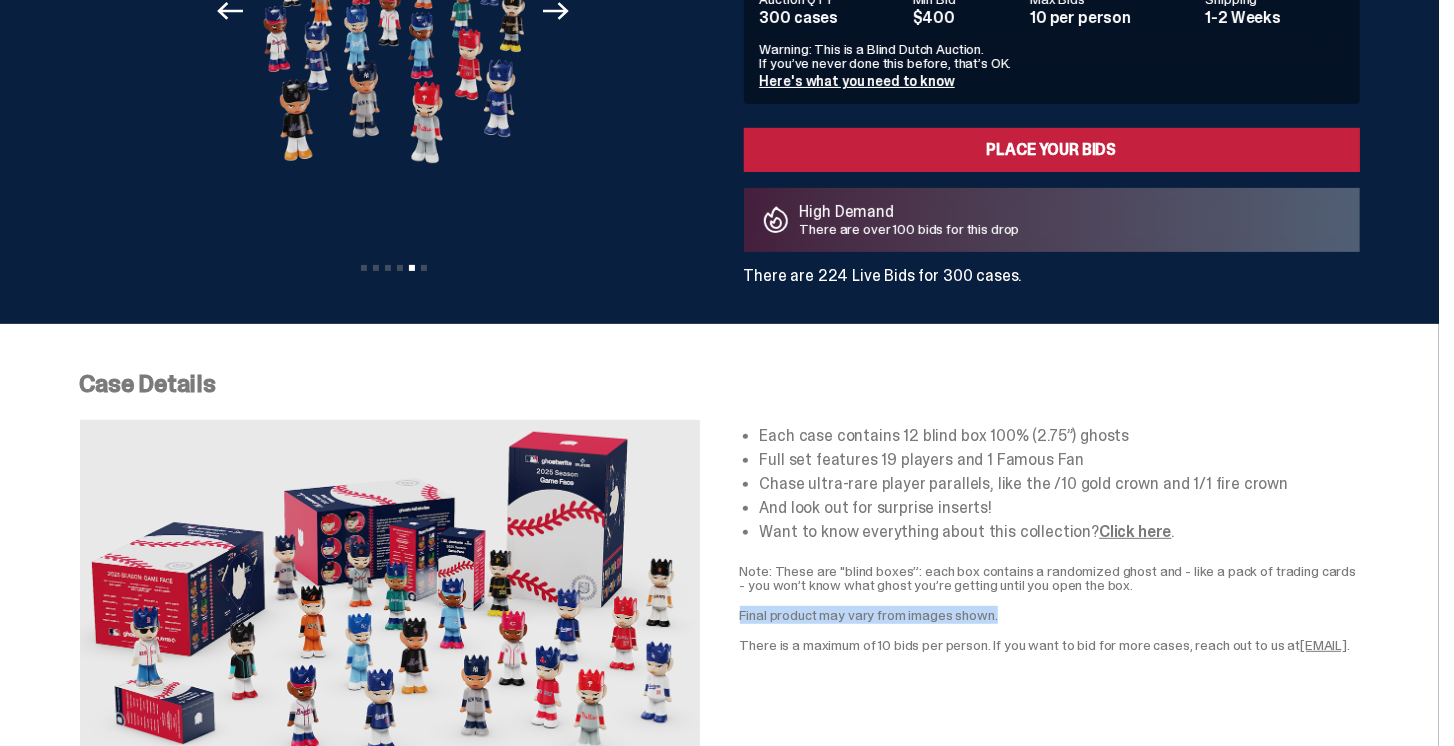 drag, startPoint x: 994, startPoint y: 613, endPoint x: 742, endPoint y: 612, distance: 252.00198 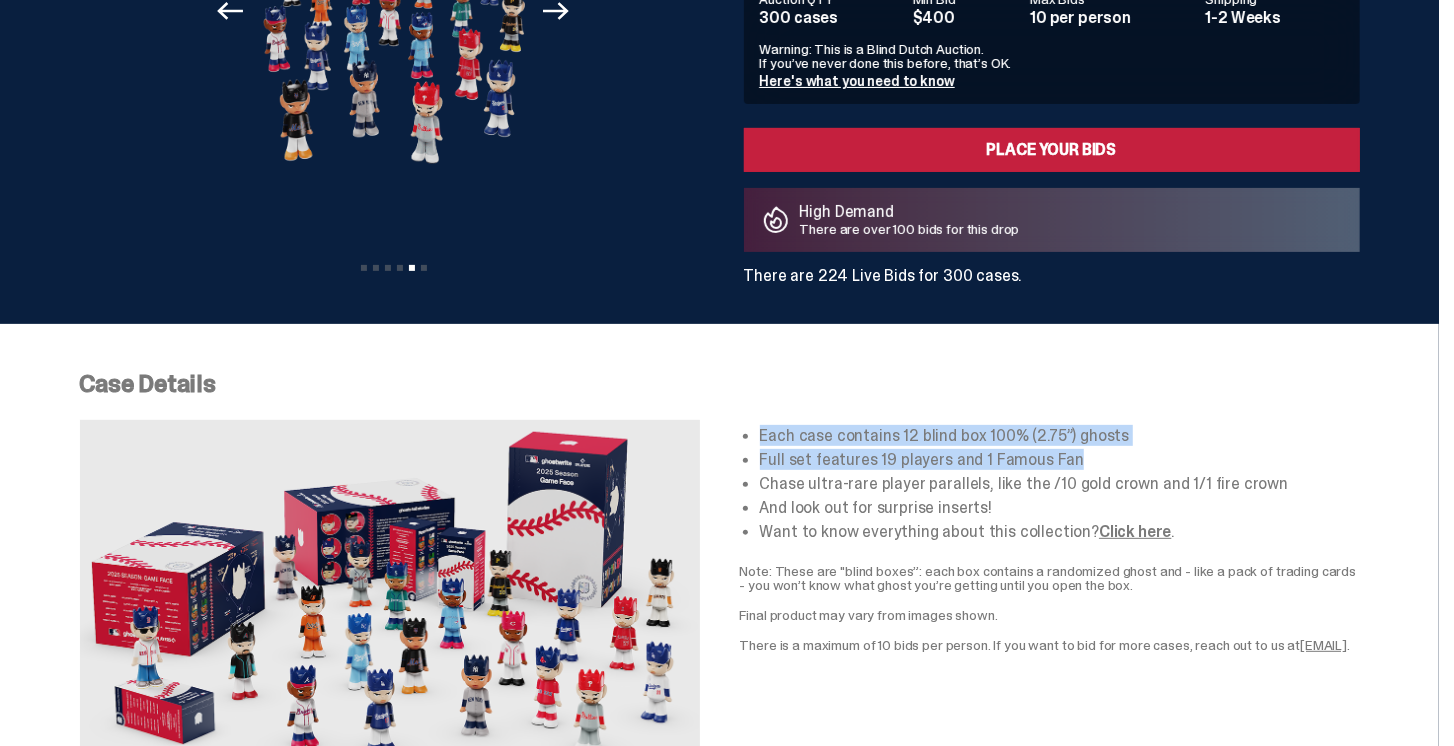 drag, startPoint x: 744, startPoint y: 428, endPoint x: 1141, endPoint y: 456, distance: 397.98618 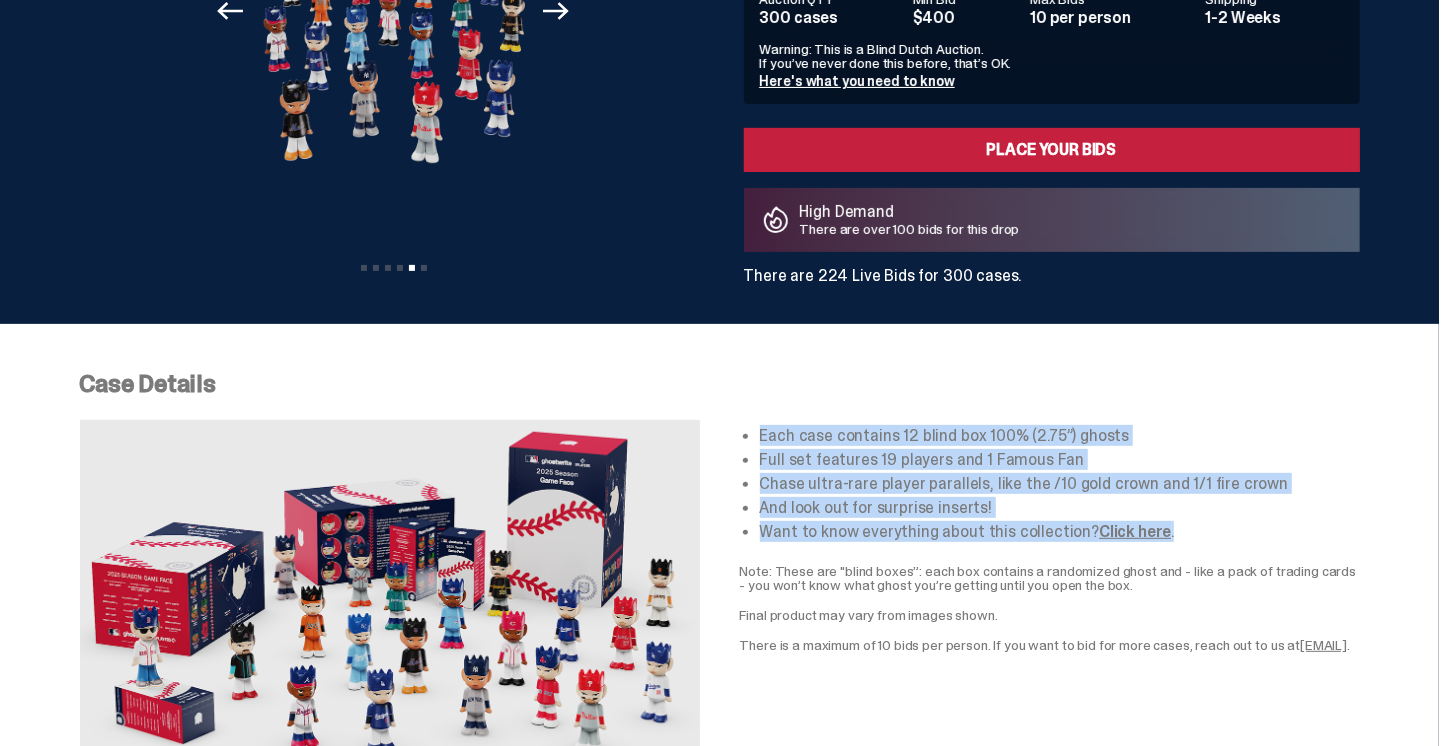 drag, startPoint x: 1209, startPoint y: 529, endPoint x: 757, endPoint y: 431, distance: 462.5019 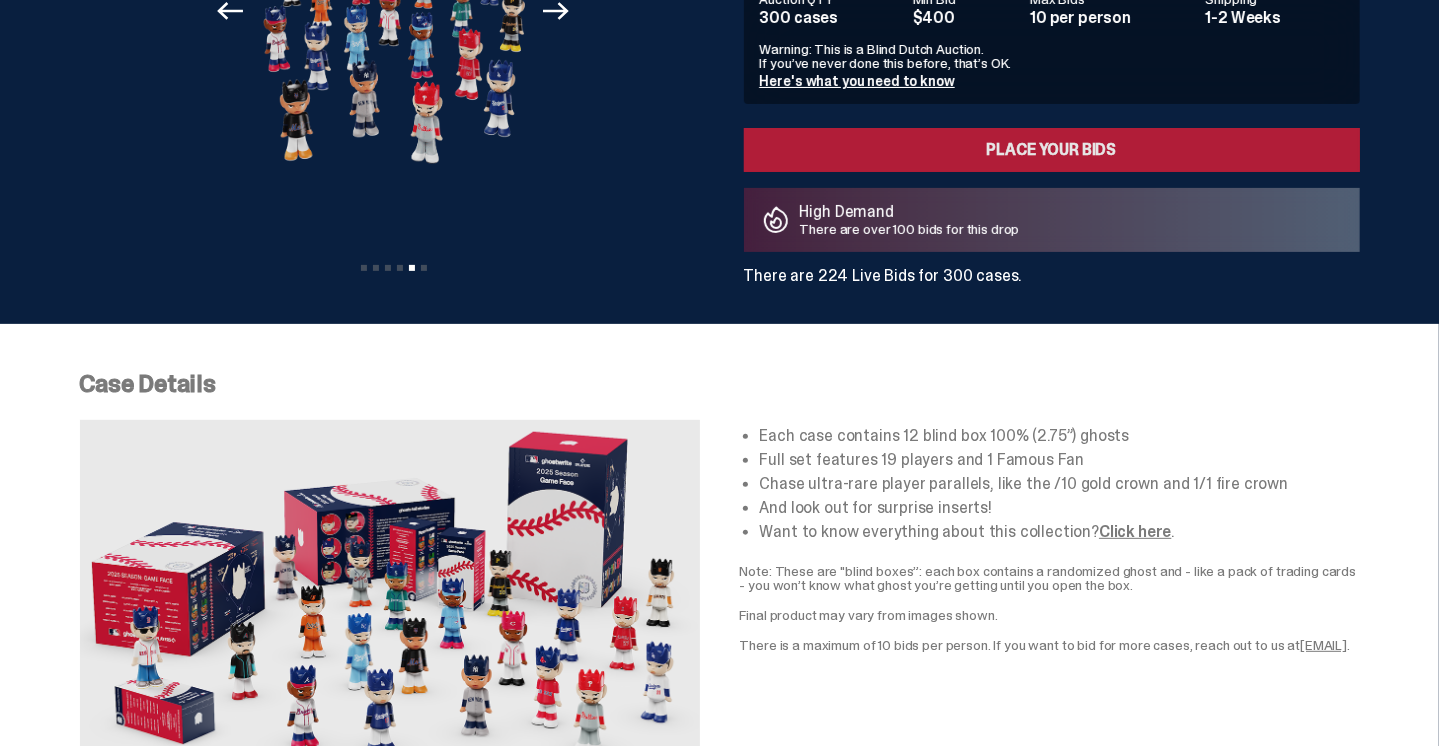 scroll, scrollTop: 0, scrollLeft: 0, axis: both 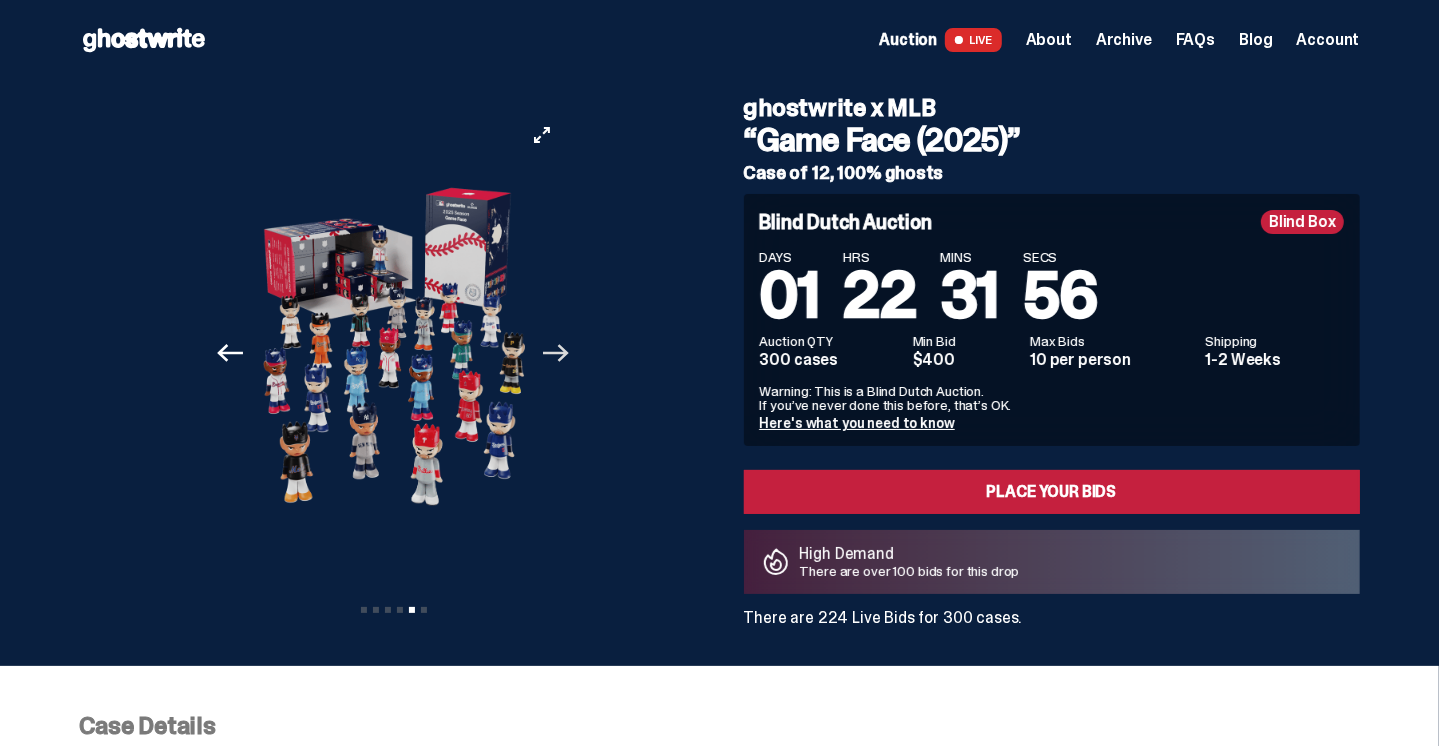click on "Next" 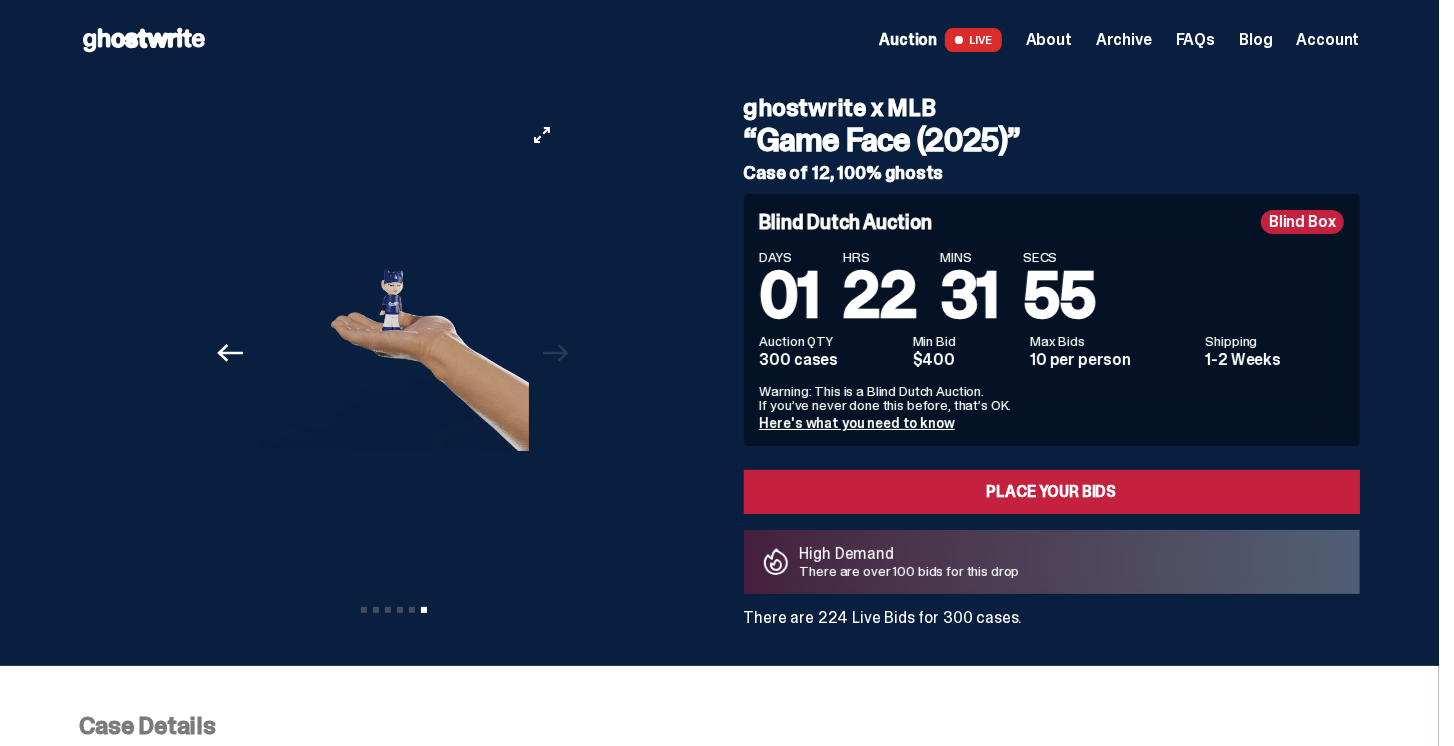 click at bounding box center (394, 282) 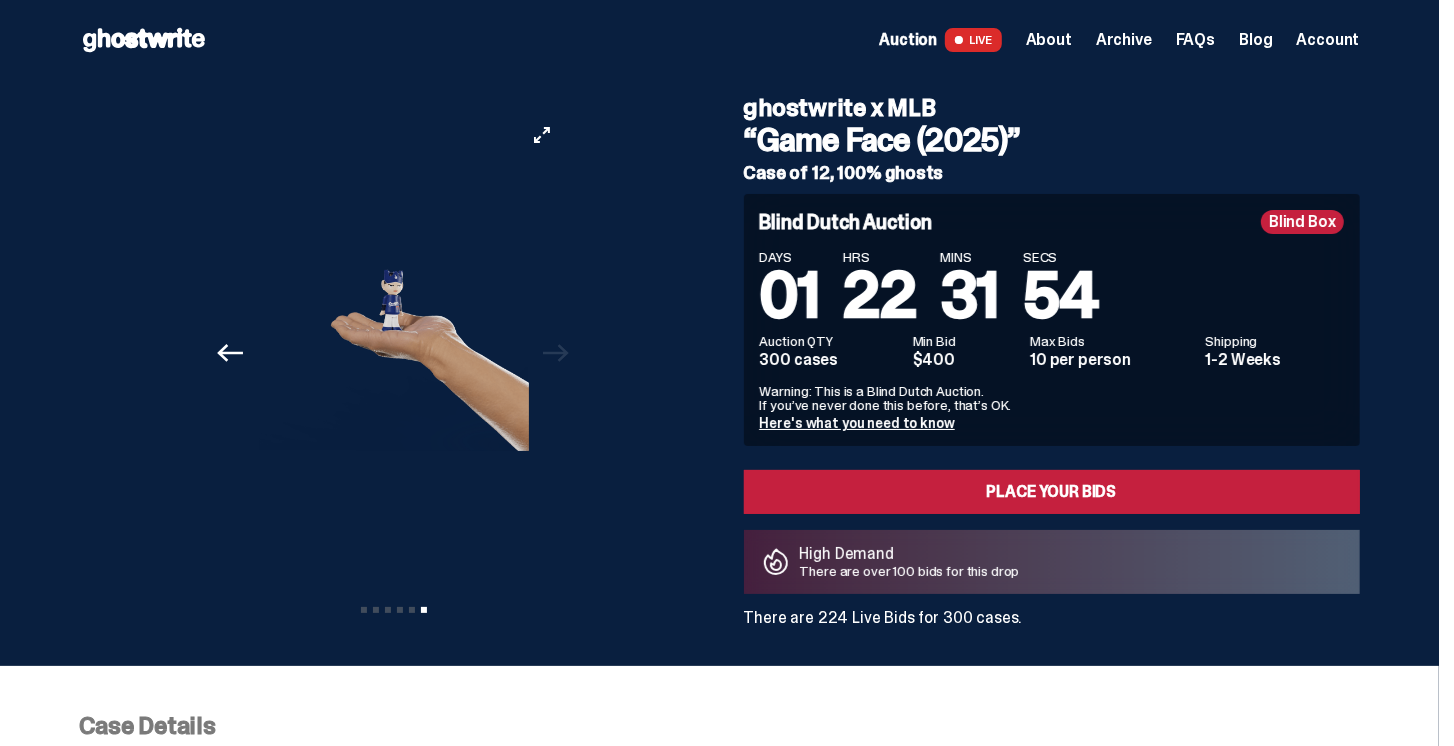 click at bounding box center (394, 282) 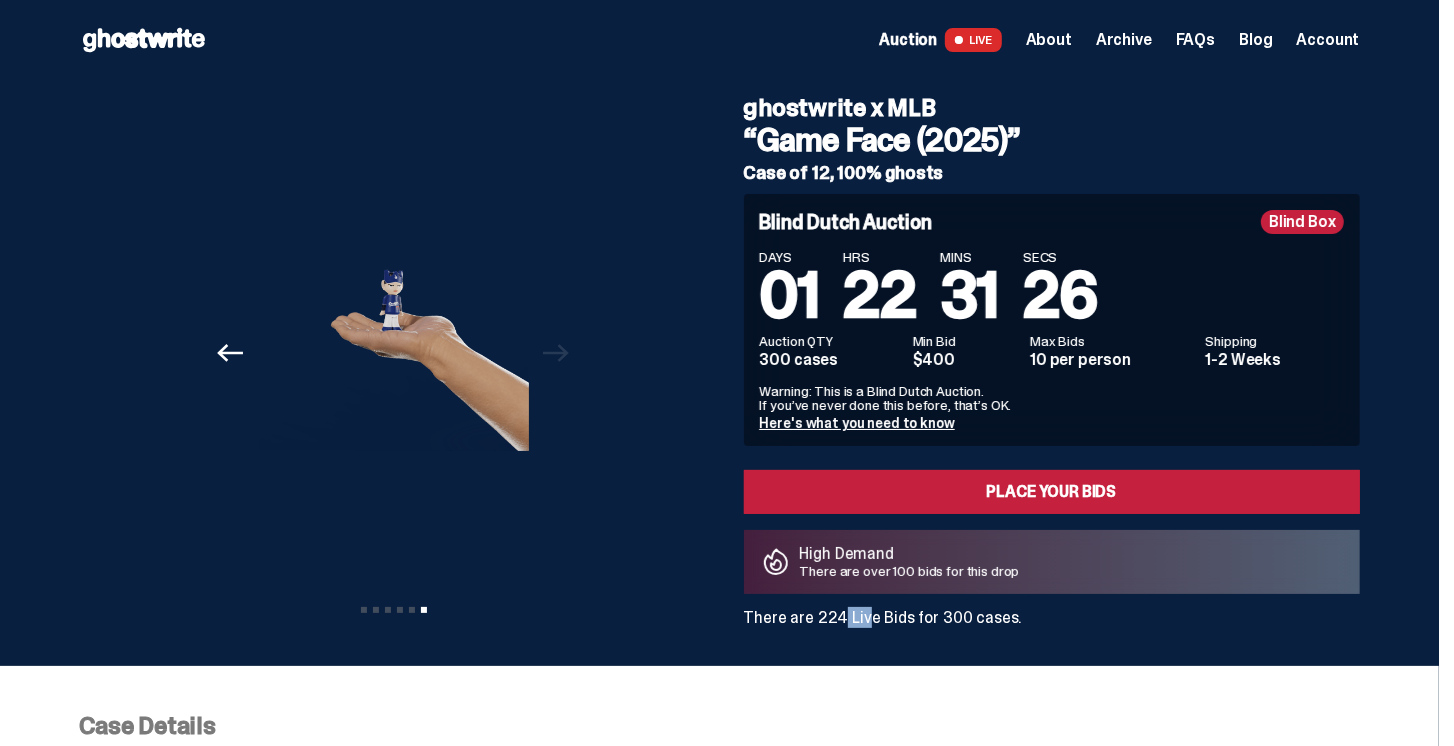 drag, startPoint x: 820, startPoint y: 608, endPoint x: 853, endPoint y: 610, distance: 33.06055 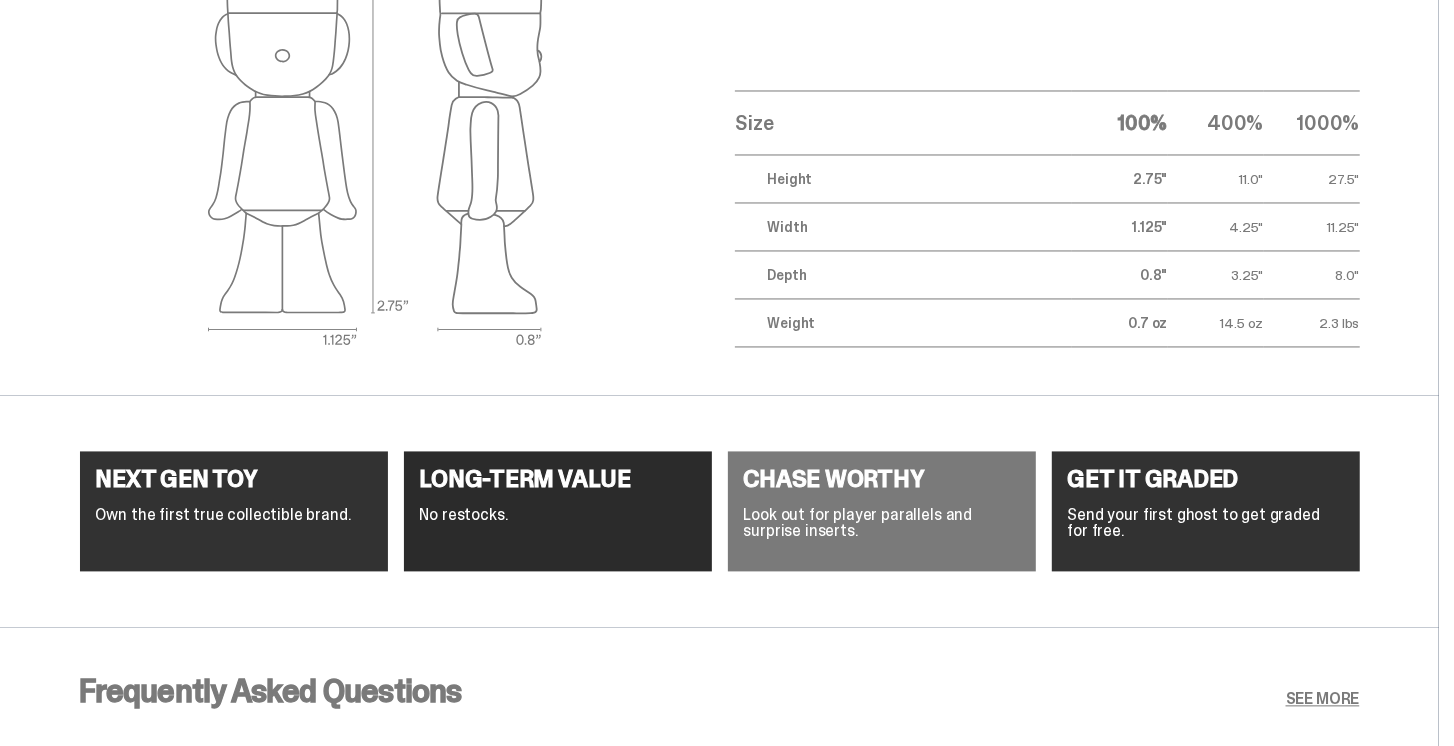 scroll, scrollTop: 8094, scrollLeft: 0, axis: vertical 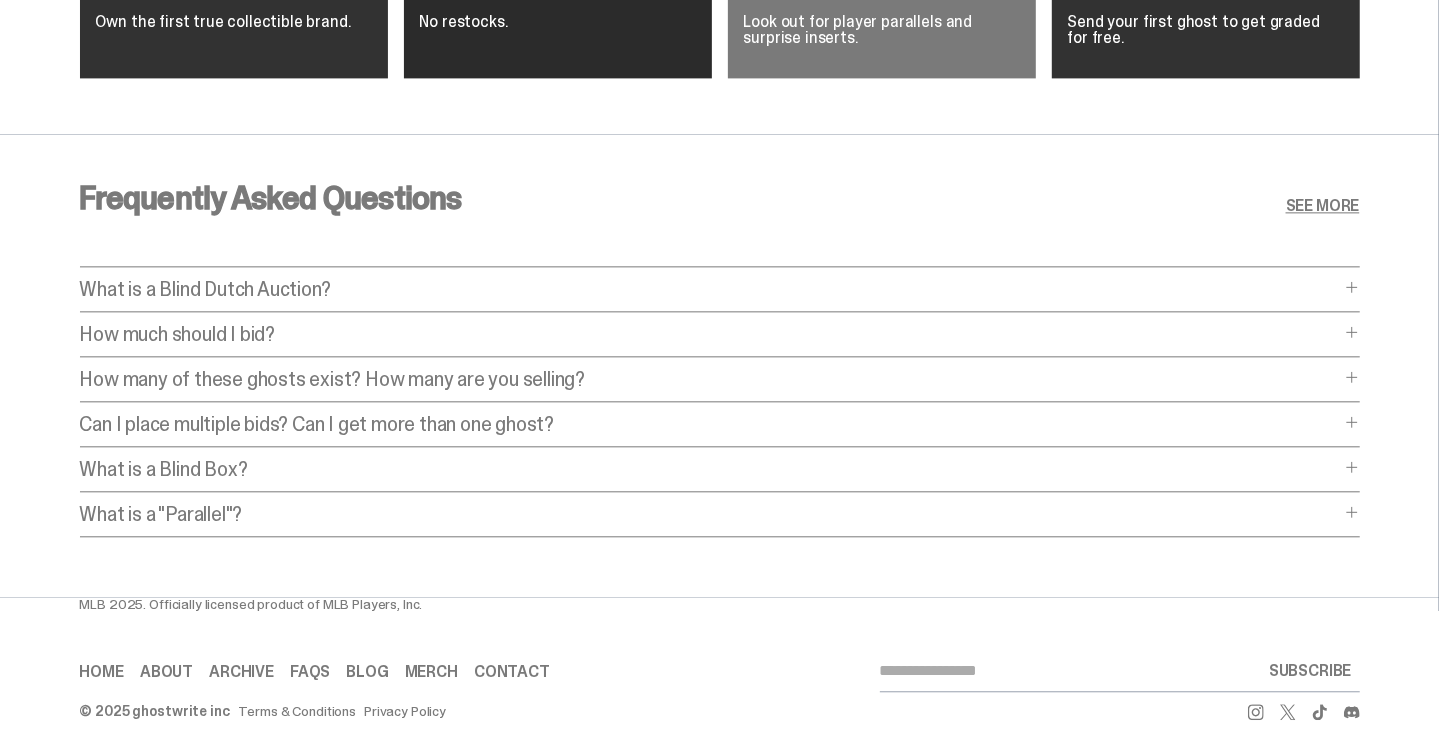 click 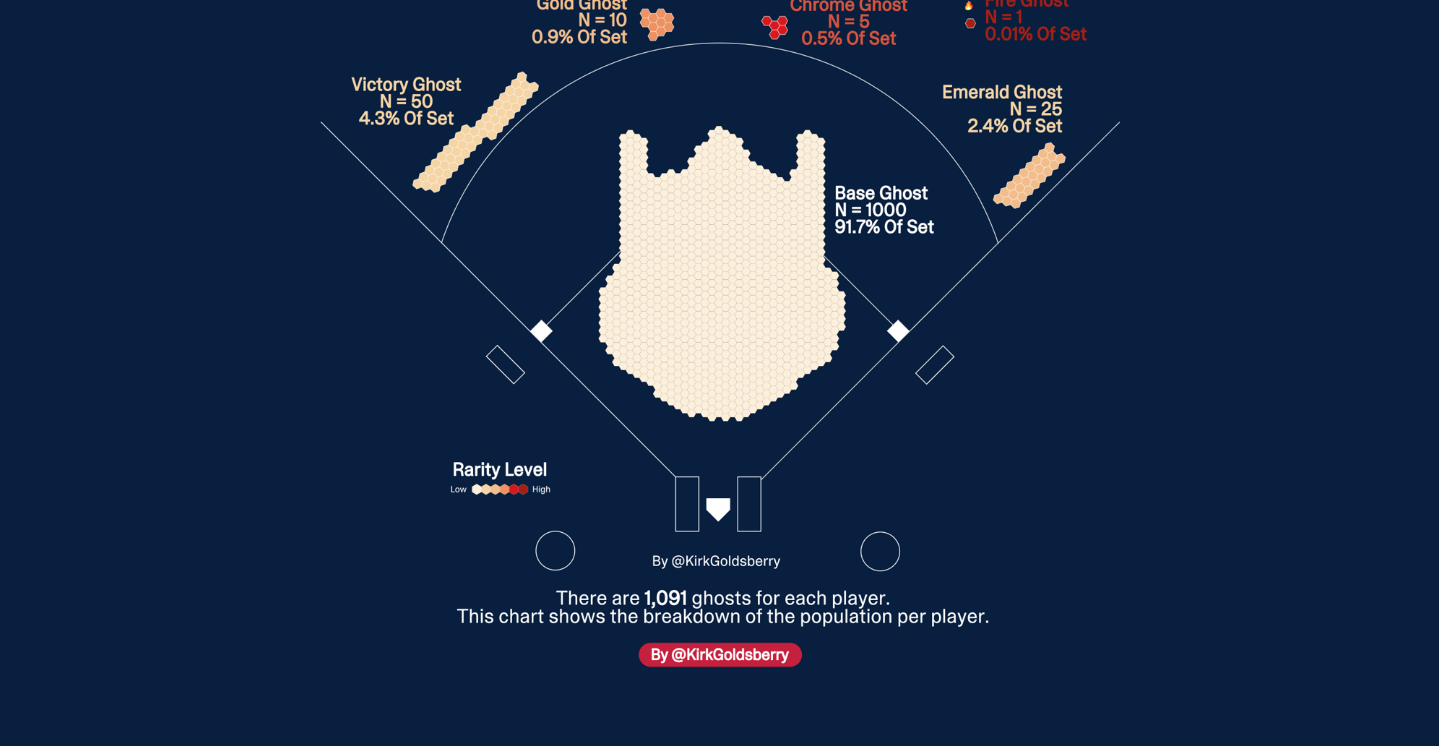 drag, startPoint x: 610, startPoint y: 353, endPoint x: 612, endPoint y: 265, distance: 88.02273 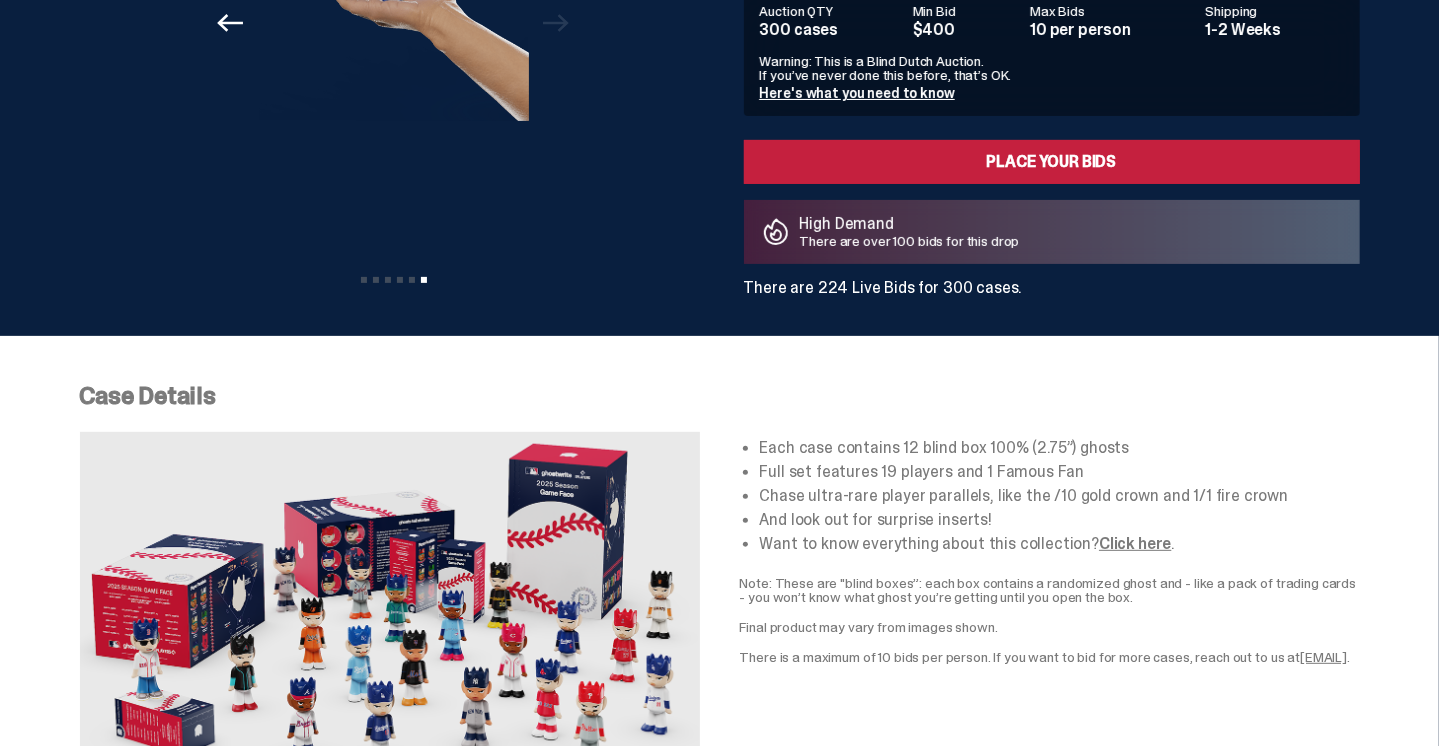 scroll, scrollTop: 0, scrollLeft: 0, axis: both 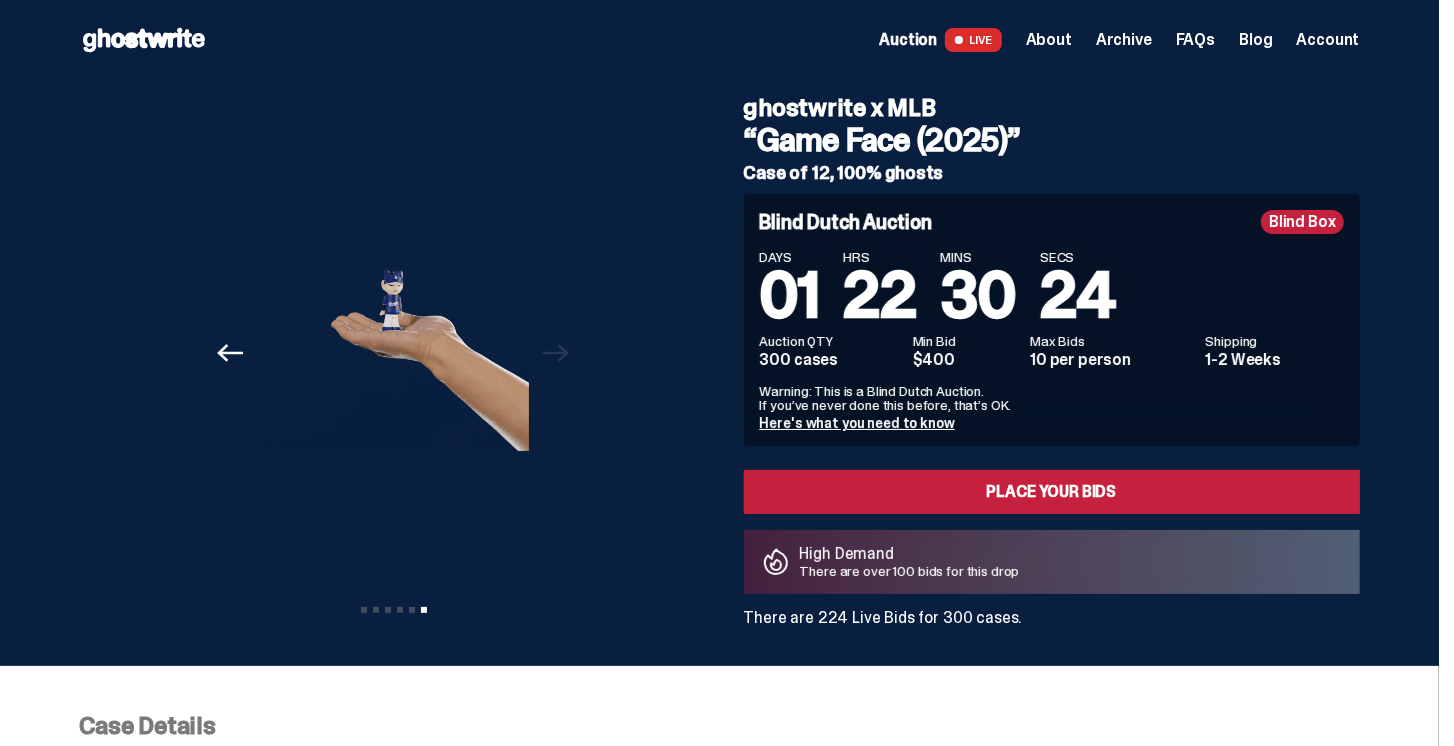 click on "Account" at bounding box center (1328, 40) 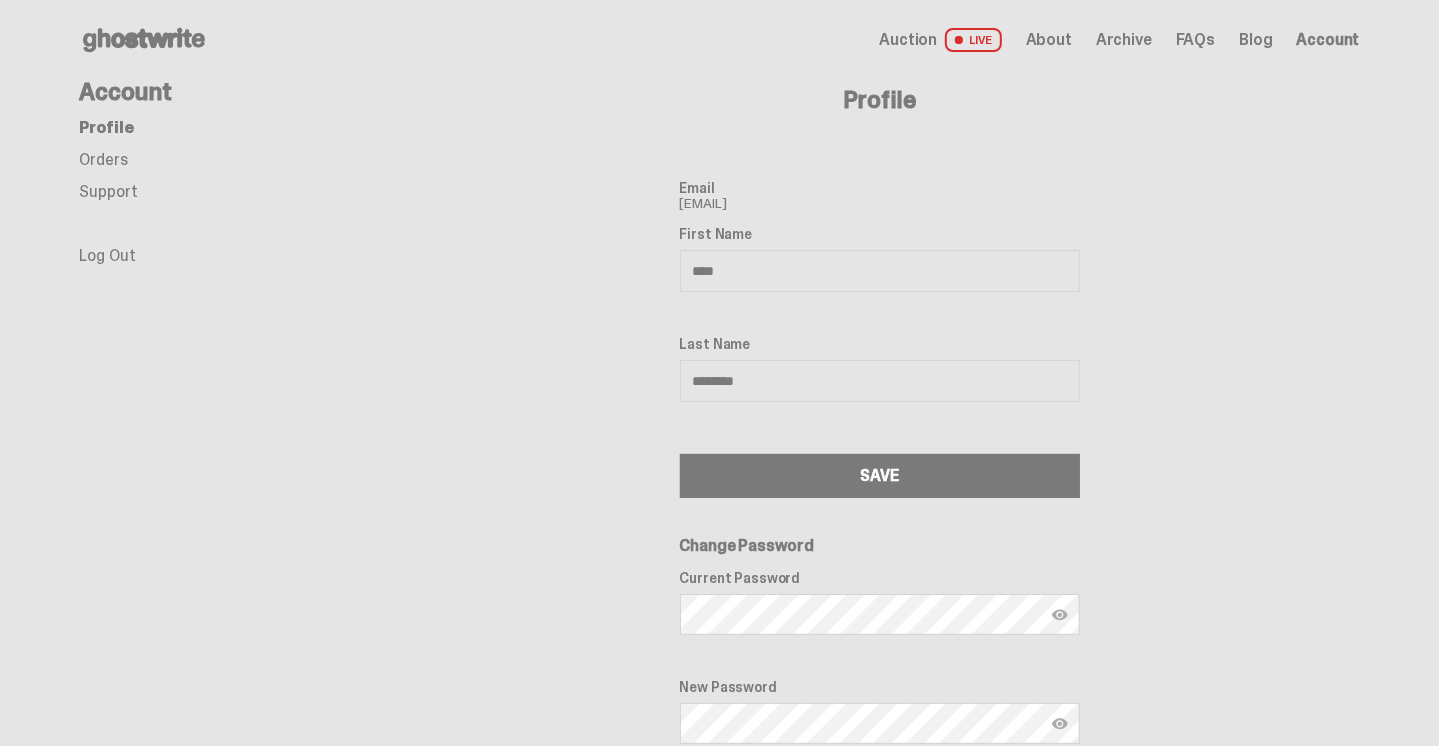 click on "Orders" at bounding box center (104, 159) 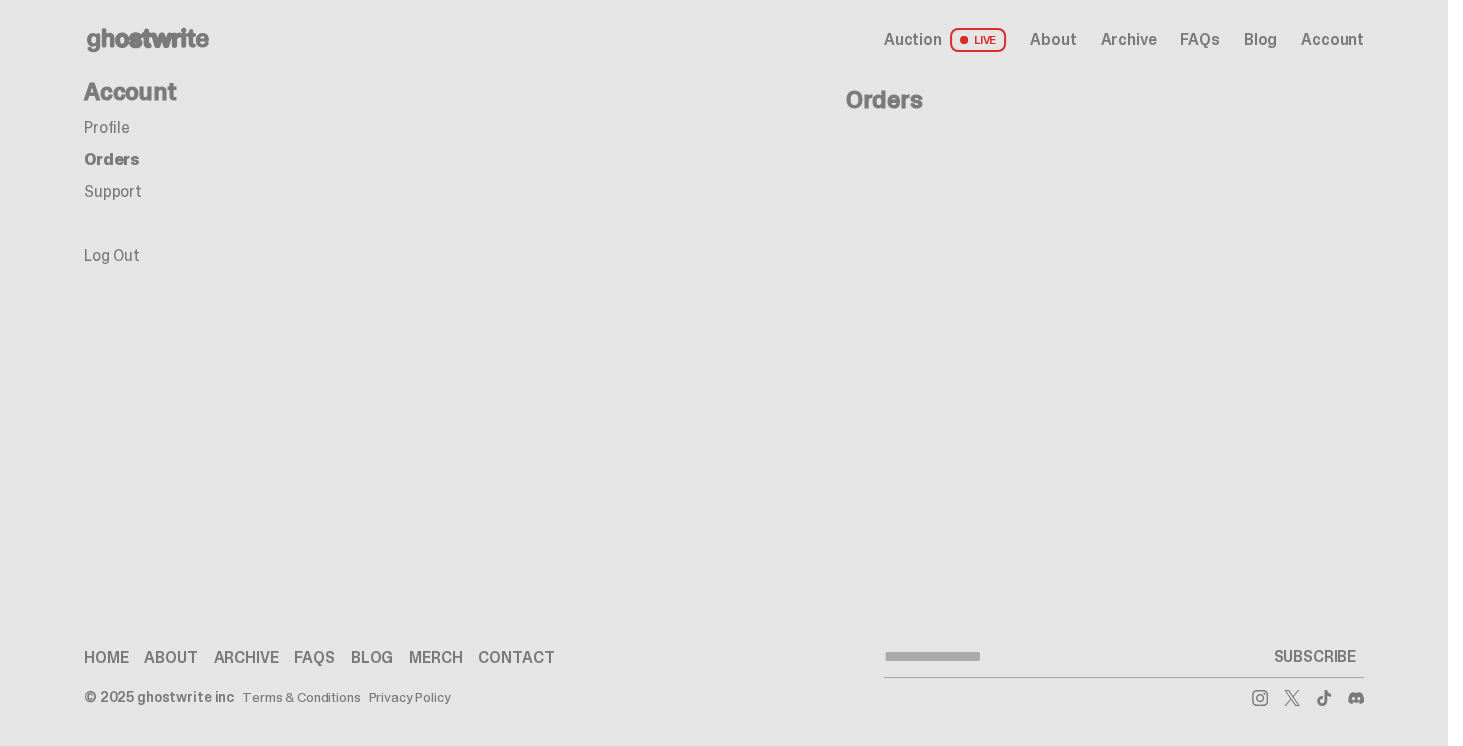 click 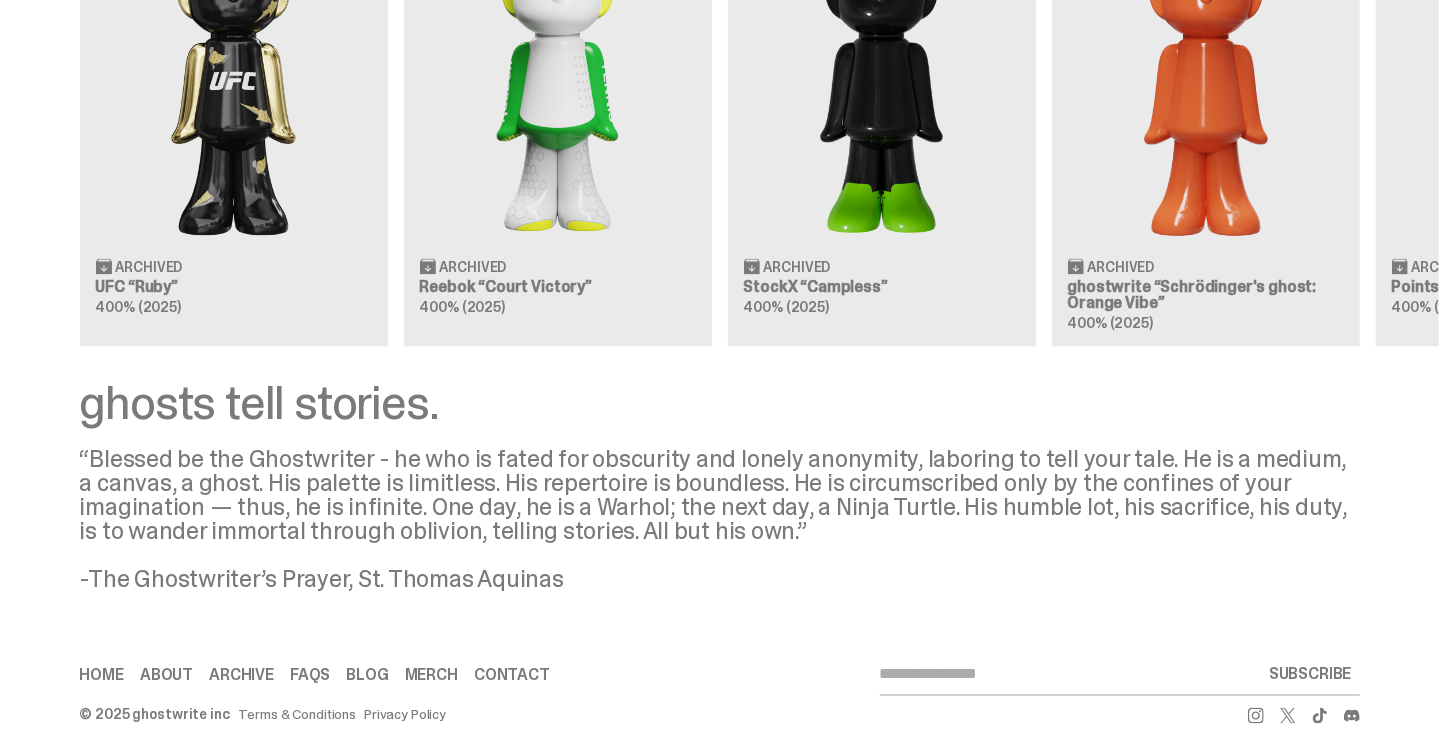 scroll, scrollTop: 1366, scrollLeft: 0, axis: vertical 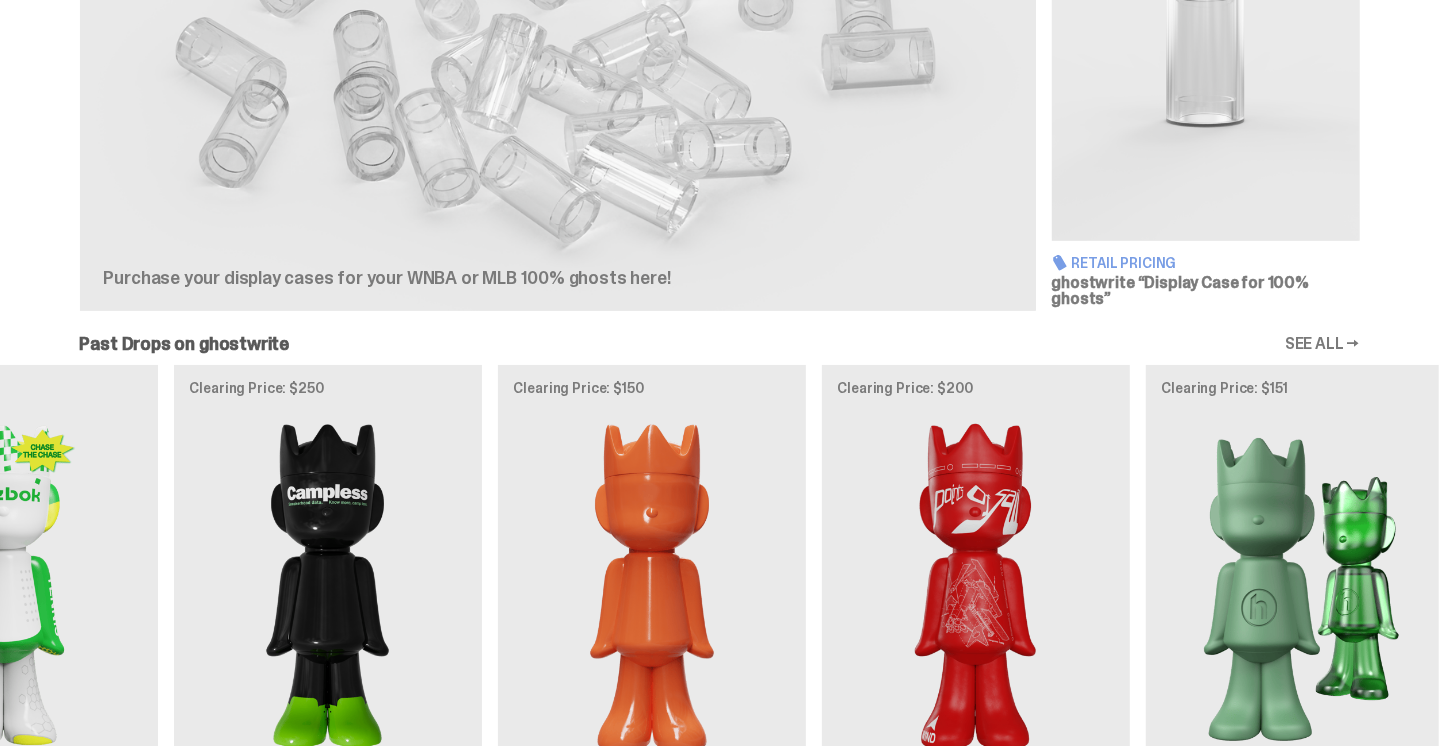 click on "Clearing Price: $150
Archived
UFC “Ruby”
400%
(2025)
Clearing Price: $100
Archived
Reebok “Court Victory”
400%
(2025)
Clearing Price: $250
Archived
StockX “Campless”
400%
(2025)
Clearing Price: $150
Archived
ghostwrite “Schrödinger's ghost: Orange Vibe”
400%
(2025)" at bounding box center [719, 613] 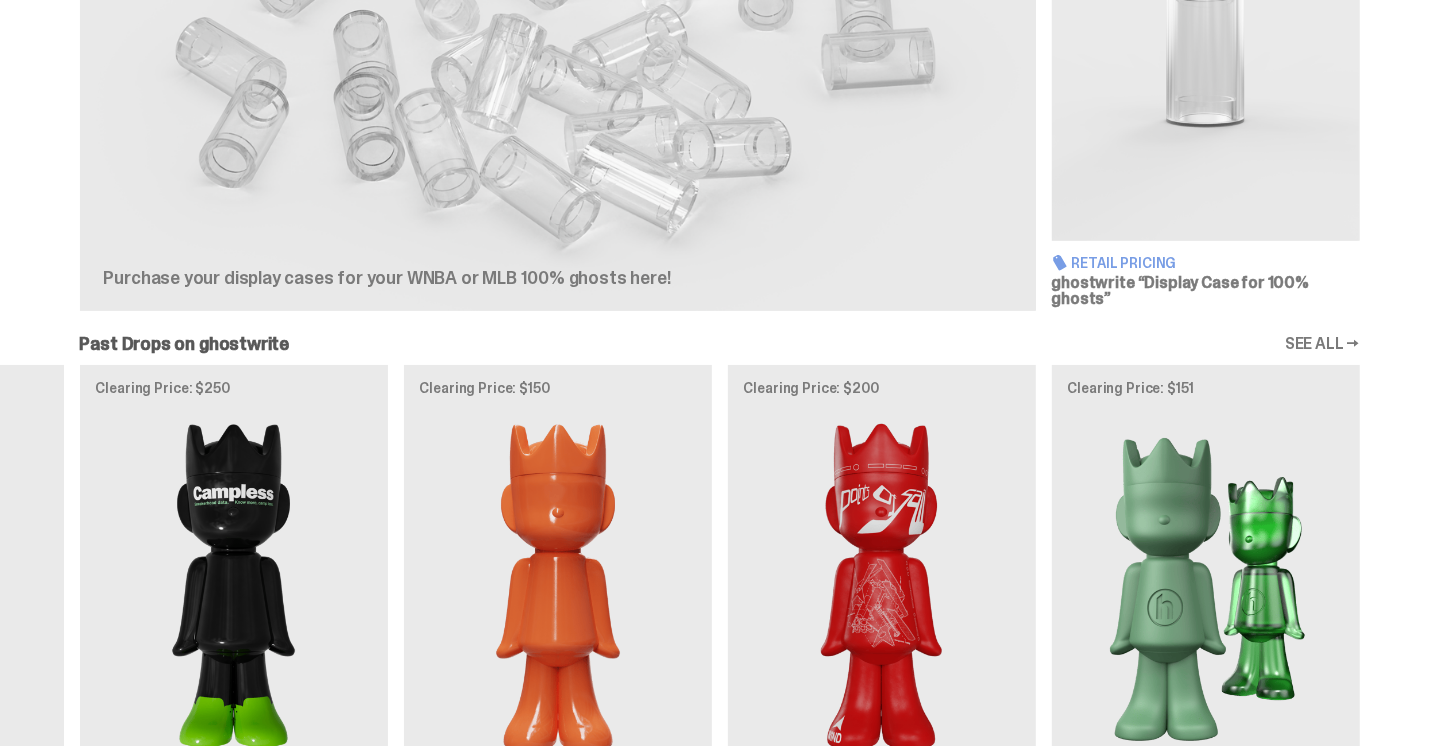 click on "Clearing Price: $150
Archived
UFC “Ruby”
400%
(2025)
Clearing Price: $100
Archived
Reebok “Court Victory”
400%
(2025)
Clearing Price: $250
Archived
StockX “Campless”
400%
(2025)
Clearing Price: $150
Archived
ghostwrite “Schrödinger's ghost: Orange Vibe”
400%
(2025)" at bounding box center (719, 613) 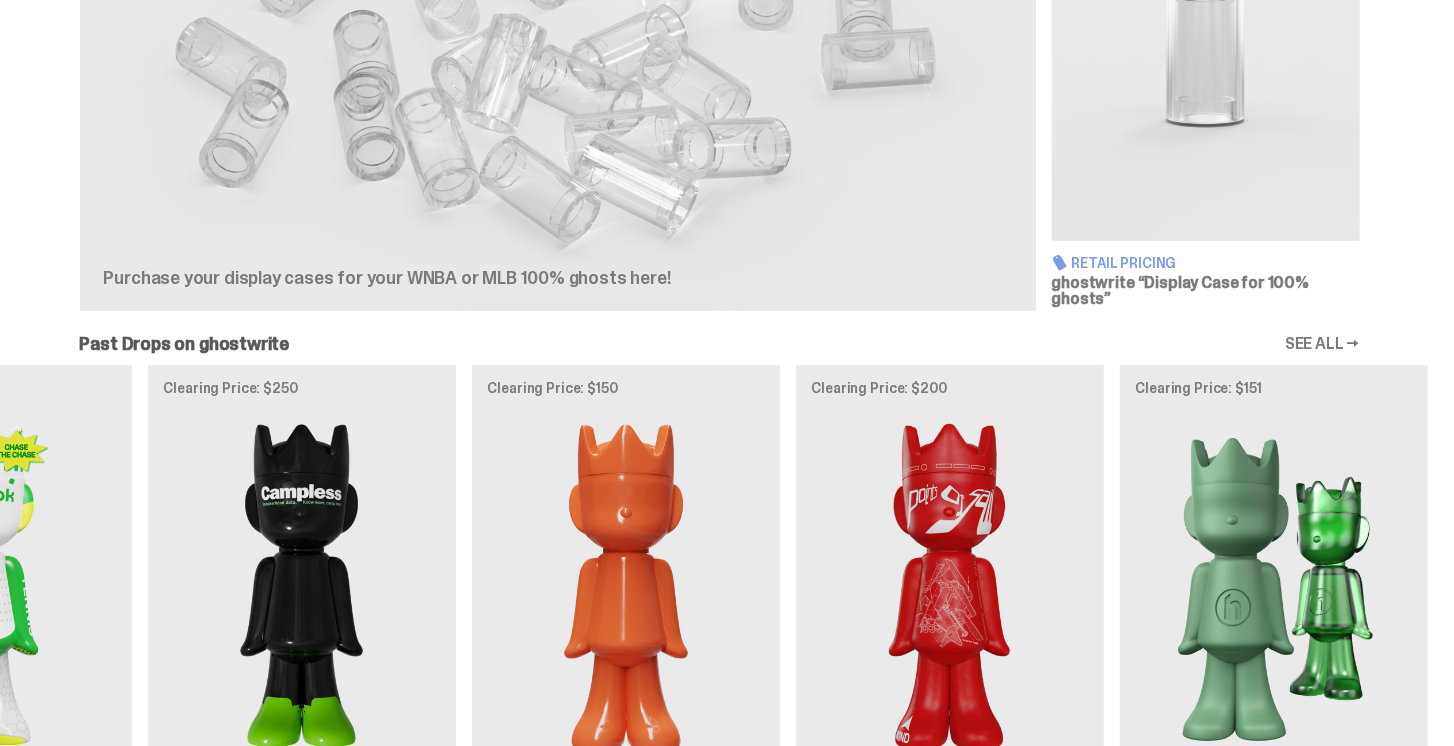 scroll, scrollTop: 0, scrollLeft: 0, axis: both 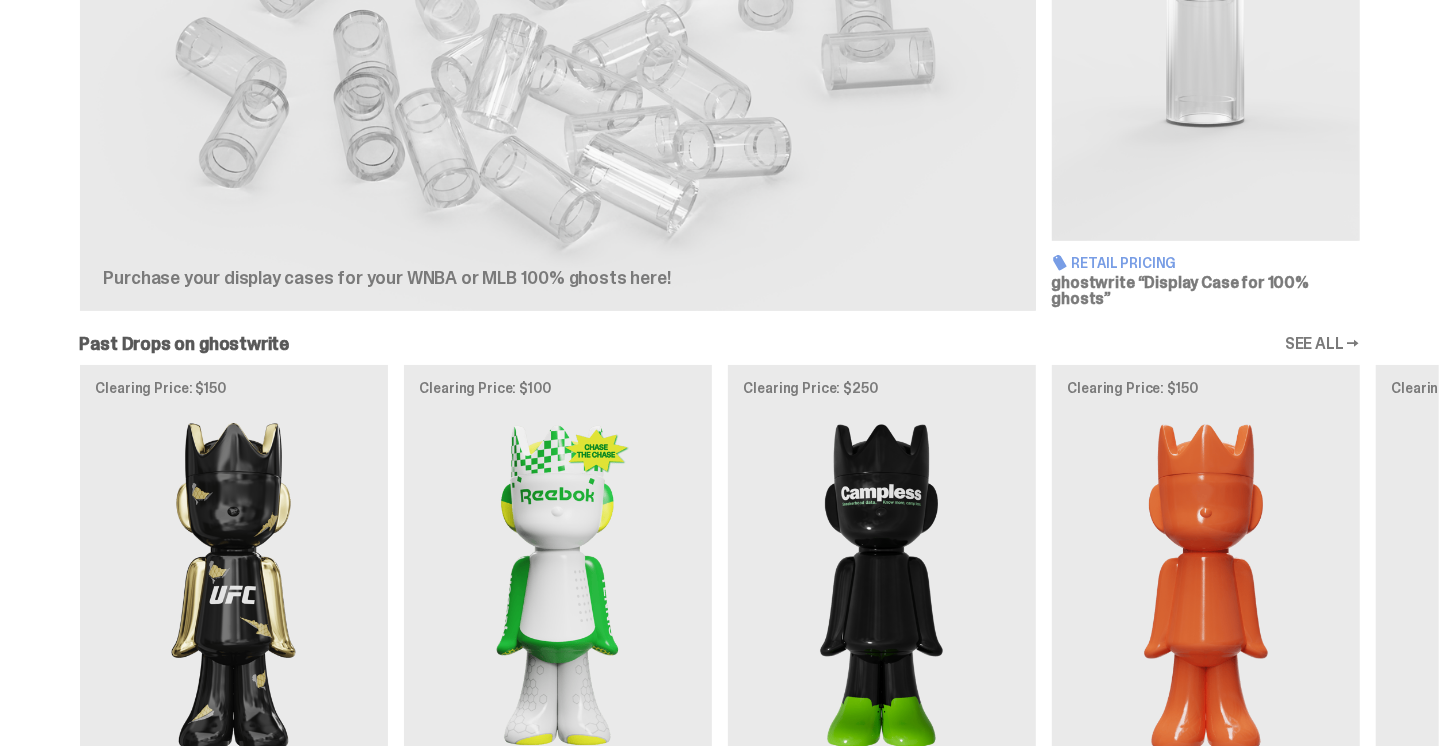 click on "Clearing Price: $150
Archived
UFC “Ruby”
400%
(2025)
Clearing Price: $100
Archived
Reebok “Court Victory”
400%
(2025)
Clearing Price: $250
Archived
StockX “Campless”
400%
(2025)
Clearing Price: $150
Archived
ghostwrite “Schrödinger's ghost: Orange Vibe”
400%
(2025)" at bounding box center (719, 613) 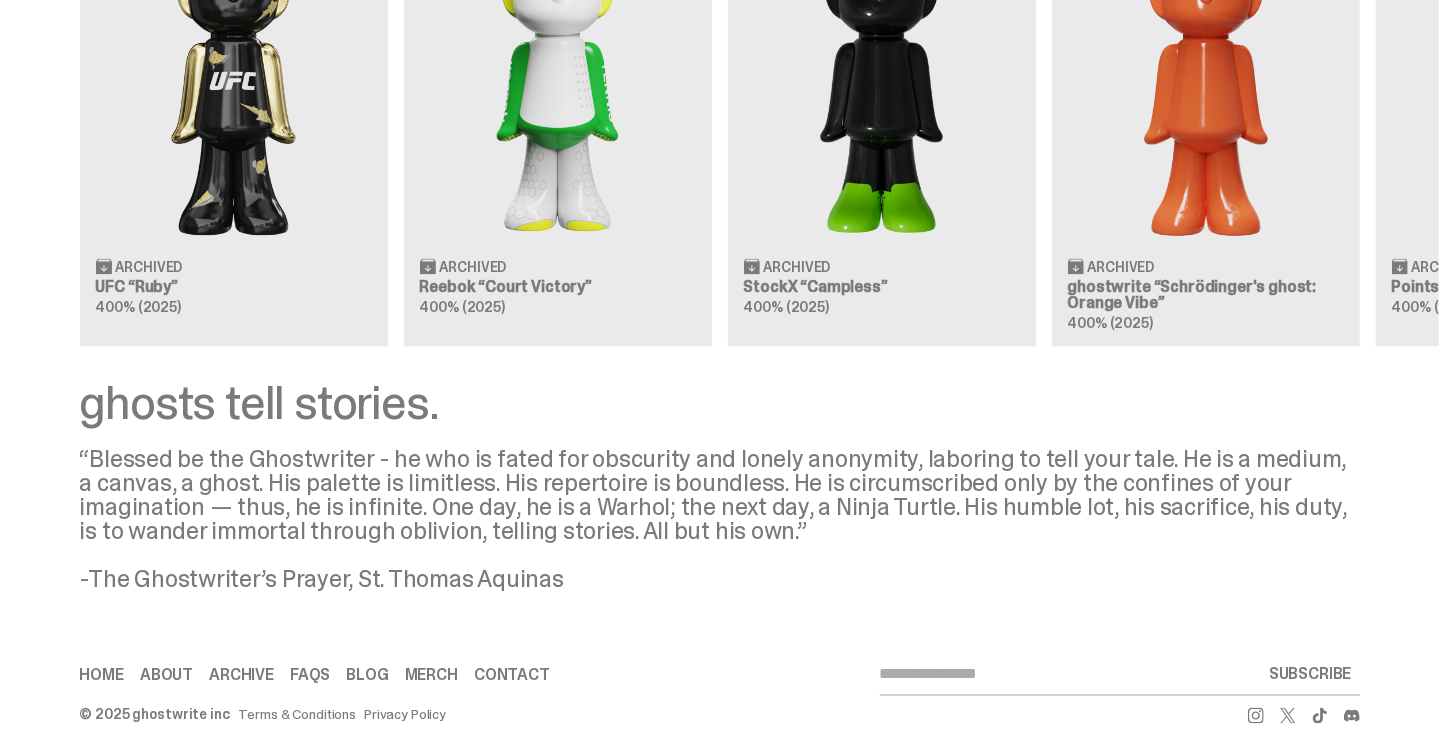 scroll, scrollTop: 1480, scrollLeft: 0, axis: vertical 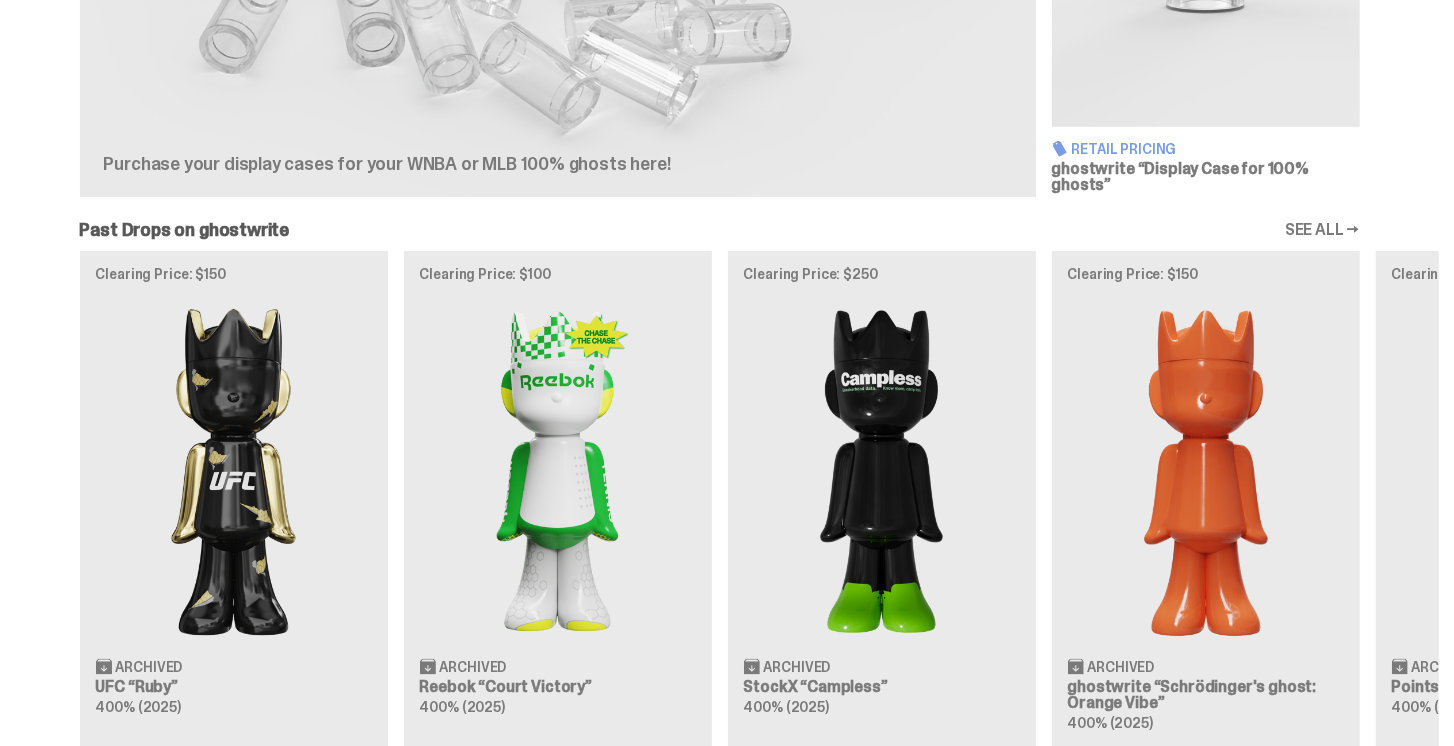 click on "Clearing Price: $150
Archived
UFC “Ruby”
400%
(2025)
Clearing Price: $100
Archived
Reebok “Court Victory”
400%
(2025)
Clearing Price: $250
Archived
StockX “Campless”
400%
(2025)
Clearing Price: $150
Archived
ghostwrite “Schrödinger's ghost: Orange Vibe”
400%
(2025)" at bounding box center (719, 499) 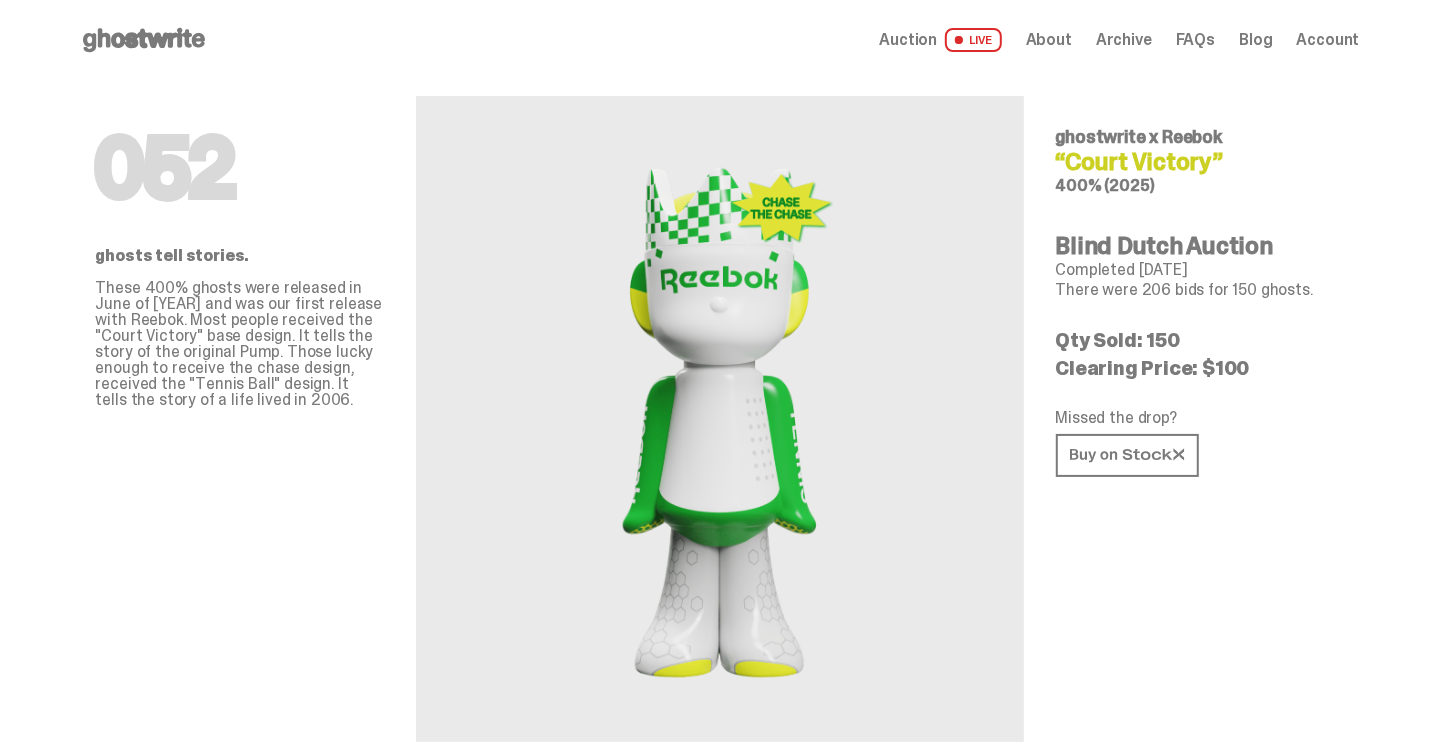 click on "Open main menu
Home
Auction
LIVE
About
Archive
FAQs
Blog
Account" at bounding box center (720, 40) 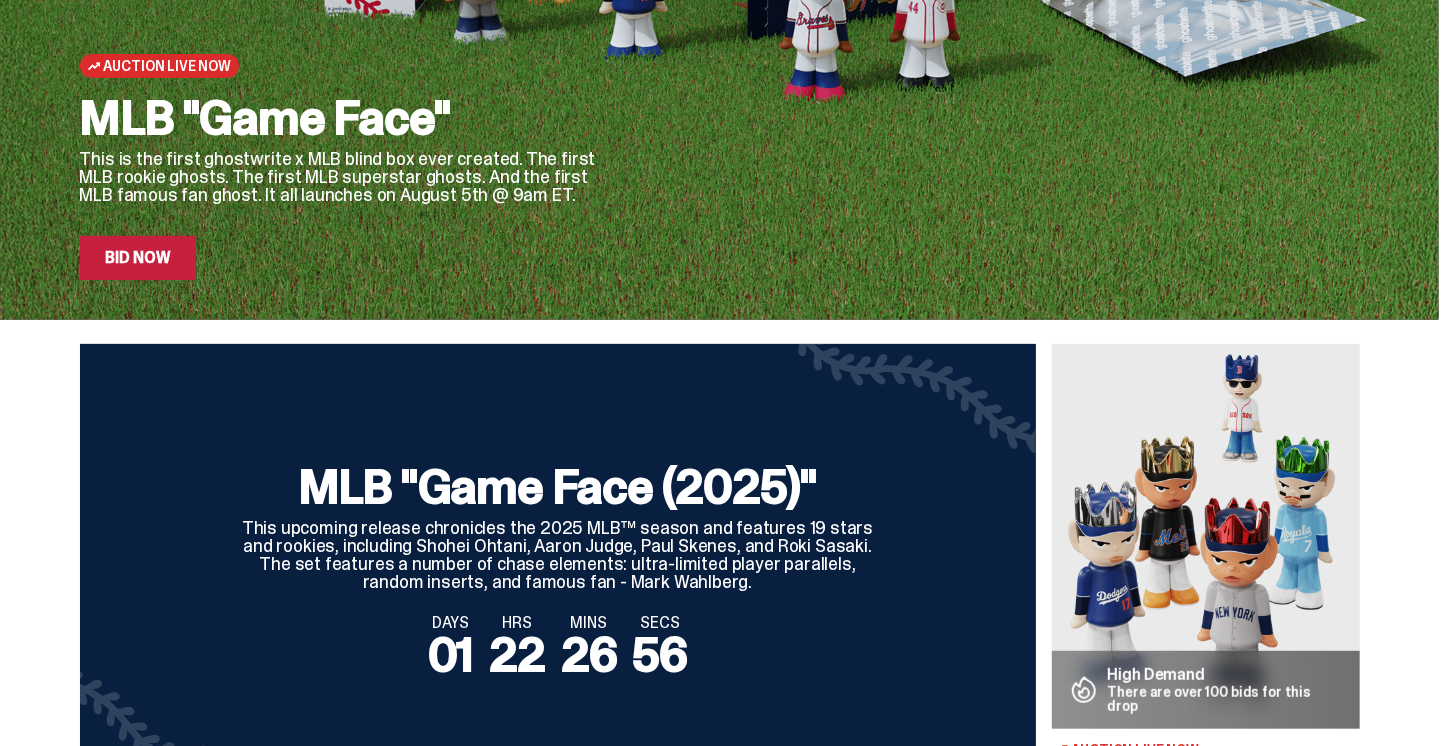 scroll, scrollTop: 0, scrollLeft: 0, axis: both 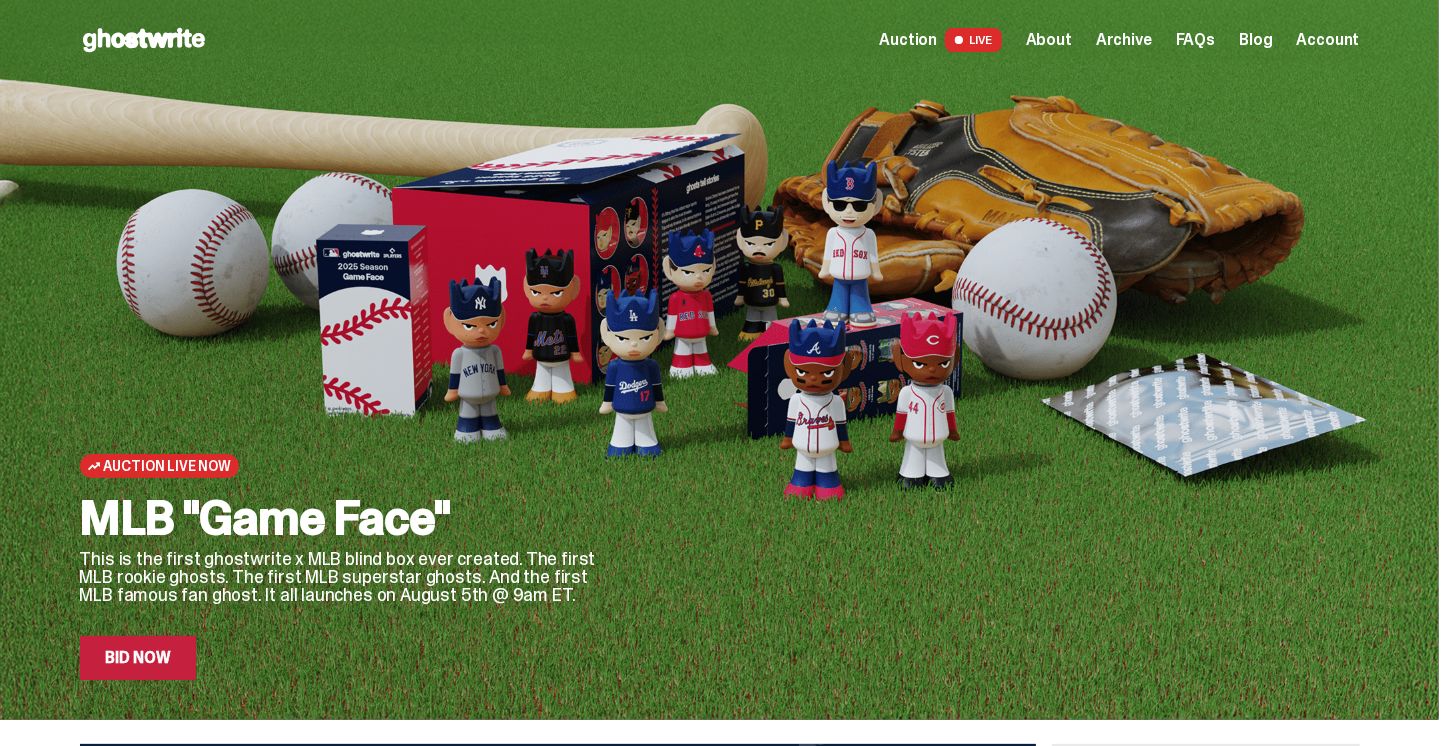 click on "Bid Now" at bounding box center (138, 658) 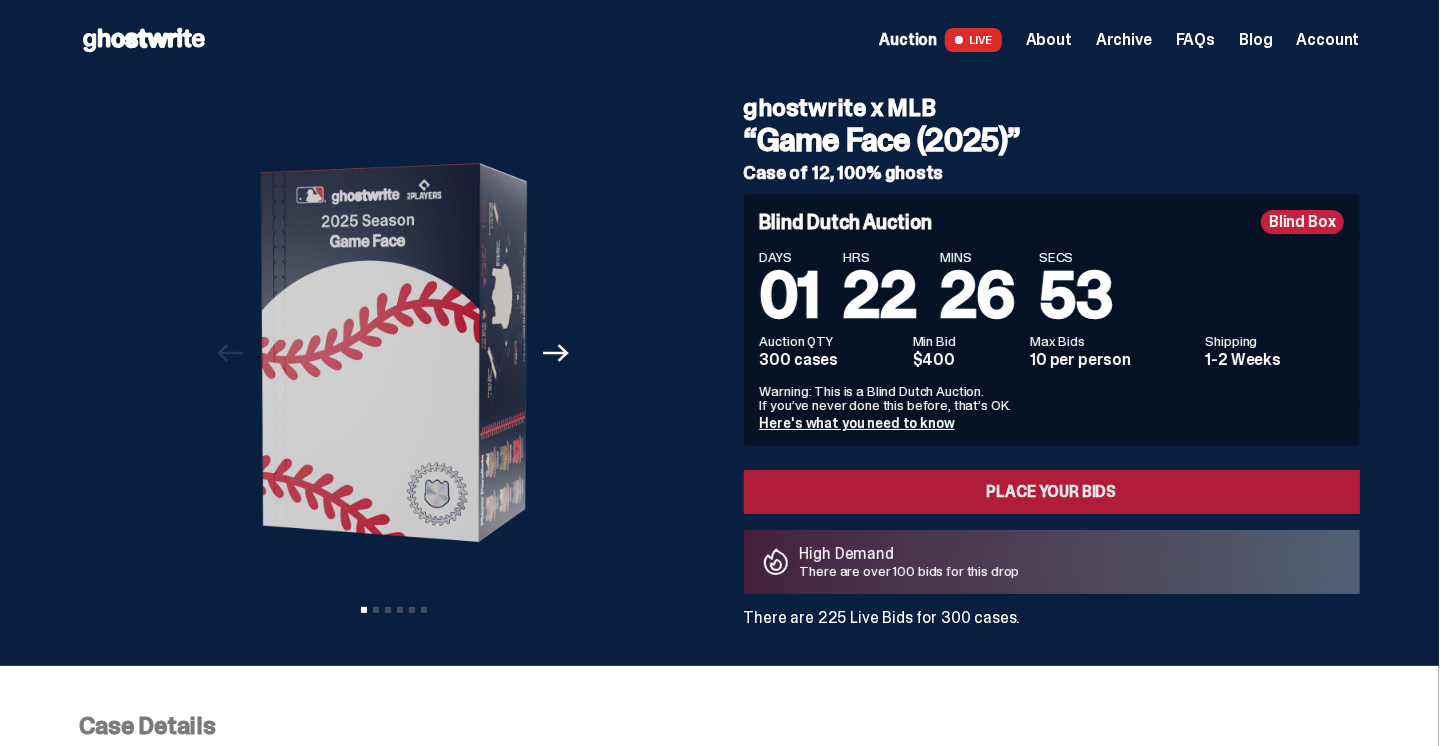 click on "Place your Bids" at bounding box center (1052, 492) 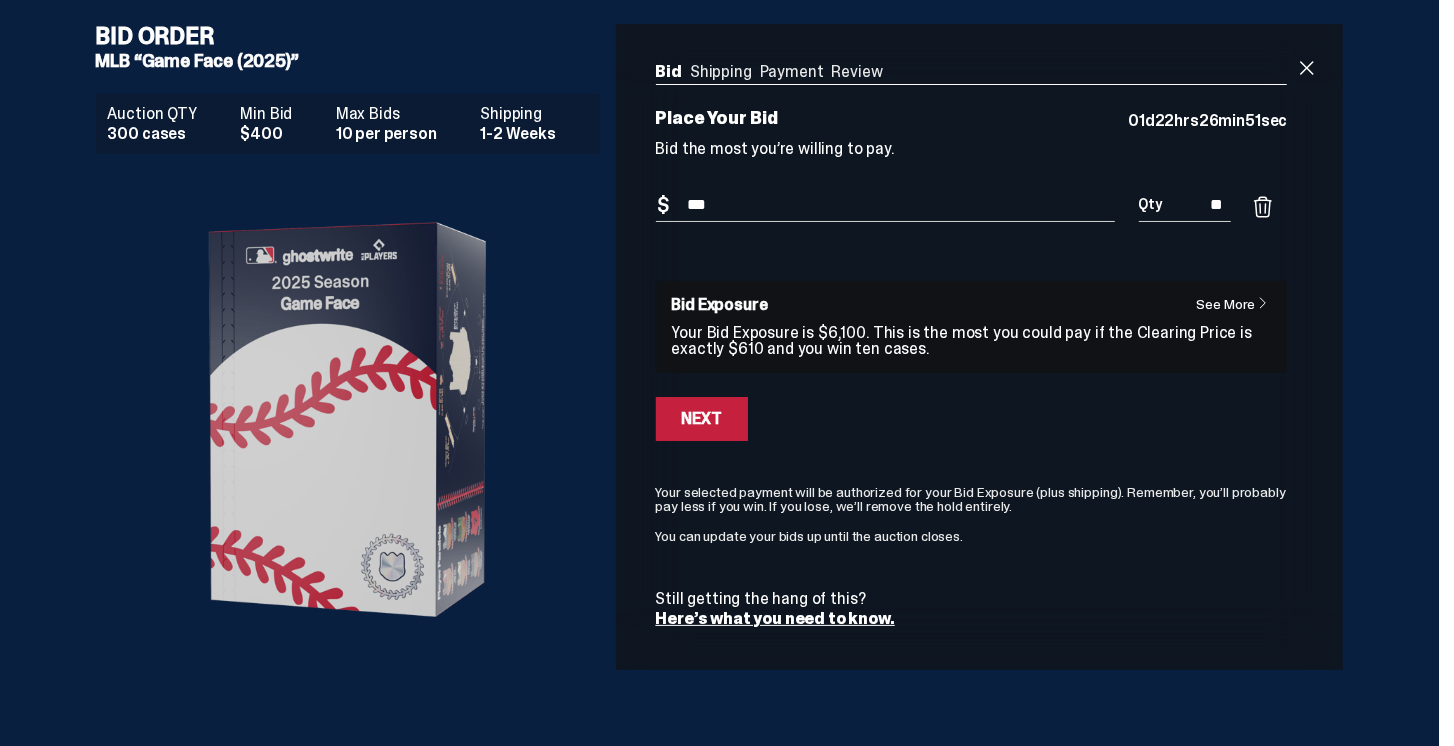 click on "***" at bounding box center (885, 205) 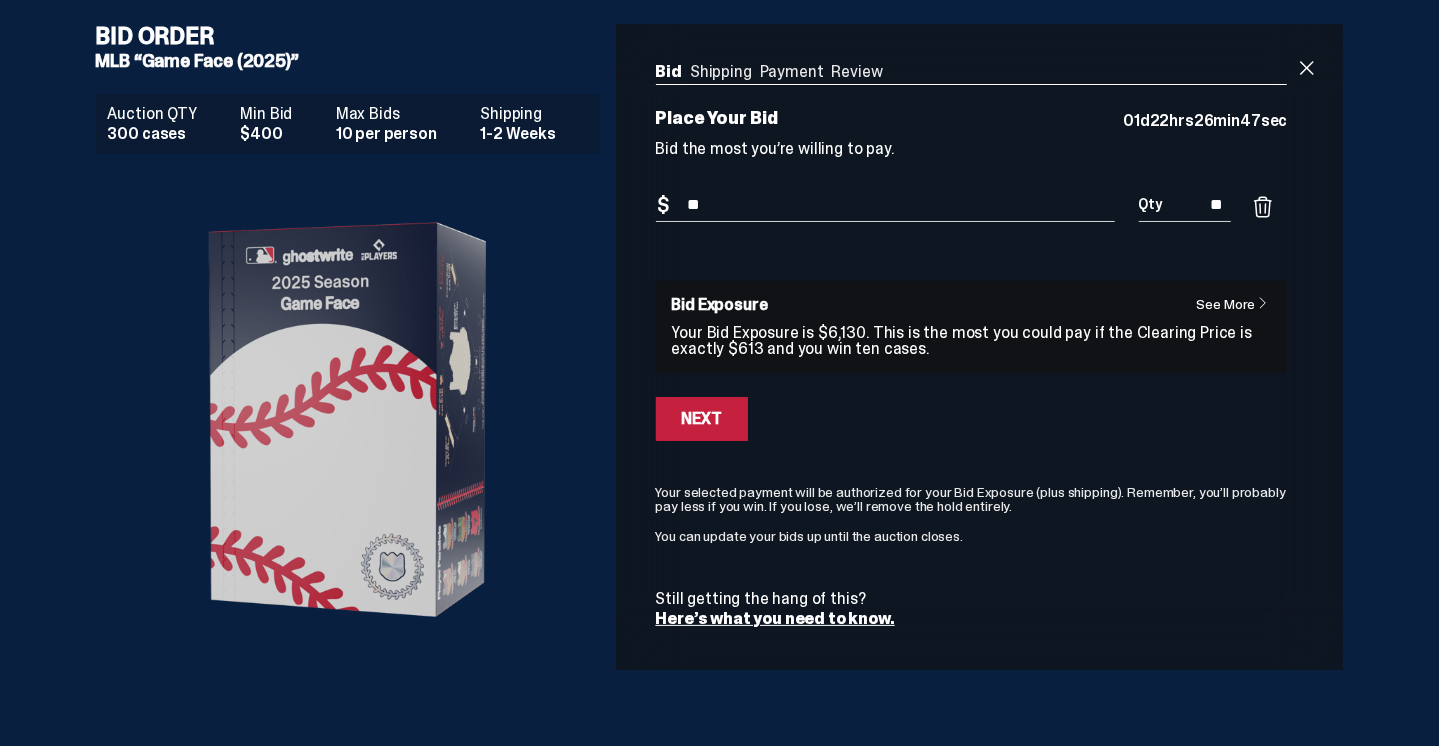 type on "***" 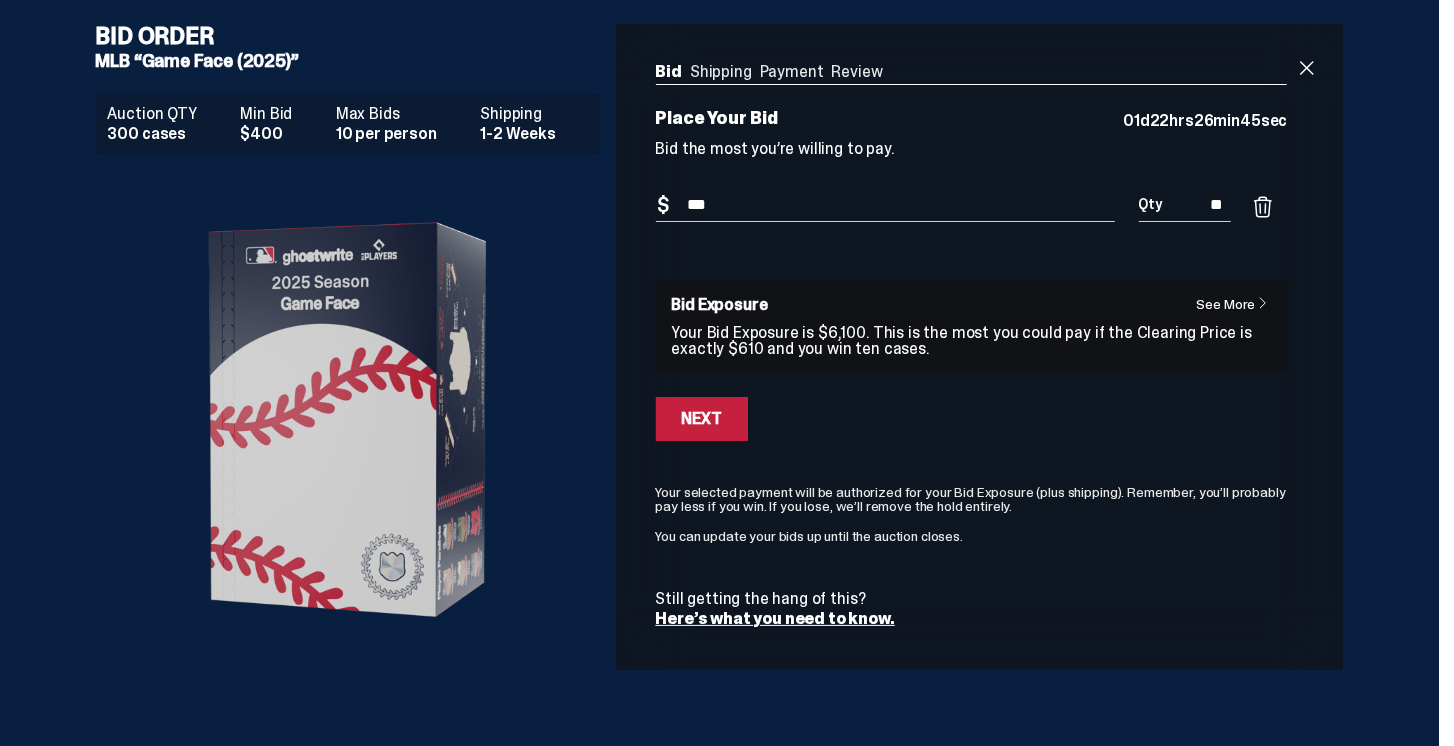 click on "Bid Amount
$
***
Bid Quantity
Qty
**
See More
Bid Exposure
Your Bid Exposure is $6,100. This is the most you could pay if the Clearing Price is exactly $610 and you win ten cases.
Bid Exposure
At the end of the auction, all winners will pay the same Clearing Price for their cases.
$0
$610
0 0" at bounding box center (972, 408) 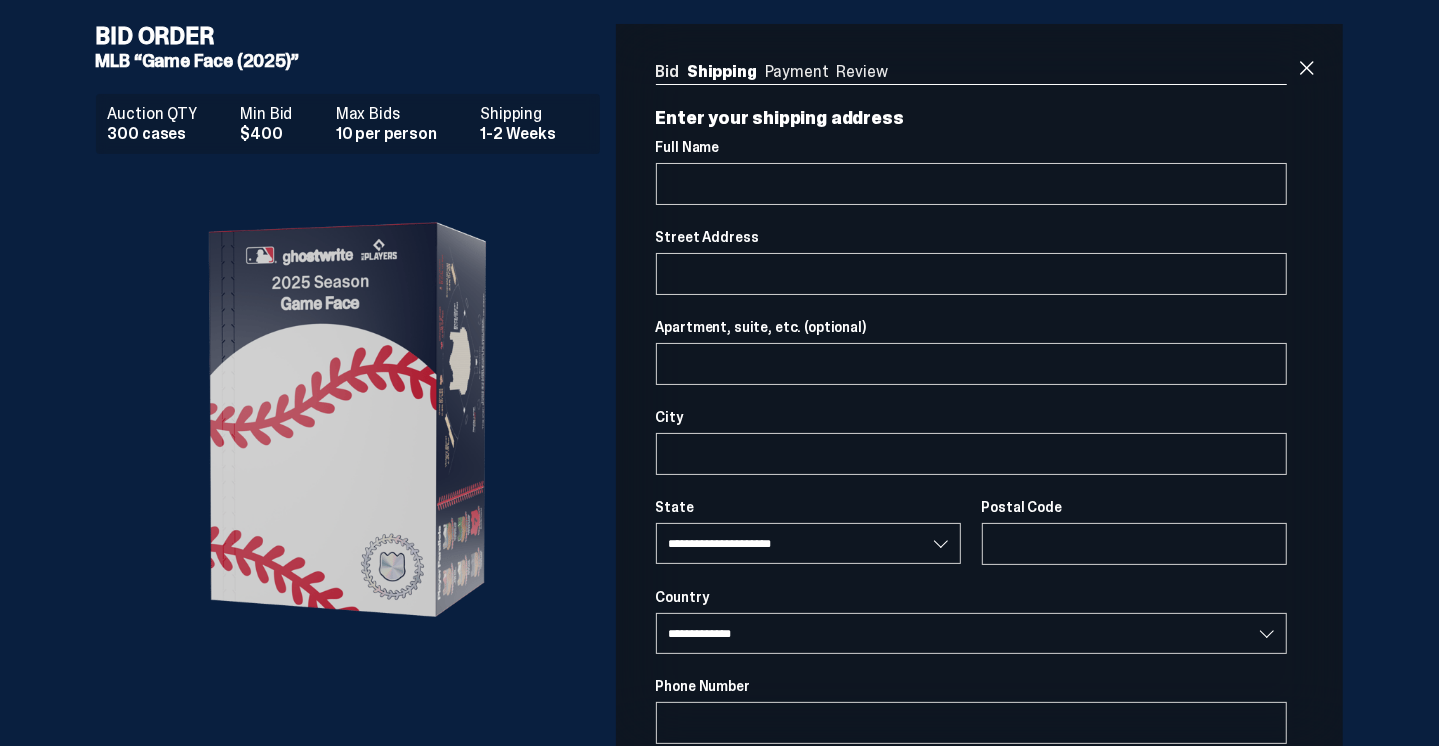 click on "Bid
Shipping
Payment
Review
Auction QTY
300 cases
Min Bid
$400
Max Bids
10 per person
Shipping
1-2 Weeks
Enter your shipping address
Full Name
Street Address" at bounding box center [972, 519] 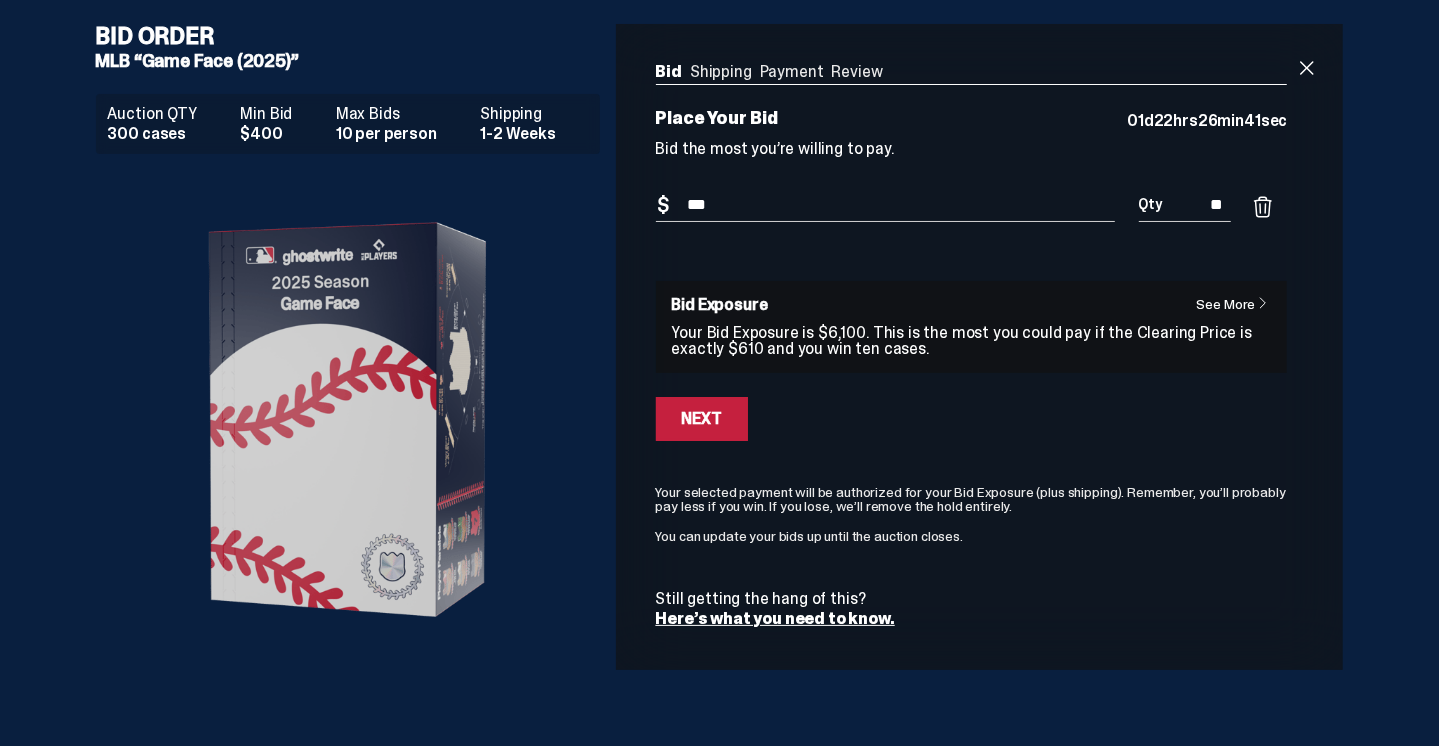 click on "Next" at bounding box center [702, 419] 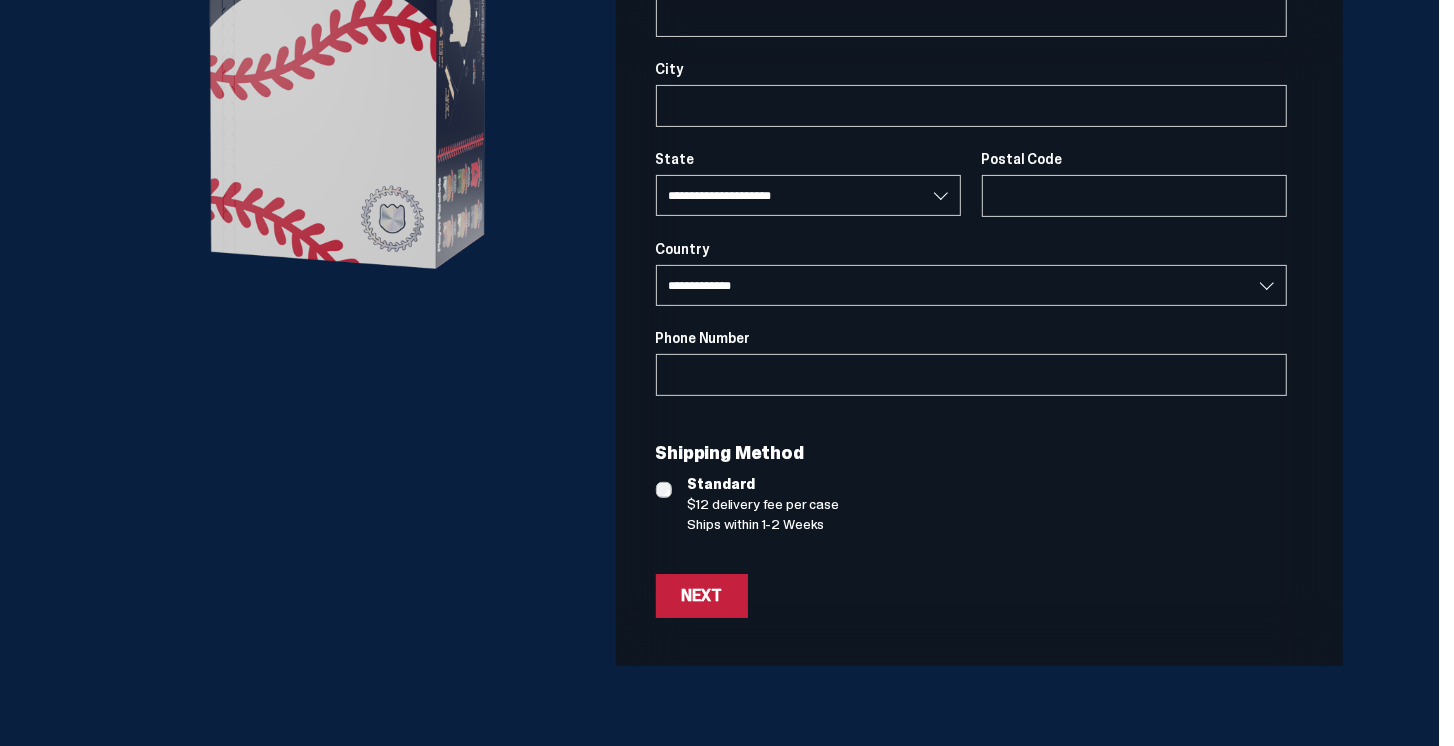 scroll, scrollTop: 0, scrollLeft: 0, axis: both 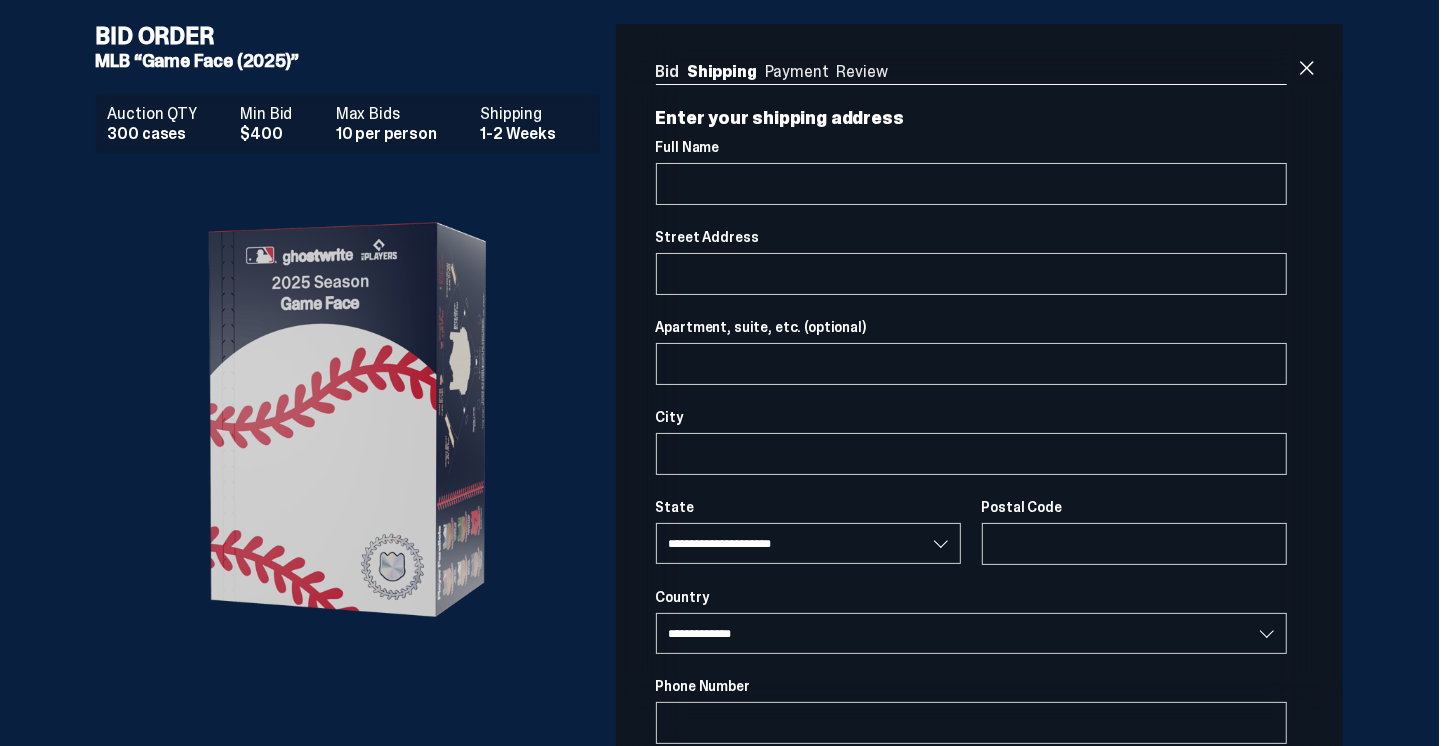 click on "Bid" at bounding box center [668, 71] 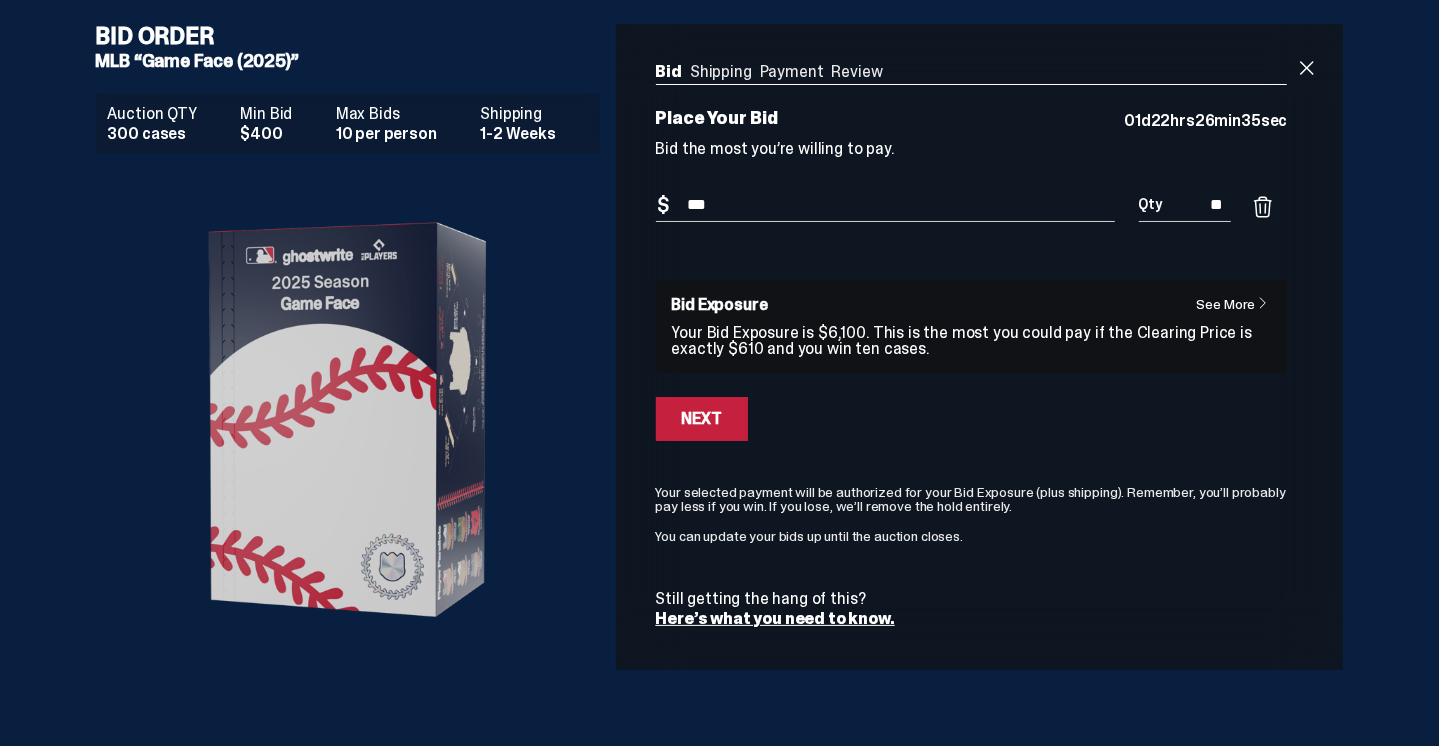 click on "Next" at bounding box center [702, 419] 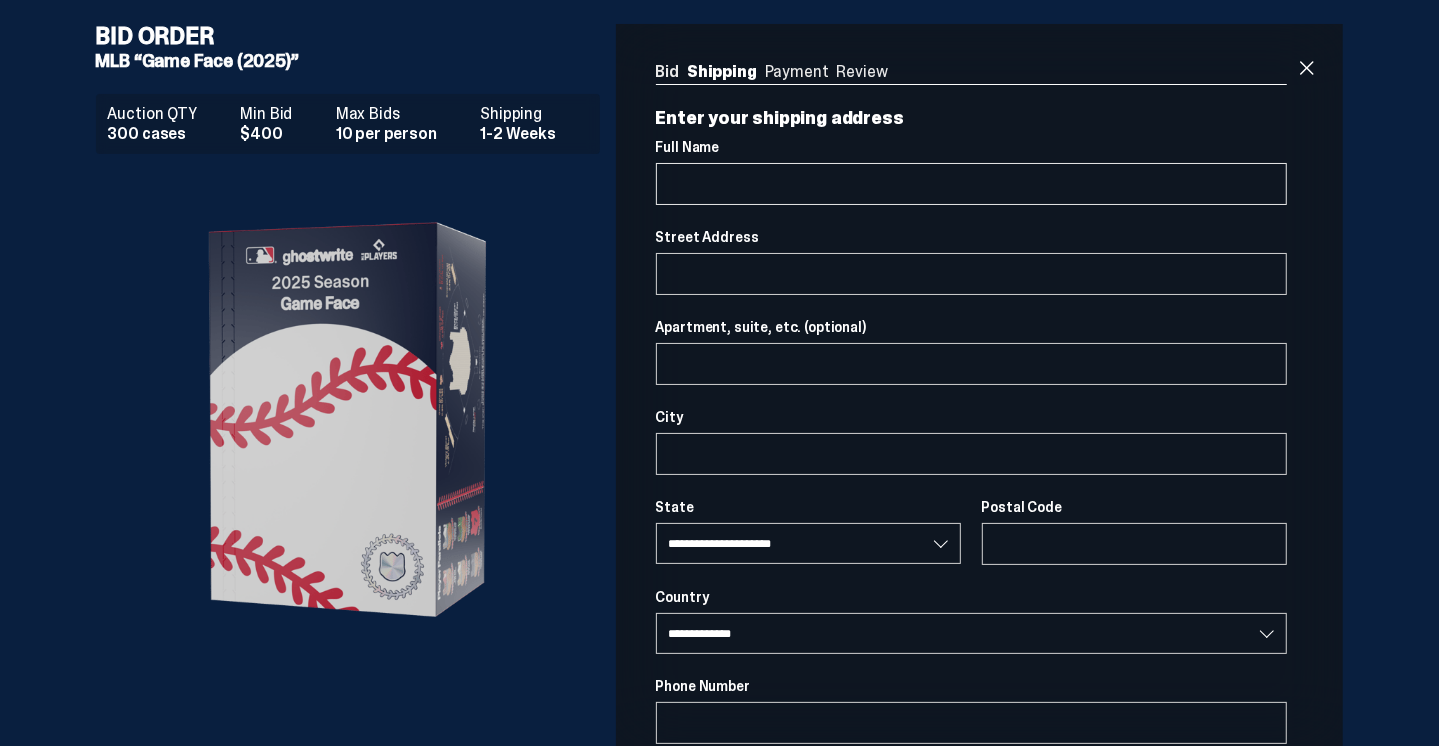 click on "Full Name" at bounding box center [972, 184] 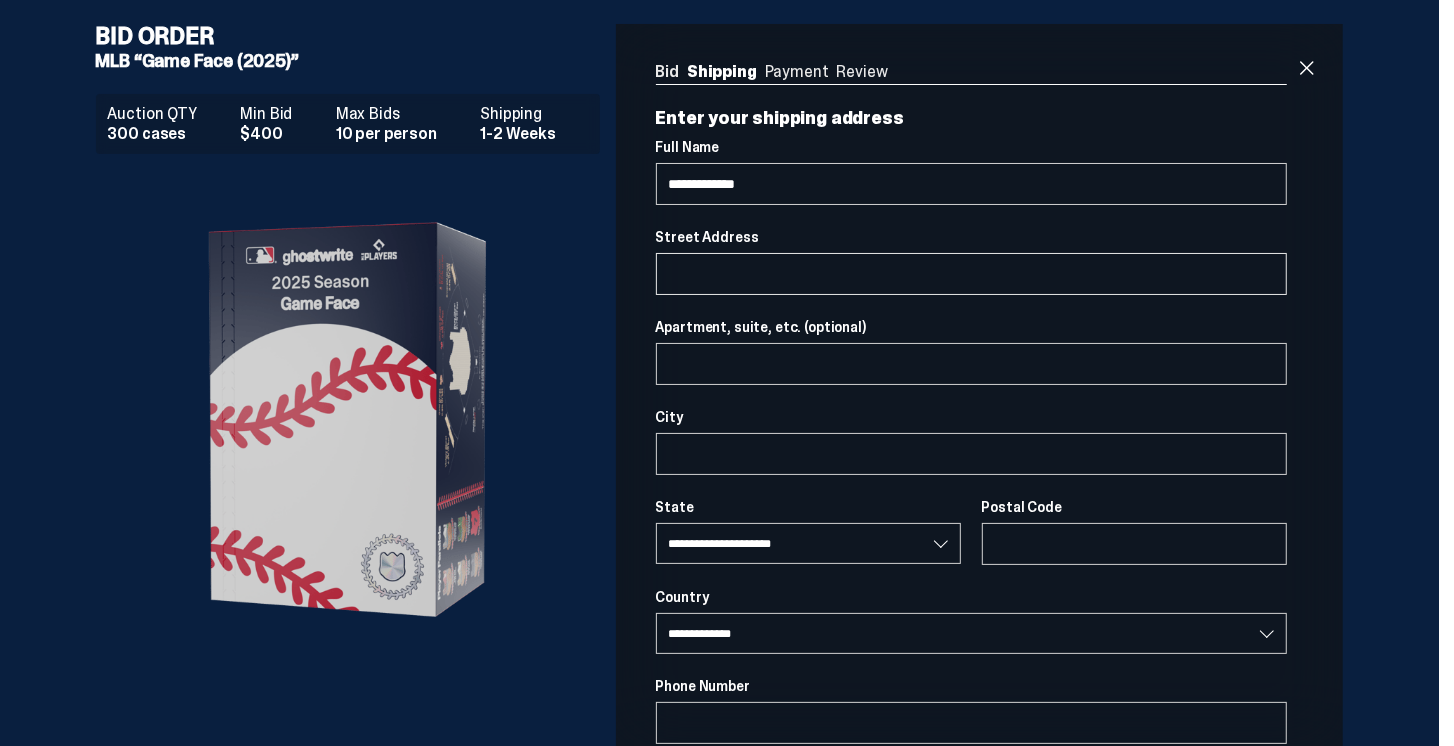 type on "**********" 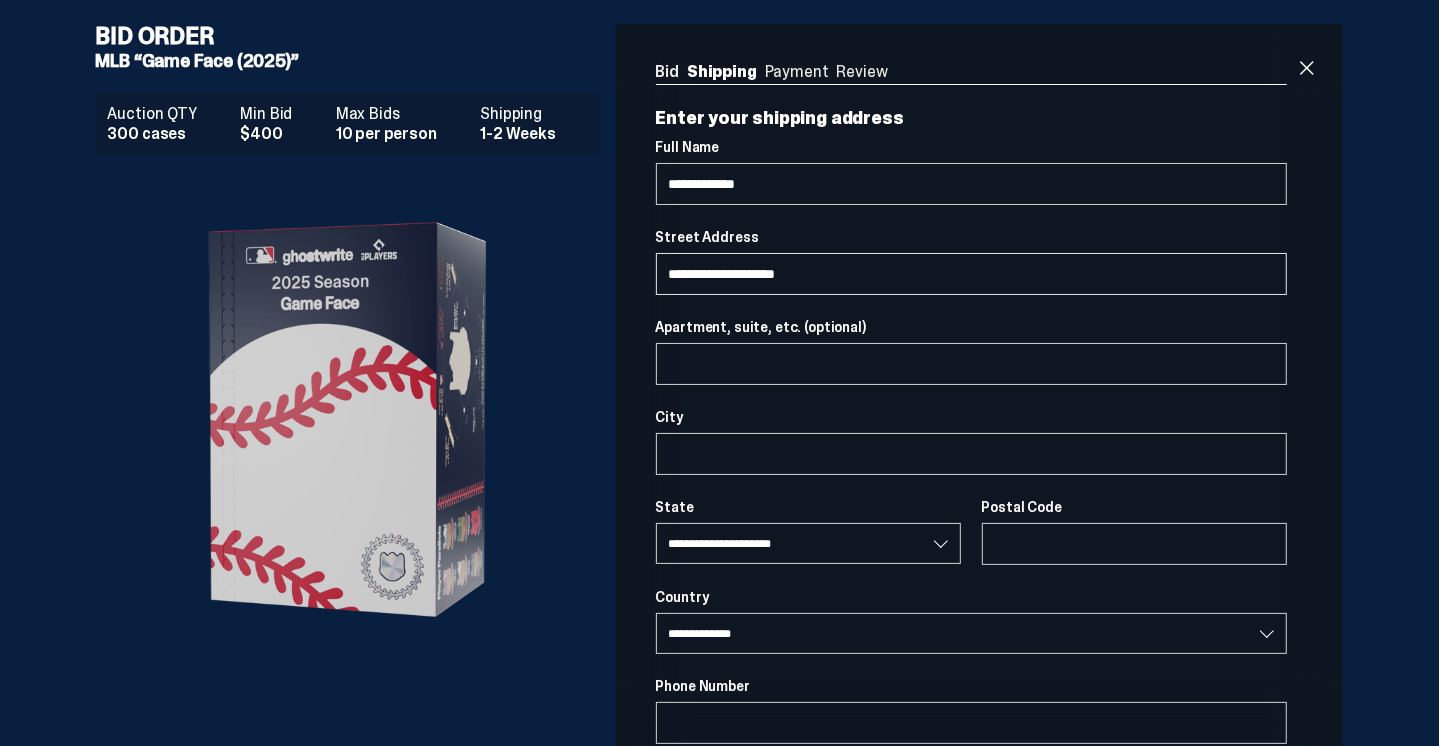 type on "**********" 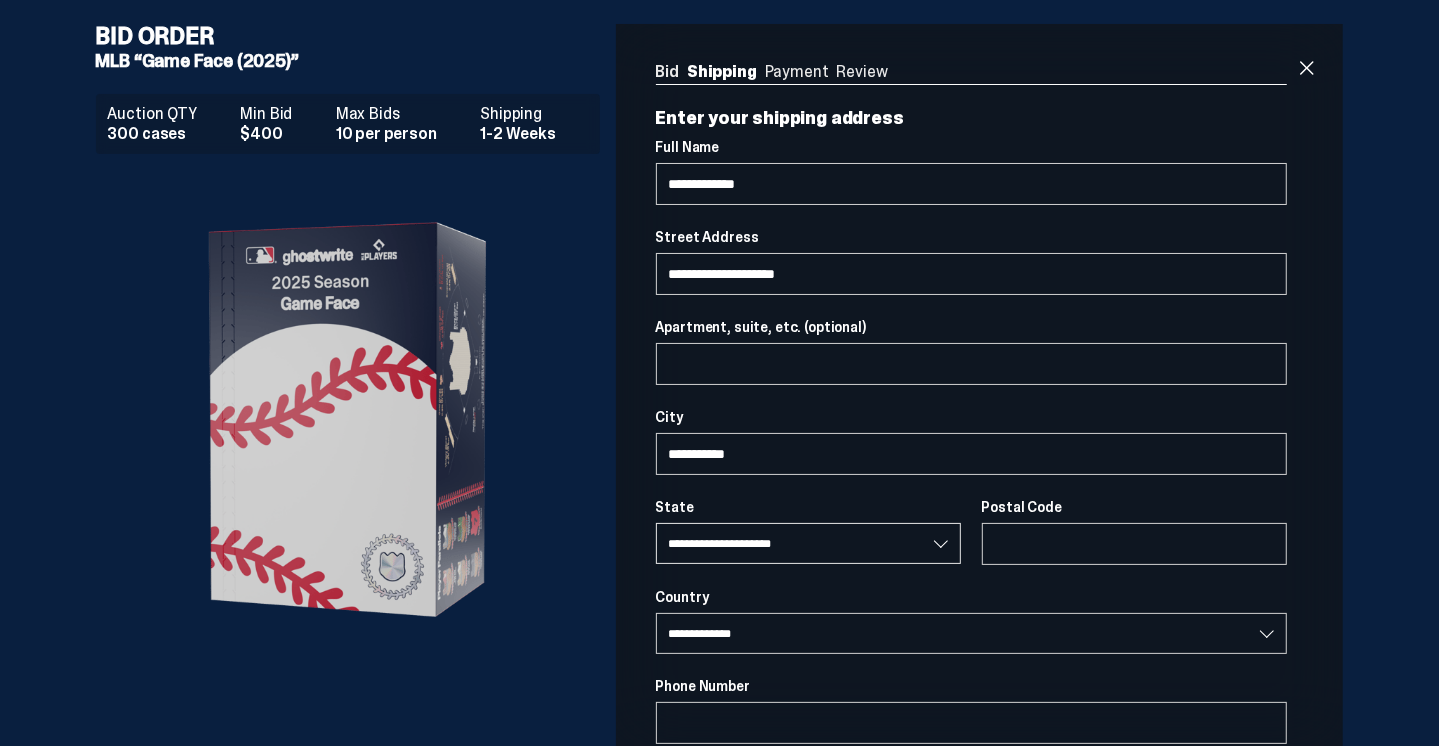 select on "**" 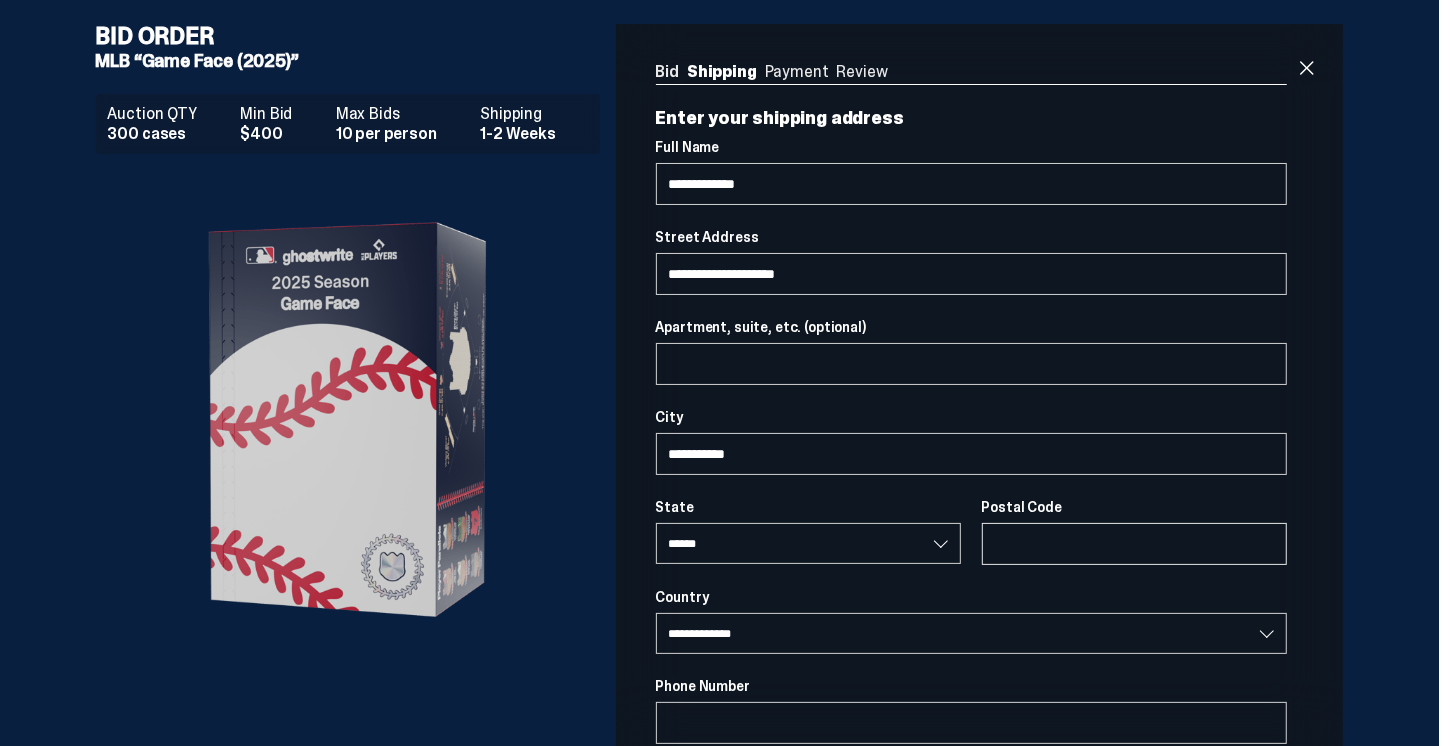 type on "*****" 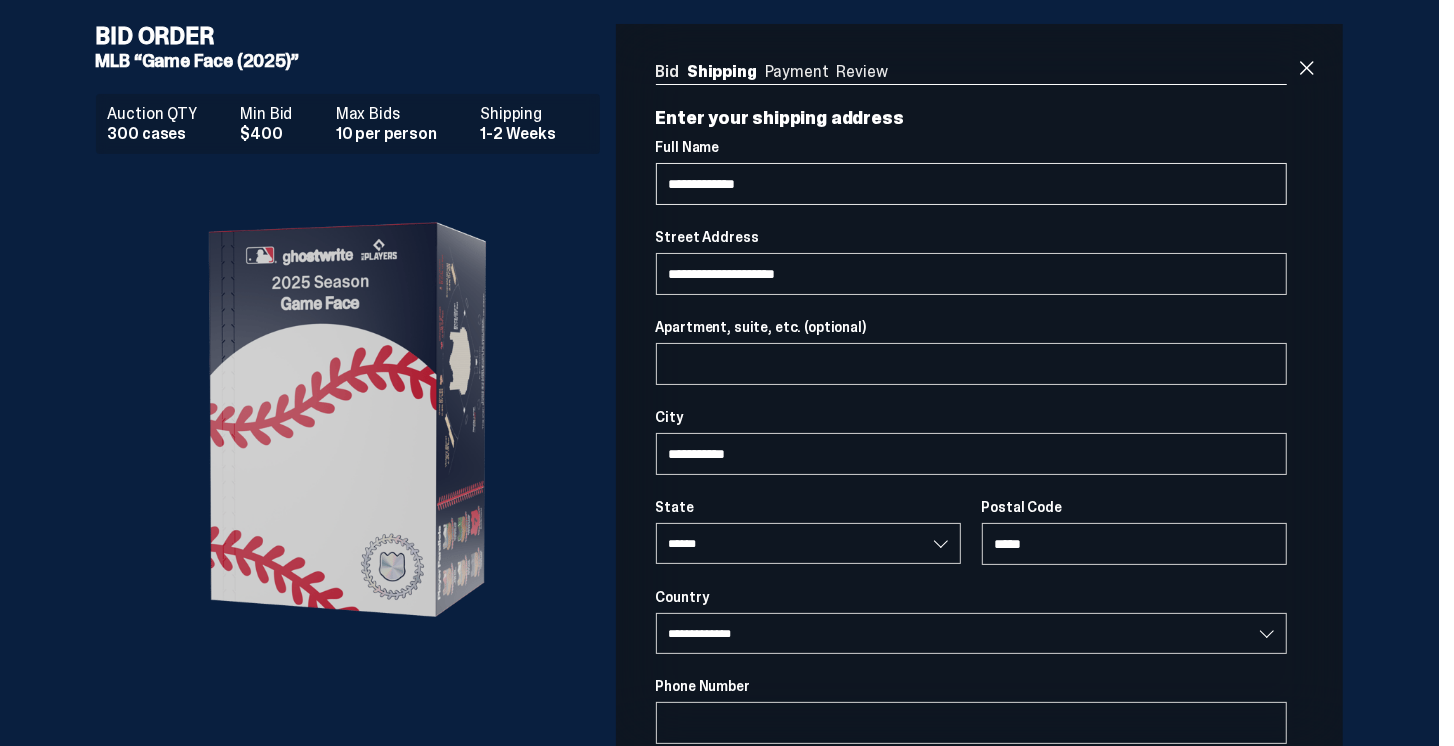 select on "**" 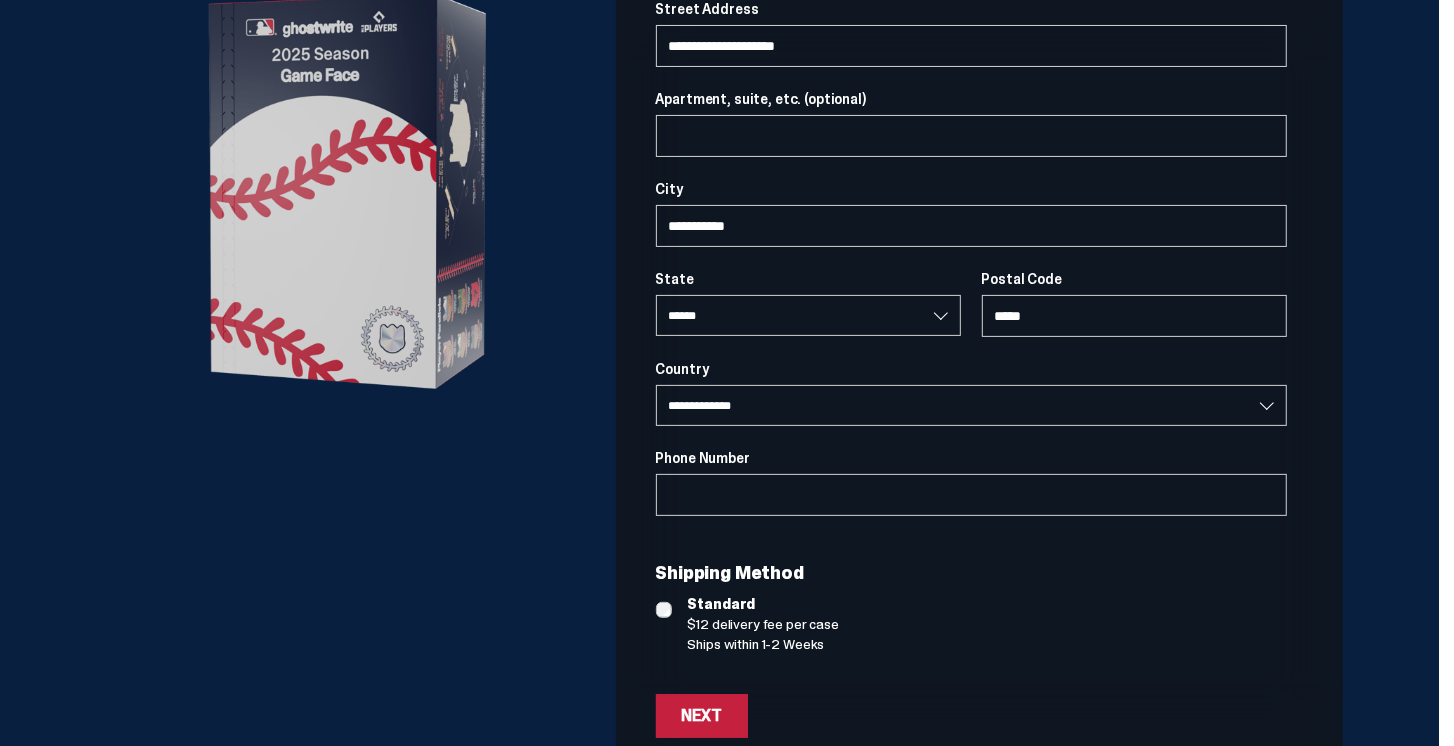 click on "Phone Number" at bounding box center [972, 483] 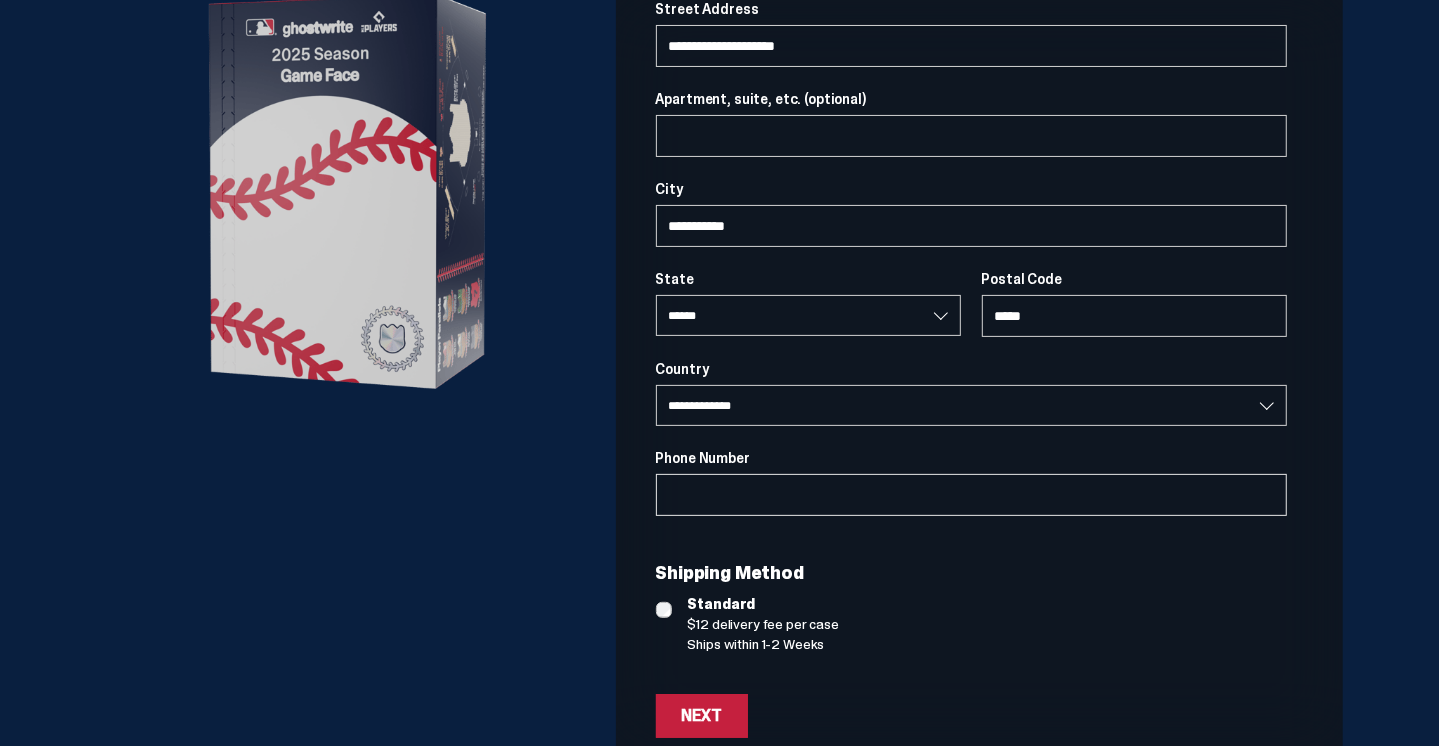 click on "Phone Number" at bounding box center (972, 495) 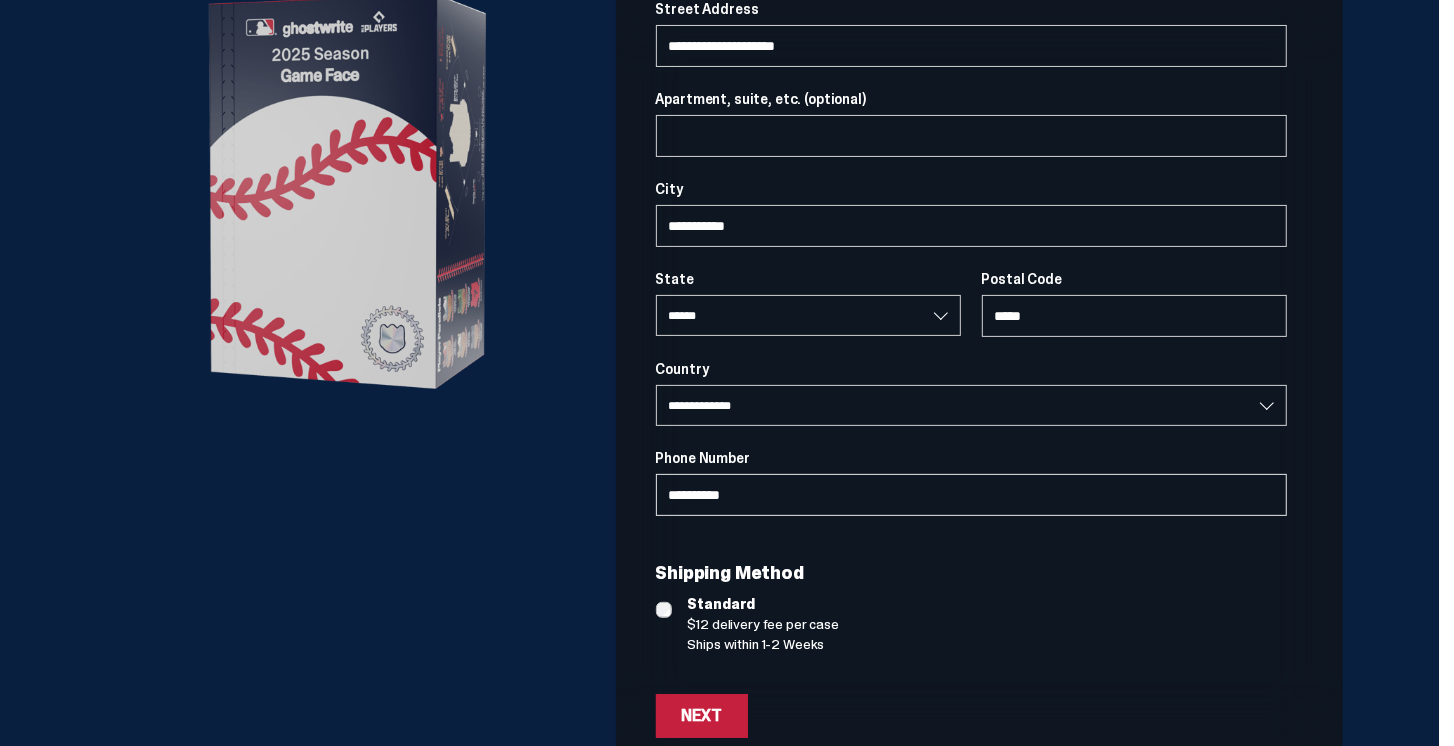 select on "**" 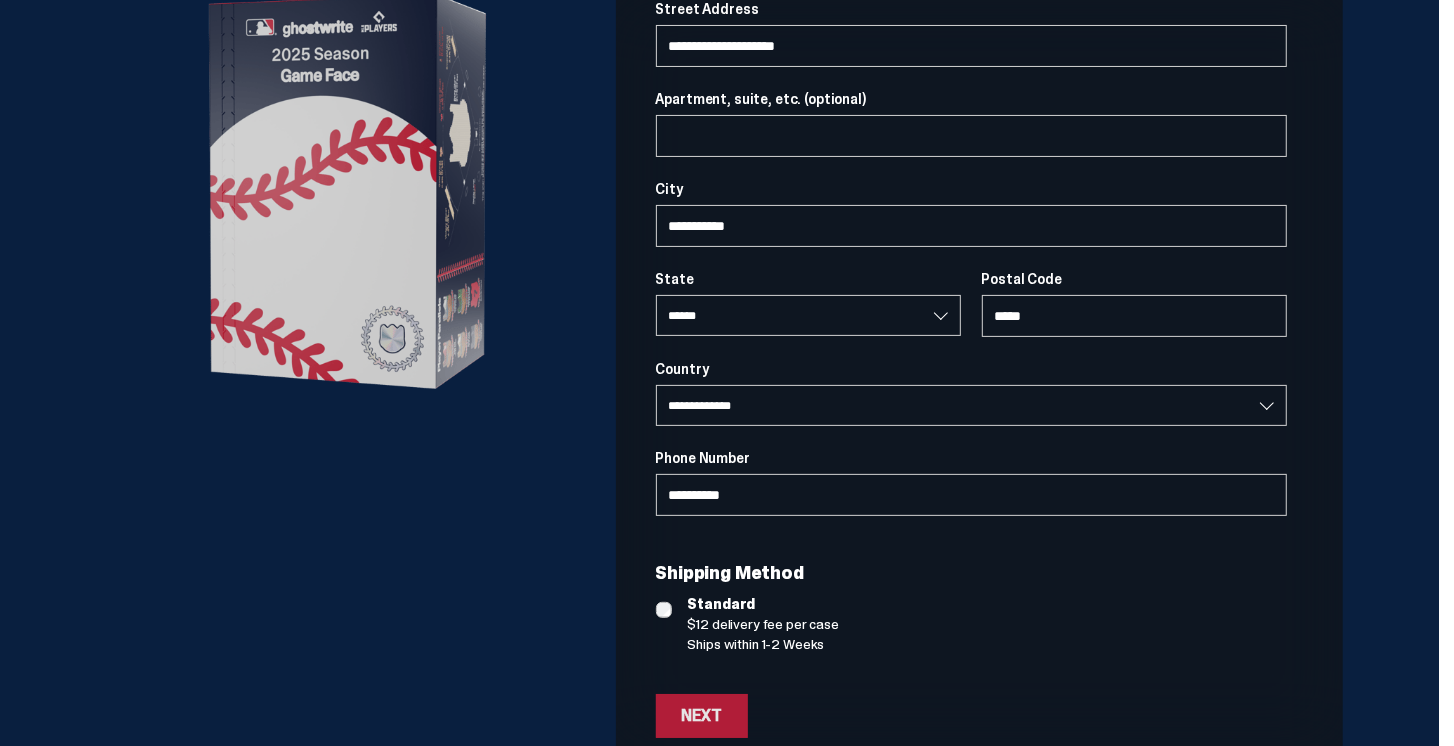 click on "Next" at bounding box center (702, 716) 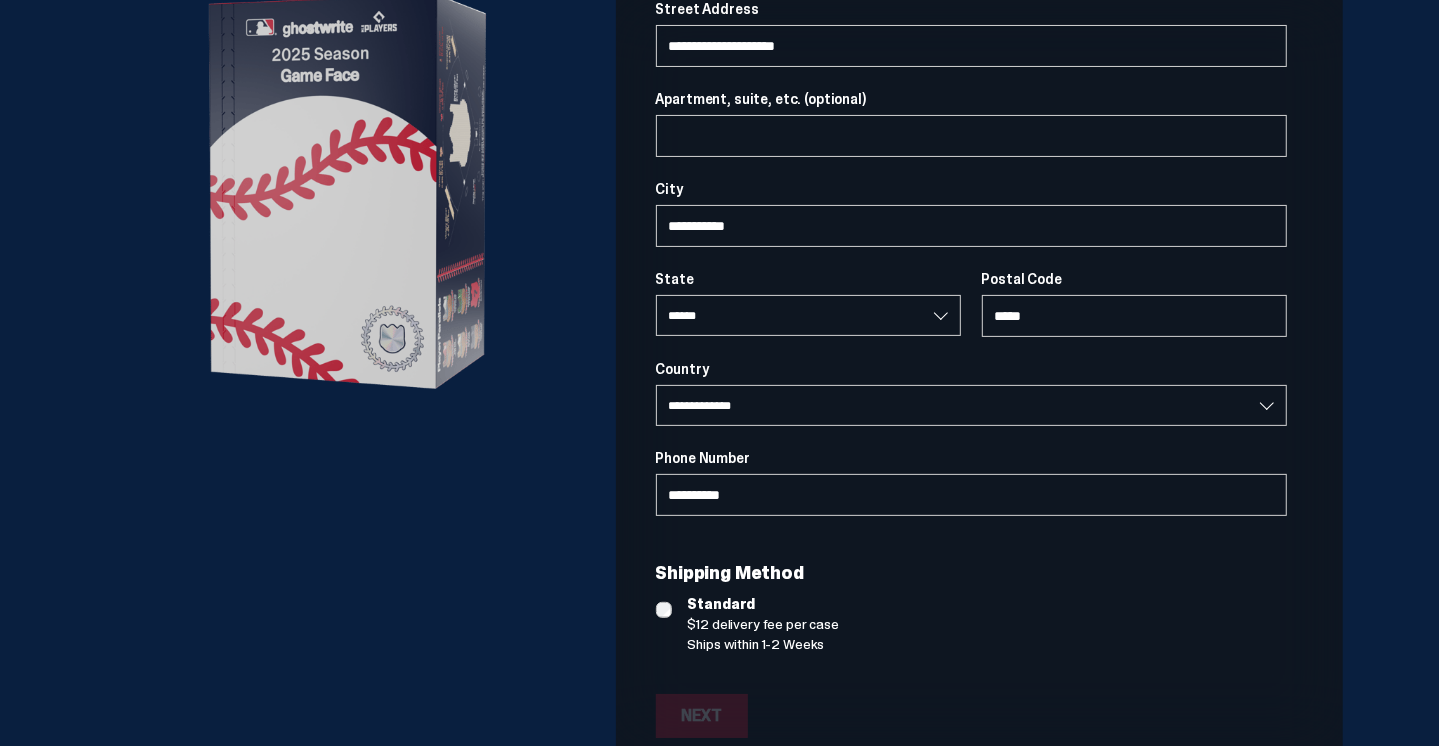 scroll, scrollTop: 10, scrollLeft: 0, axis: vertical 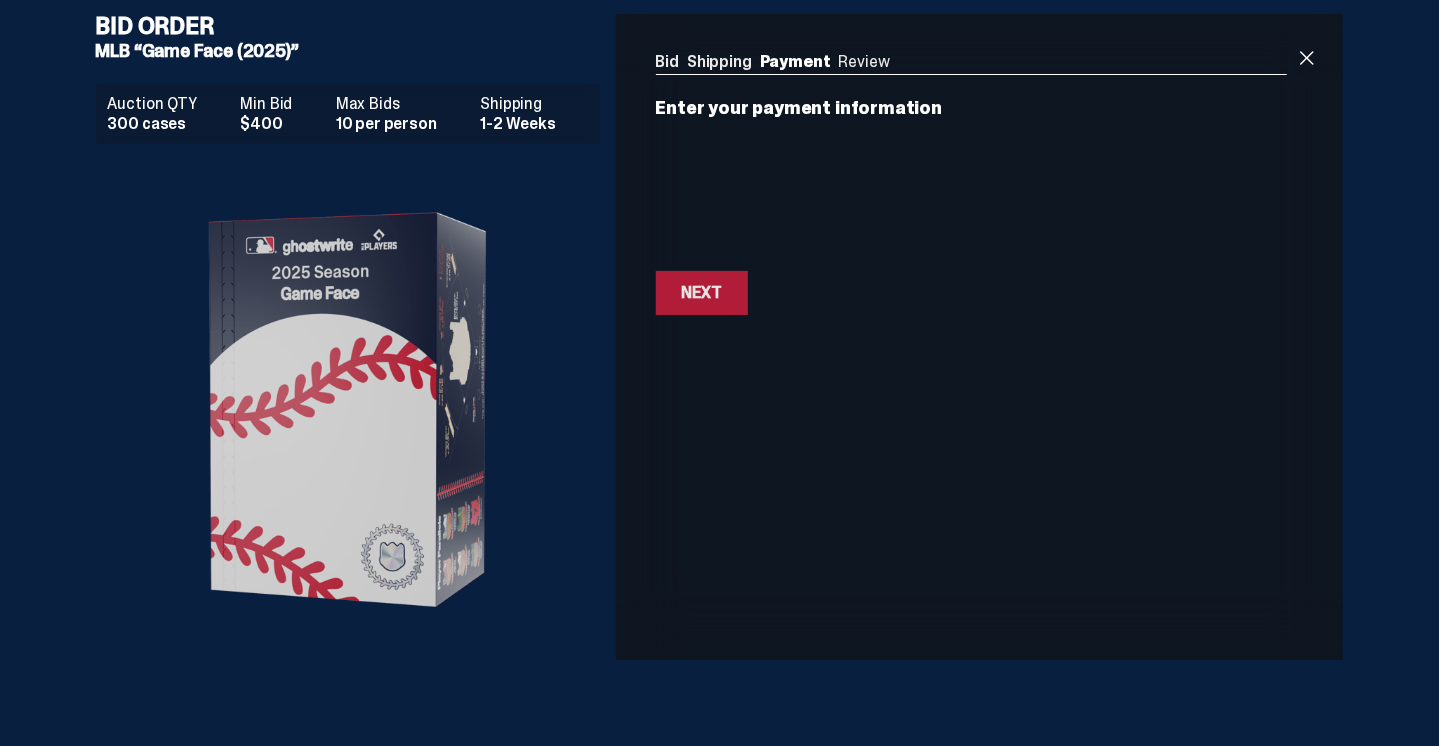 click on "Next" at bounding box center (702, 293) 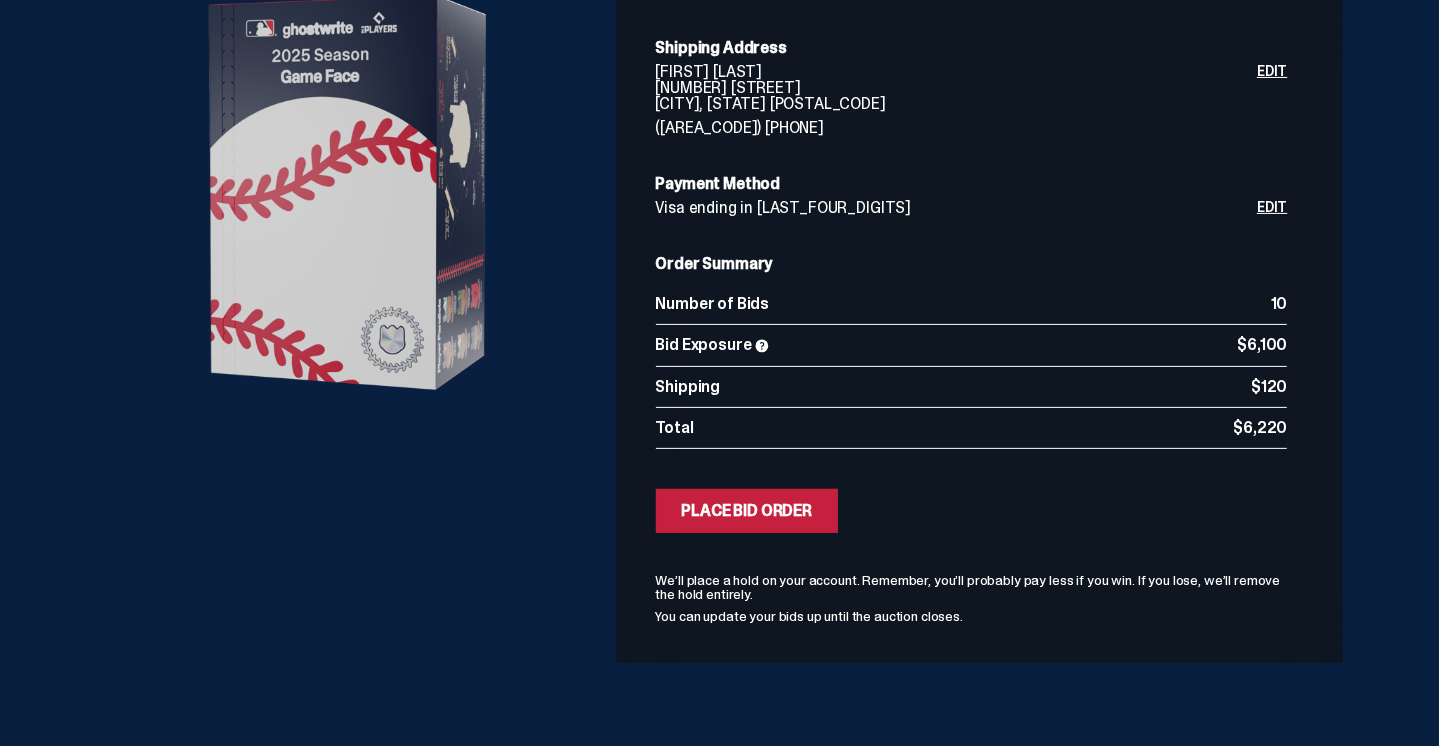 scroll, scrollTop: 0, scrollLeft: 0, axis: both 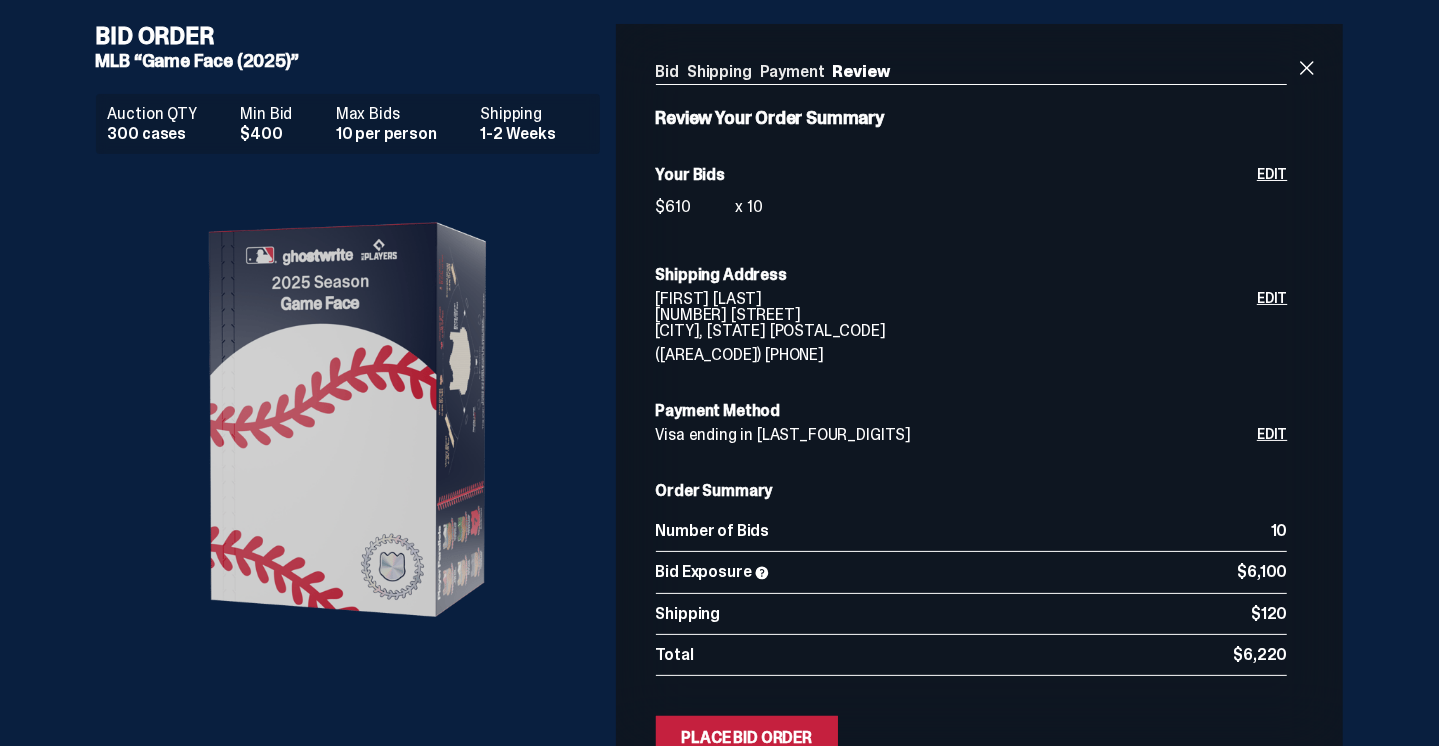 click on "Visa ending in 9184" at bounding box center (957, 435) 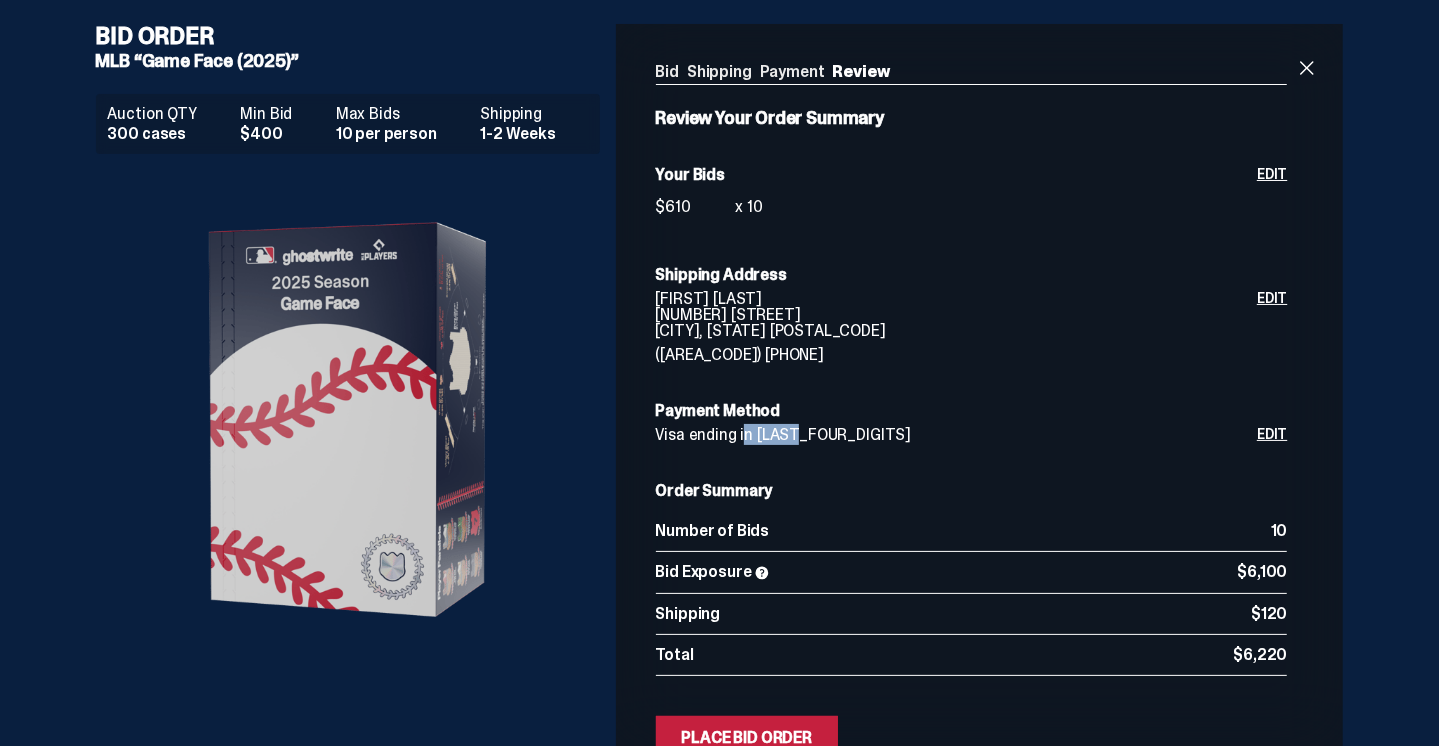 click on "Visa ending in 9184" at bounding box center (957, 435) 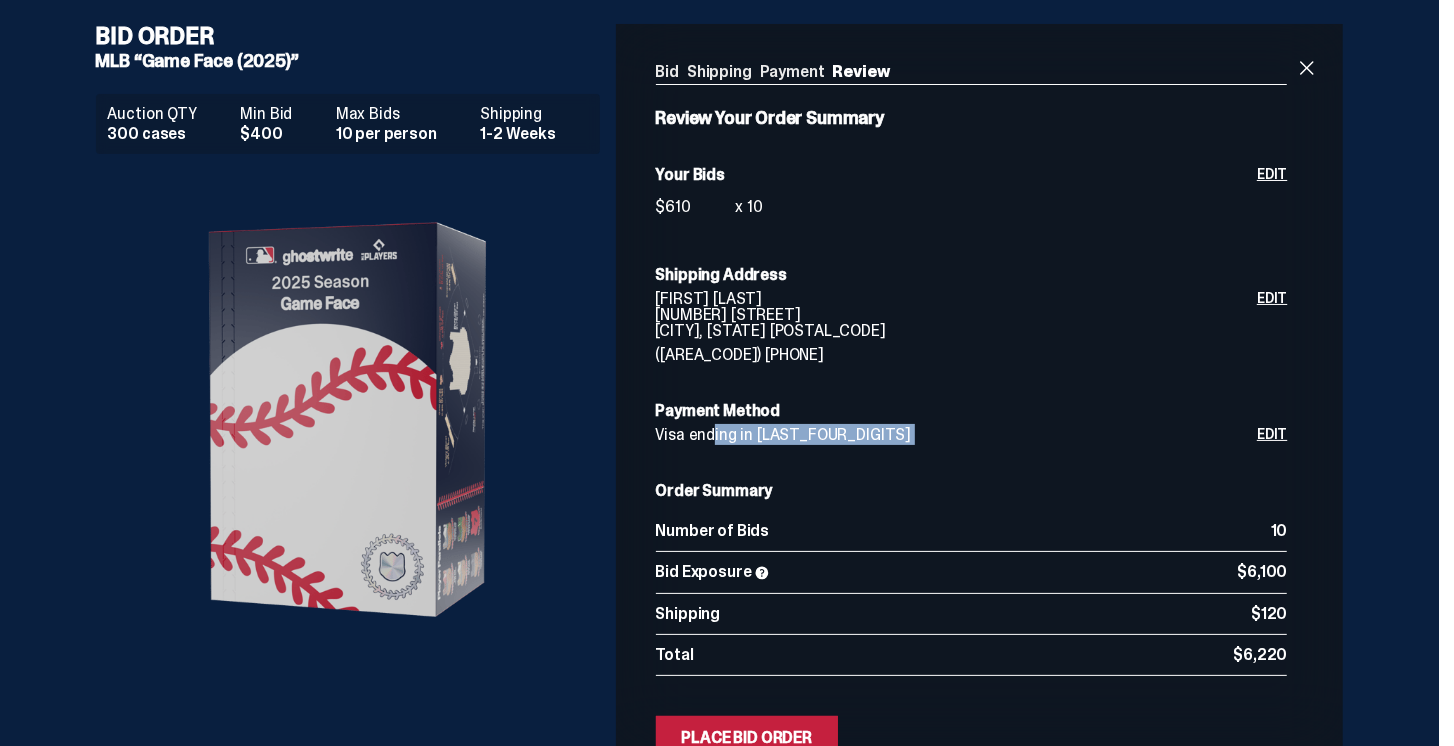 click on "Visa ending in 9184" at bounding box center (957, 435) 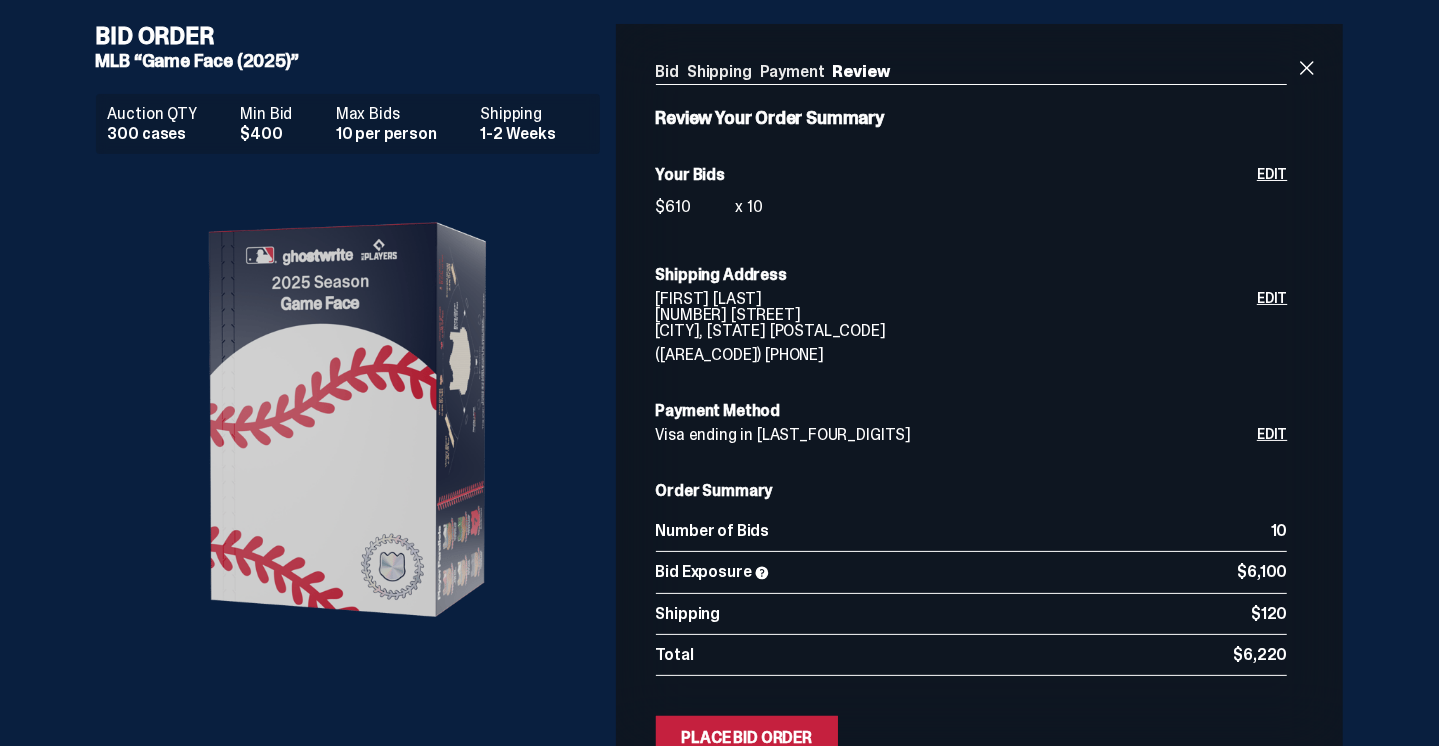 scroll, scrollTop: 57, scrollLeft: 0, axis: vertical 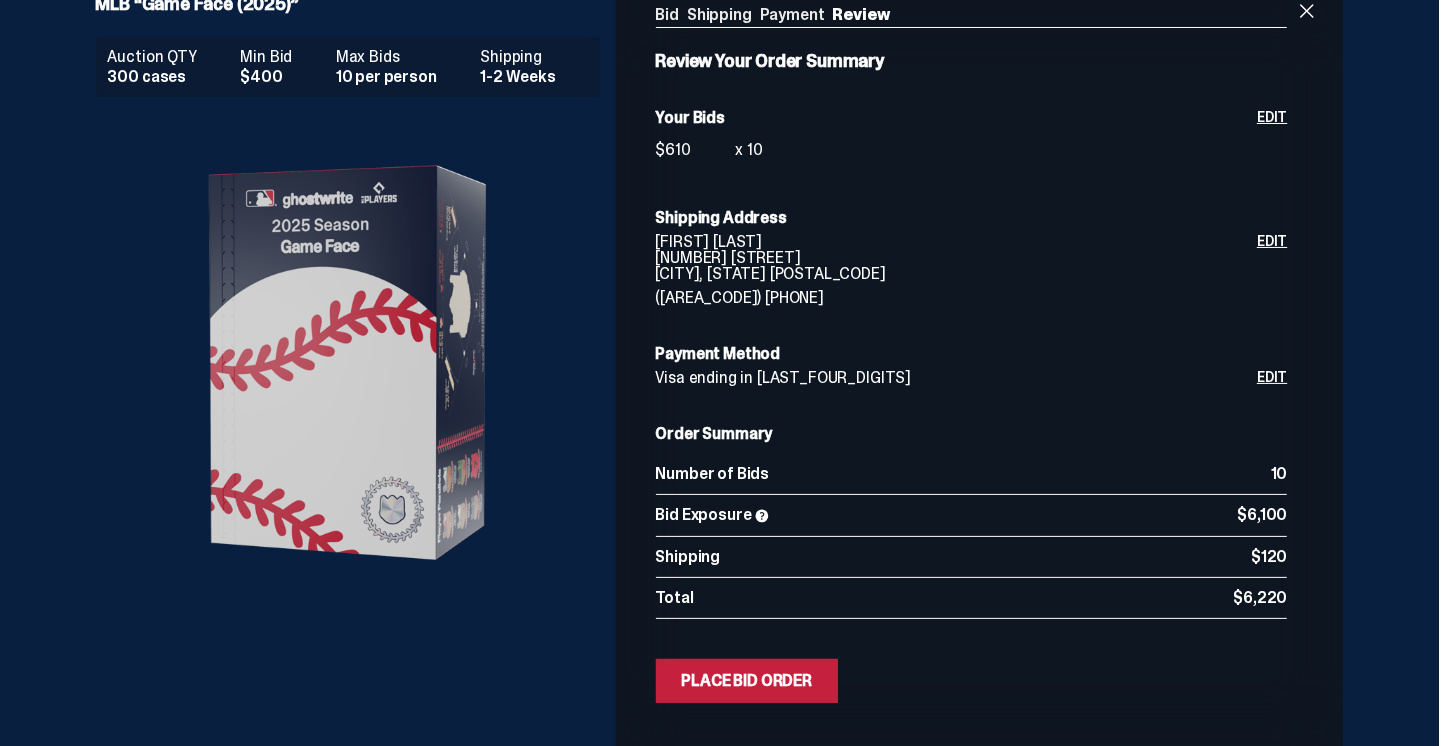 drag, startPoint x: 352, startPoint y: 248, endPoint x: 162, endPoint y: 72, distance: 258.99036 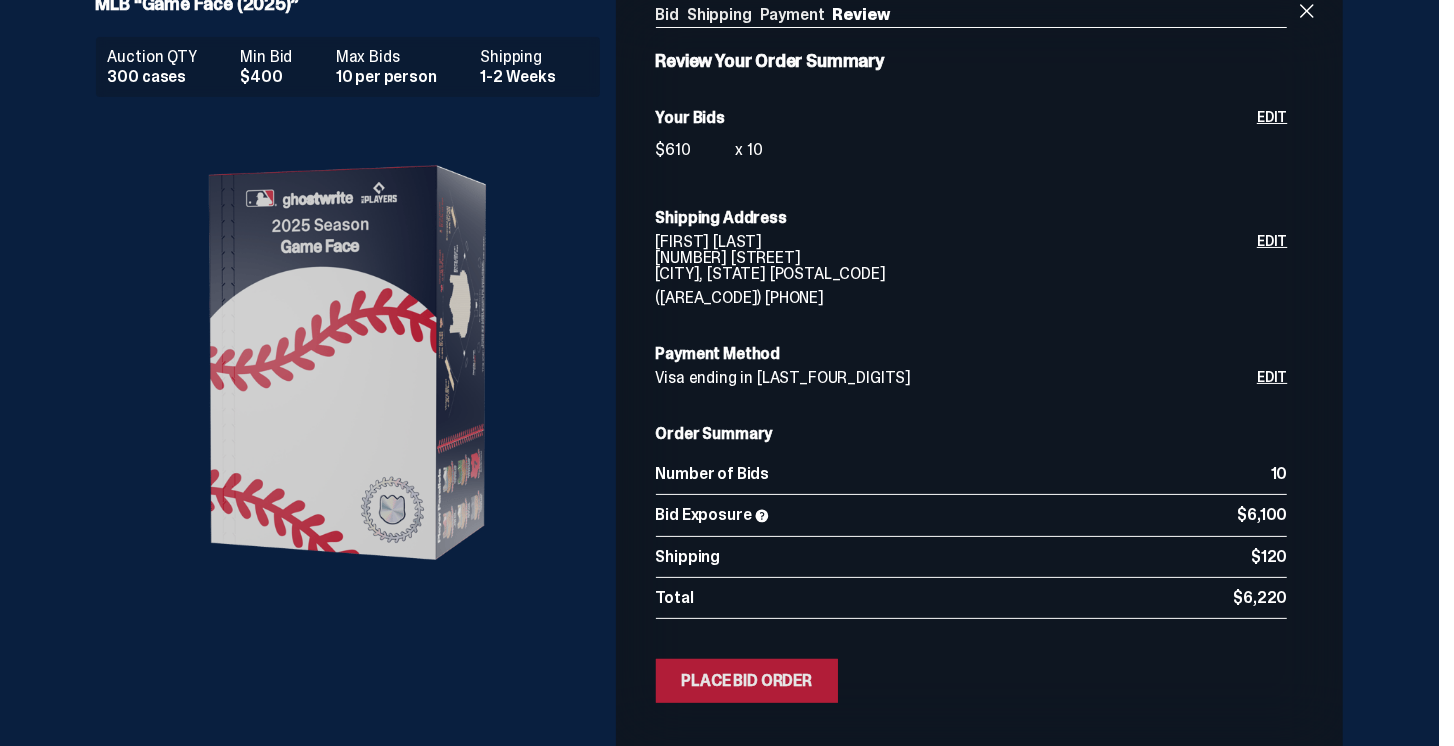 click on "Place Bid Order" at bounding box center (747, 681) 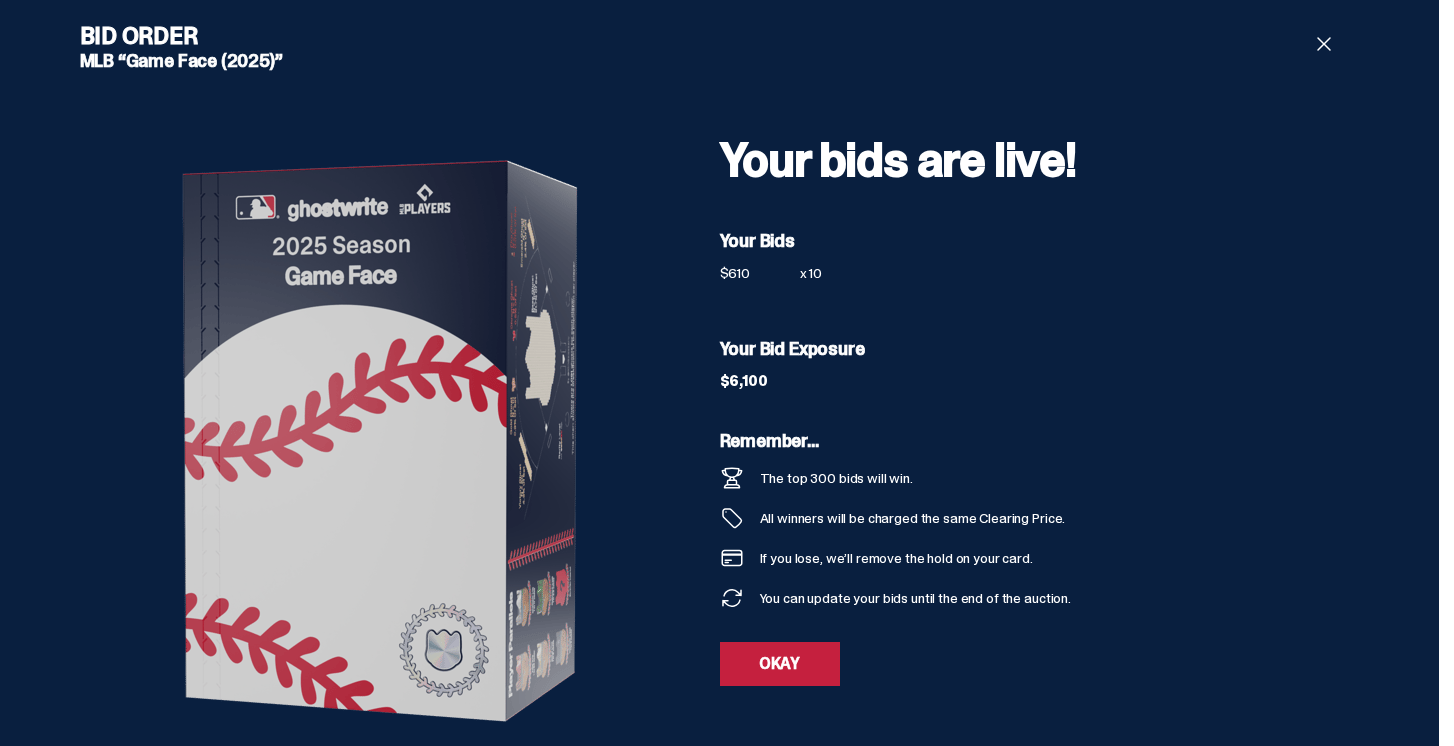scroll, scrollTop: 0, scrollLeft: 0, axis: both 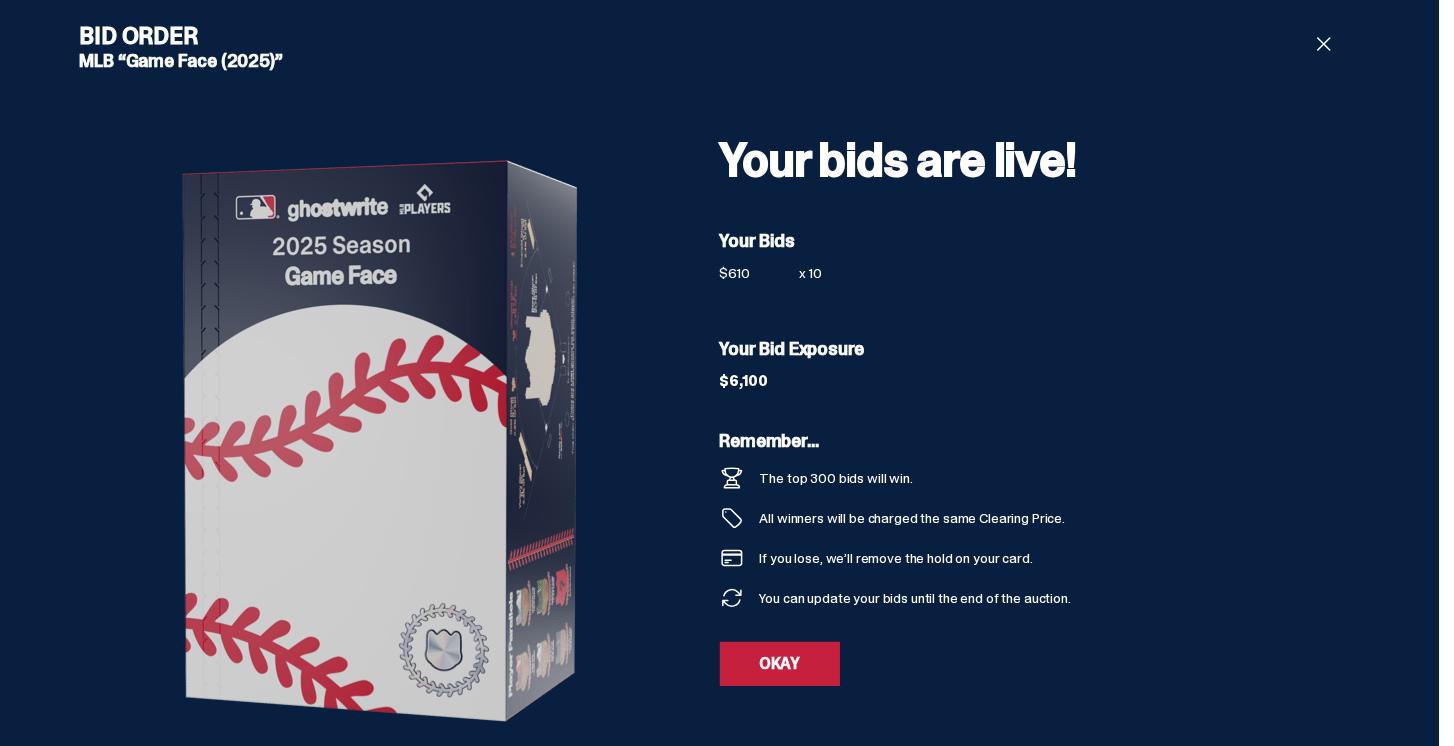 click on "All winners will be charged the same Clearing Price." at bounding box center (996, 518) 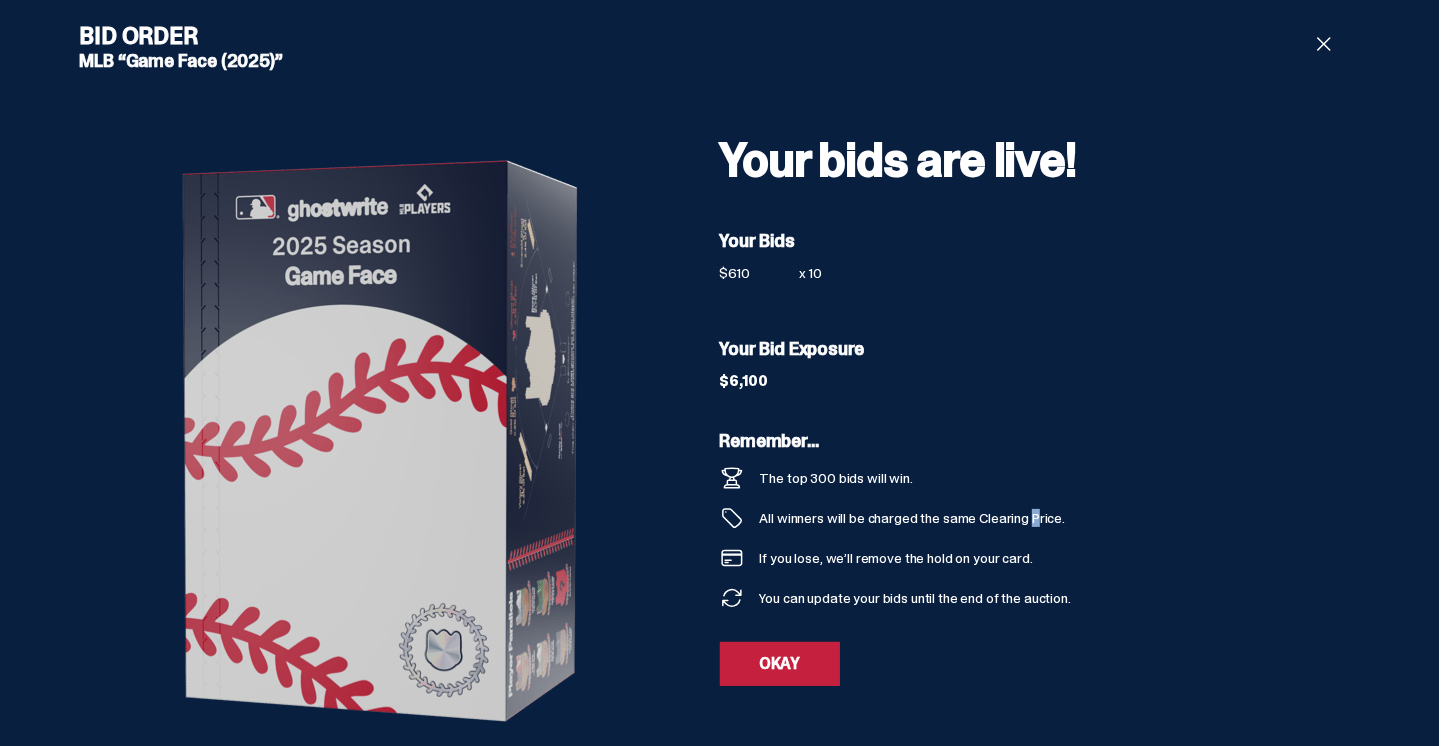 click on "All winners will be charged the same Clearing Price." at bounding box center [996, 518] 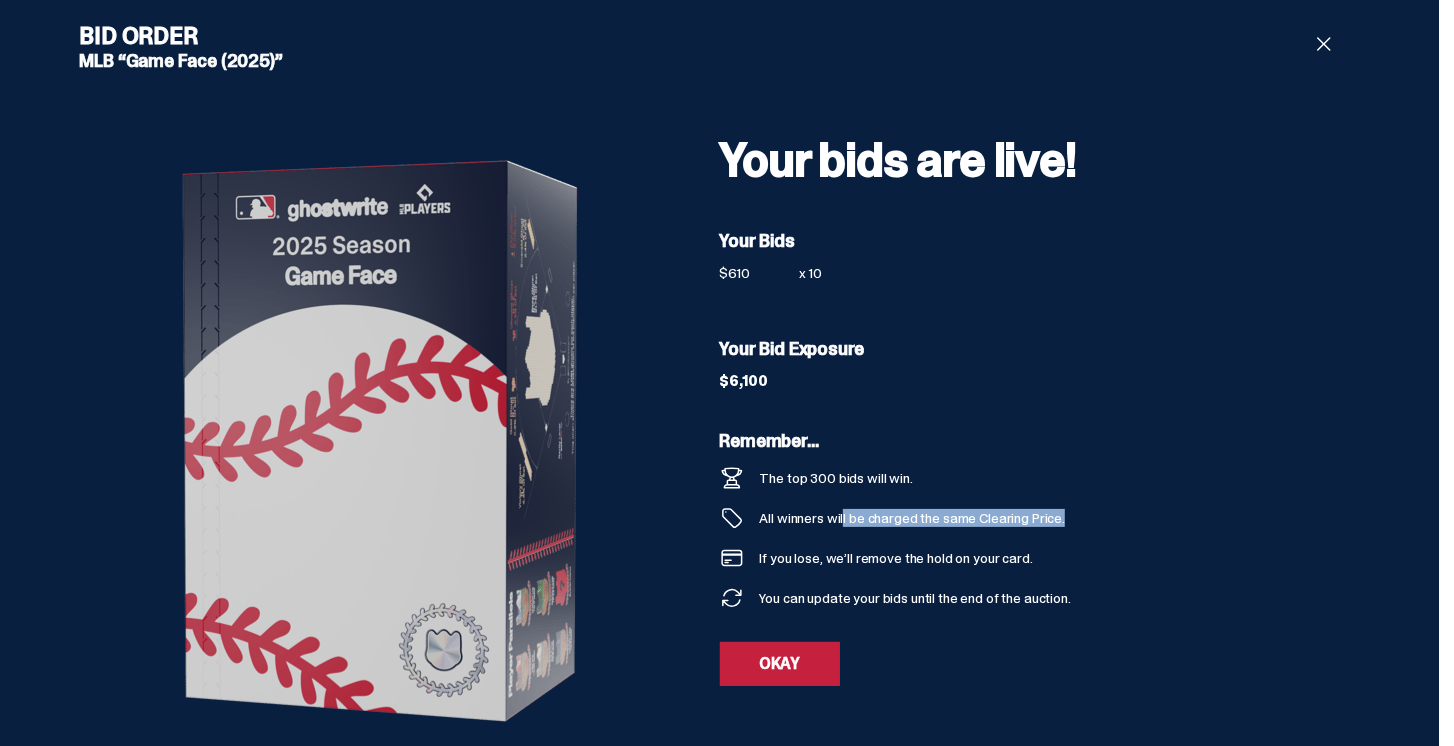 click on "All winners will be charged the same Clearing Price." at bounding box center (996, 518) 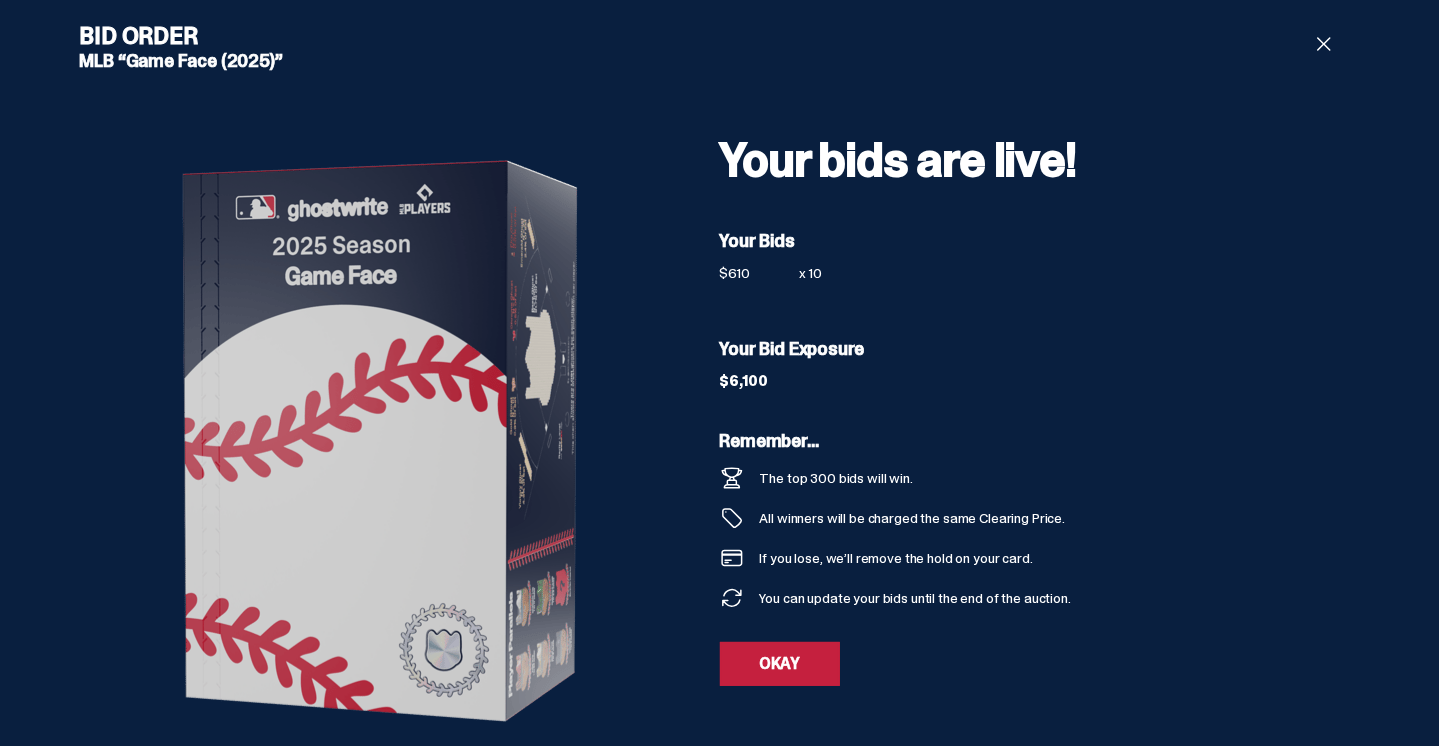 click on "If you lose, we’ll remove the hold on your card." at bounding box center [976, 558] 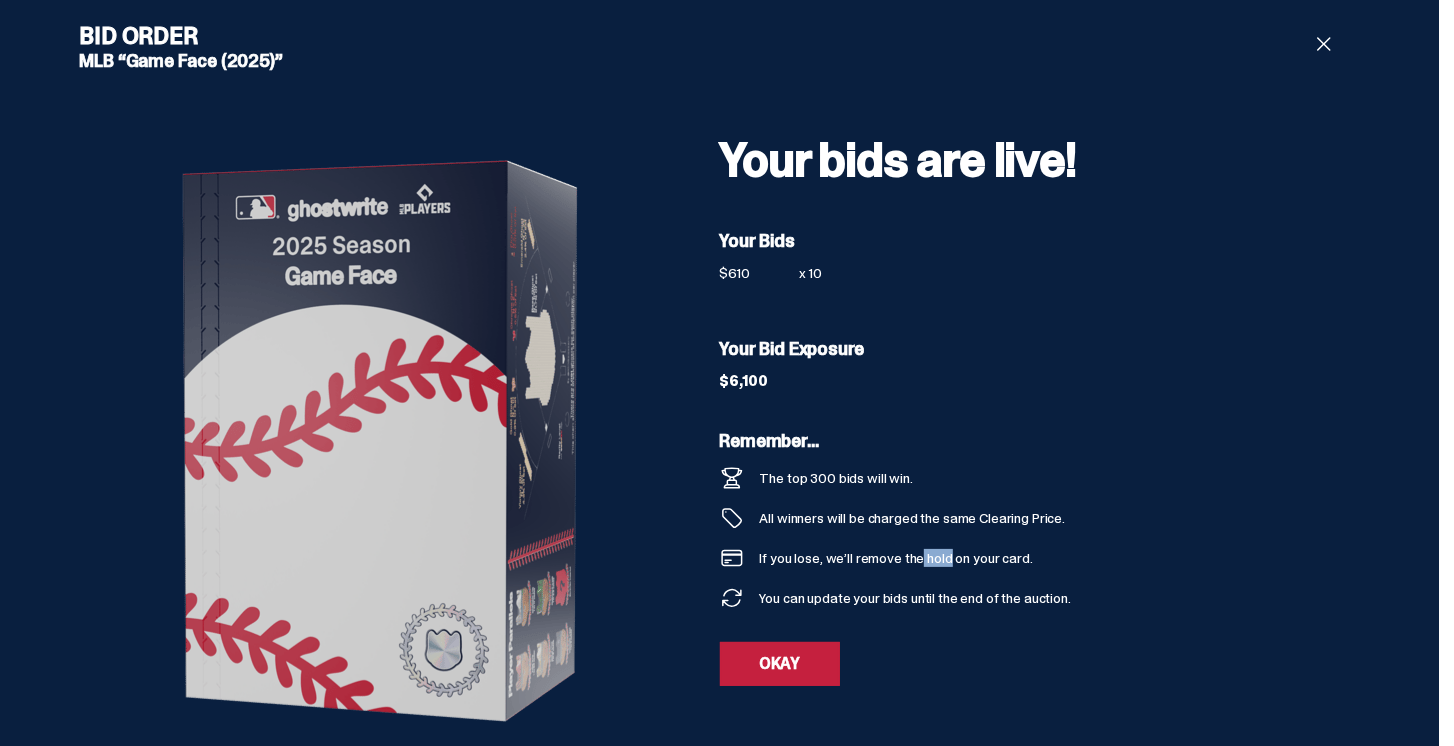 drag, startPoint x: 933, startPoint y: 547, endPoint x: 926, endPoint y: 556, distance: 11.401754 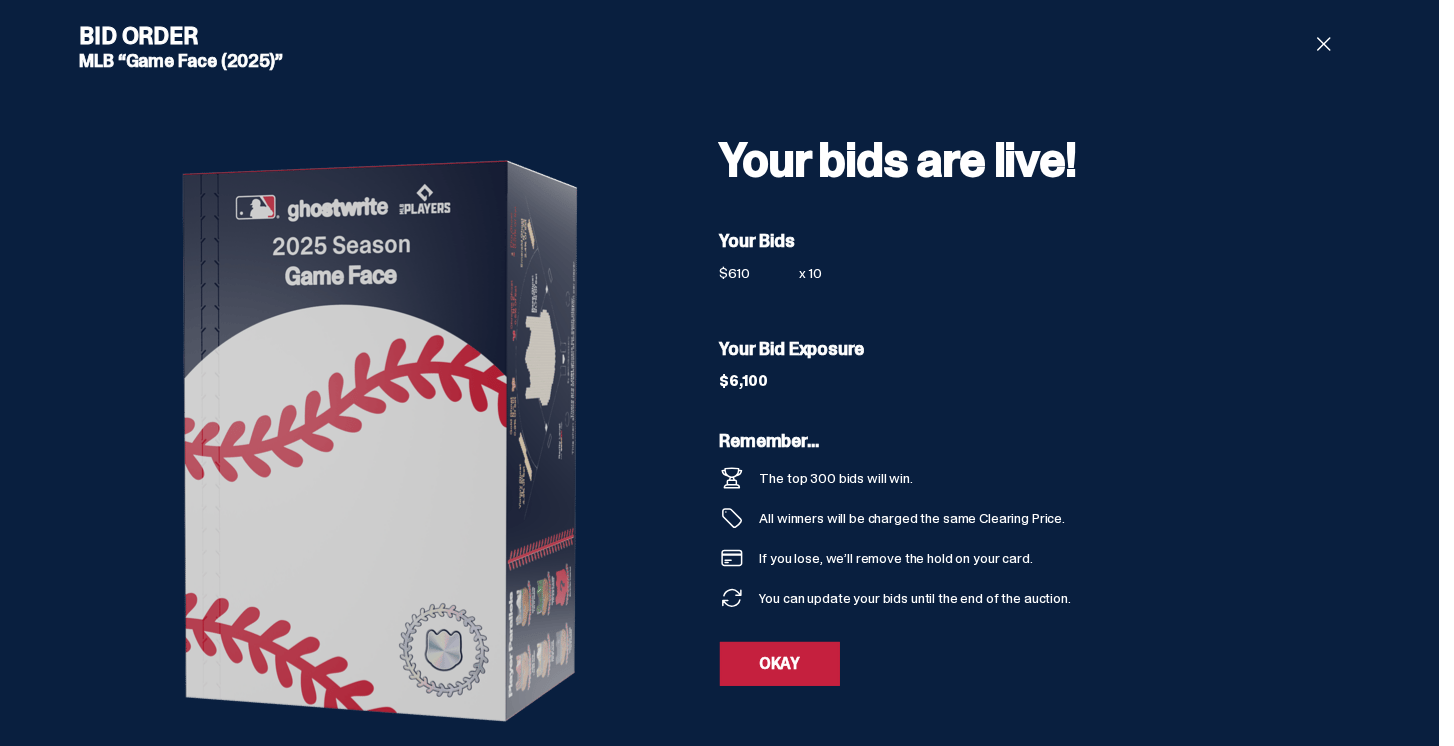 click on "If you lose, we’ll remove the hold on your card." at bounding box center [896, 558] 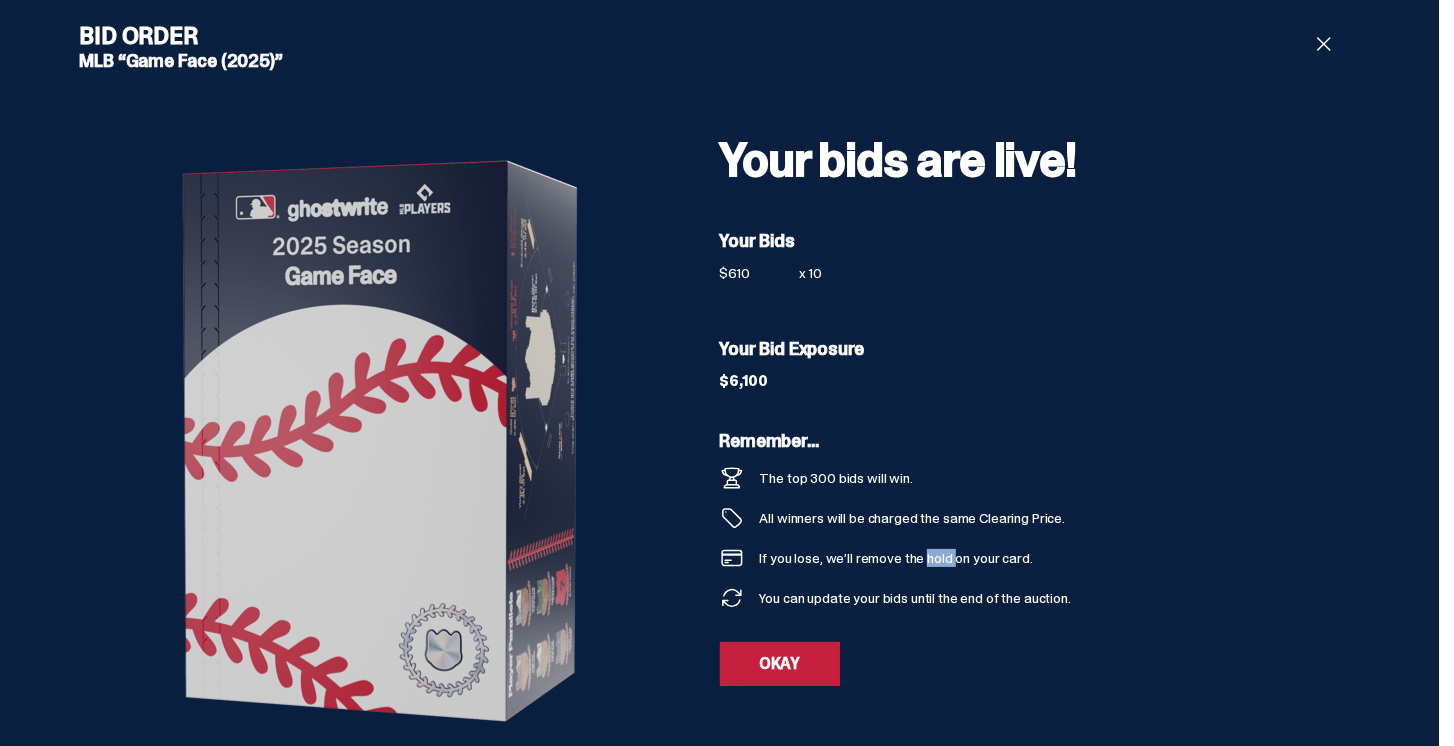 click on "If you lose, we’ll remove the hold on your card." at bounding box center (896, 558) 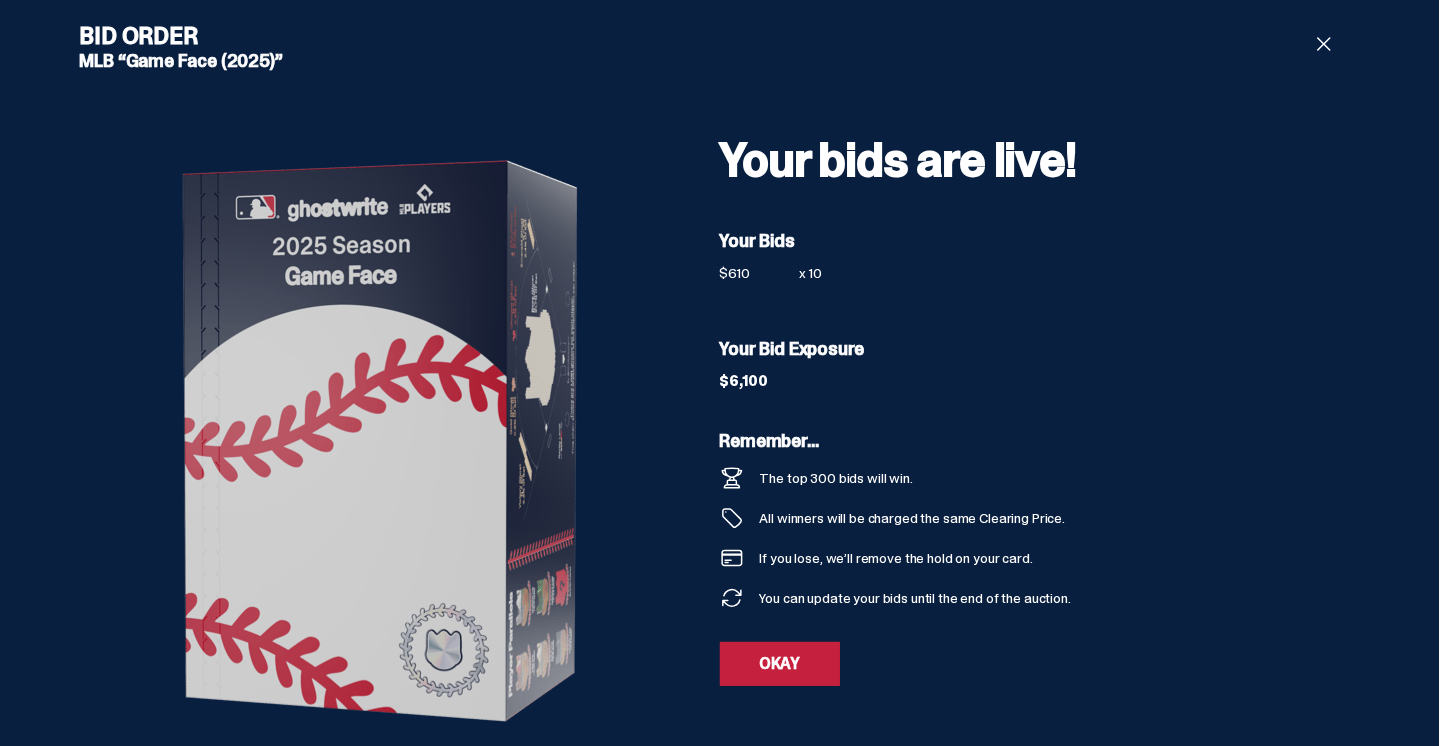 click on "If you lose, we’ll remove the hold on your card." at bounding box center [896, 558] 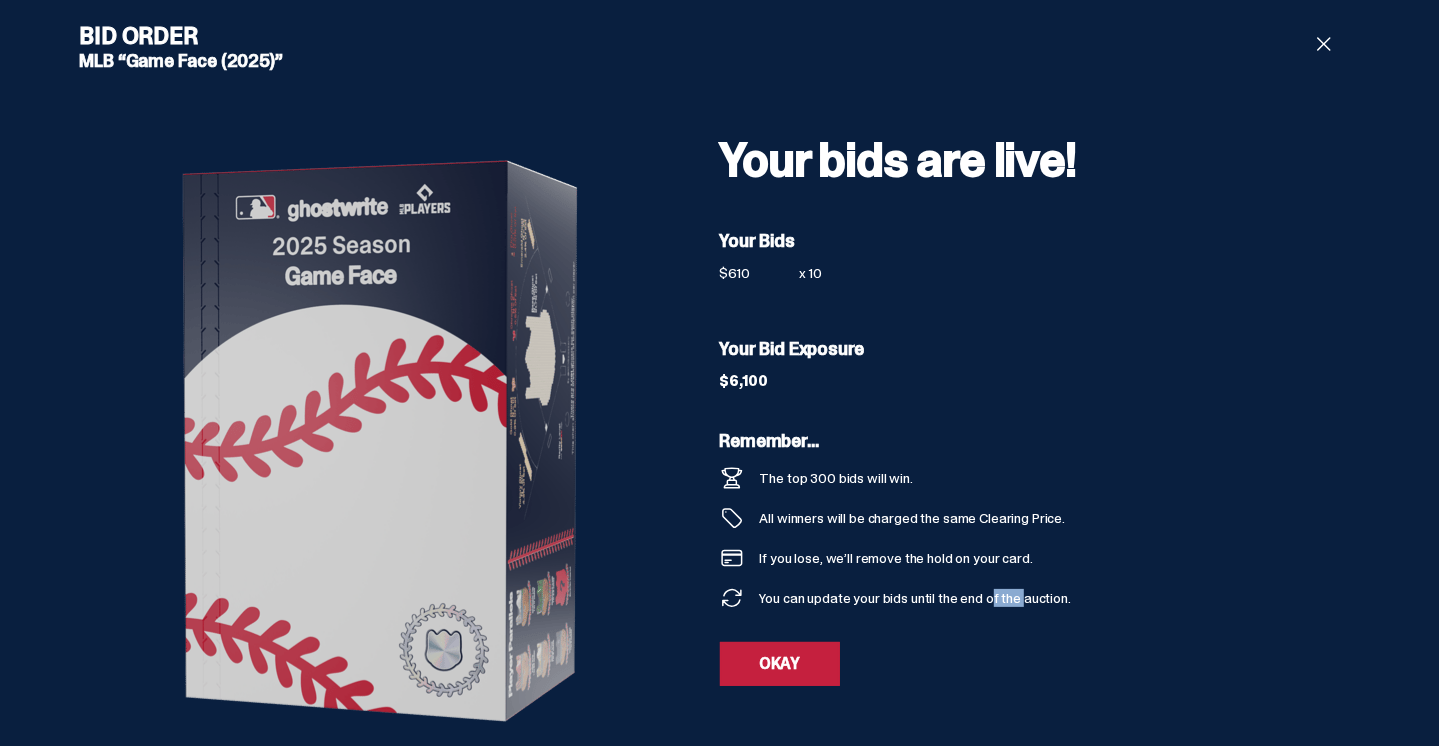 click on "You can update your bids until the end of the auction." at bounding box center [915, 598] 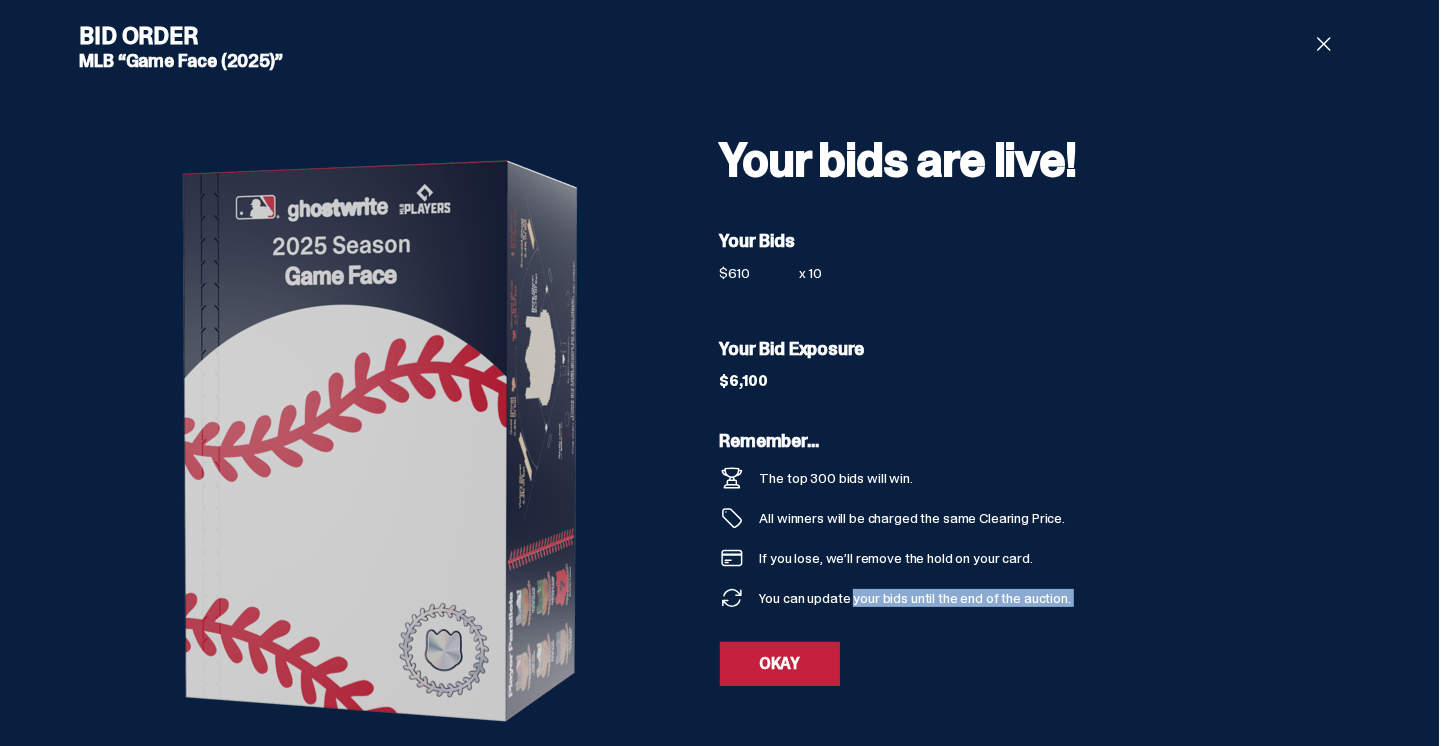click on "You can update your bids until the end of the auction." at bounding box center [915, 598] 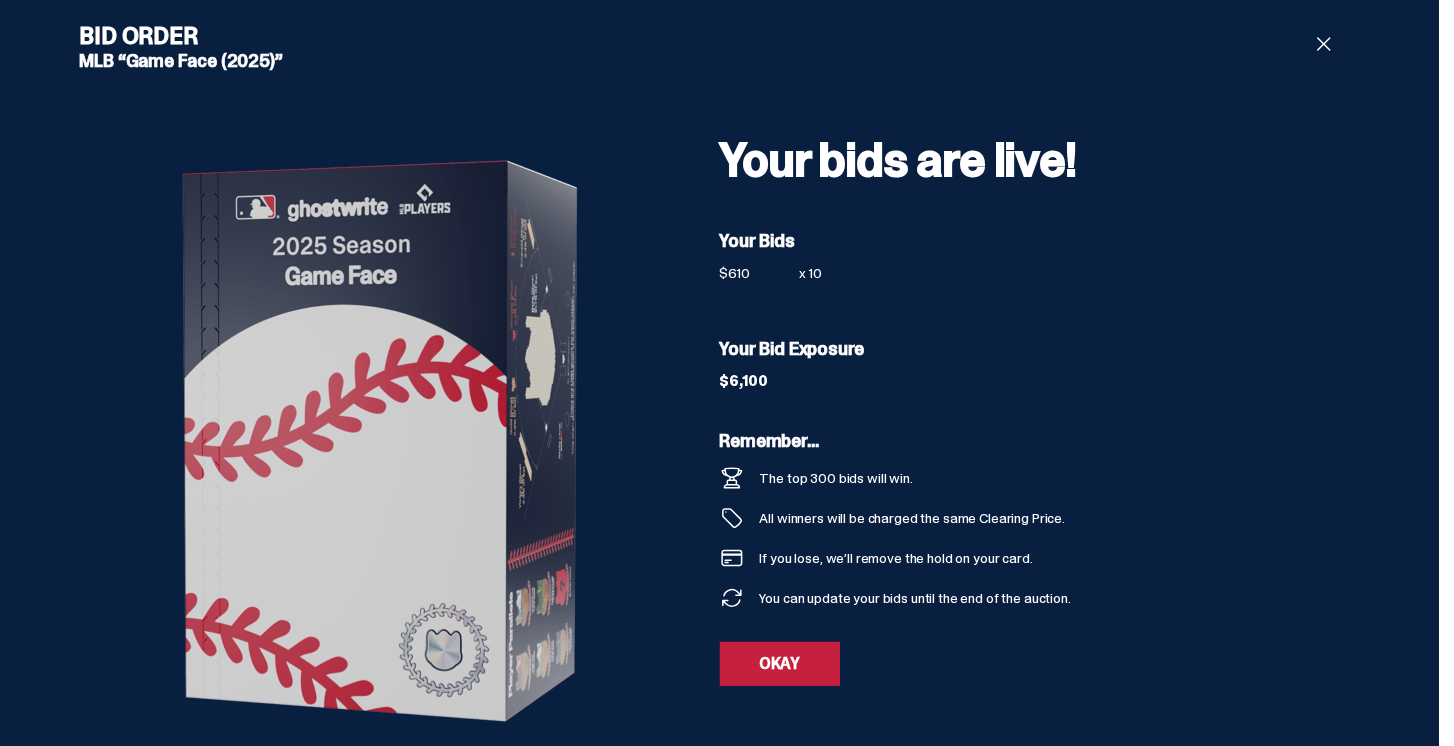 click on "If you lose, we’ll remove the hold on your card." at bounding box center [896, 558] 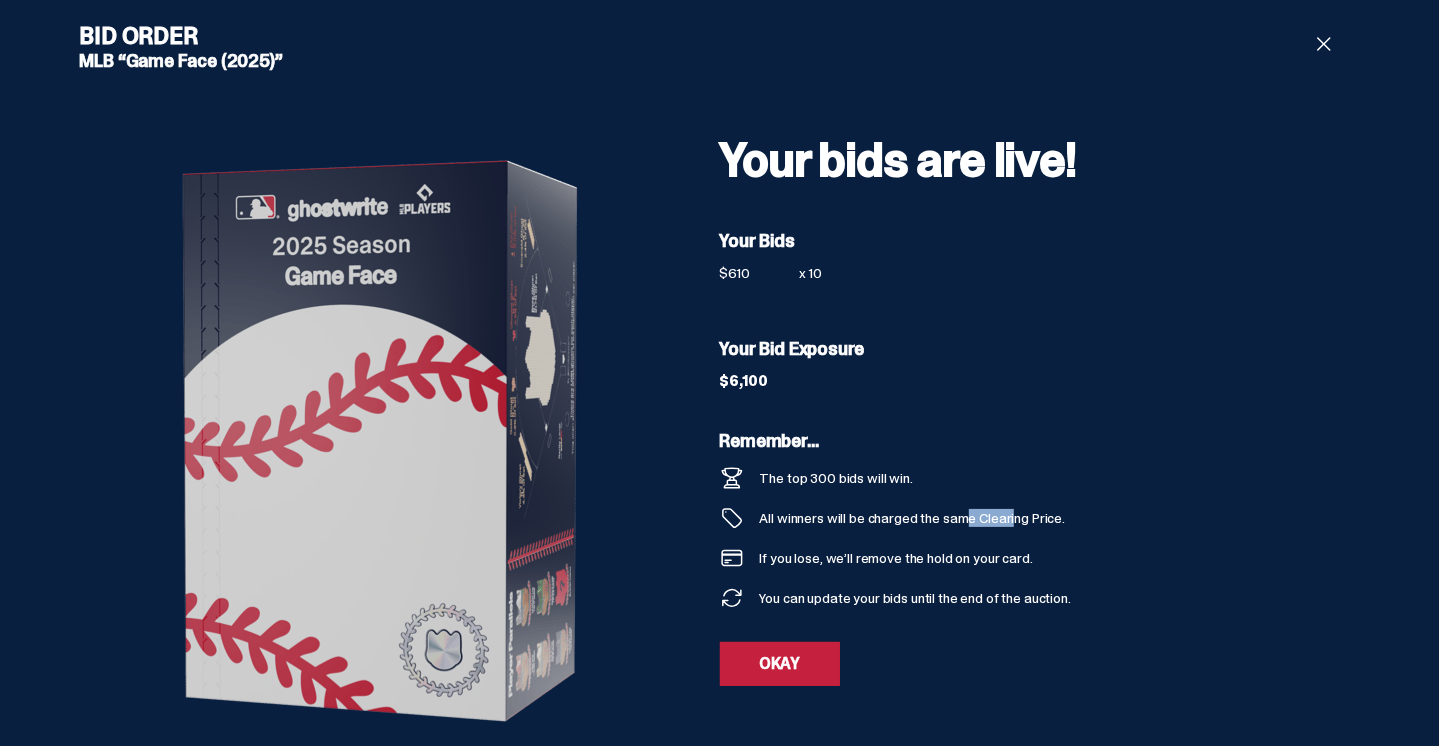 click on "All winners will be charged the same Clearing Price." at bounding box center (996, 518) 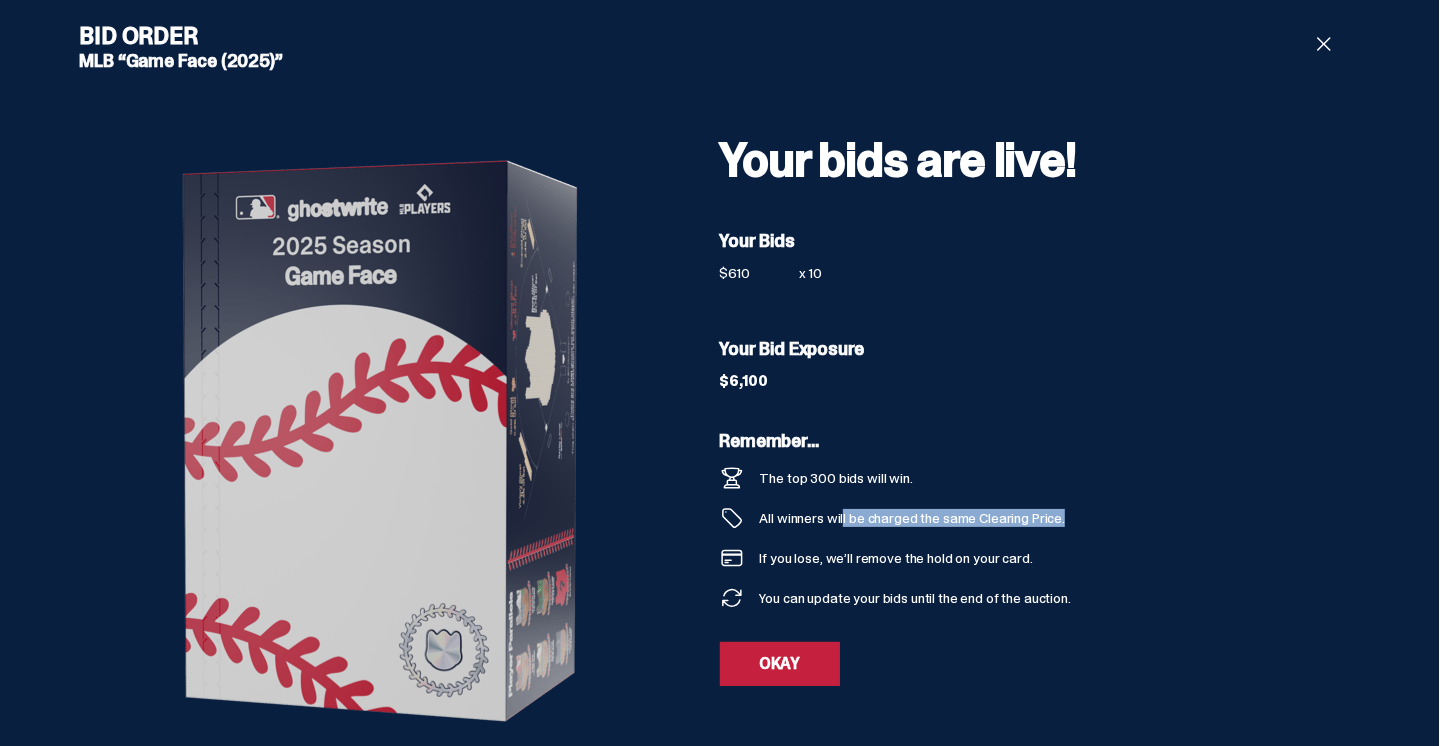 click on "All winners will be charged the same Clearing Price." at bounding box center [996, 518] 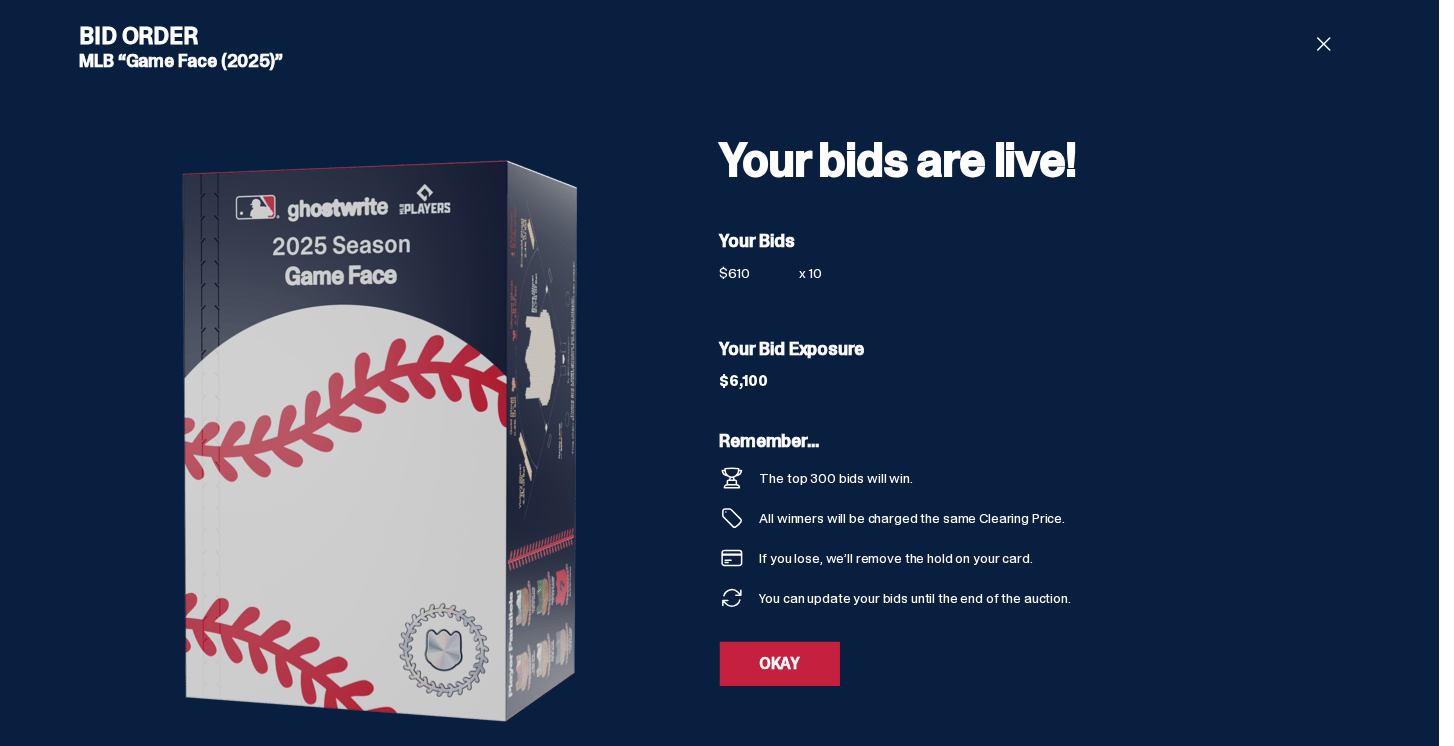 click on "The top 300 bids will win." at bounding box center (836, 478) 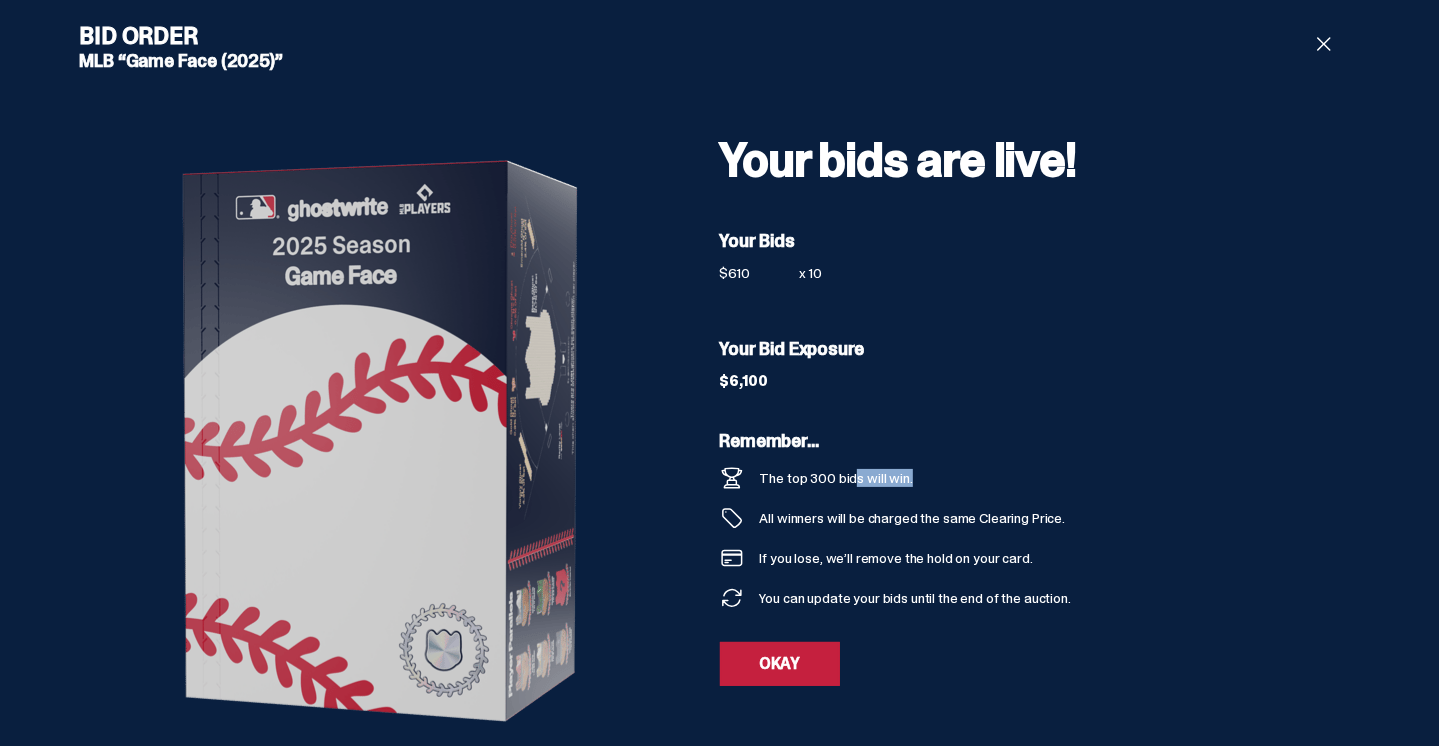 click on "The top 300 bids will win." at bounding box center (836, 478) 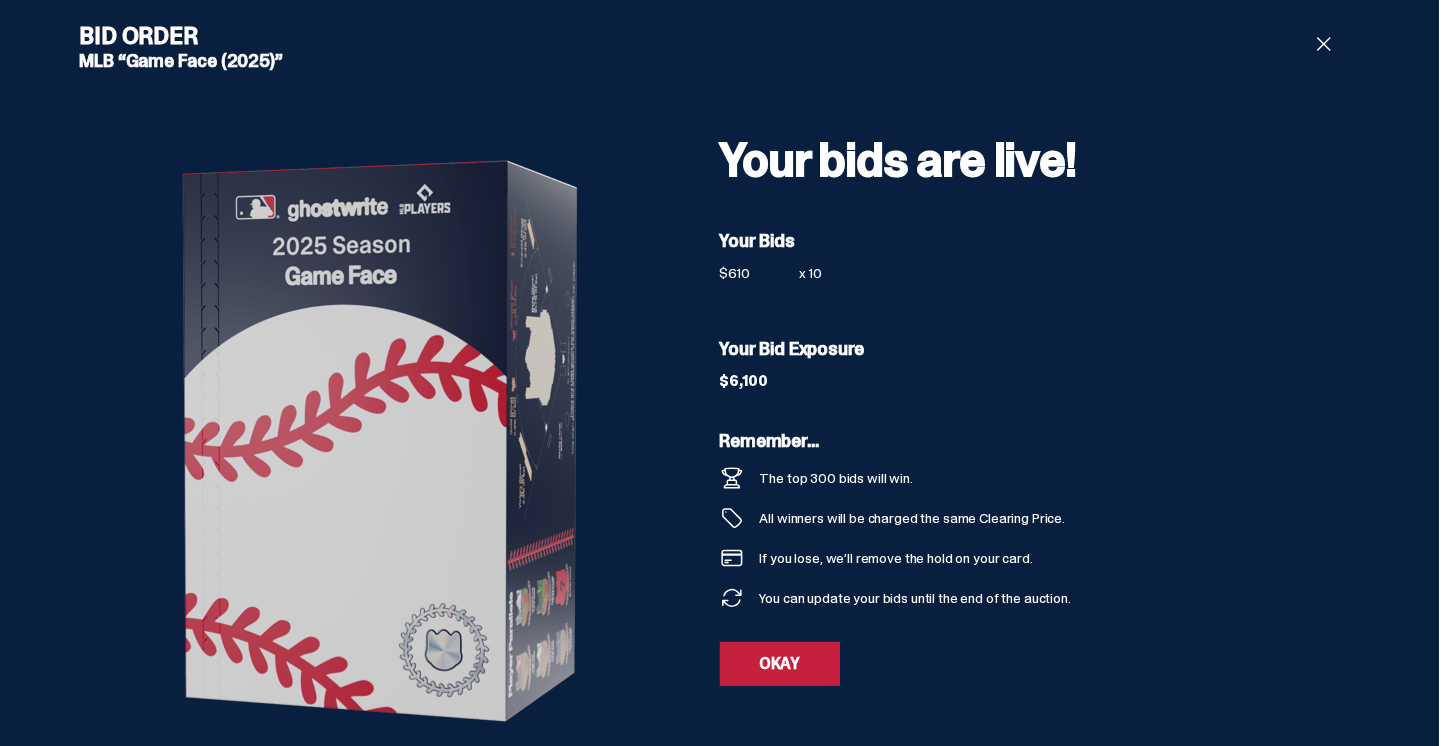 click on "Remember..." at bounding box center [976, 441] 